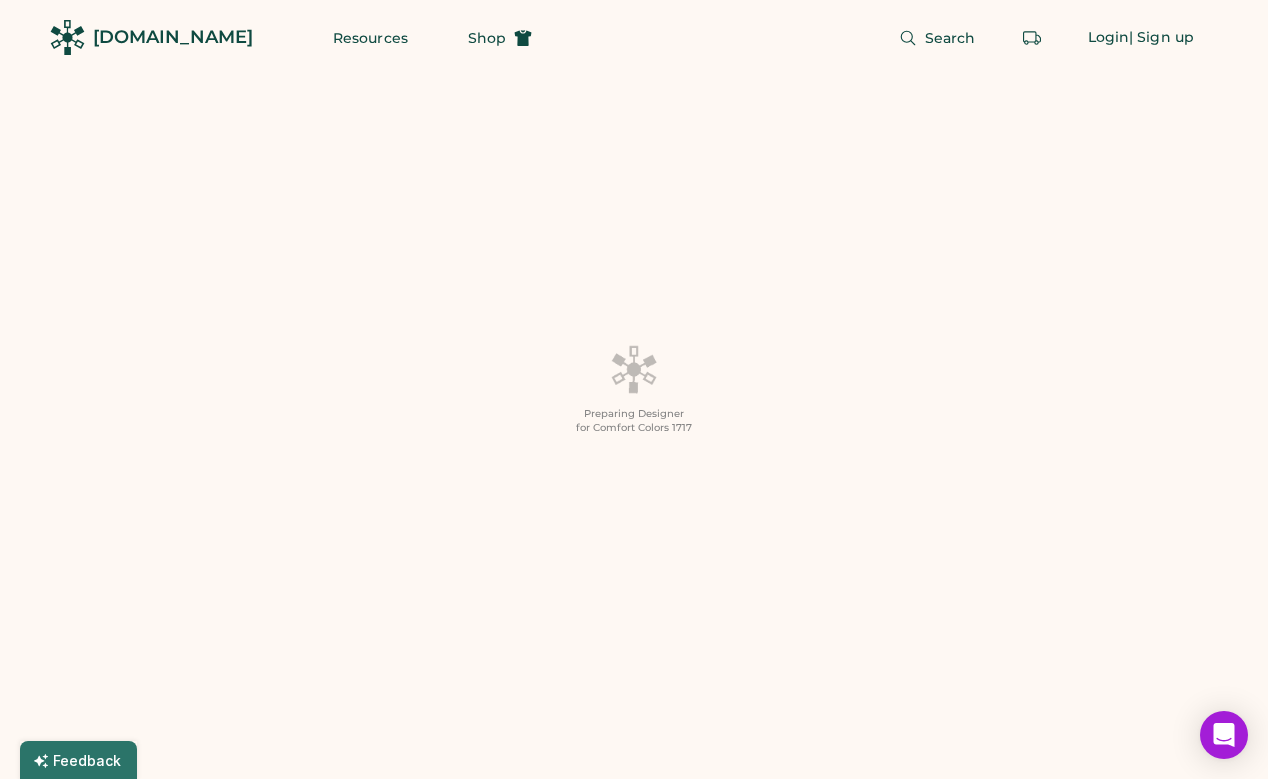 scroll, scrollTop: 0, scrollLeft: 0, axis: both 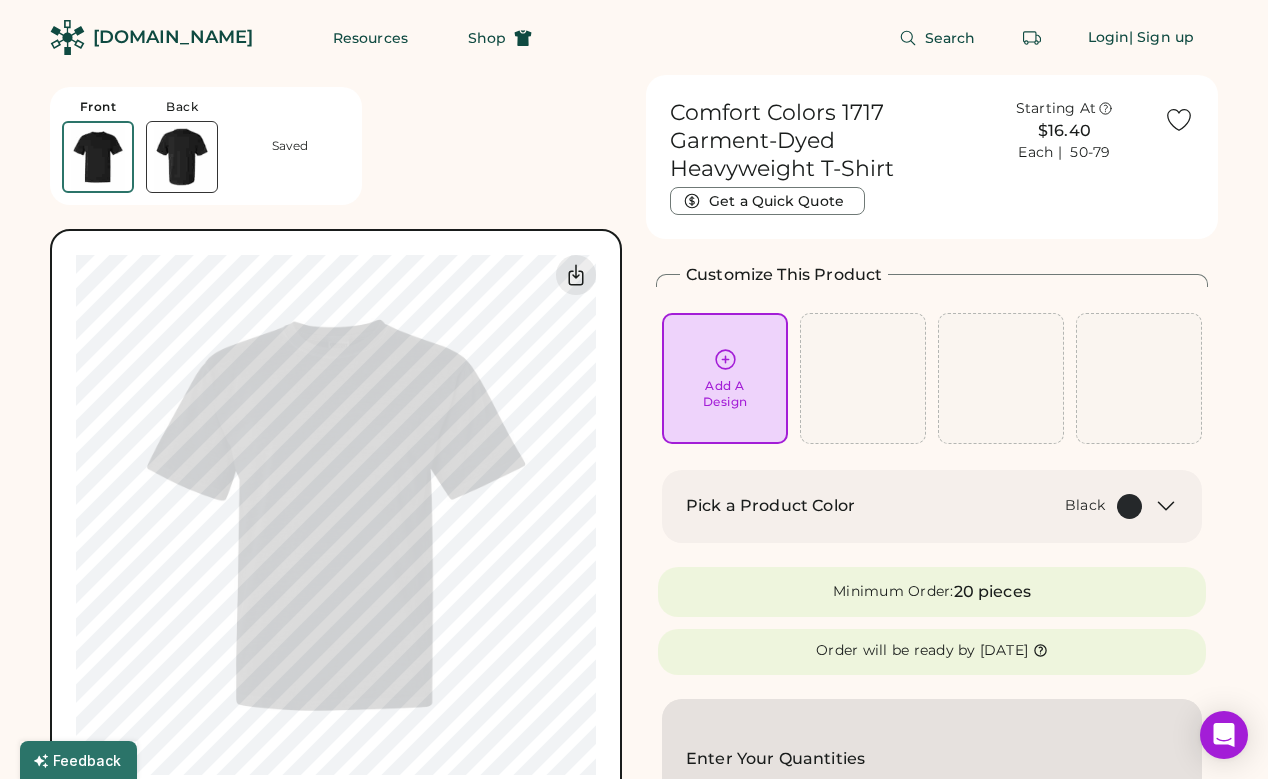 click on "Pick a Product Color Black" at bounding box center (932, 506) 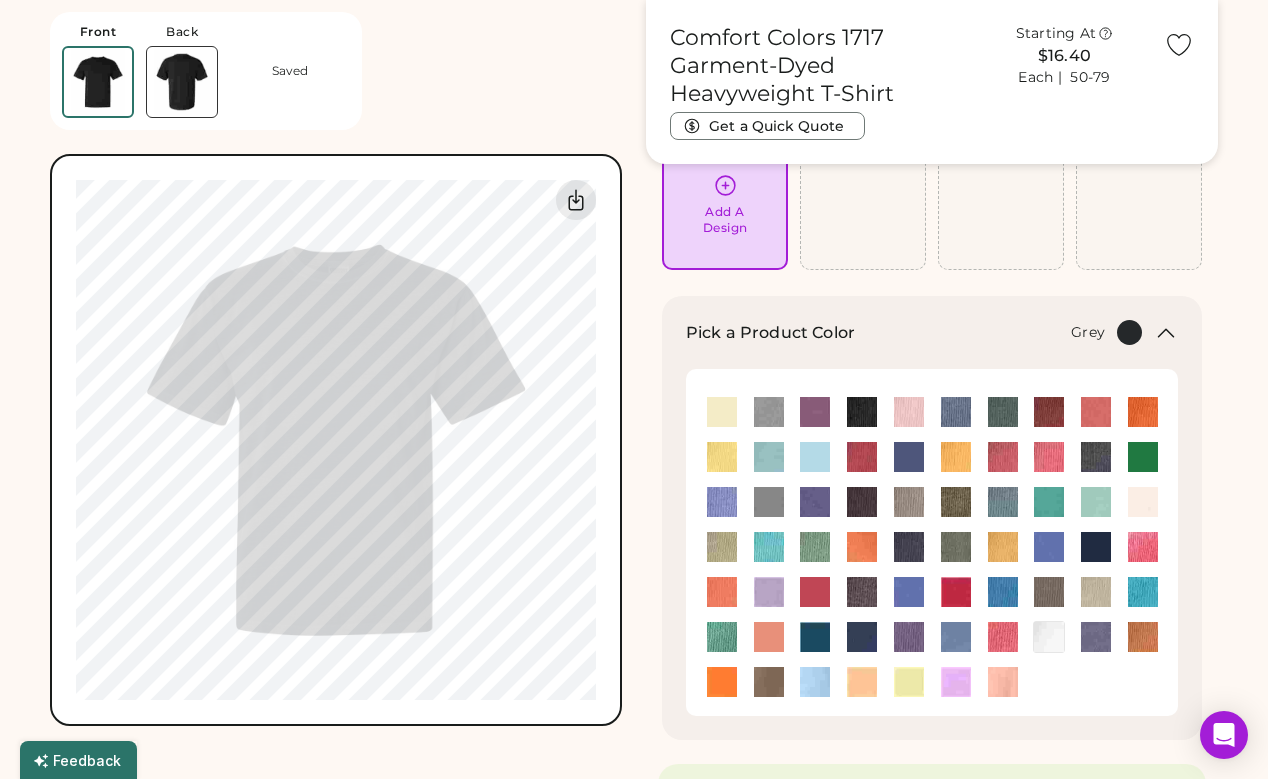 scroll, scrollTop: 185, scrollLeft: 0, axis: vertical 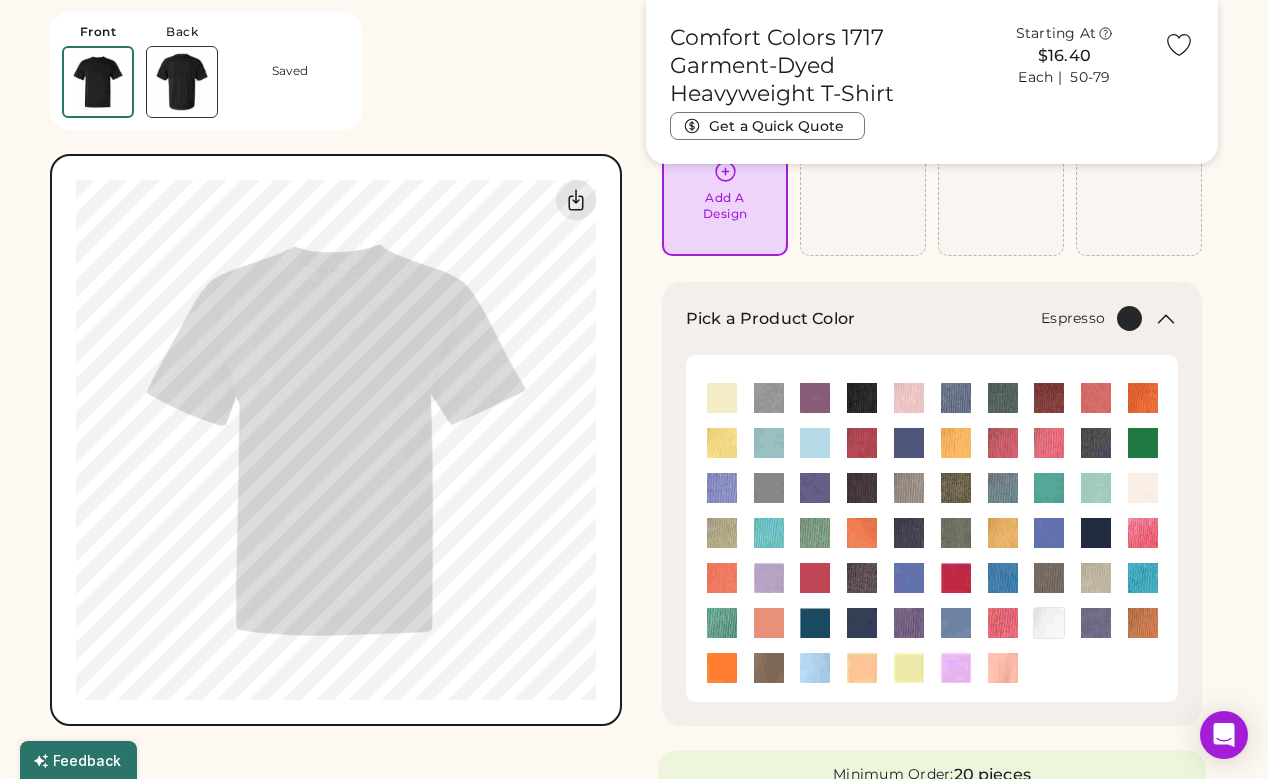 click at bounding box center [769, 668] 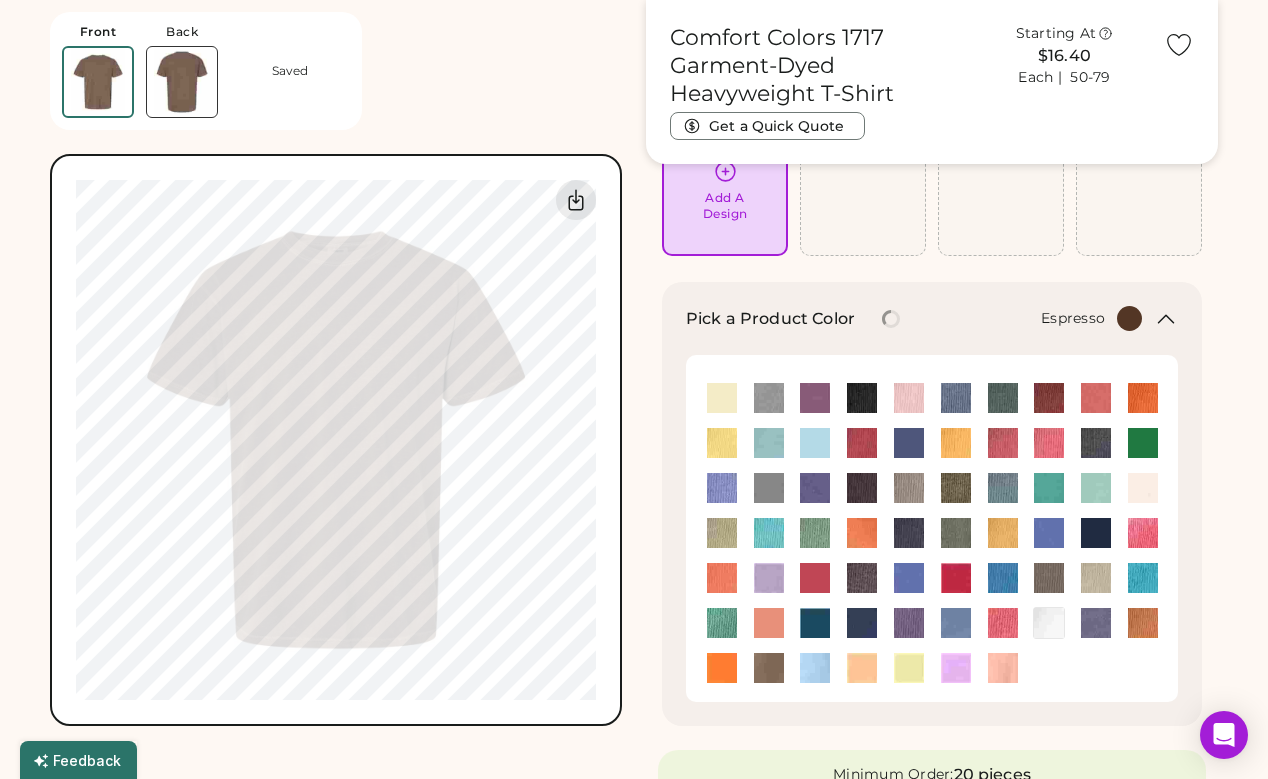 click on "Add A
Design" at bounding box center [725, 206] 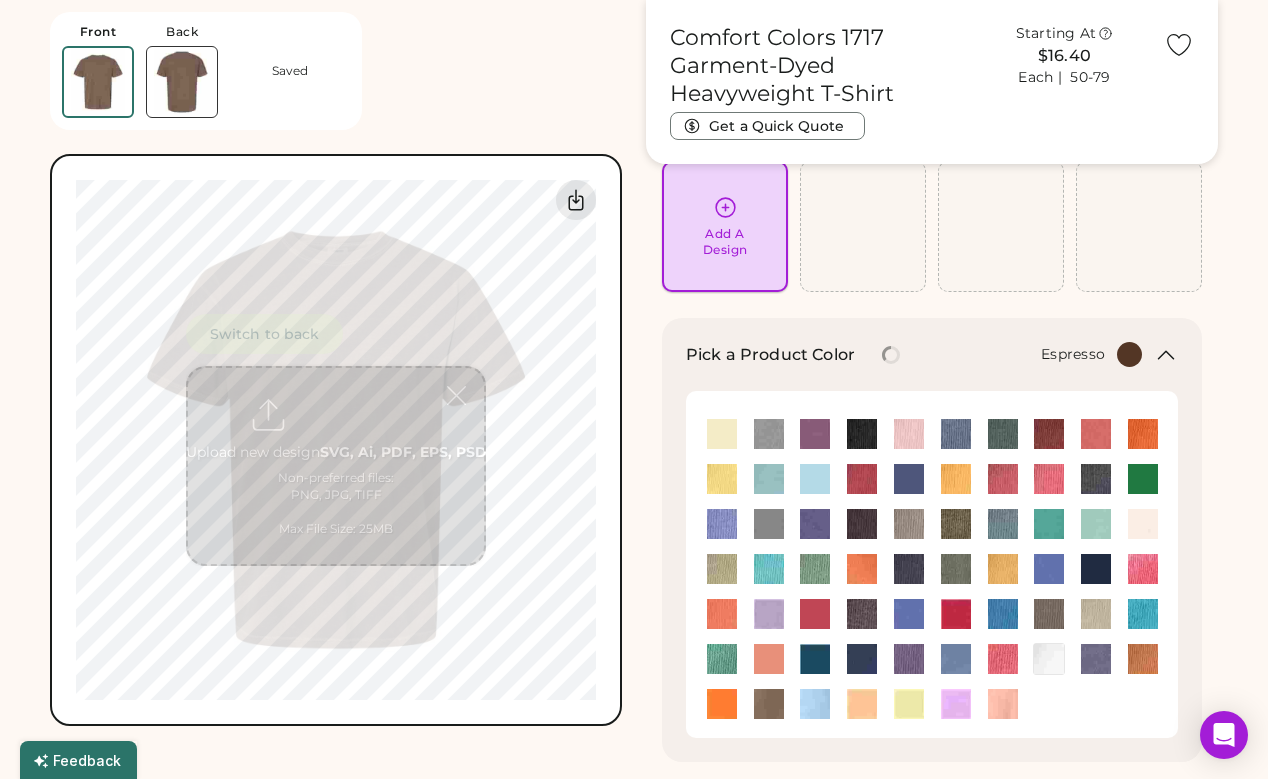 scroll, scrollTop: 131, scrollLeft: 0, axis: vertical 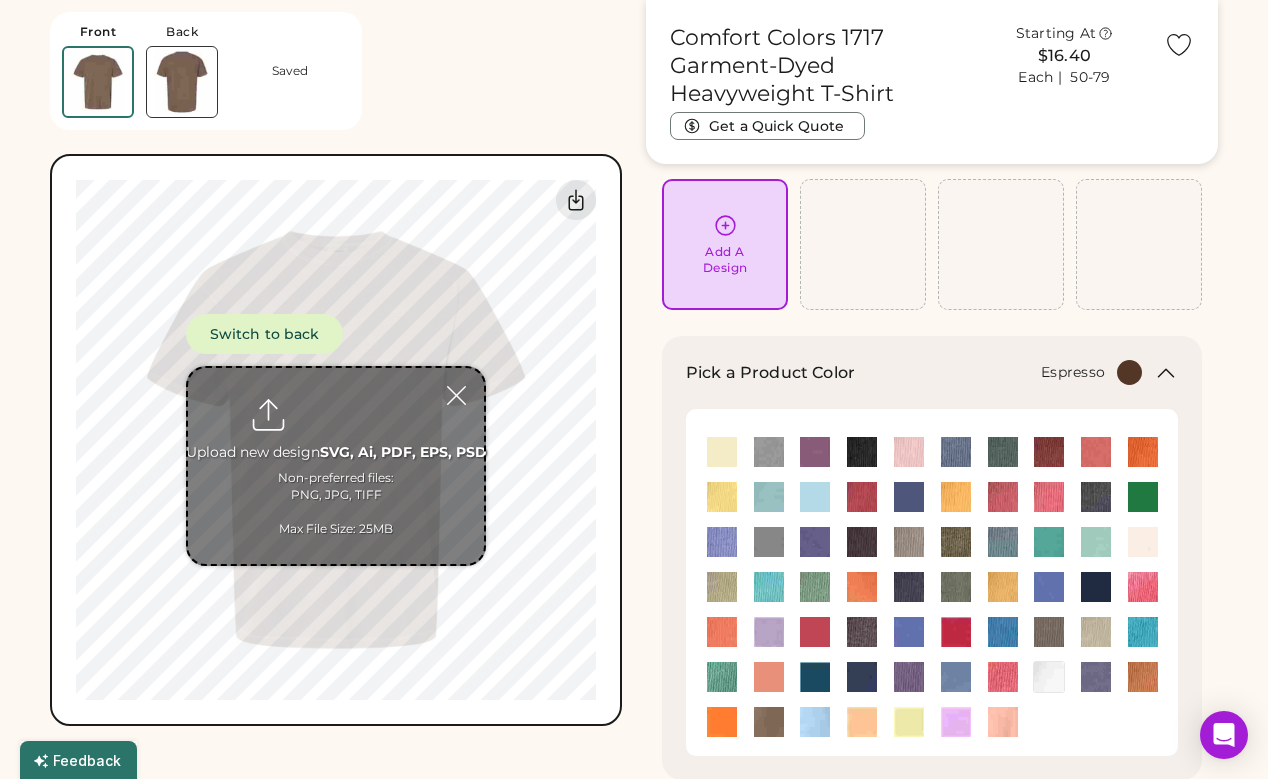 click 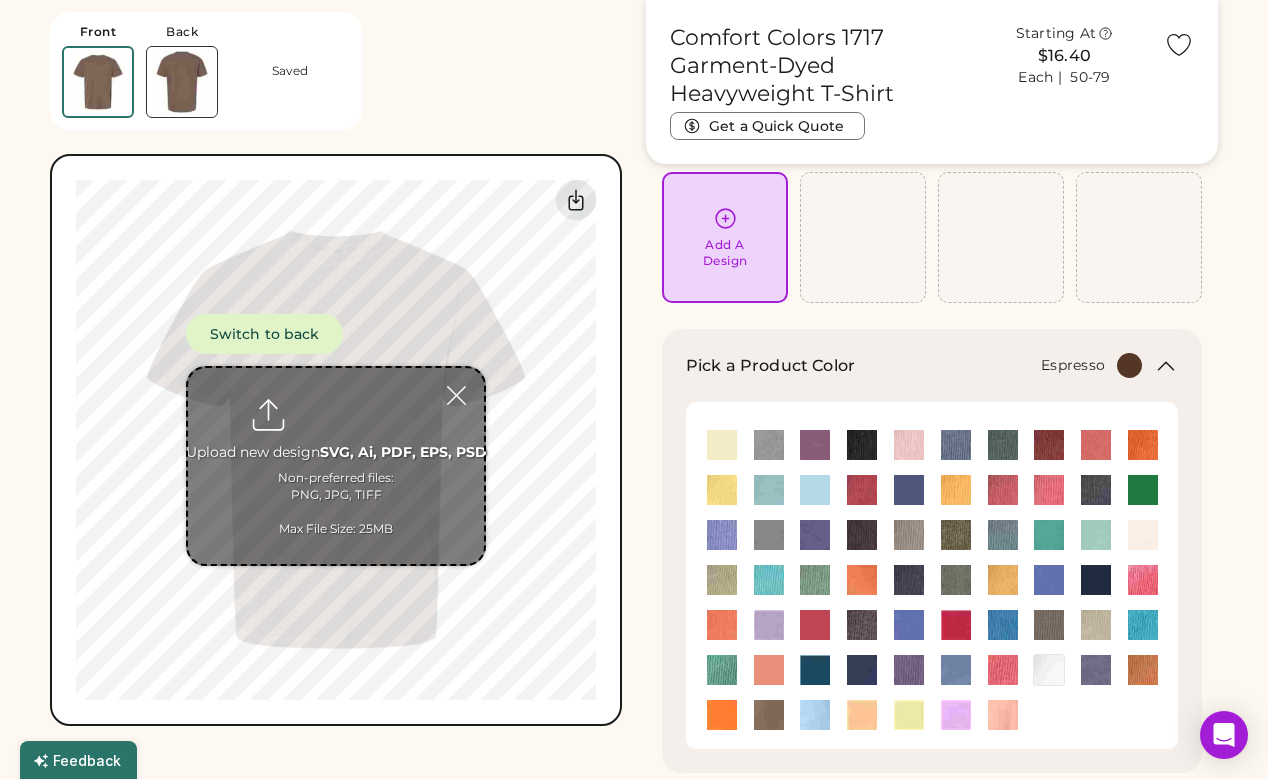 scroll, scrollTop: 155, scrollLeft: 0, axis: vertical 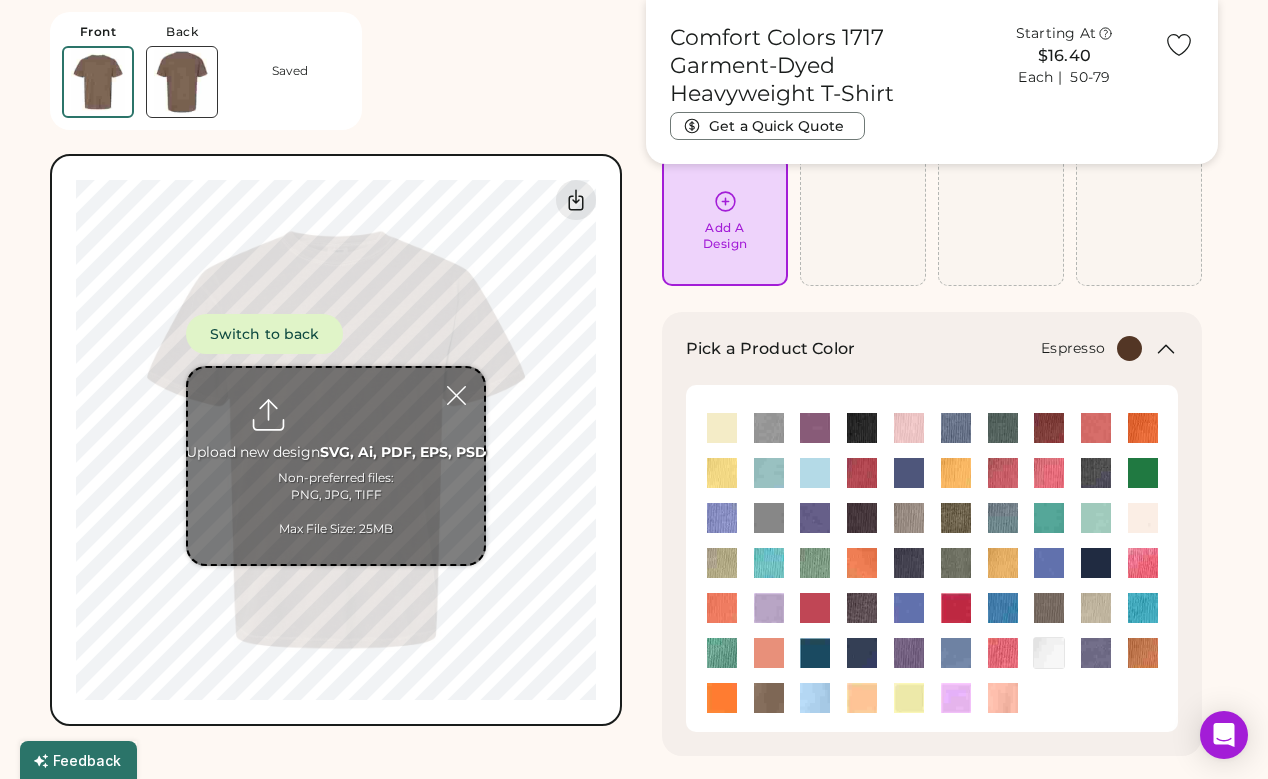 type on "**********" 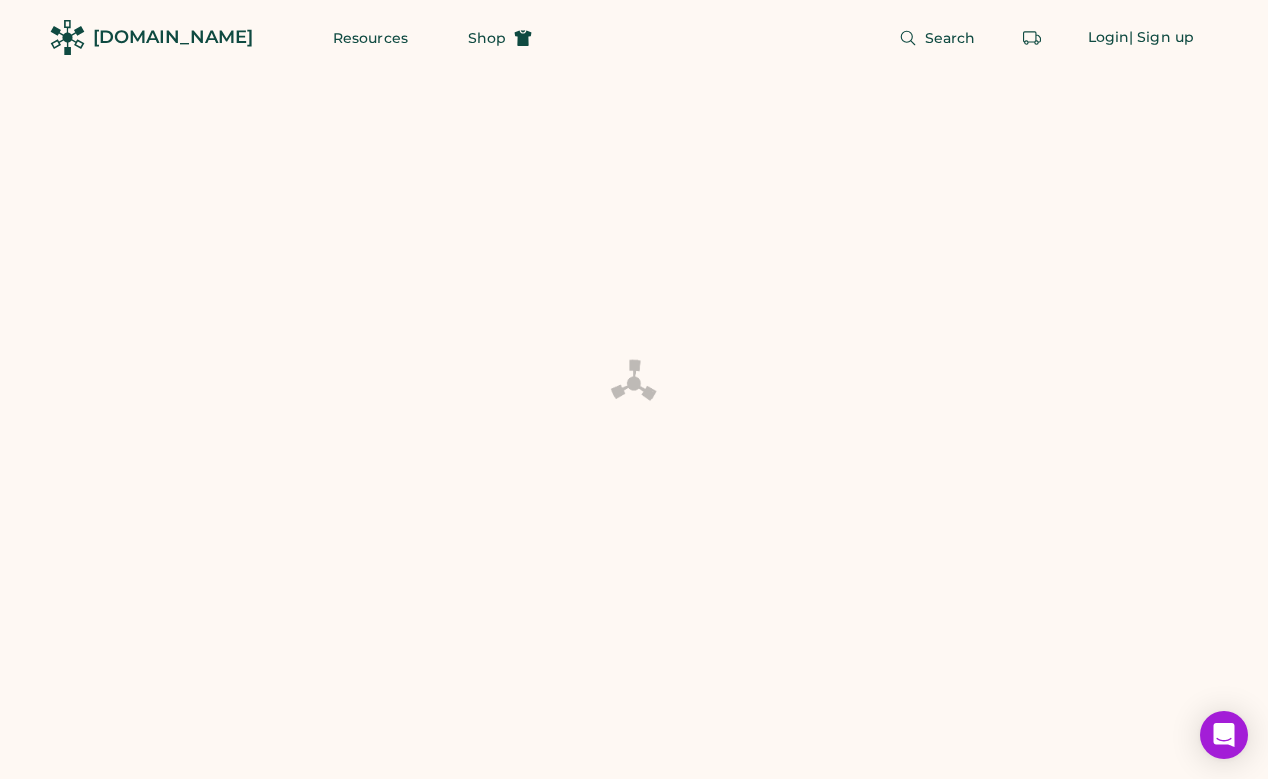 scroll, scrollTop: 155, scrollLeft: 0, axis: vertical 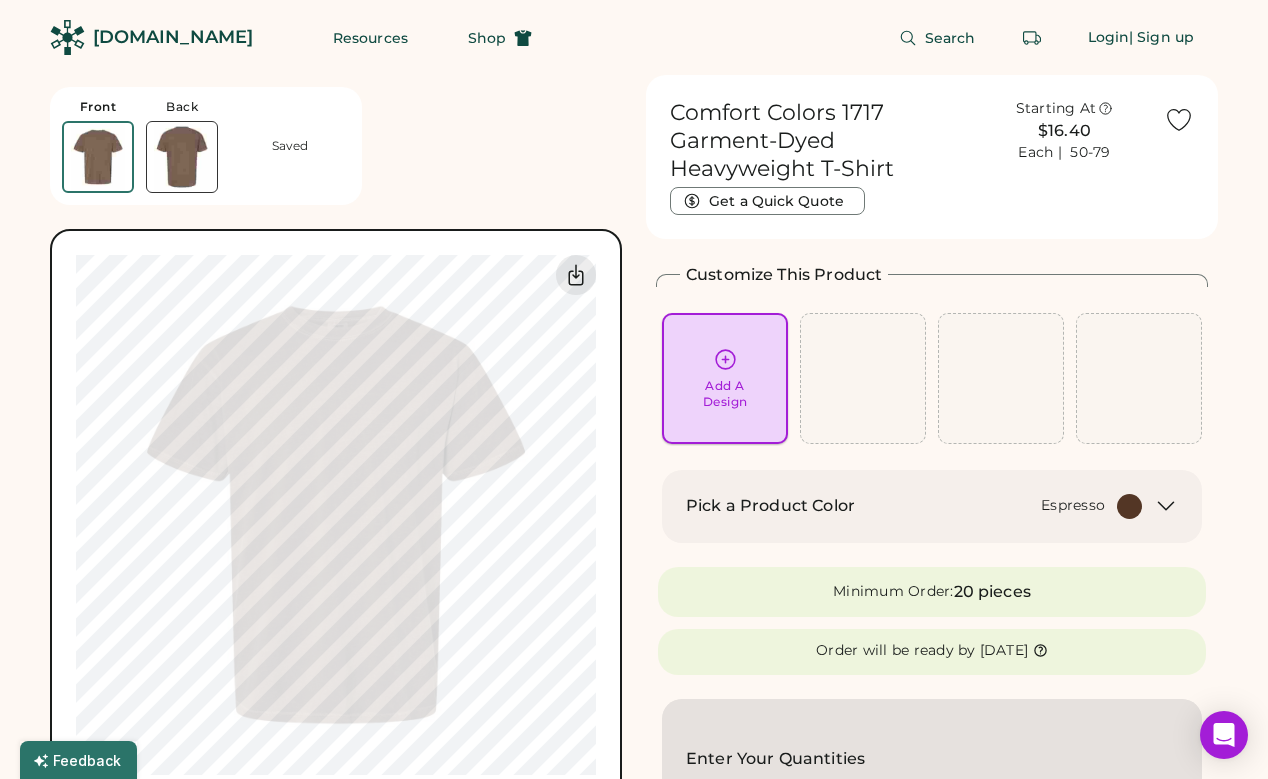 click 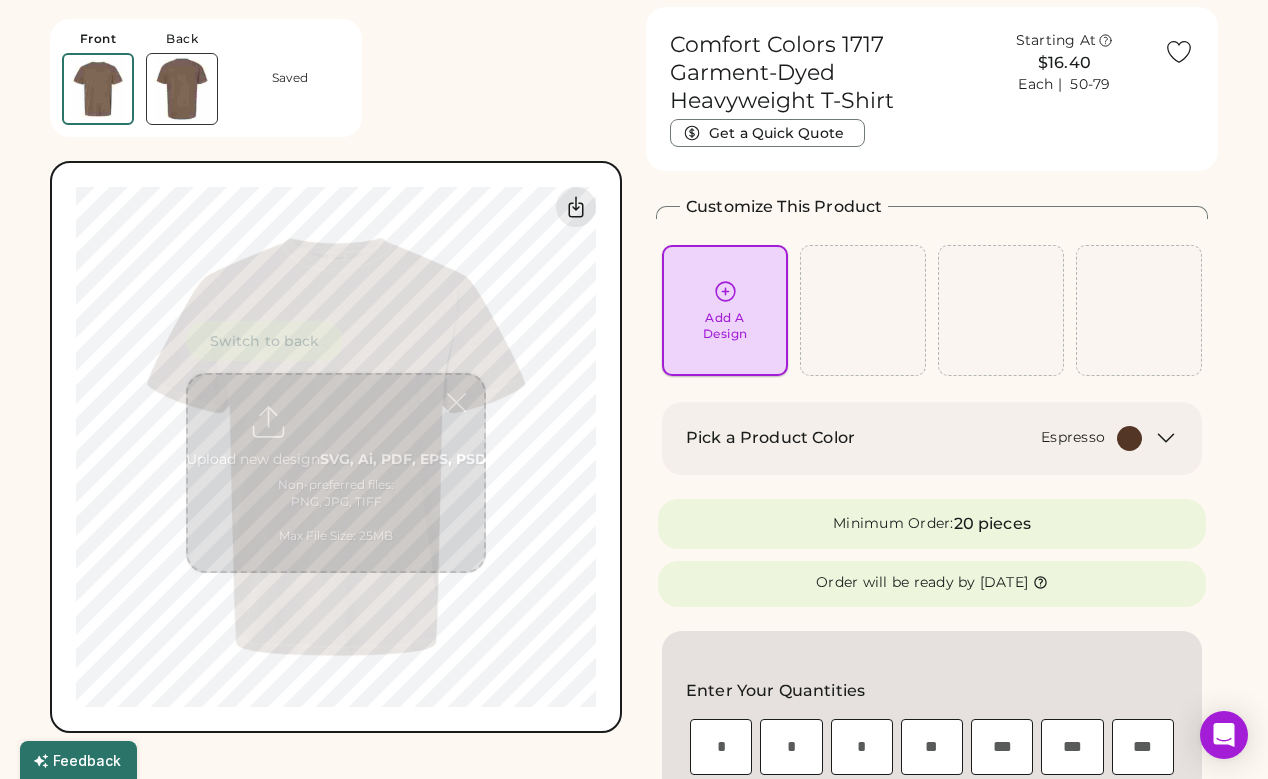 scroll, scrollTop: 75, scrollLeft: 0, axis: vertical 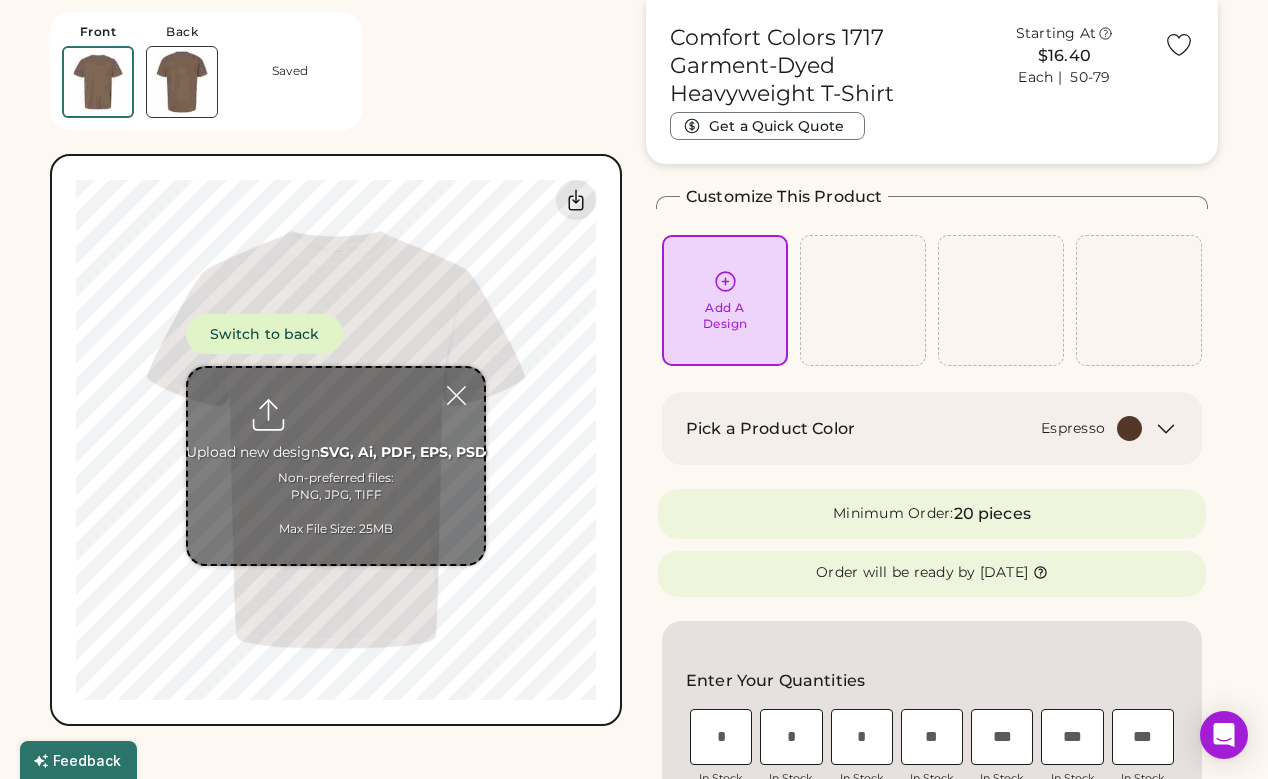 click at bounding box center [336, 466] 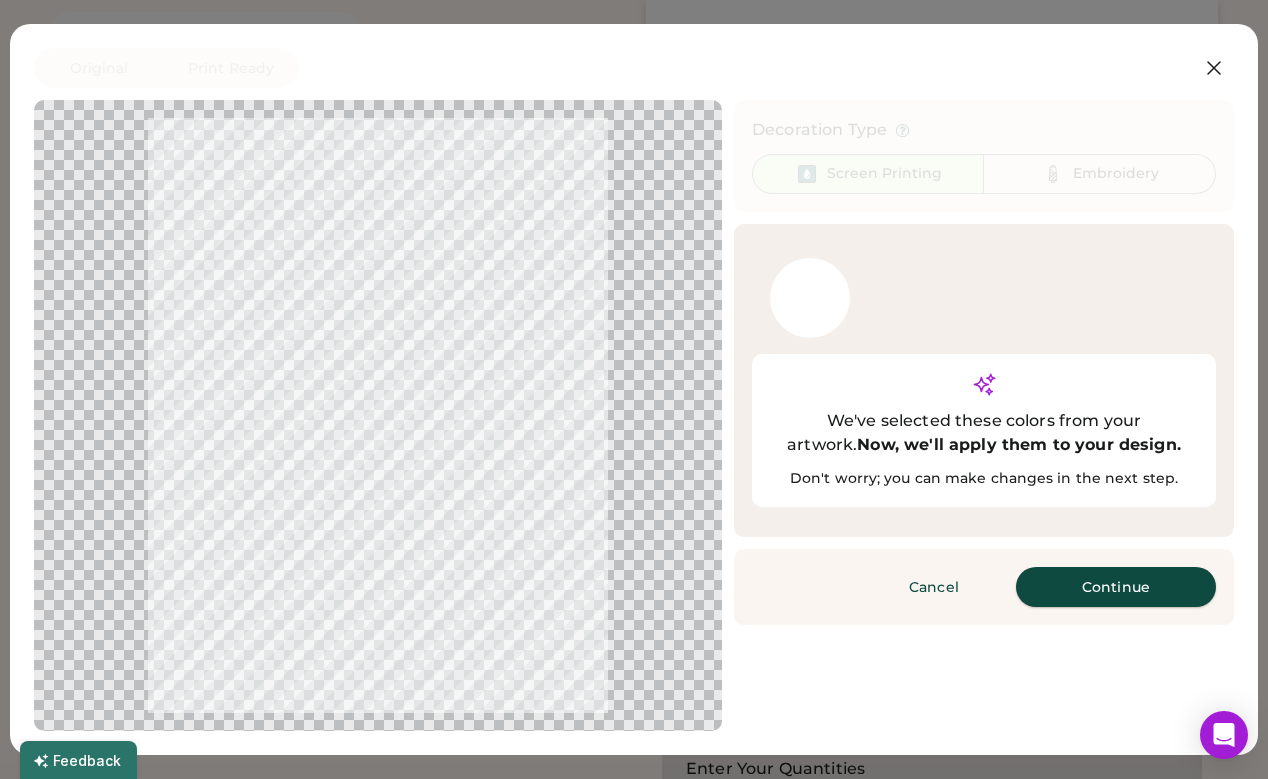 click on "Continue" at bounding box center [1116, 587] 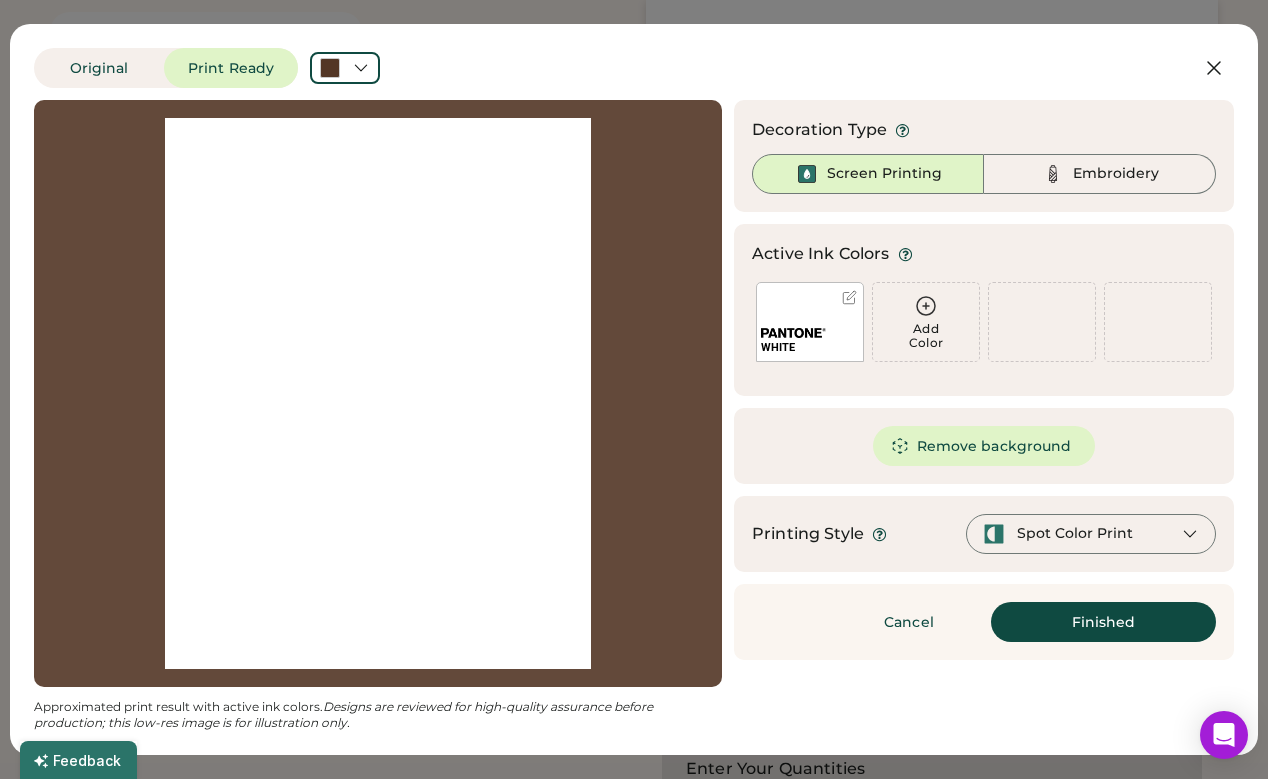 click at bounding box center [378, 393] 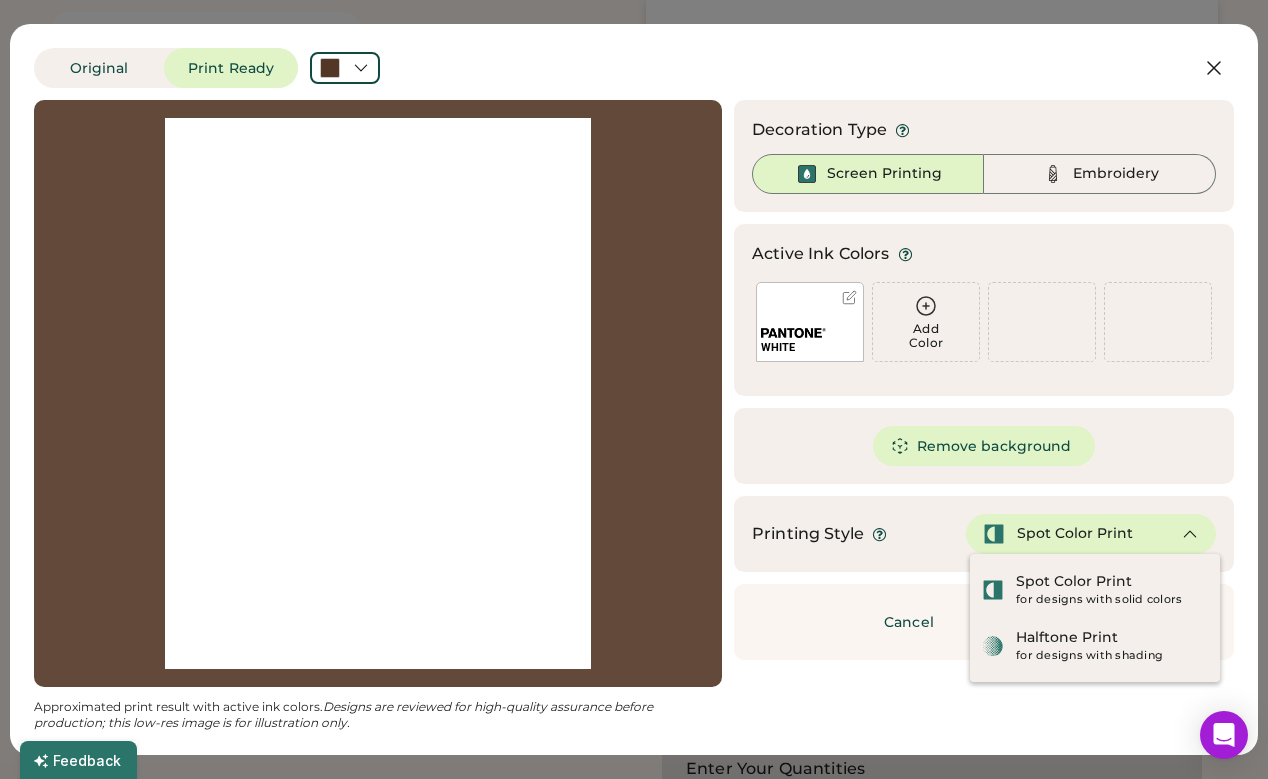 click on "Updating Image Approximated print result with active ink colors.
Designs are reviewed for high-quality assurance before production; this low-res image is for illustration only.
Decoration Type Screen Printing Embroidery Active Ink Colors Add
Color WHITE    Add
Color    We've selected these colors from your artwork.
Now, we'll apply them to your design.  Don't worry; you can make changes in the next step.    Remove background Printing Style Spot Color Print    Cancel Finished Continue" at bounding box center (634, 415) 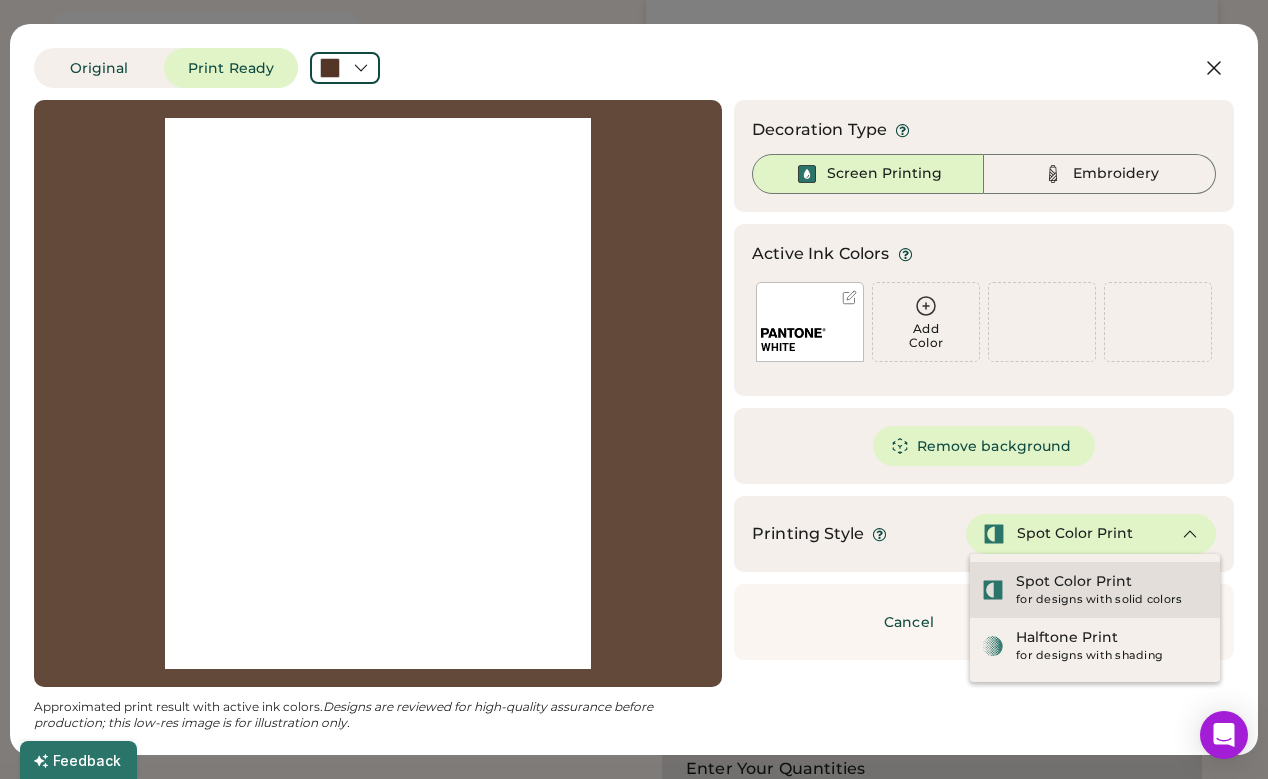 click on "for designs with solid colors" at bounding box center (1112, 600) 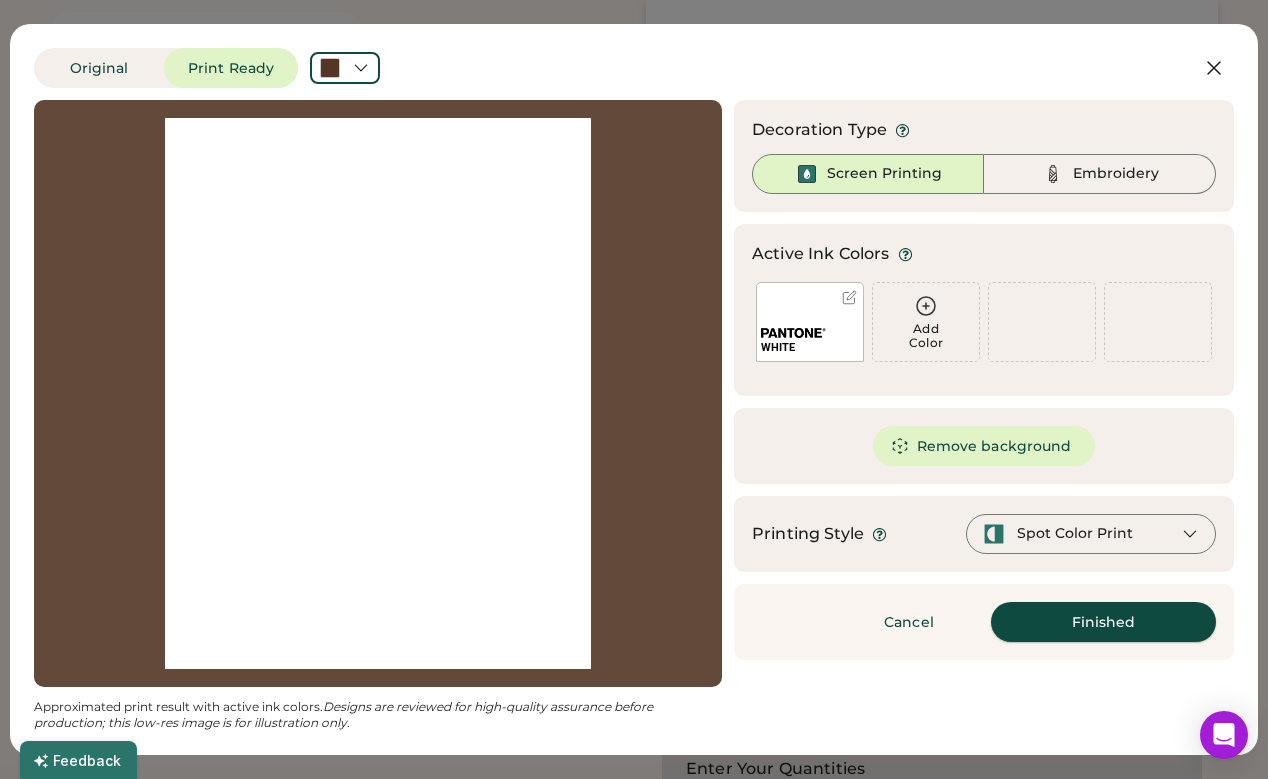 click on "Finished" at bounding box center (1103, 622) 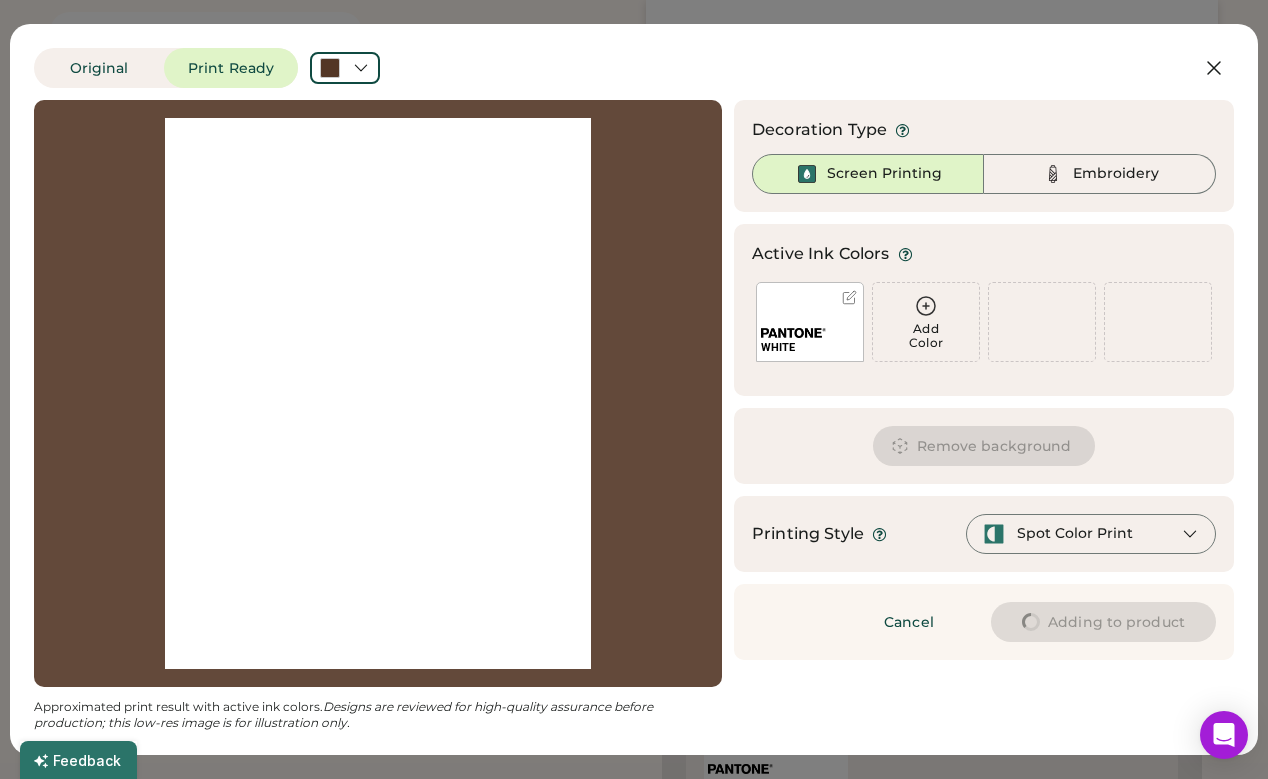 type on "****" 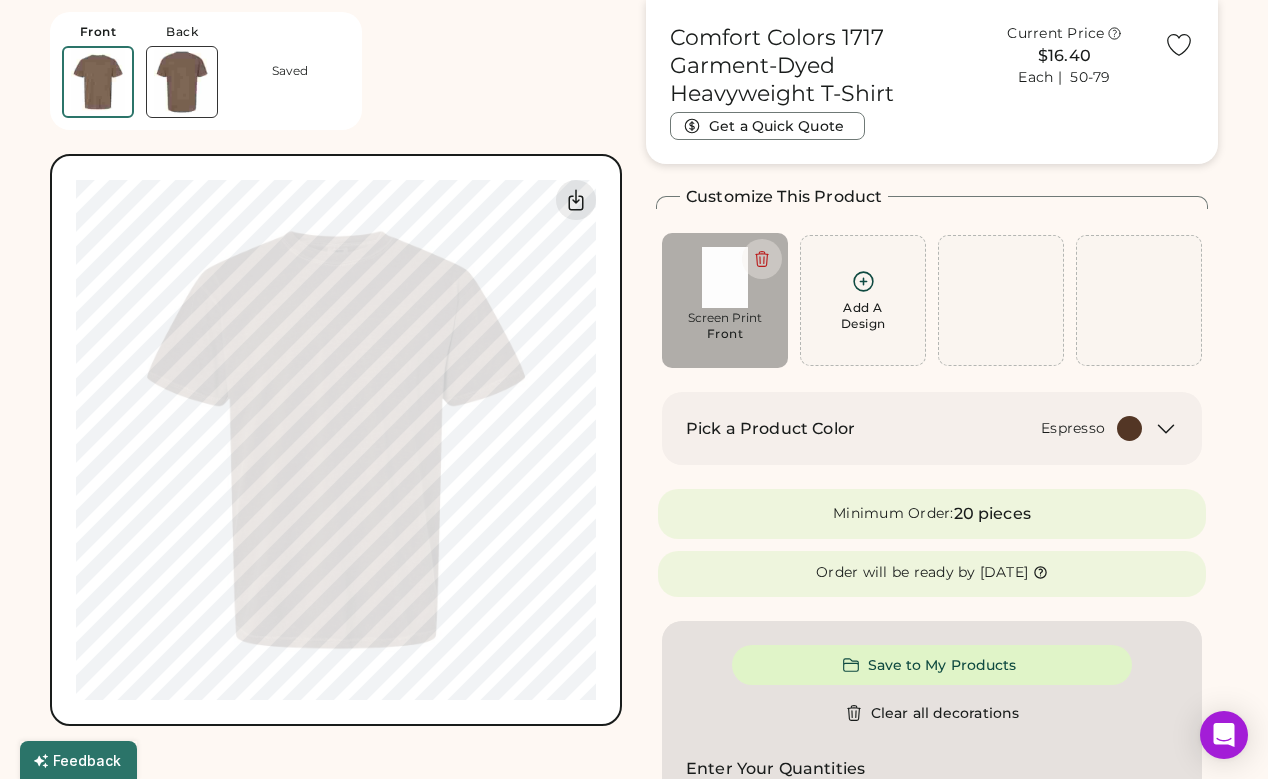 type on "****" 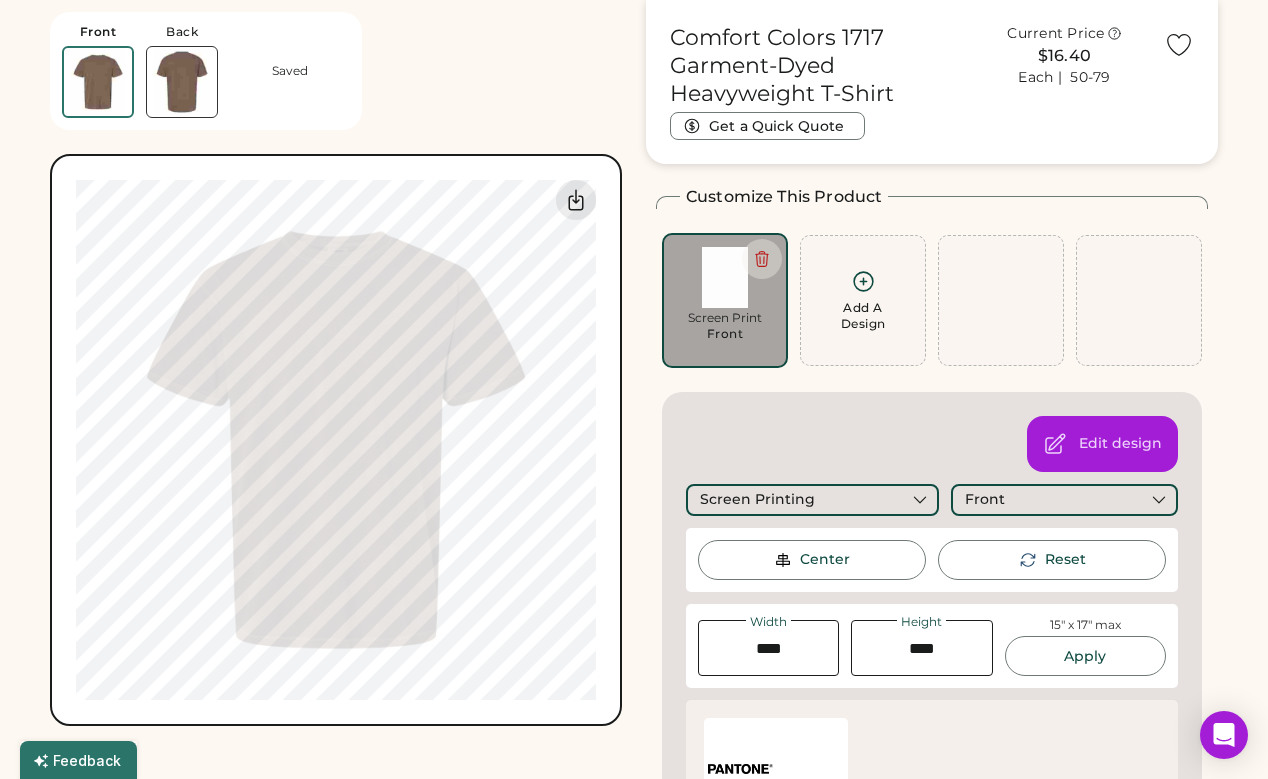 type on "****" 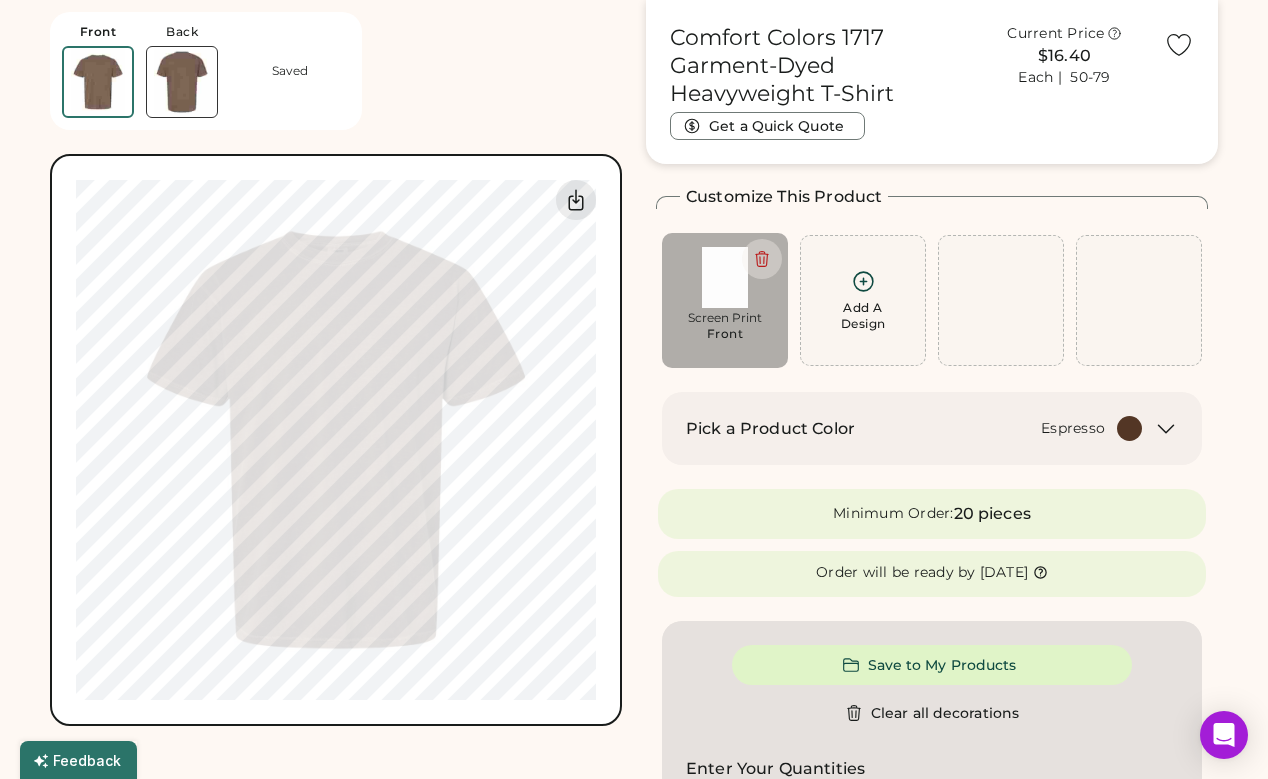 type on "****" 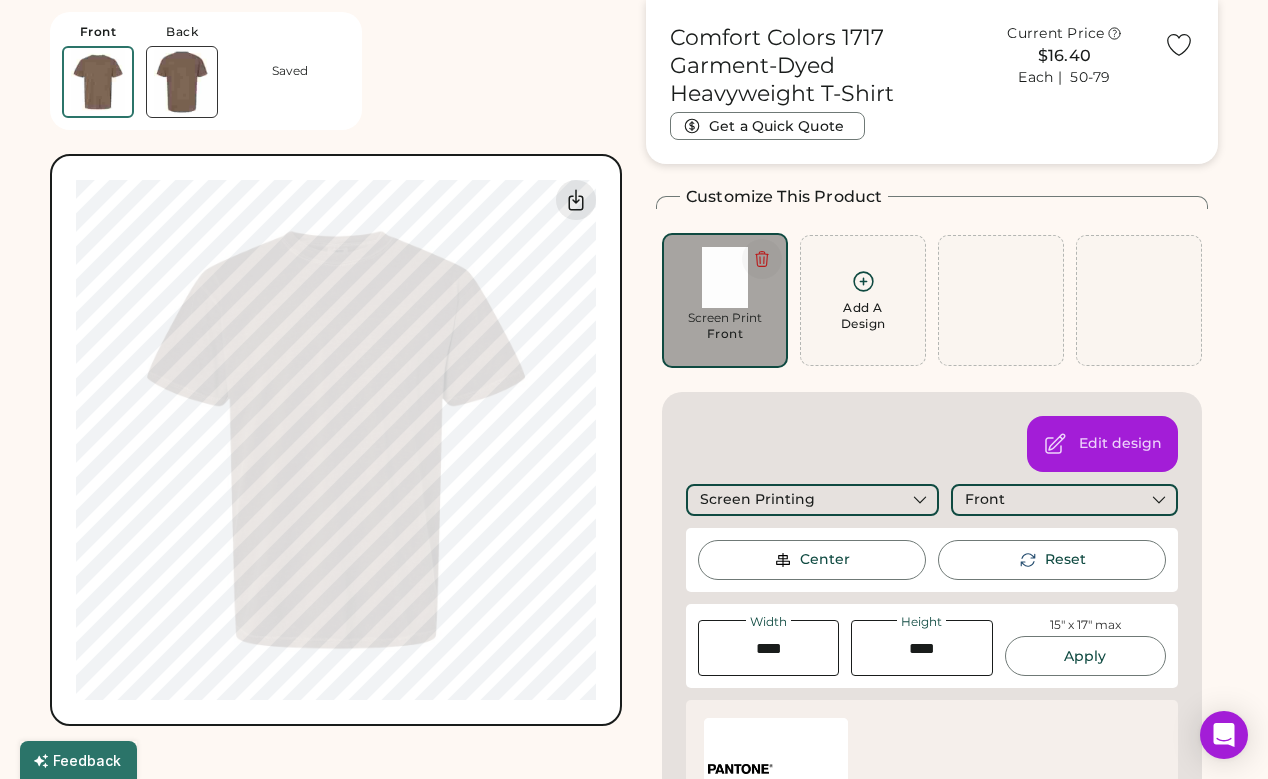 click 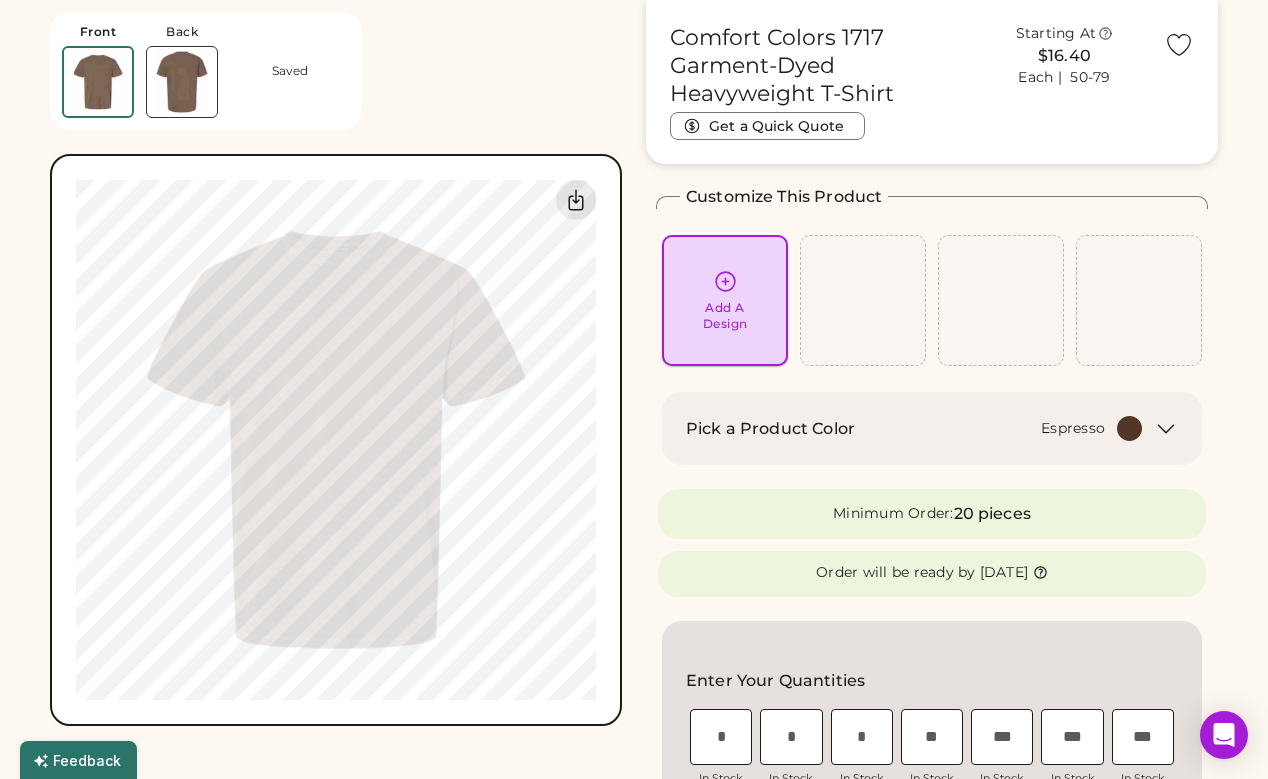 click on "Add A
Design" at bounding box center [725, 300] 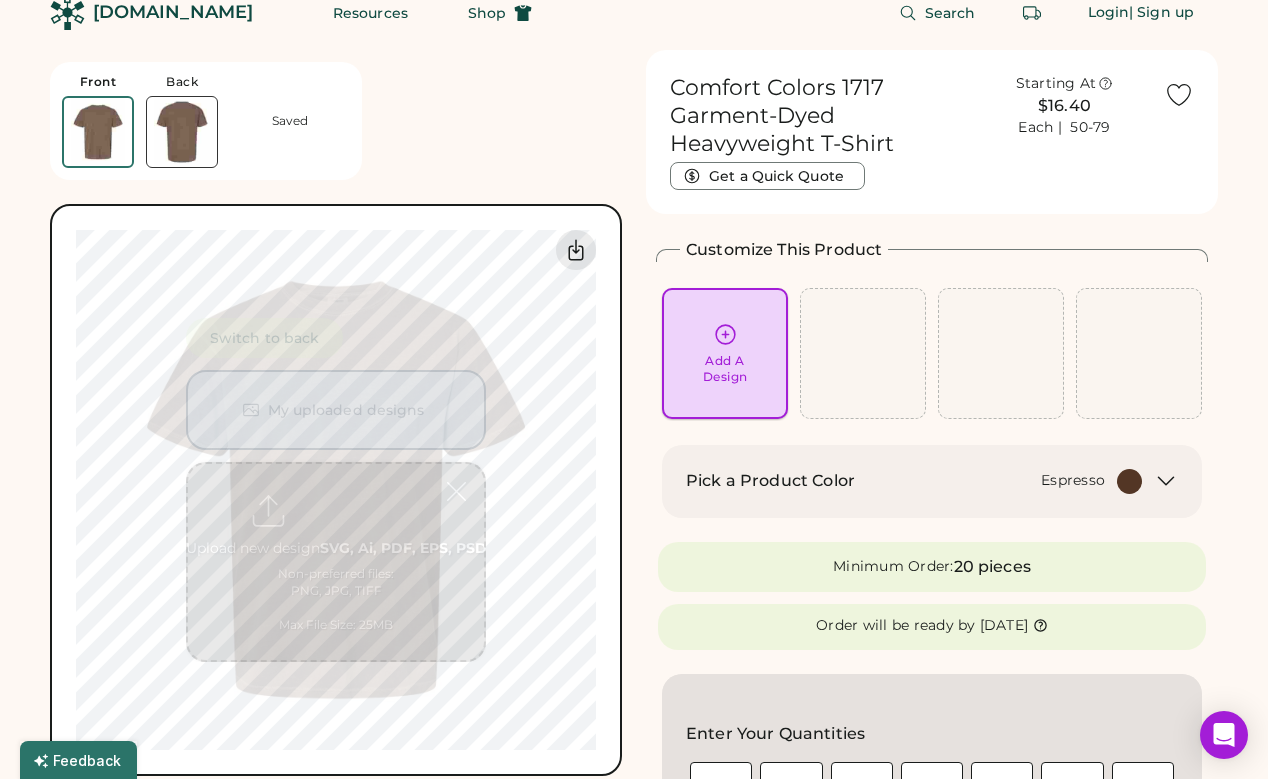 scroll, scrollTop: 21, scrollLeft: 0, axis: vertical 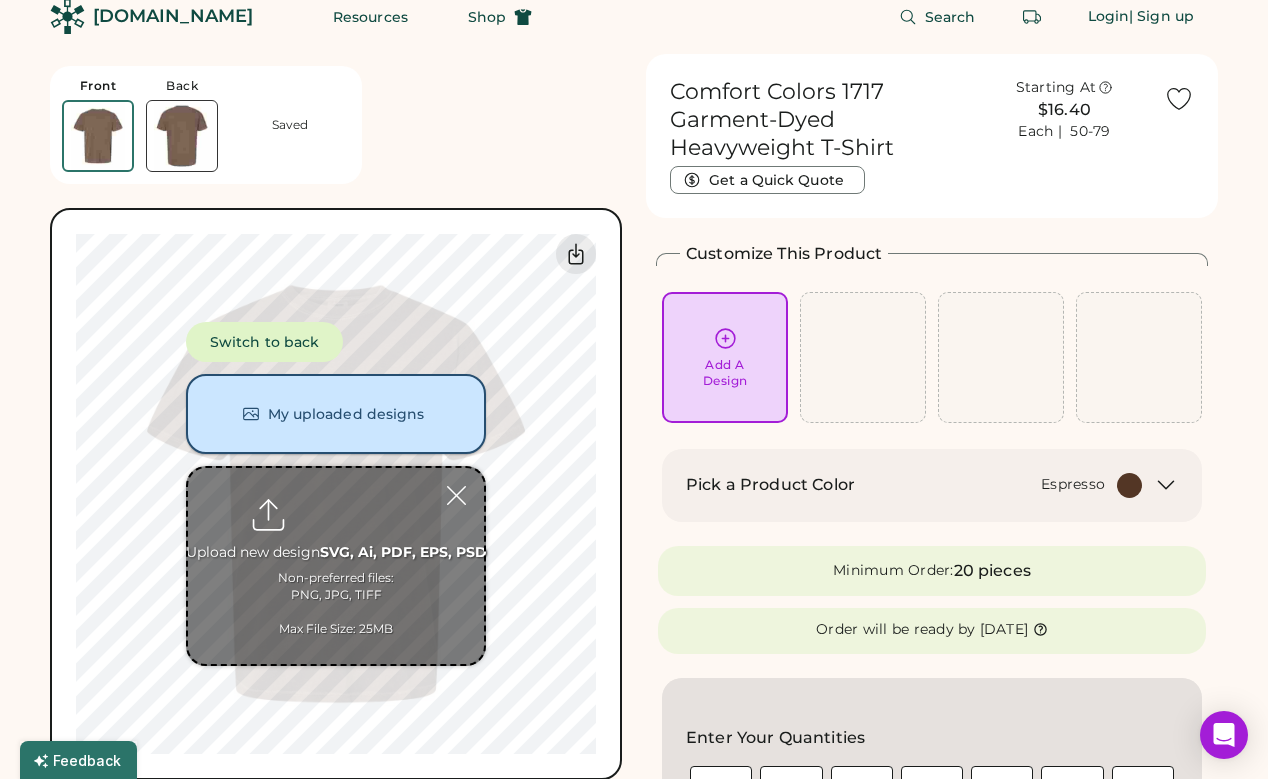 click on "My uploaded designs" at bounding box center [336, 414] 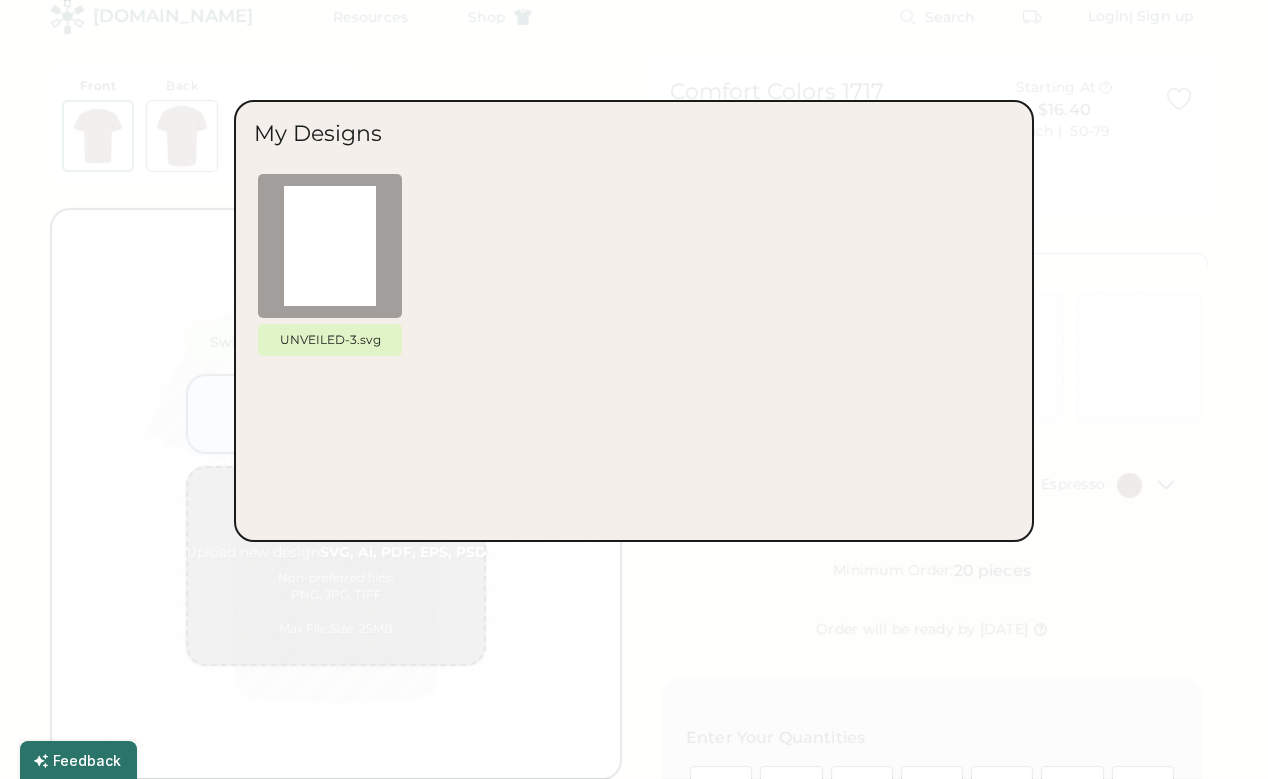 click at bounding box center [634, 389] 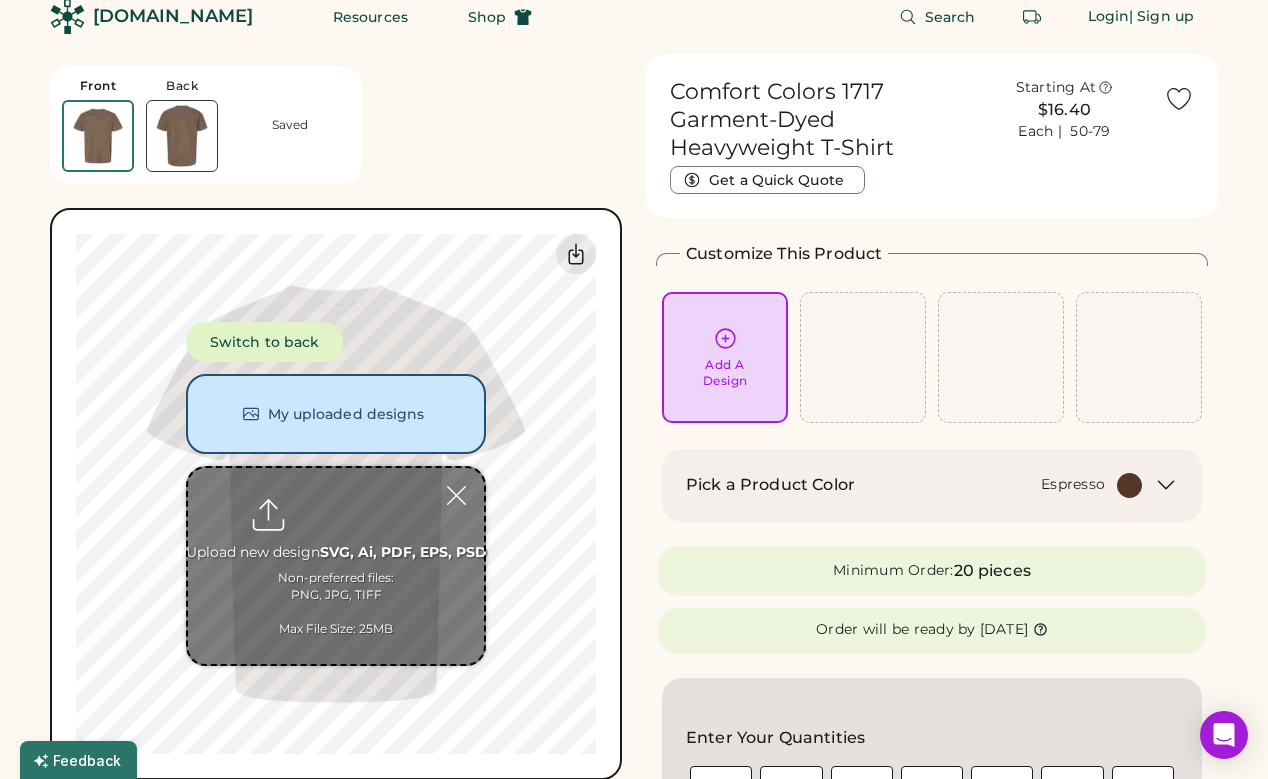 click at bounding box center [336, 566] 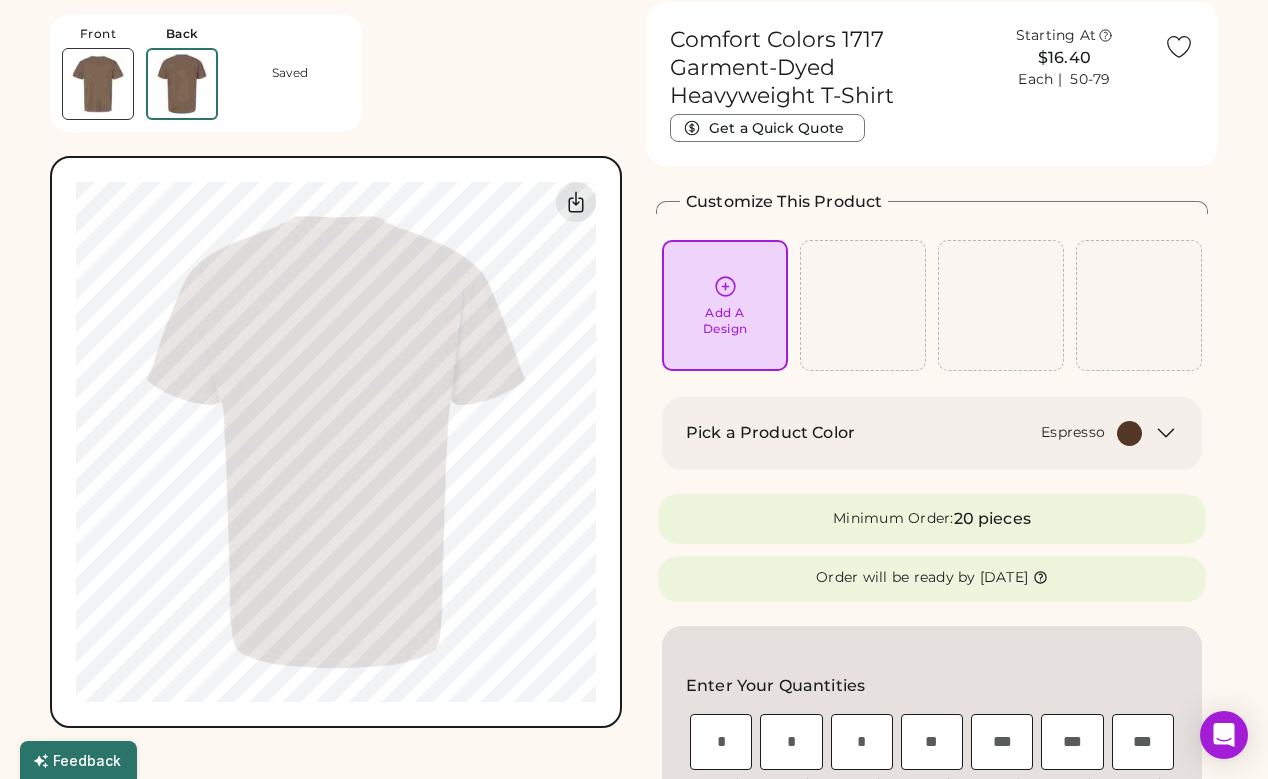 scroll, scrollTop: 75, scrollLeft: 0, axis: vertical 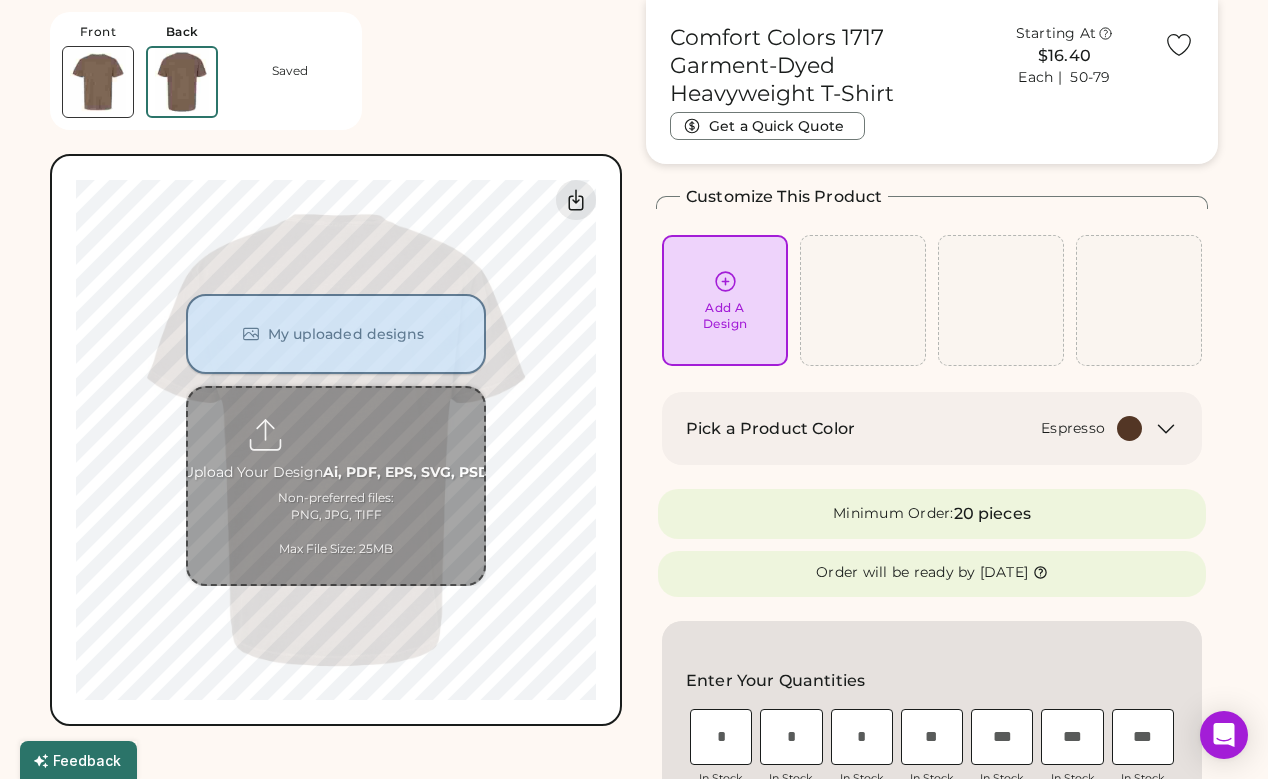 click on "My uploaded designs" at bounding box center (336, 334) 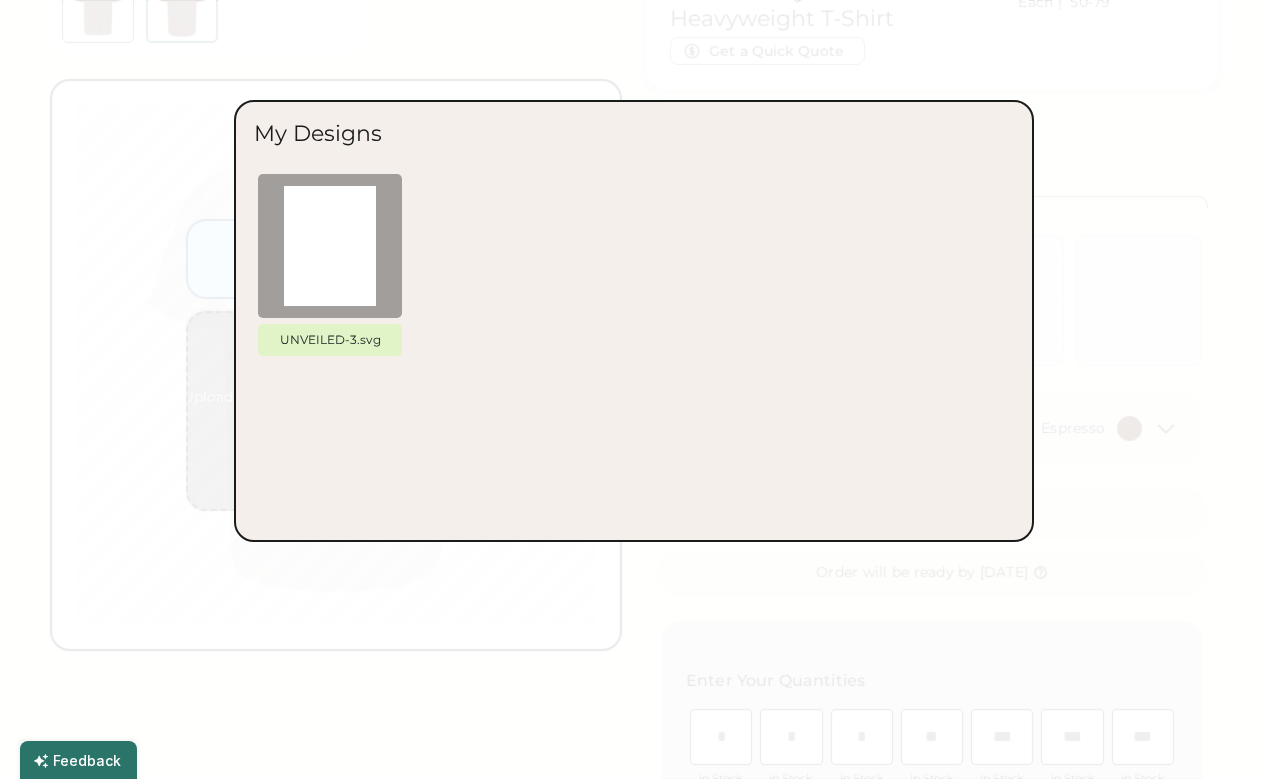 click at bounding box center [634, 389] 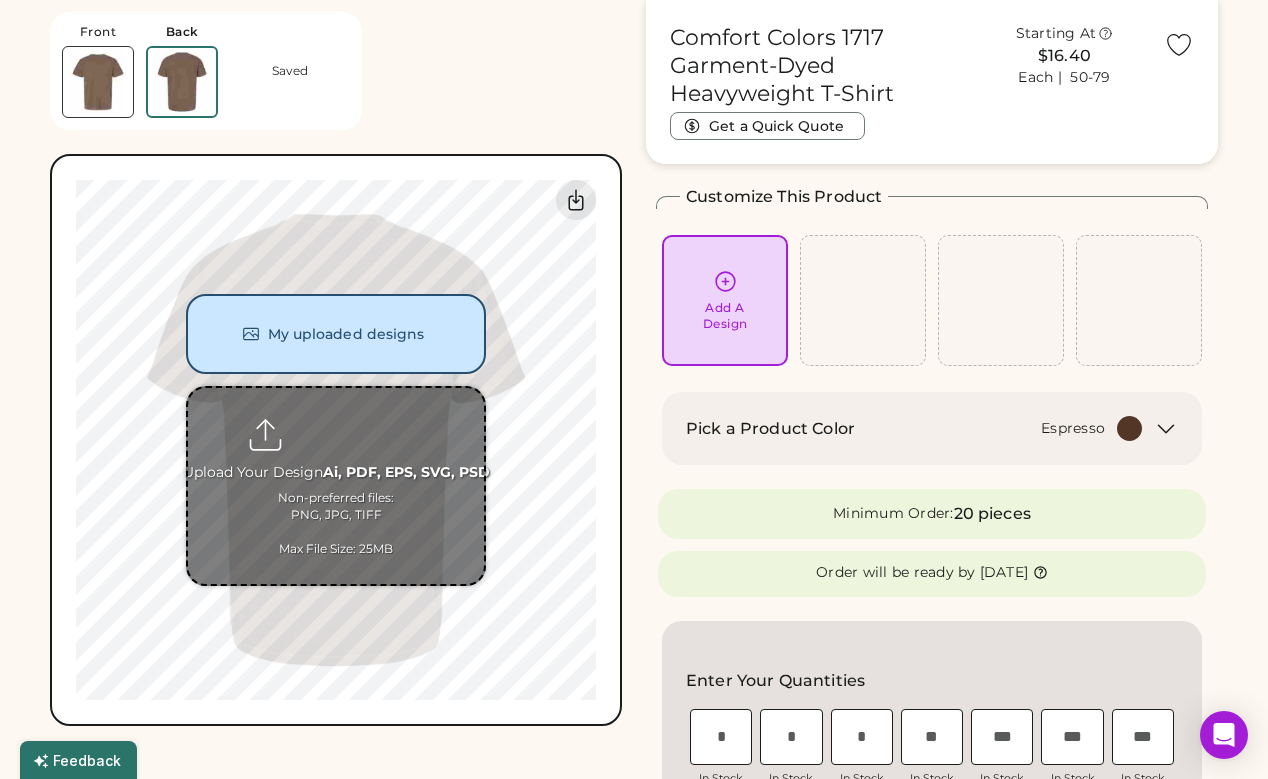 click at bounding box center [336, 486] 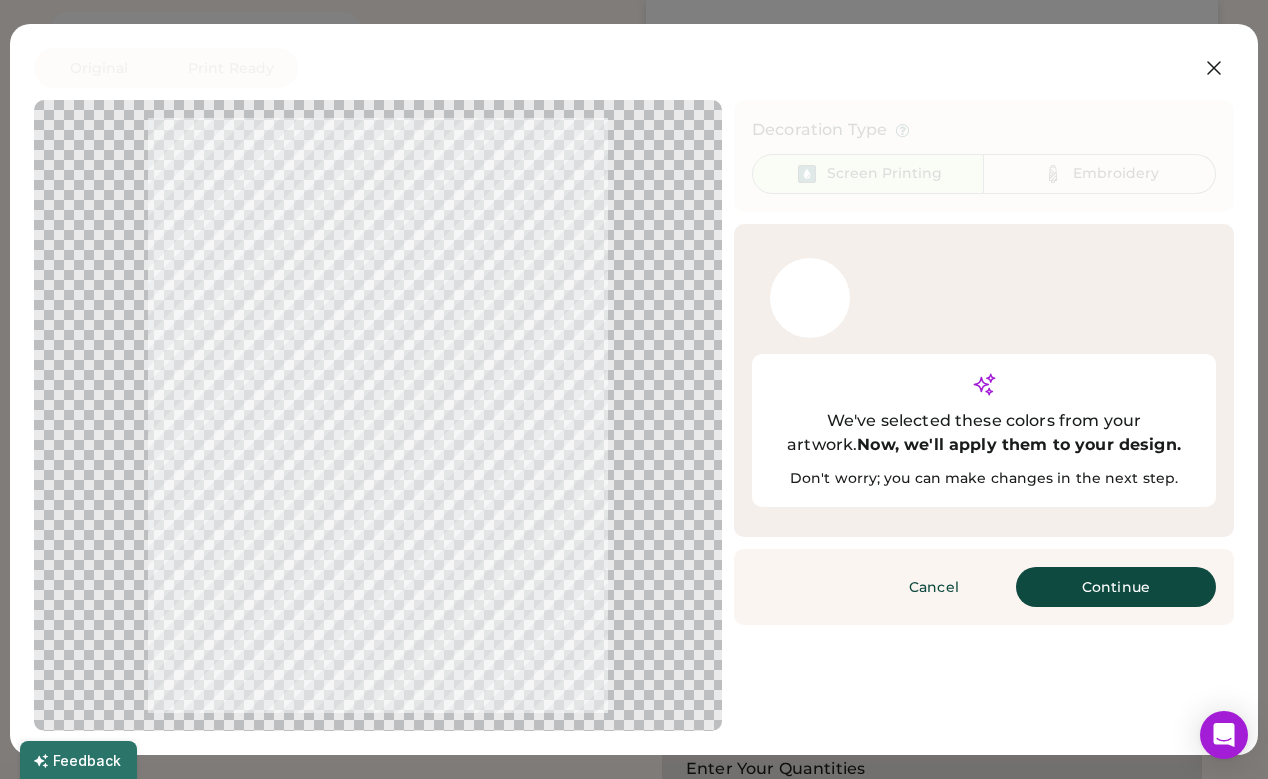 click on "Continue" at bounding box center (1116, 587) 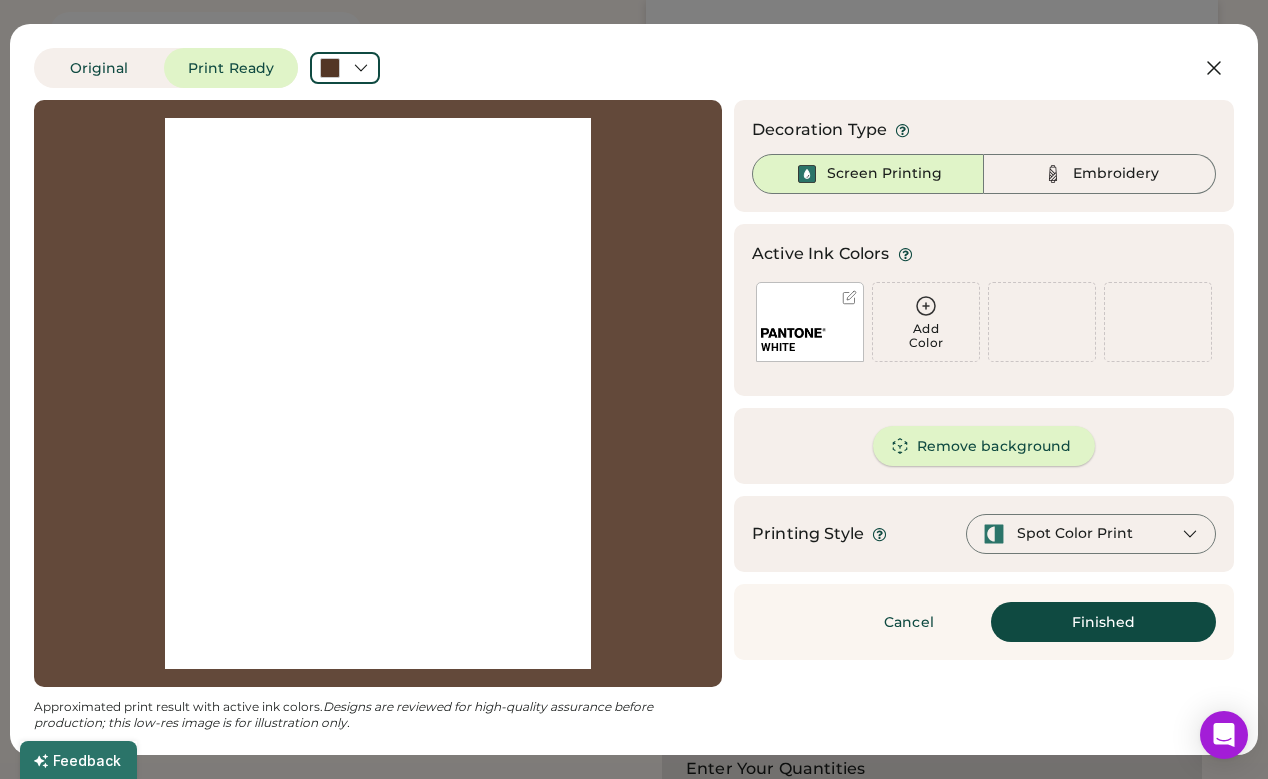 click on "Remove background" at bounding box center (984, 446) 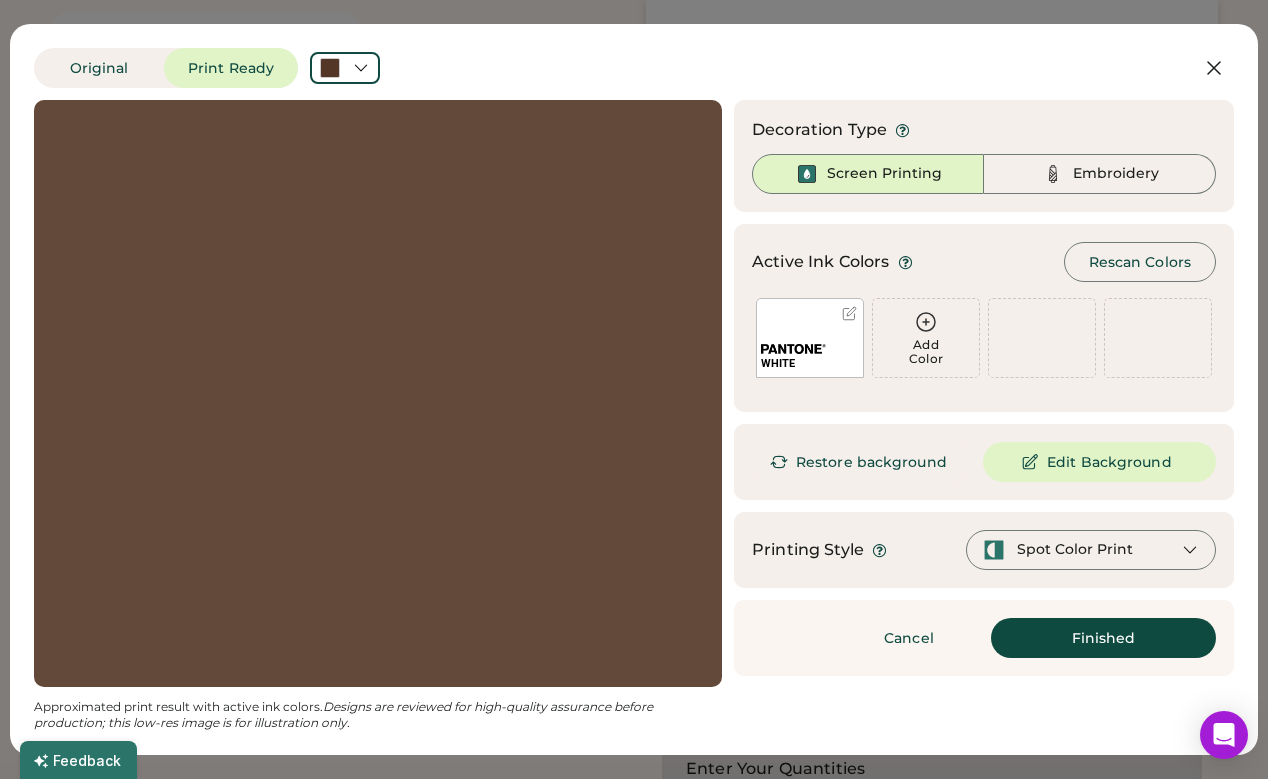 click on "WHITE" at bounding box center (810, 357) 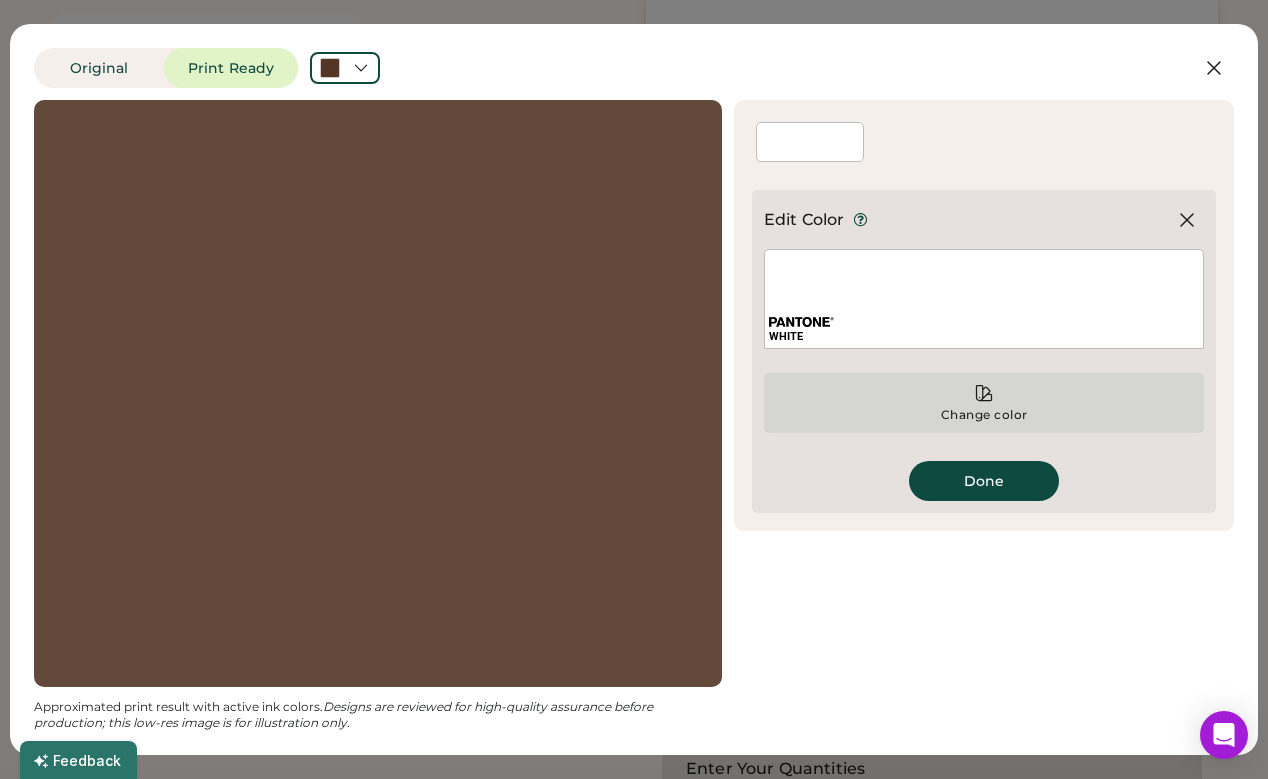 click on "Change color" at bounding box center (984, 403) 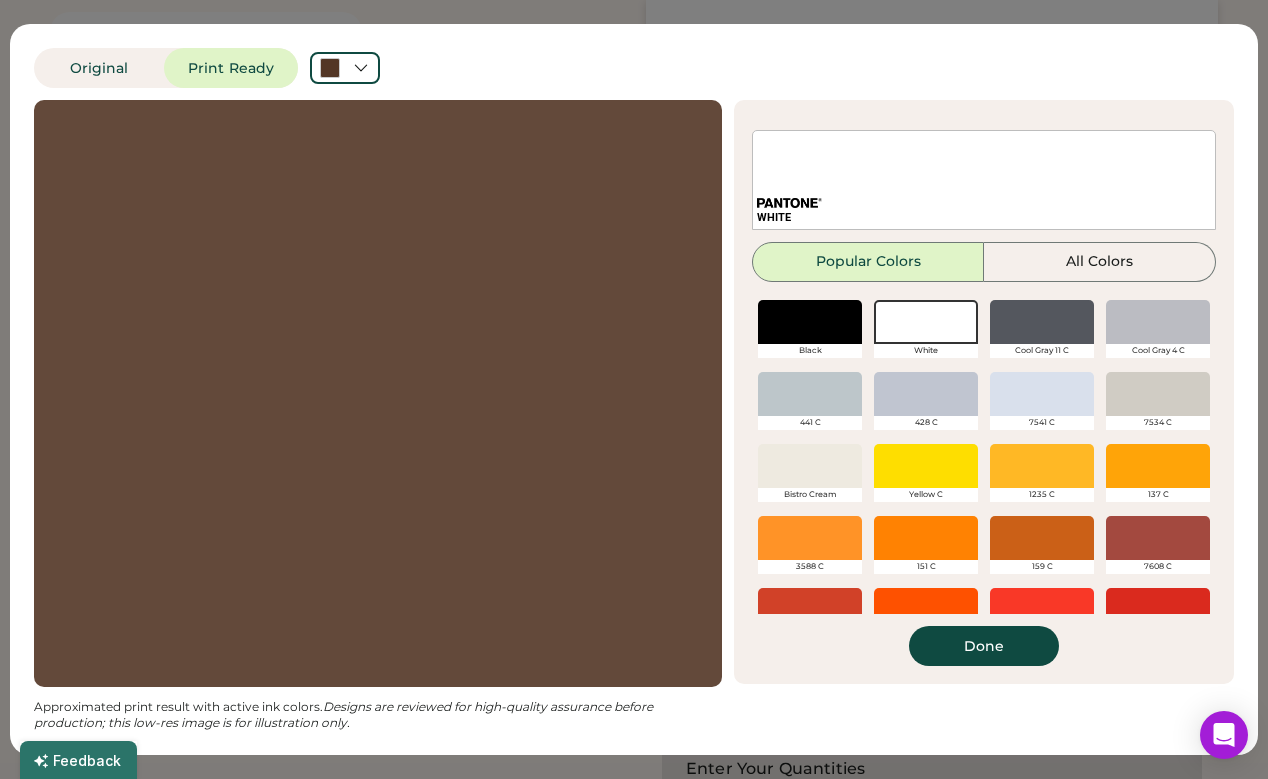 click at bounding box center (810, 322) 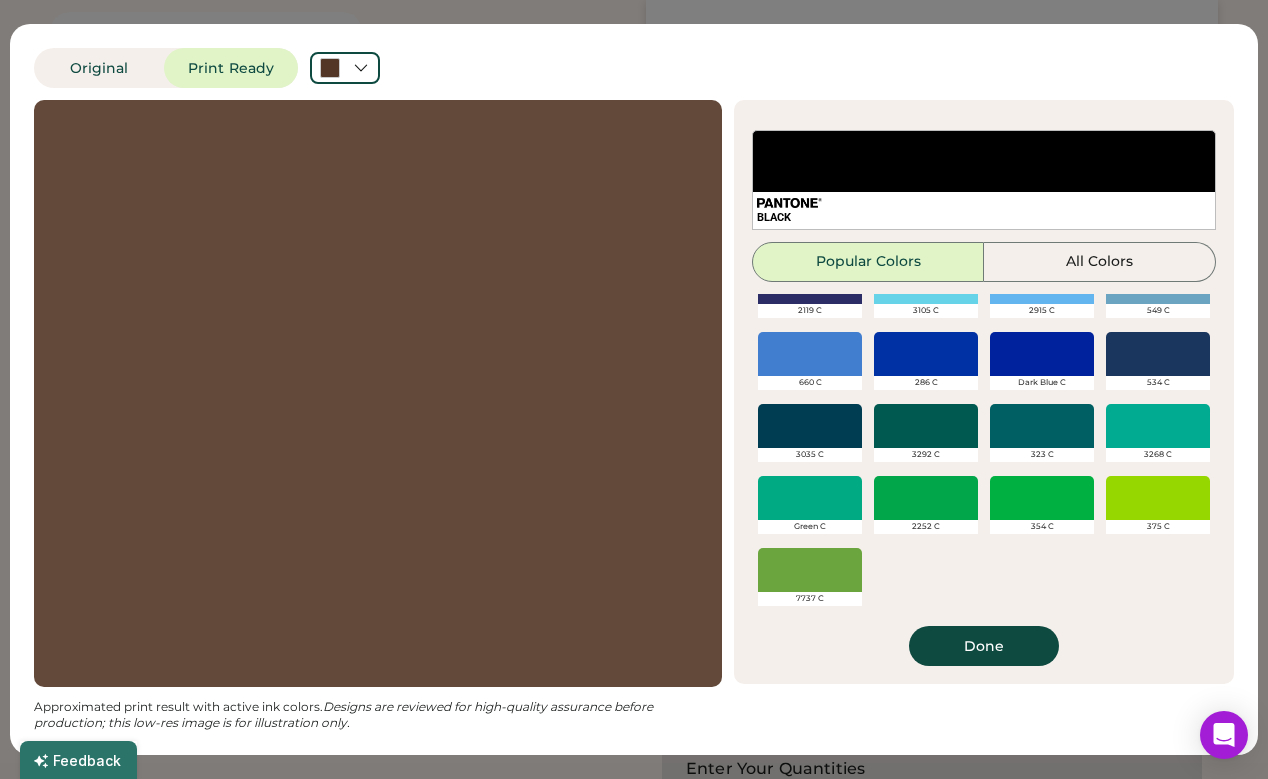 scroll, scrollTop: 626, scrollLeft: 0, axis: vertical 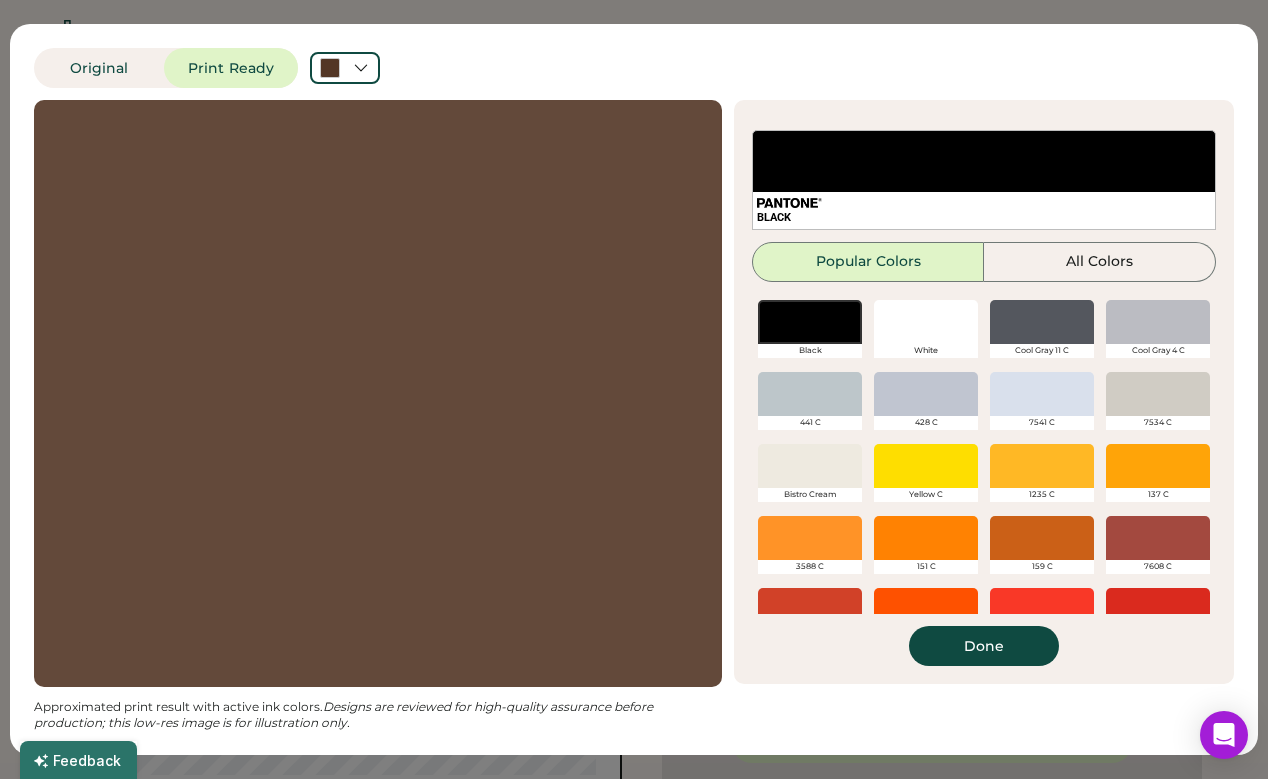 click at bounding box center (378, 393) 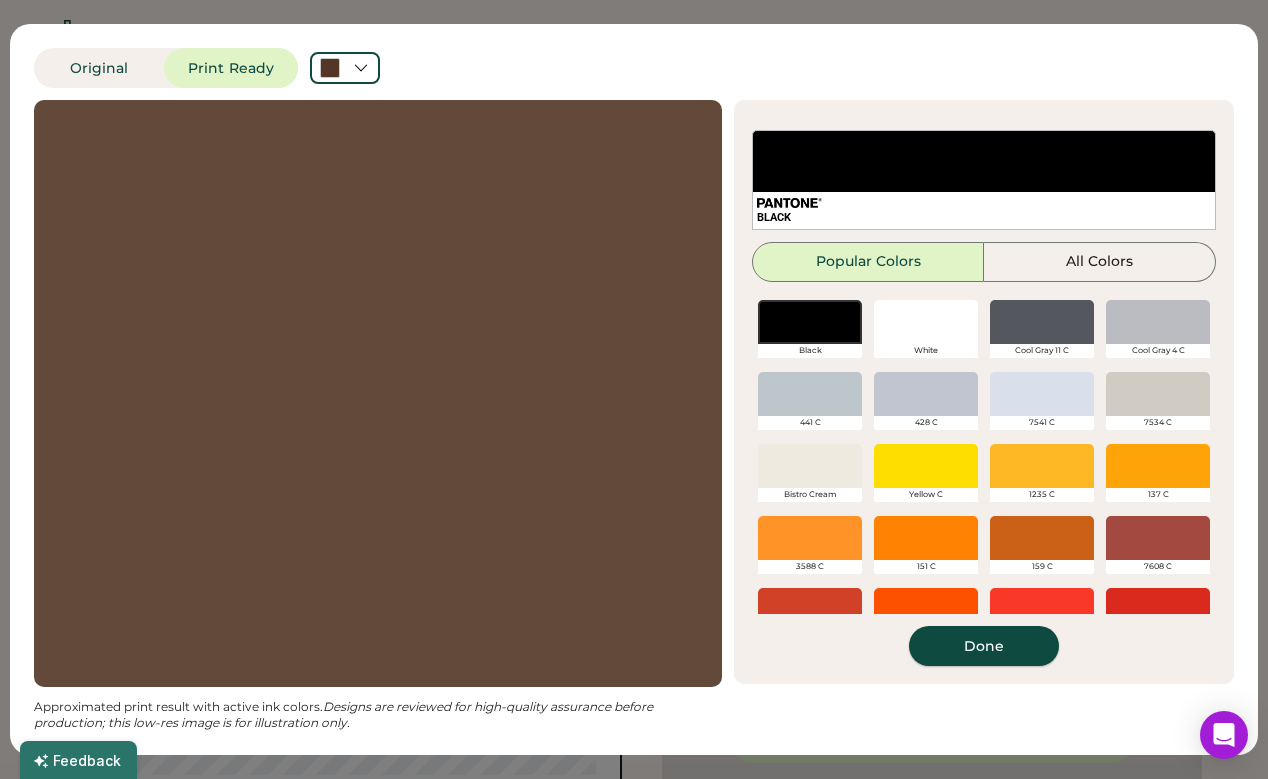 click on "Done" at bounding box center (984, 646) 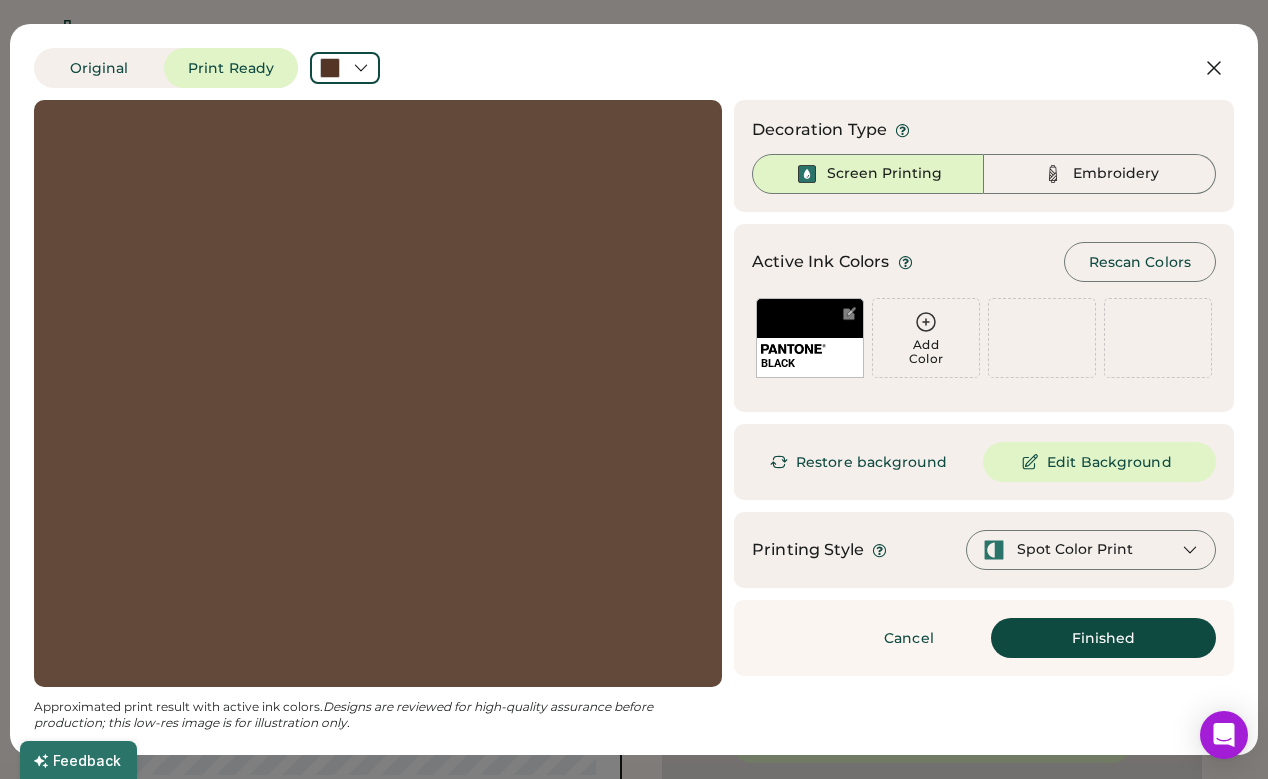 click on "Finished" at bounding box center (1103, 638) 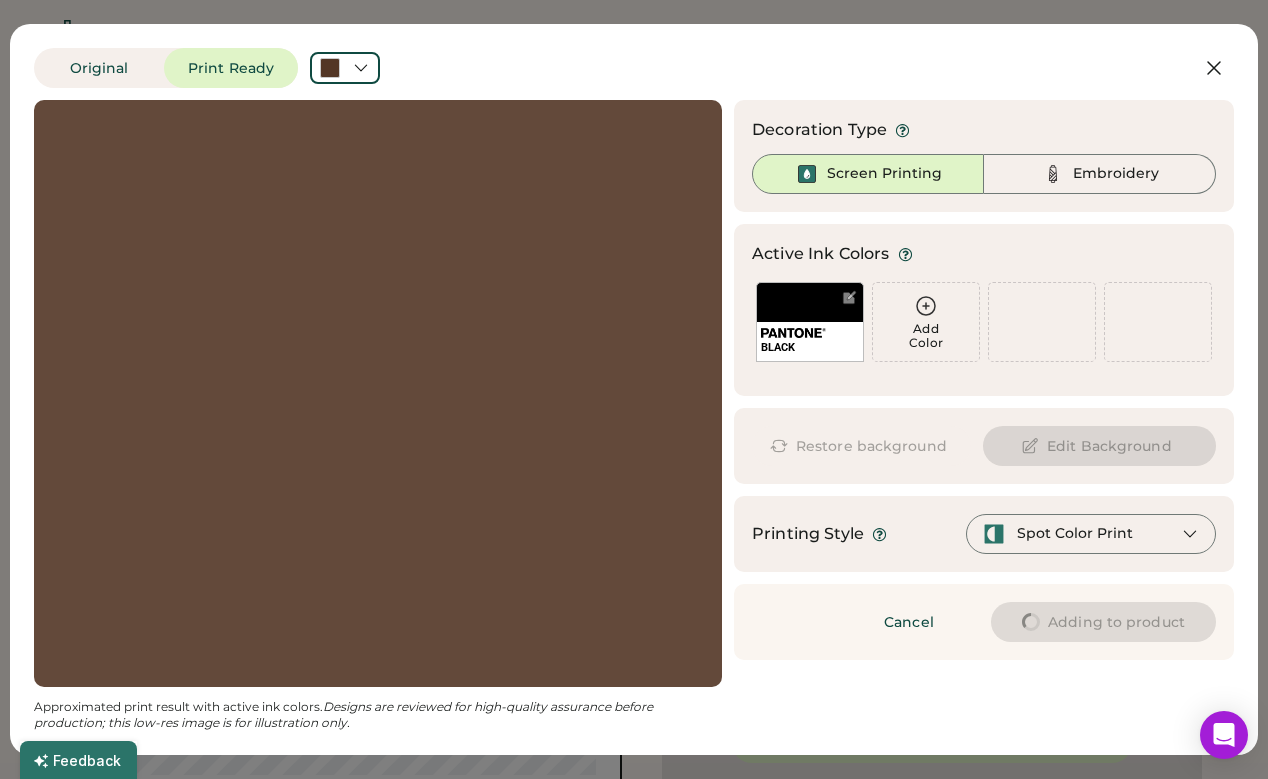 type on "****" 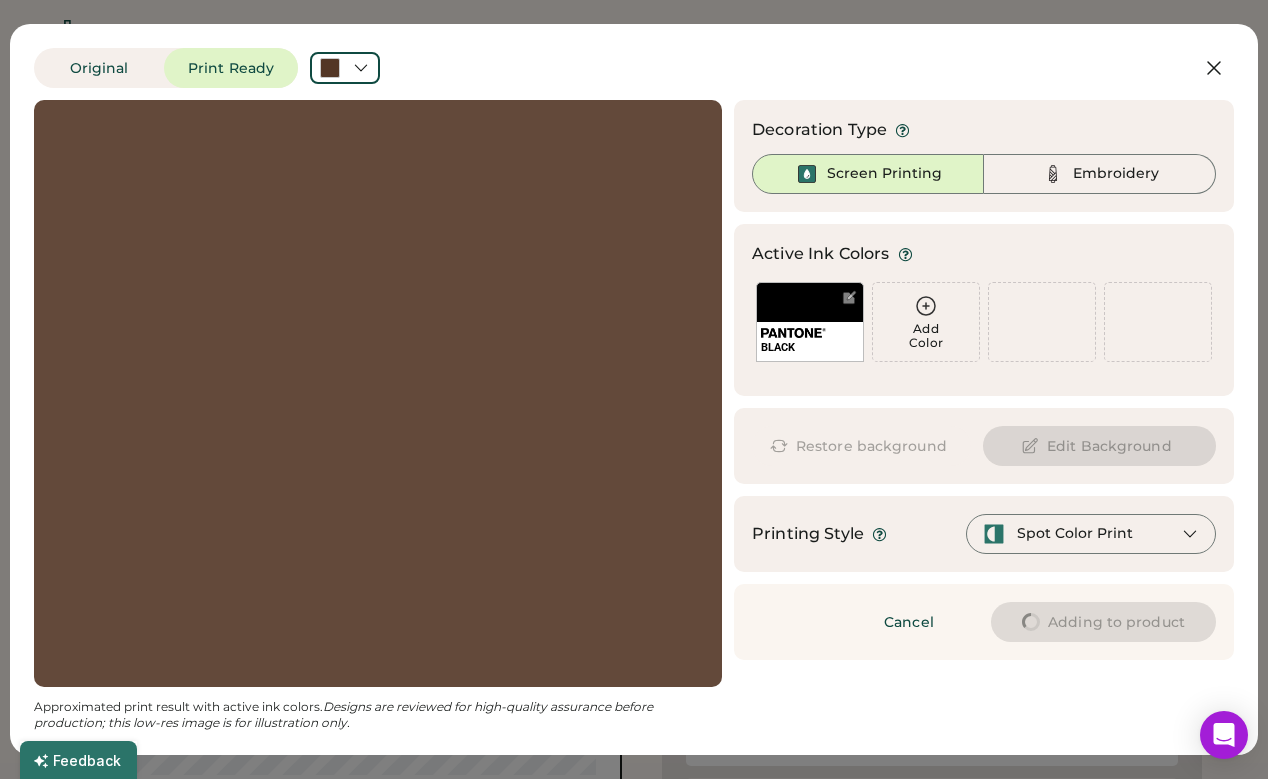 type on "****" 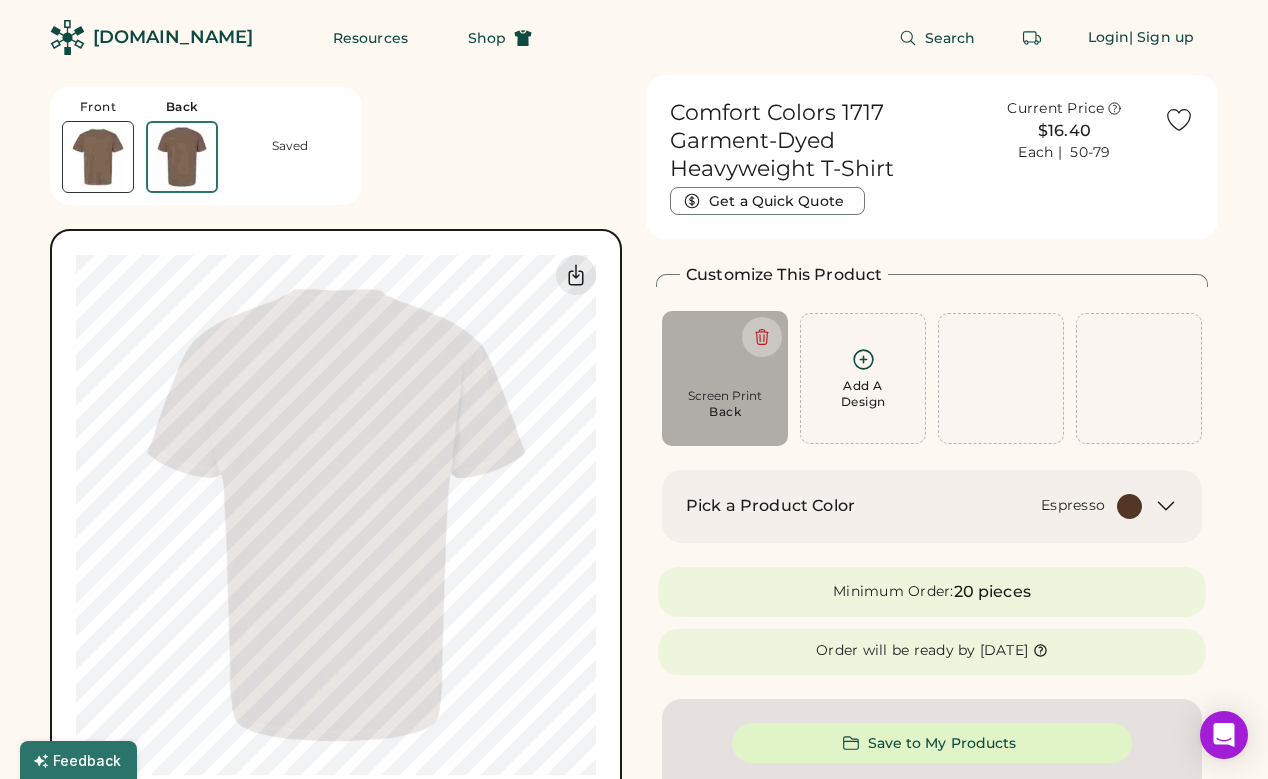 type on "****" 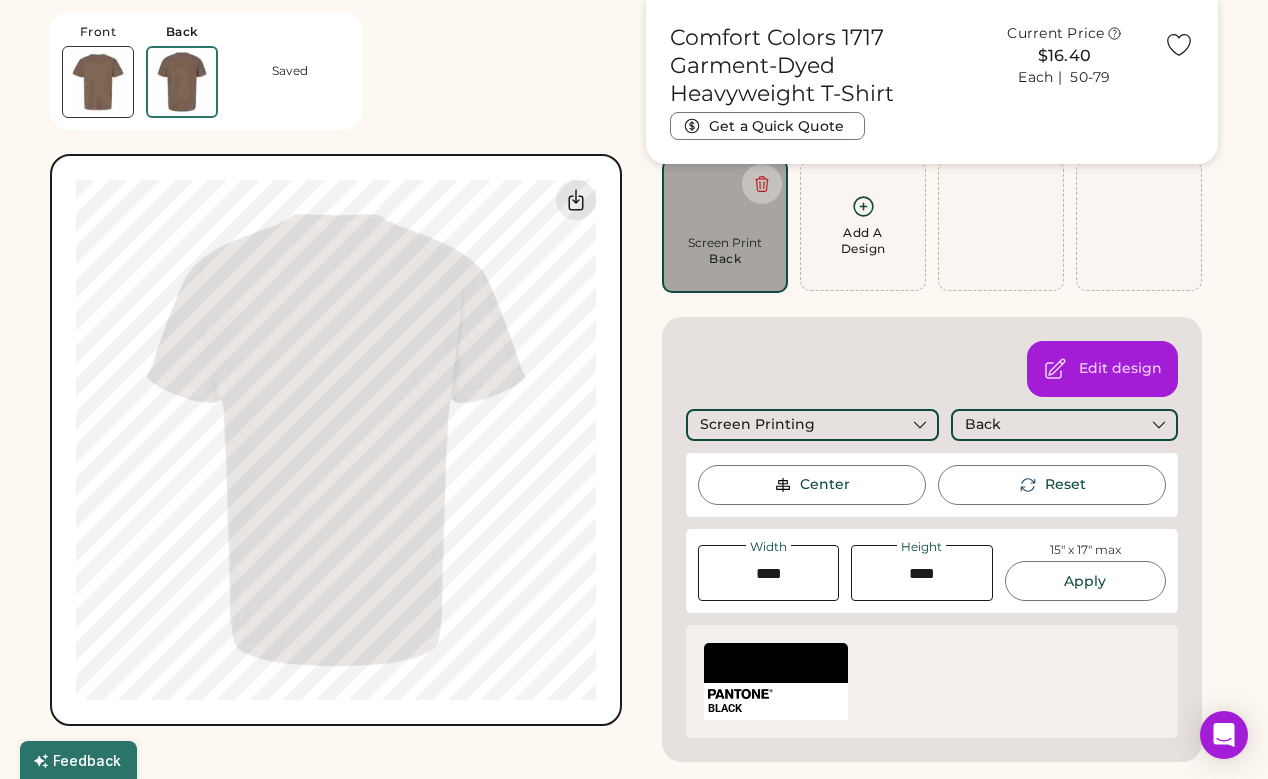 scroll, scrollTop: 162, scrollLeft: 0, axis: vertical 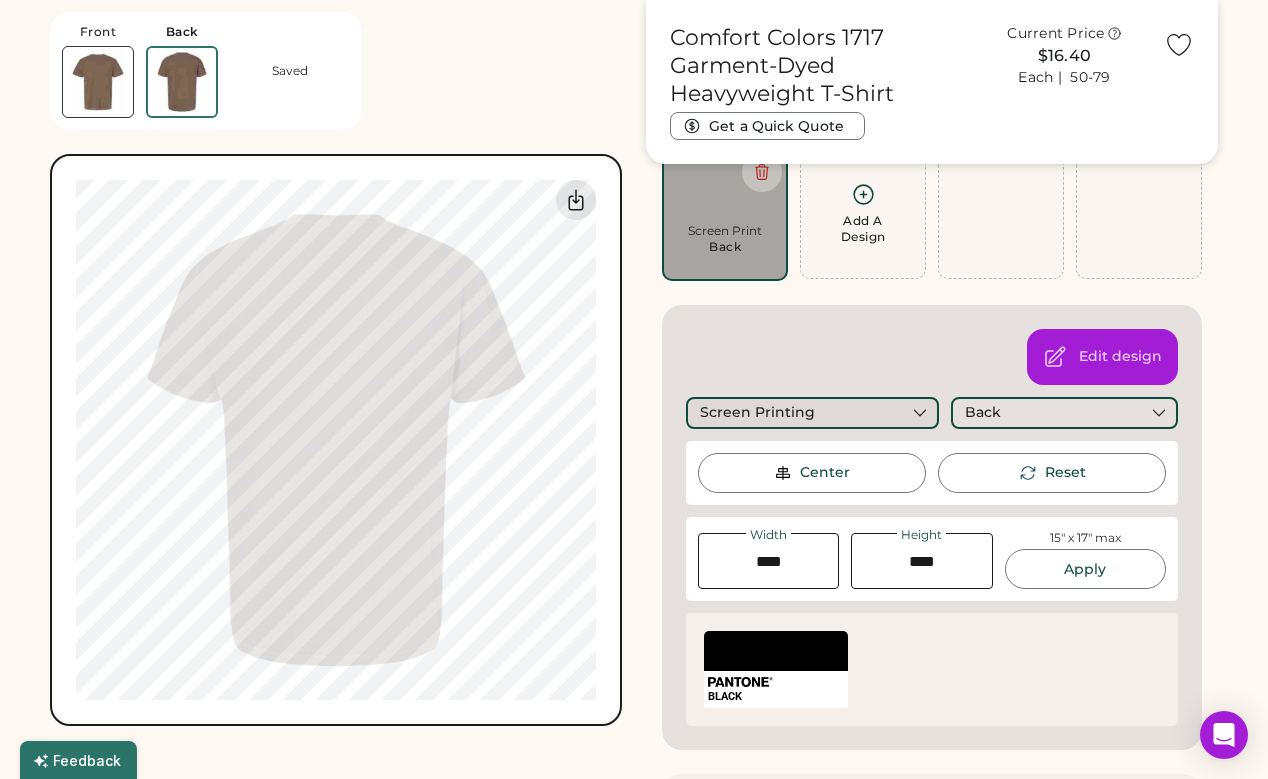 click on "Screen Printing" at bounding box center (812, 413) 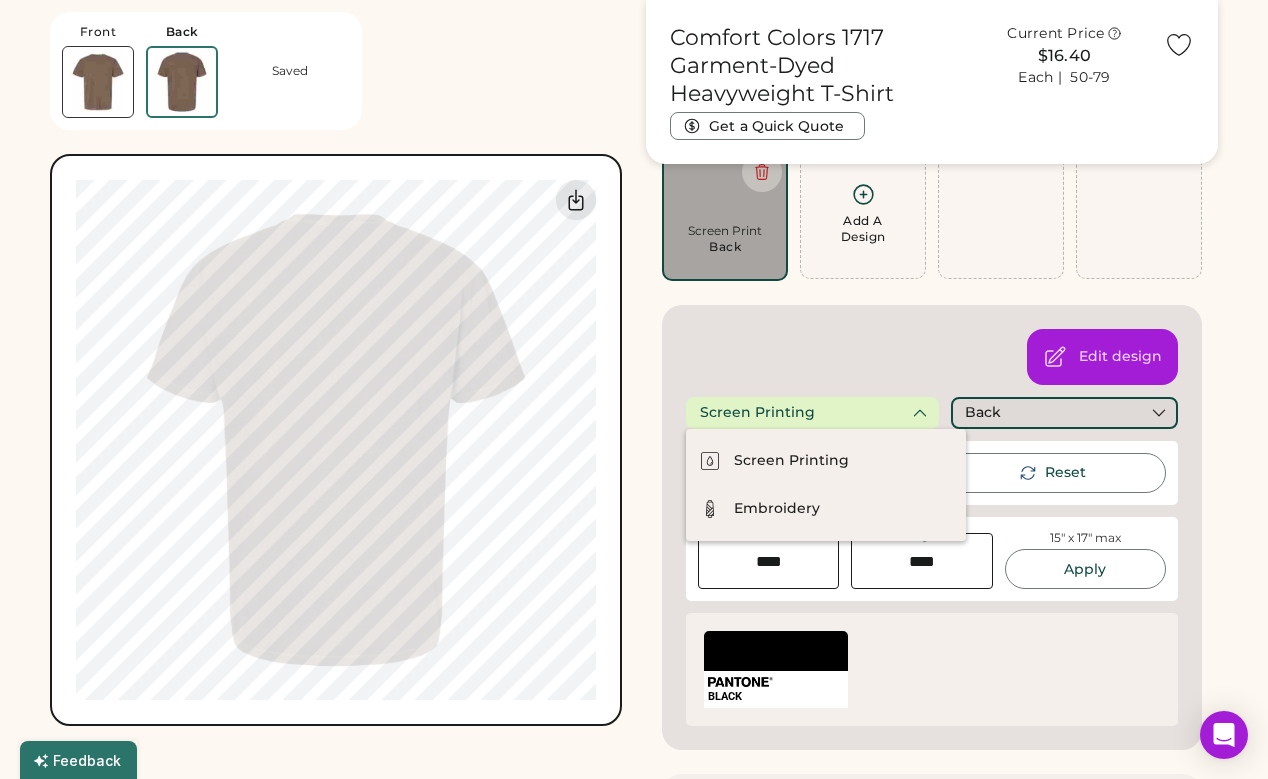 click on "Back" at bounding box center (1065, 413) 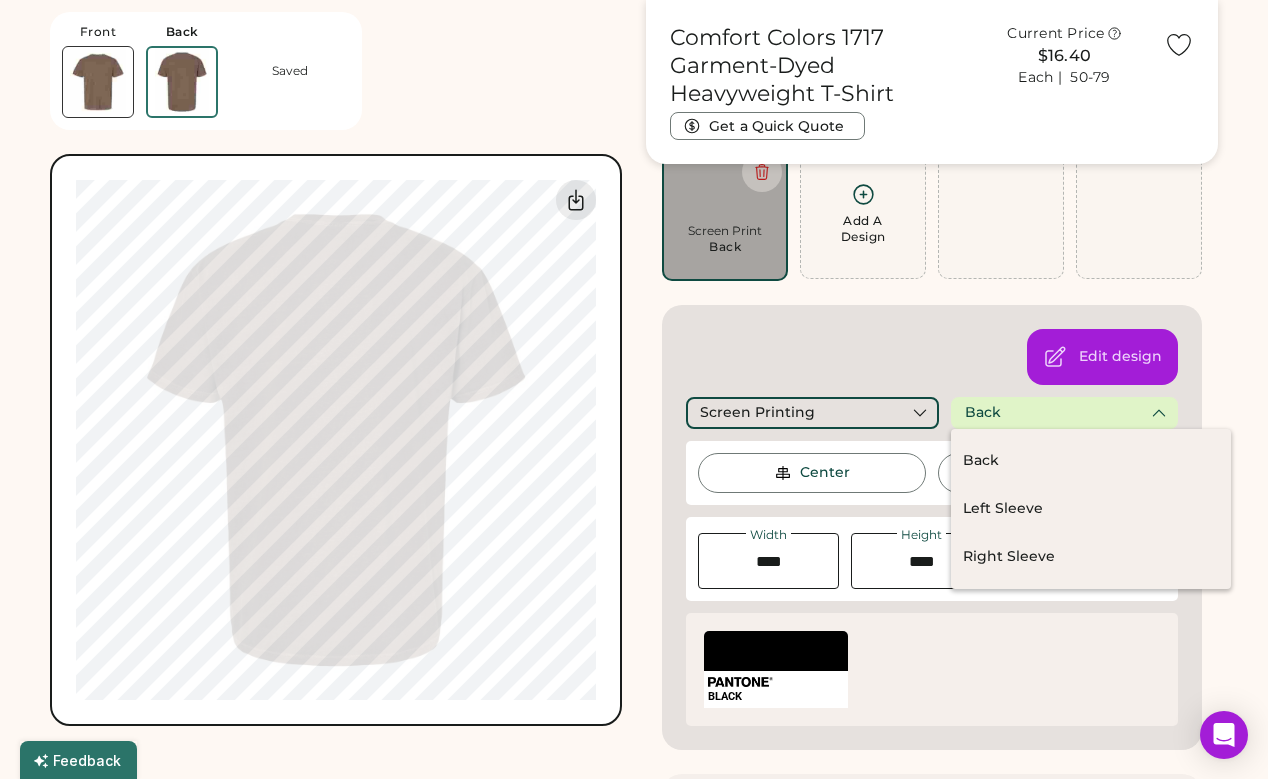 click at bounding box center [98, 82] 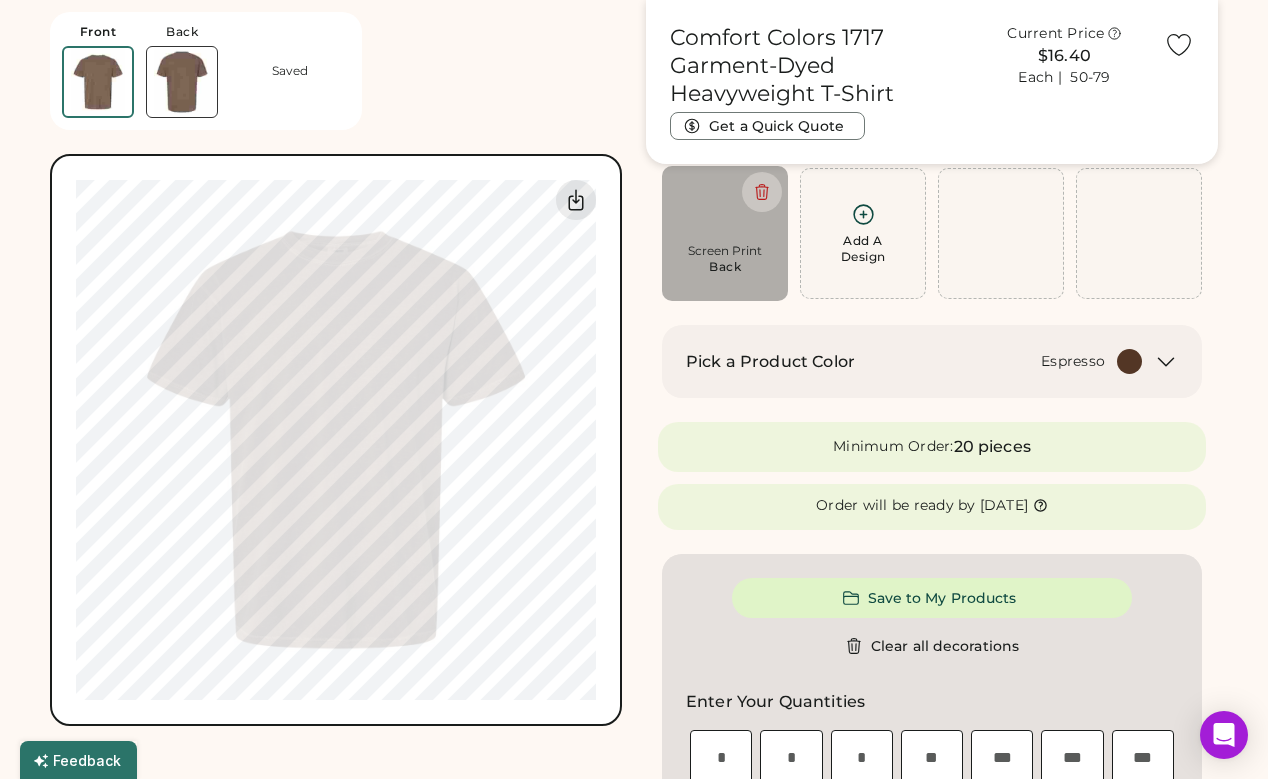scroll, scrollTop: 108, scrollLeft: 0, axis: vertical 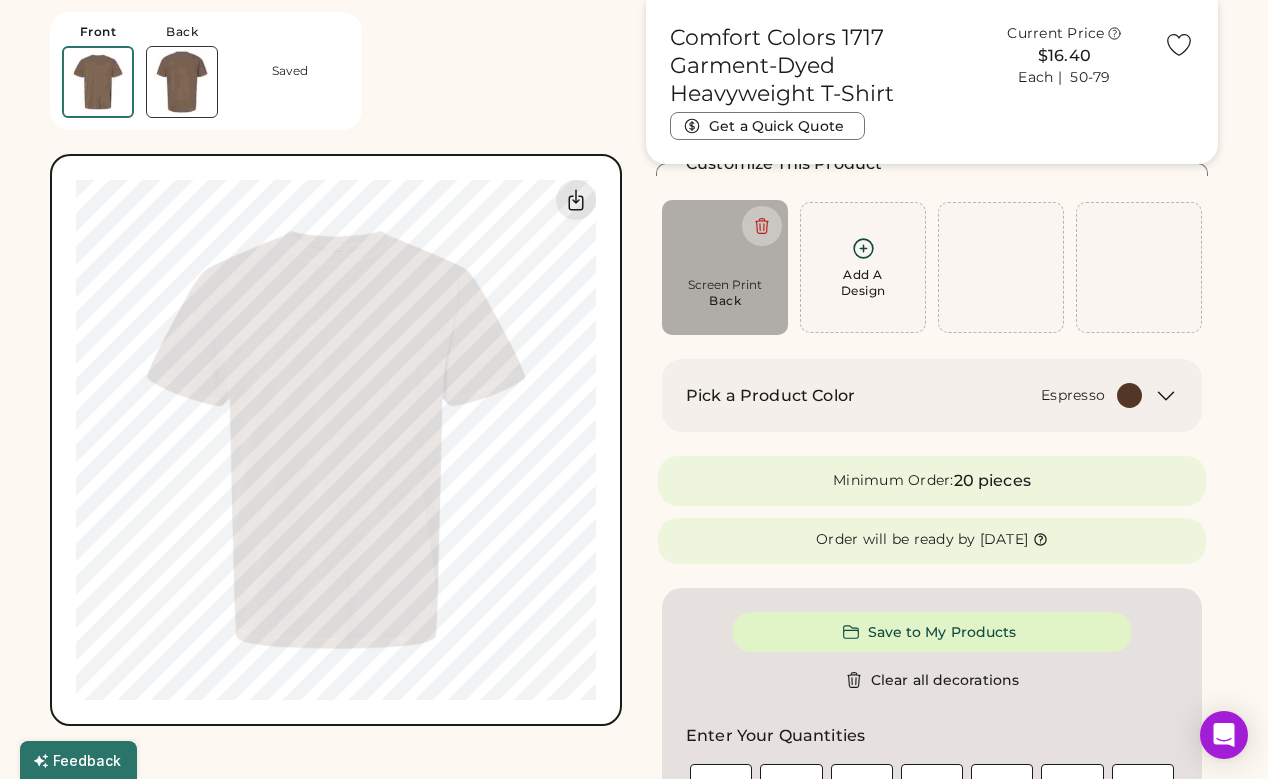 click at bounding box center [182, 82] 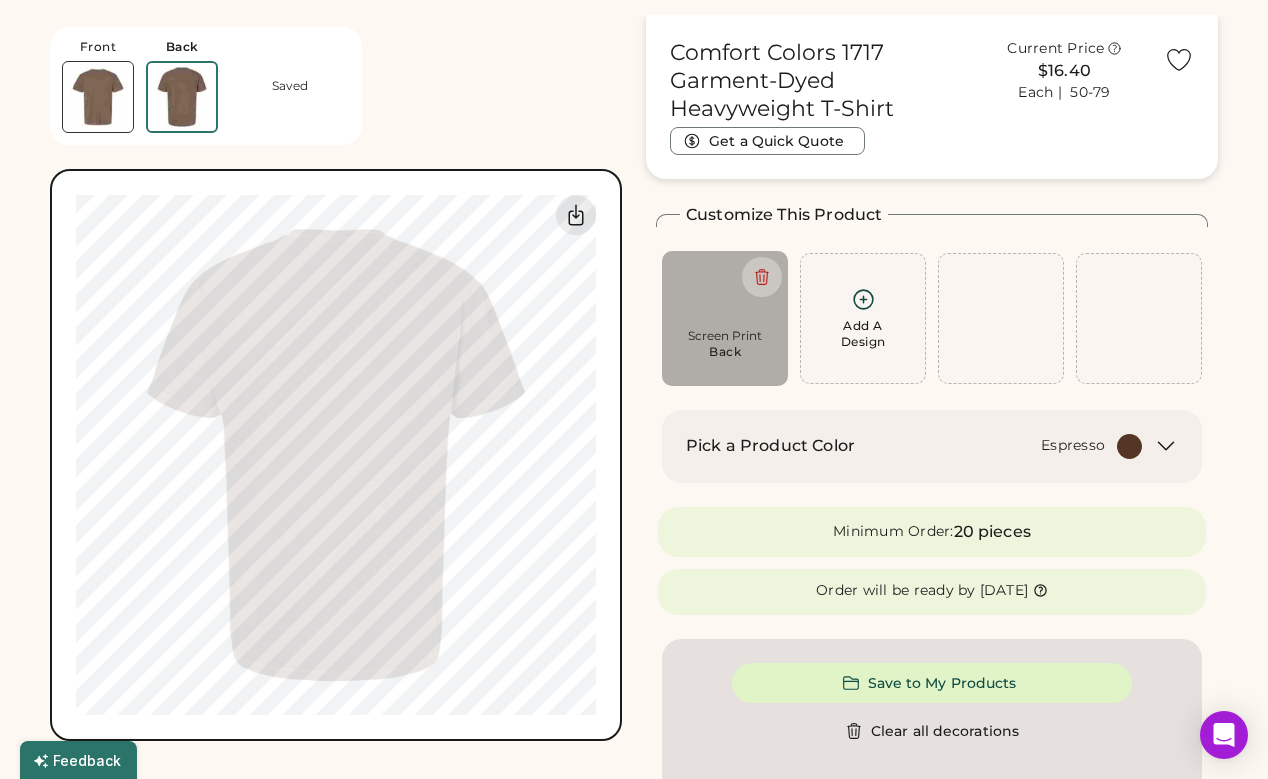 scroll, scrollTop: 54, scrollLeft: 0, axis: vertical 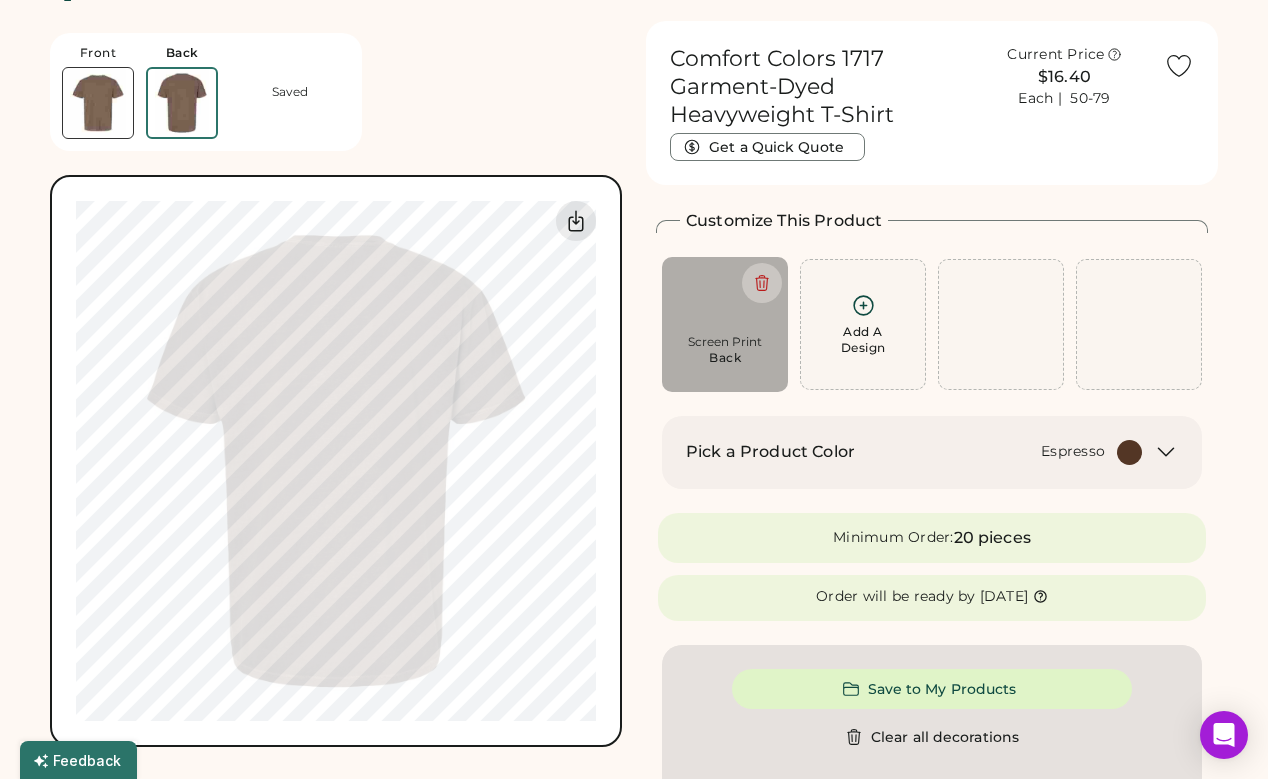 click at bounding box center [98, 103] 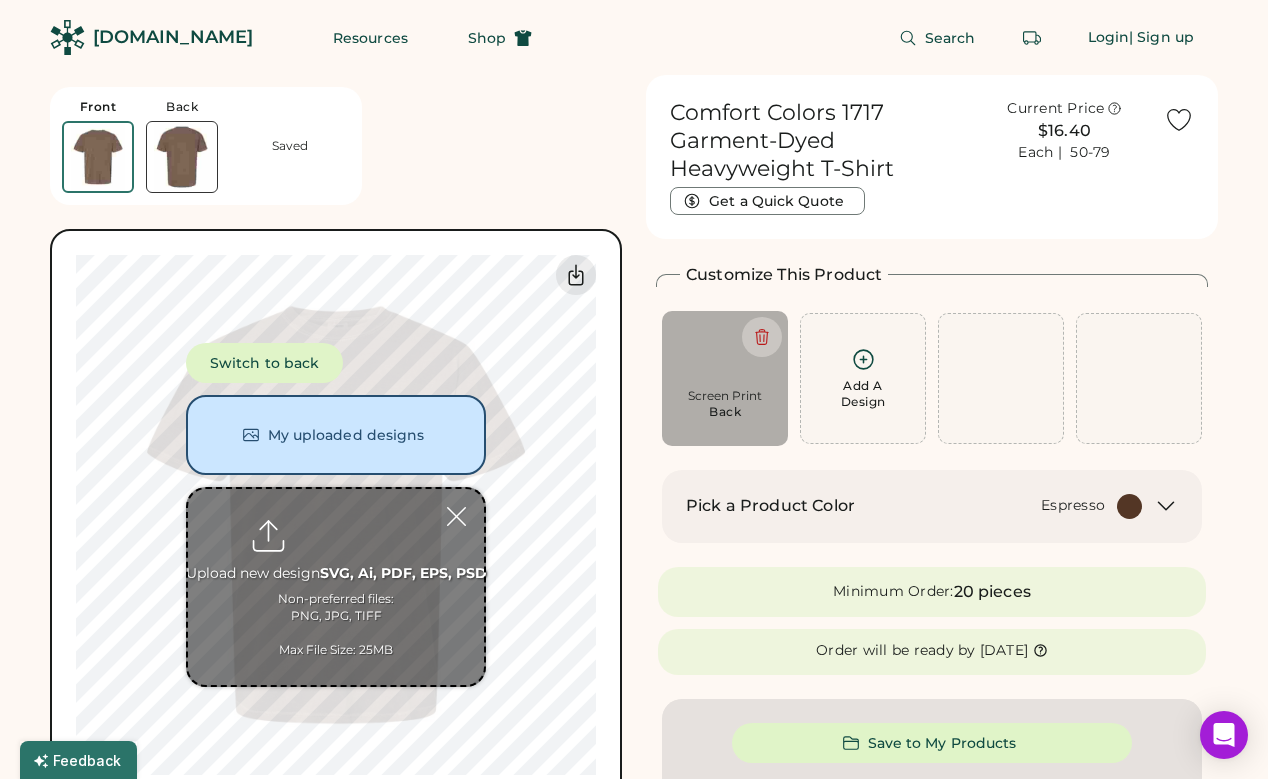 scroll, scrollTop: 0, scrollLeft: 0, axis: both 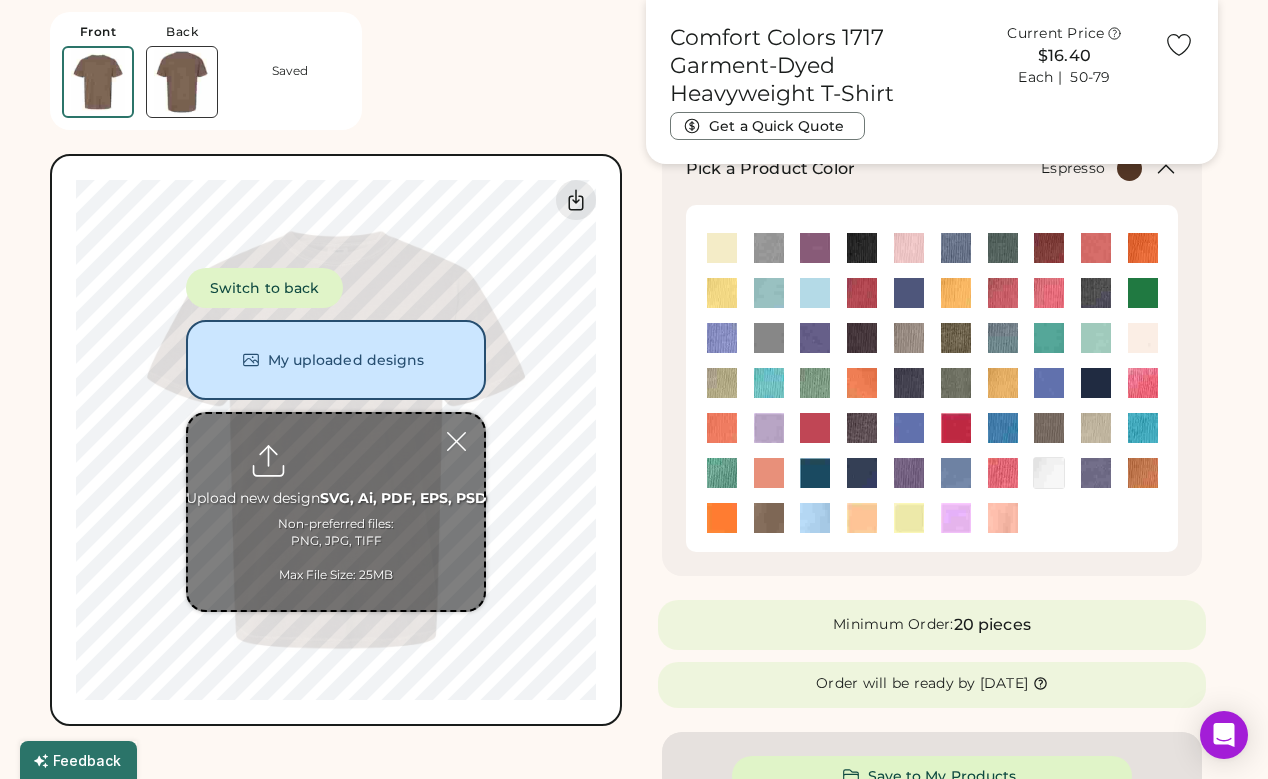 click on "Front Back Saved Switch to back    My uploaded designs Upload new design
SVG, Ai, PDF, EPS, PSD Non-preferred files:
PNG, JPG, TIFF Max File Size: 25MB    Guidelines are approximate; our team will confirm the correct placement.    My uploaded designs Upload Your Design
Ai, PDF, EPS, SVG, PSD Non-preferred files:
PNG, JPG, TIFF Max File Size: 25MB 100% 100%" at bounding box center [336, 363] 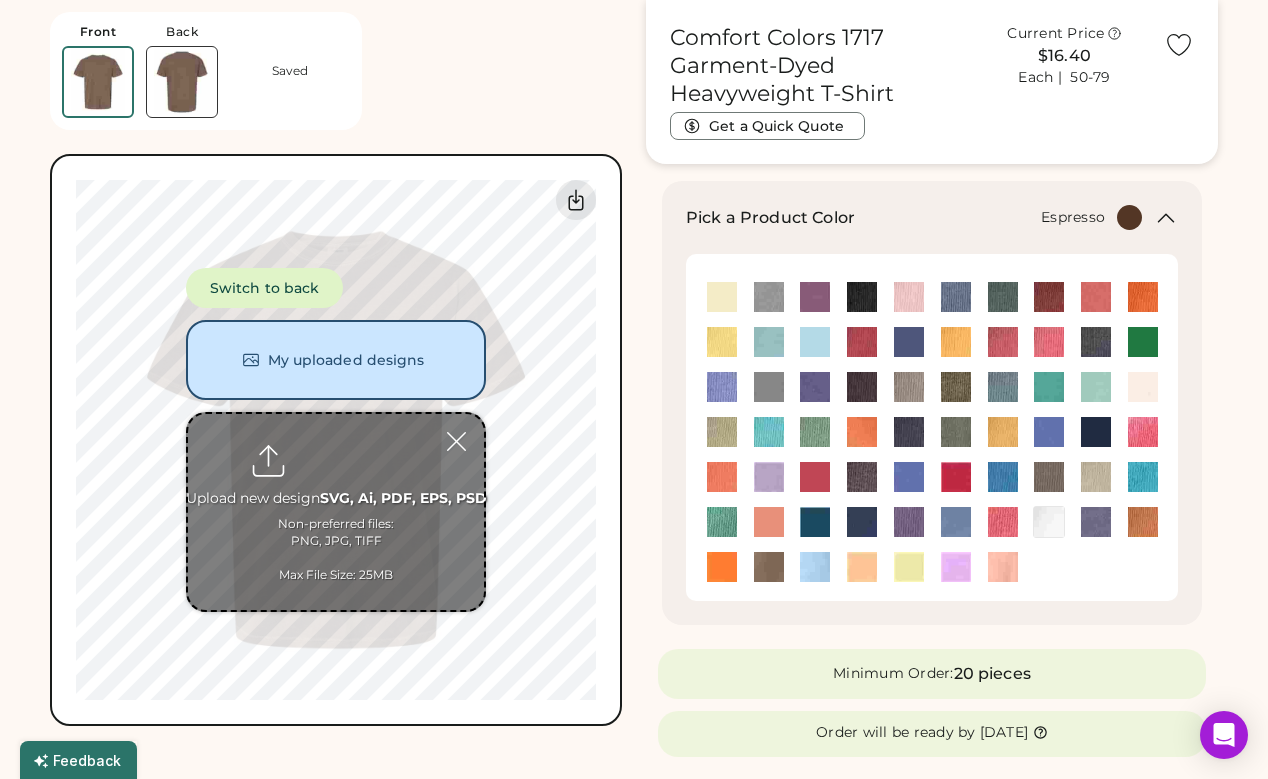 scroll, scrollTop: 285, scrollLeft: 0, axis: vertical 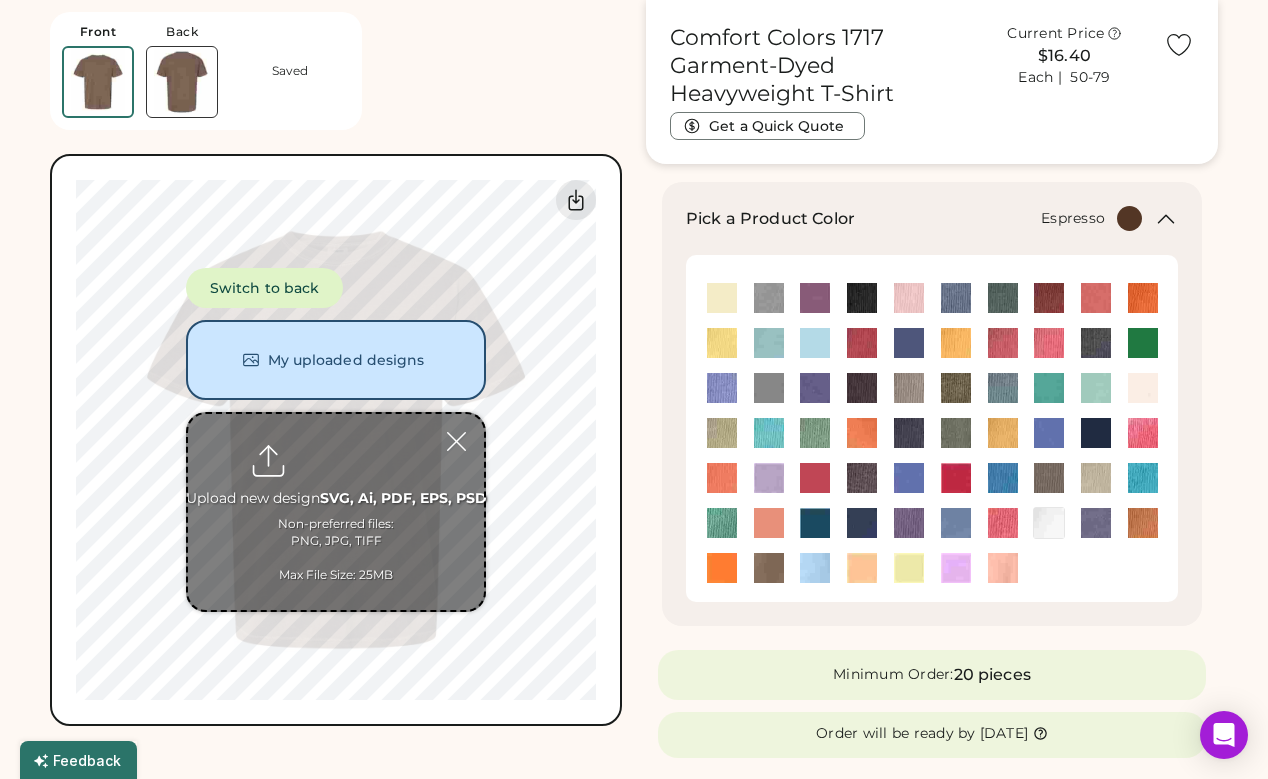 click 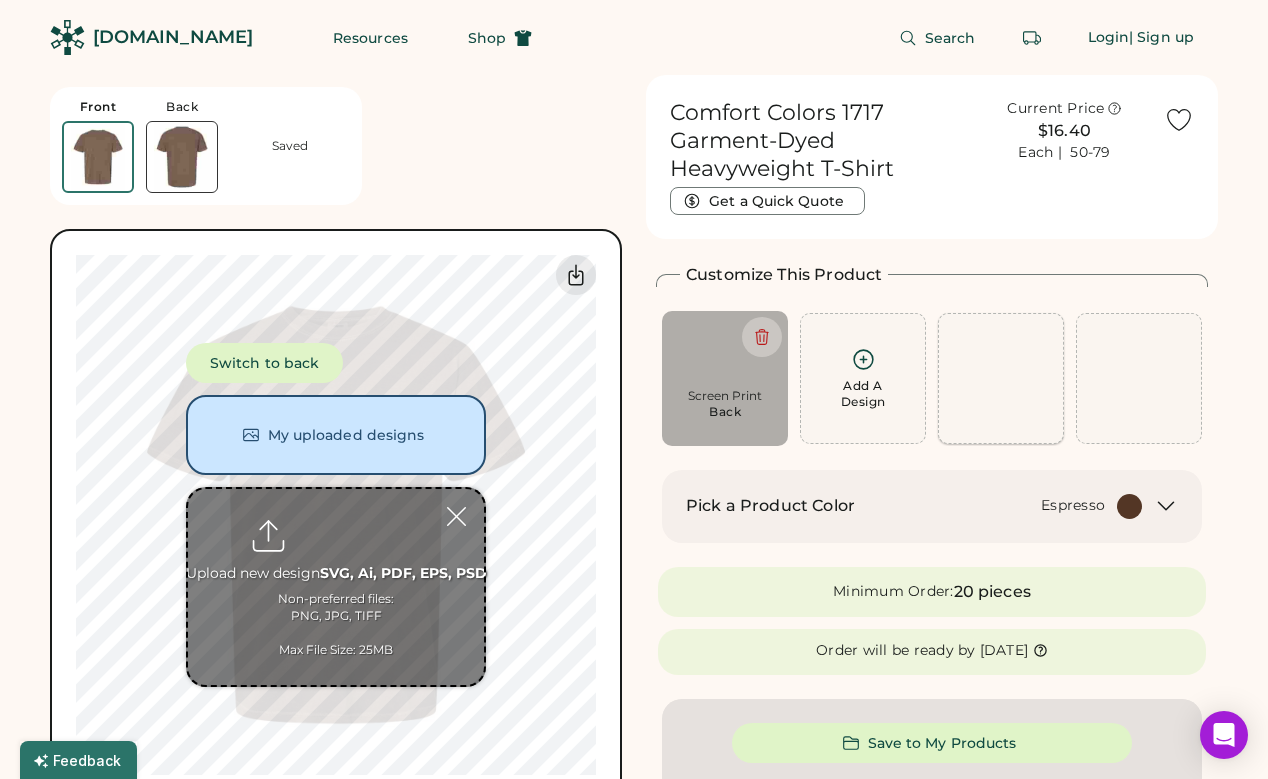 scroll, scrollTop: 0, scrollLeft: 0, axis: both 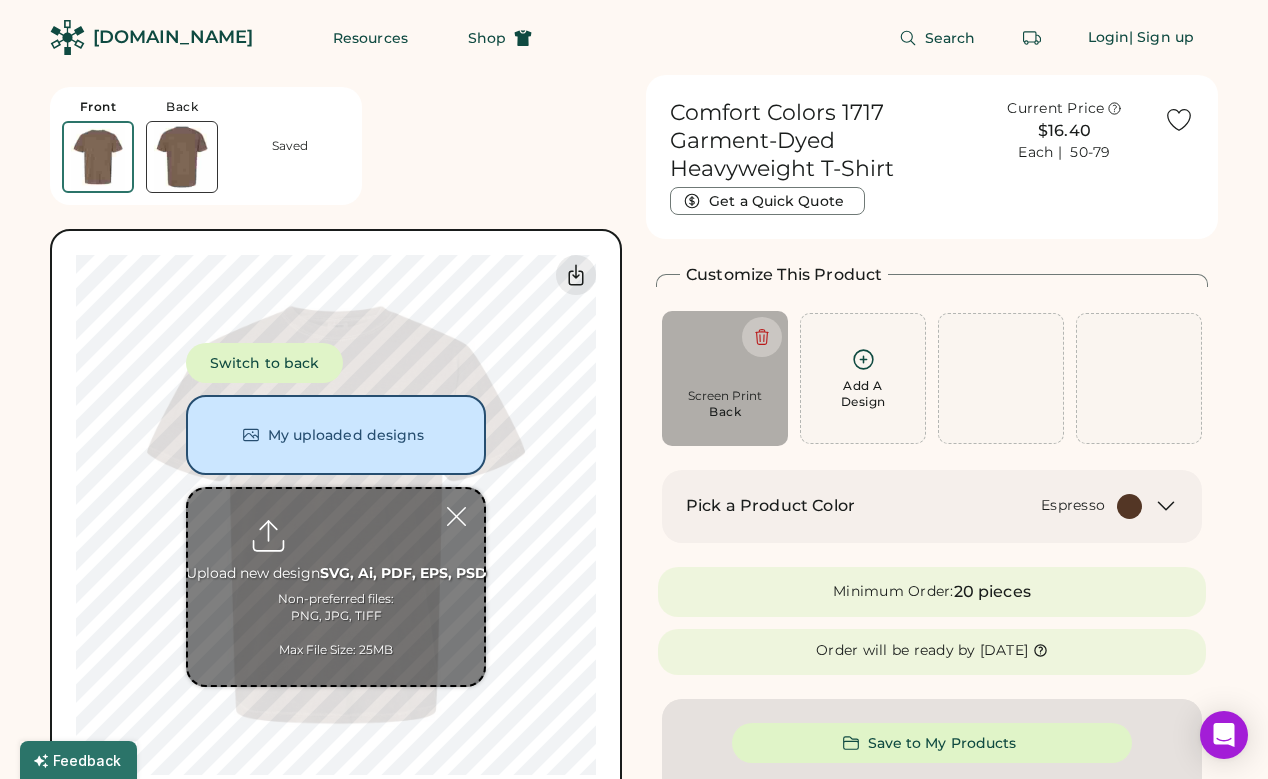 click 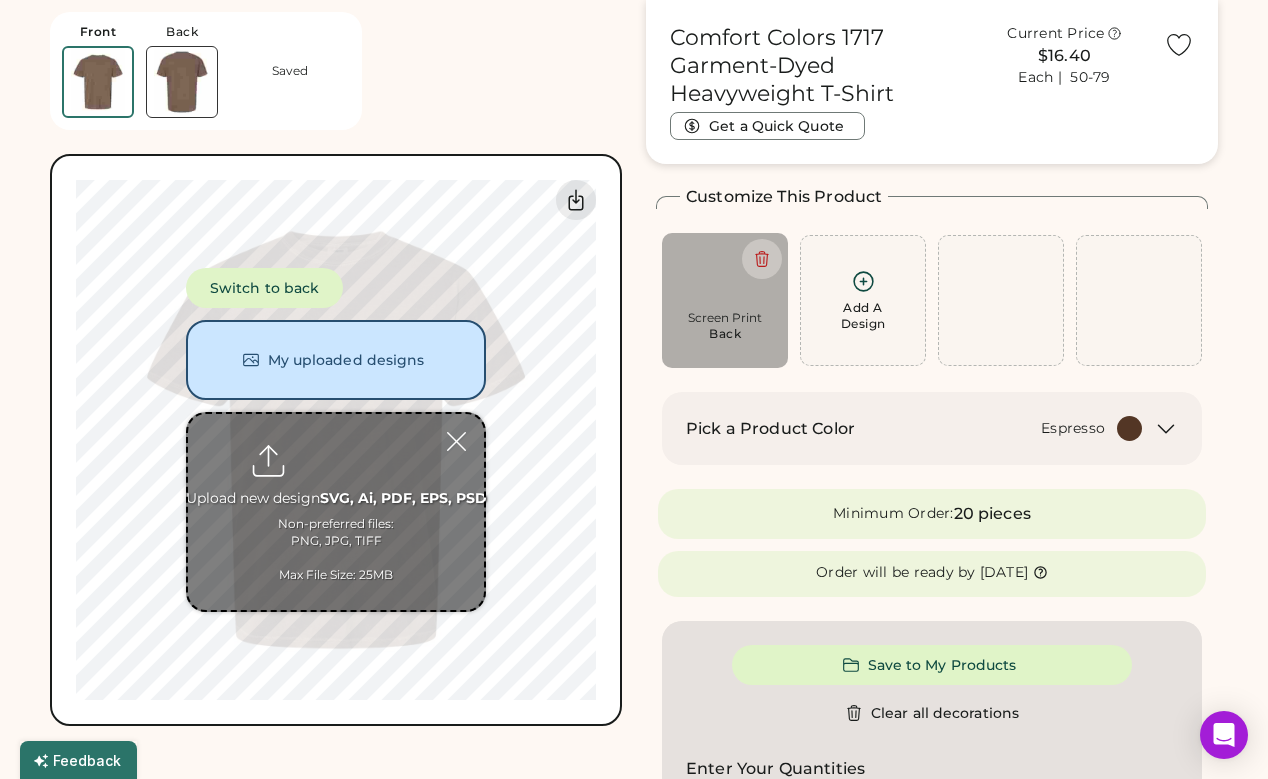 click on "Add A
Design" at bounding box center (863, 316) 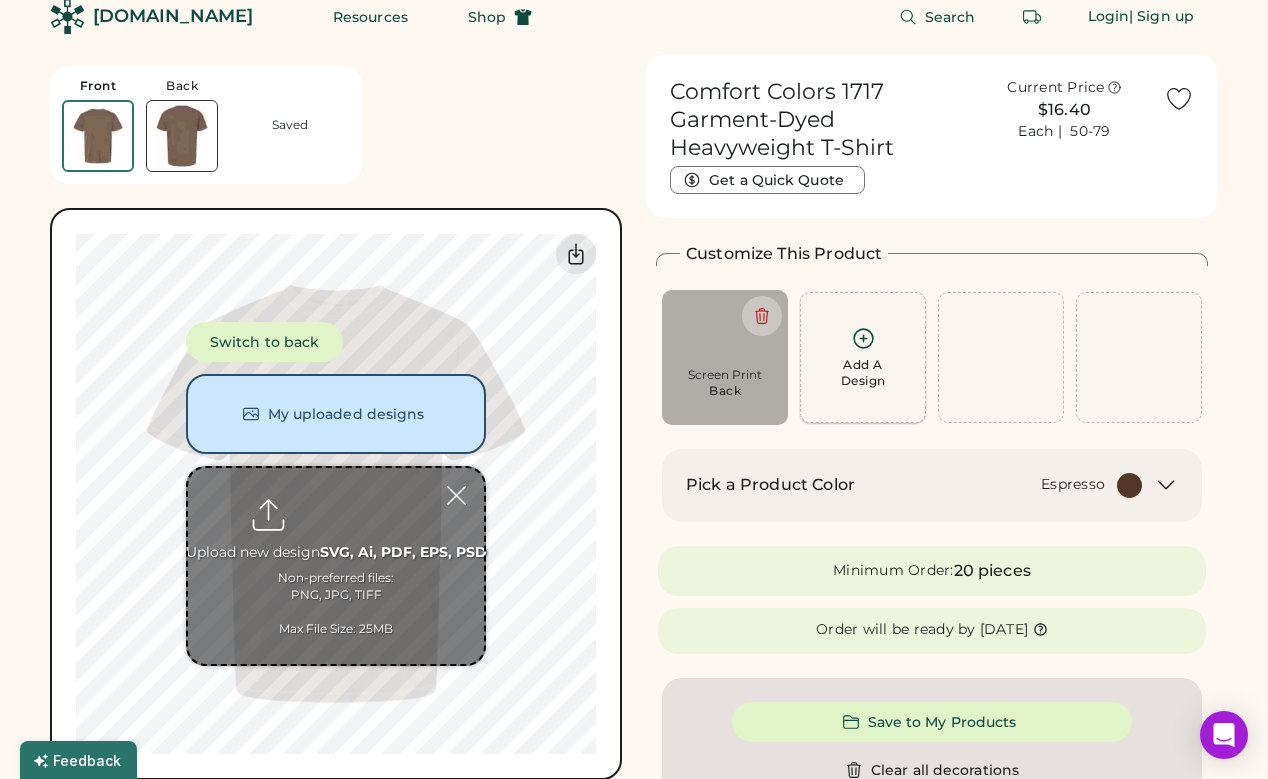 click 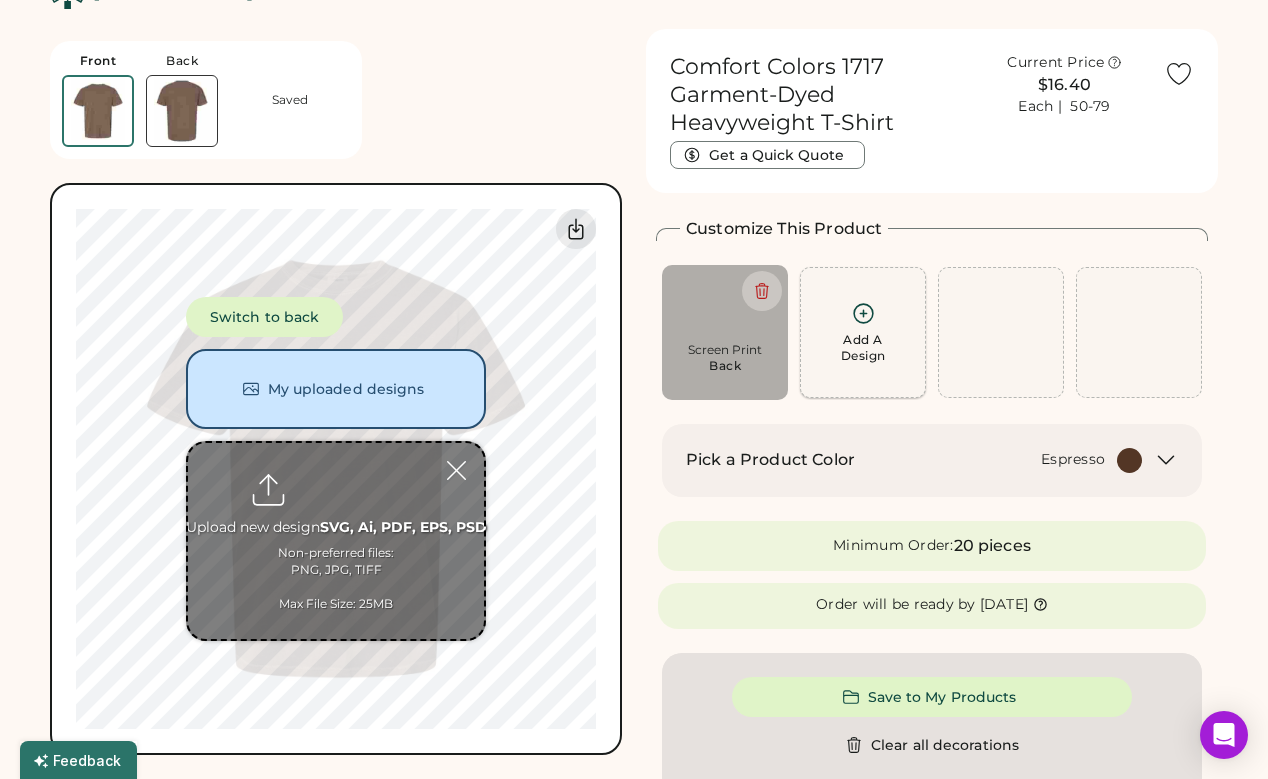 scroll, scrollTop: 75, scrollLeft: 0, axis: vertical 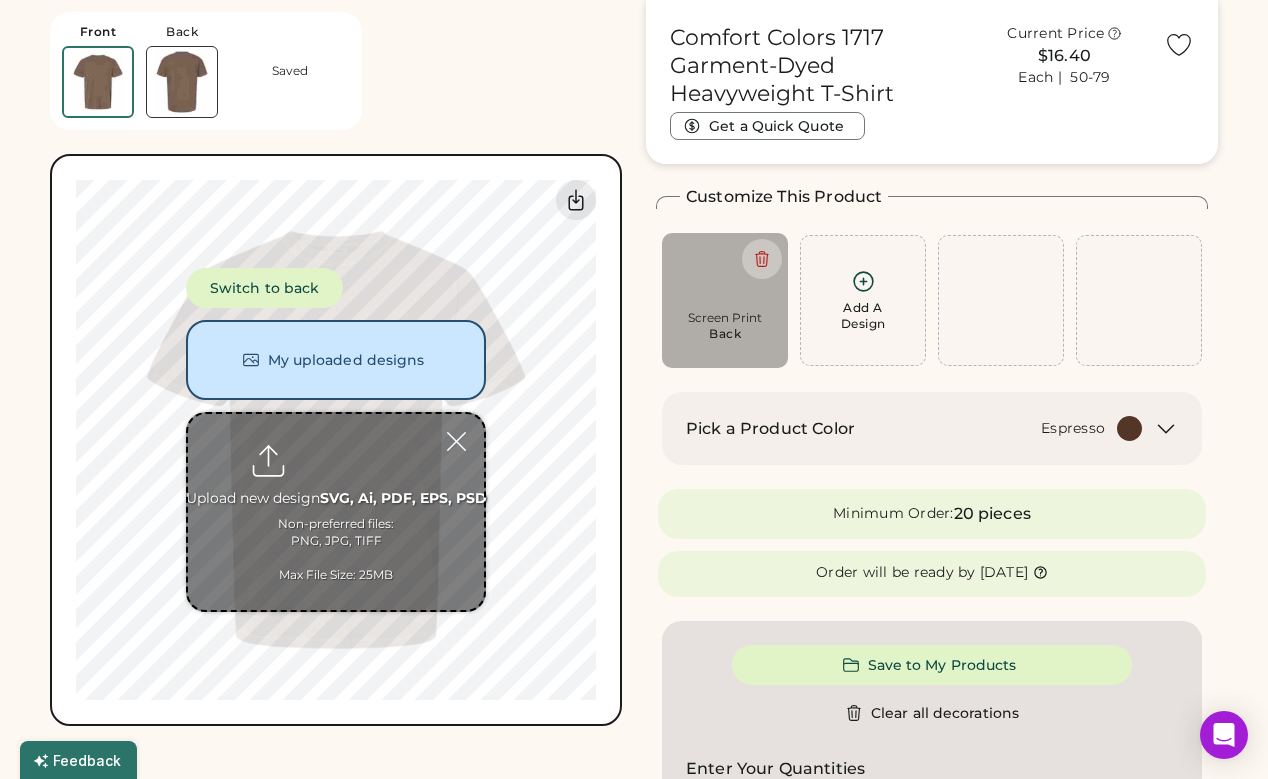click at bounding box center [336, 512] 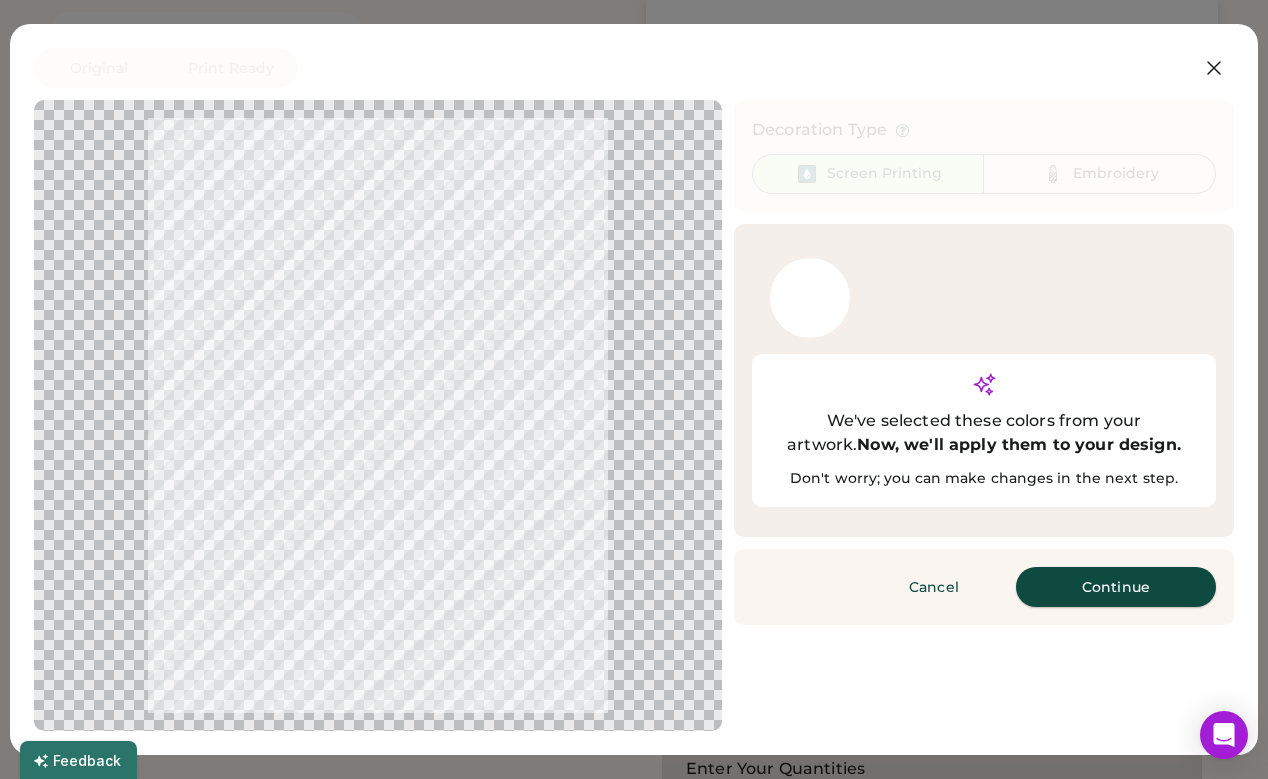 click on "Continue" at bounding box center [1116, 587] 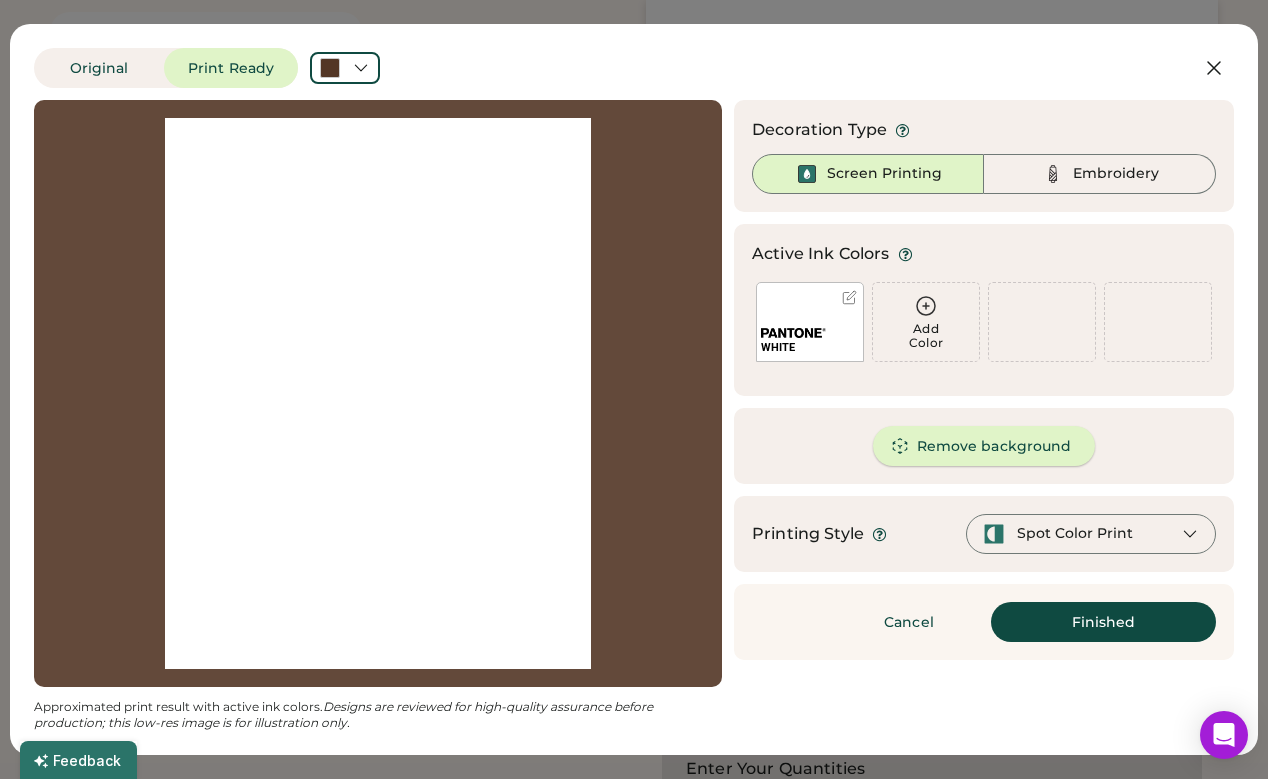 click on "Remove background" at bounding box center (984, 446) 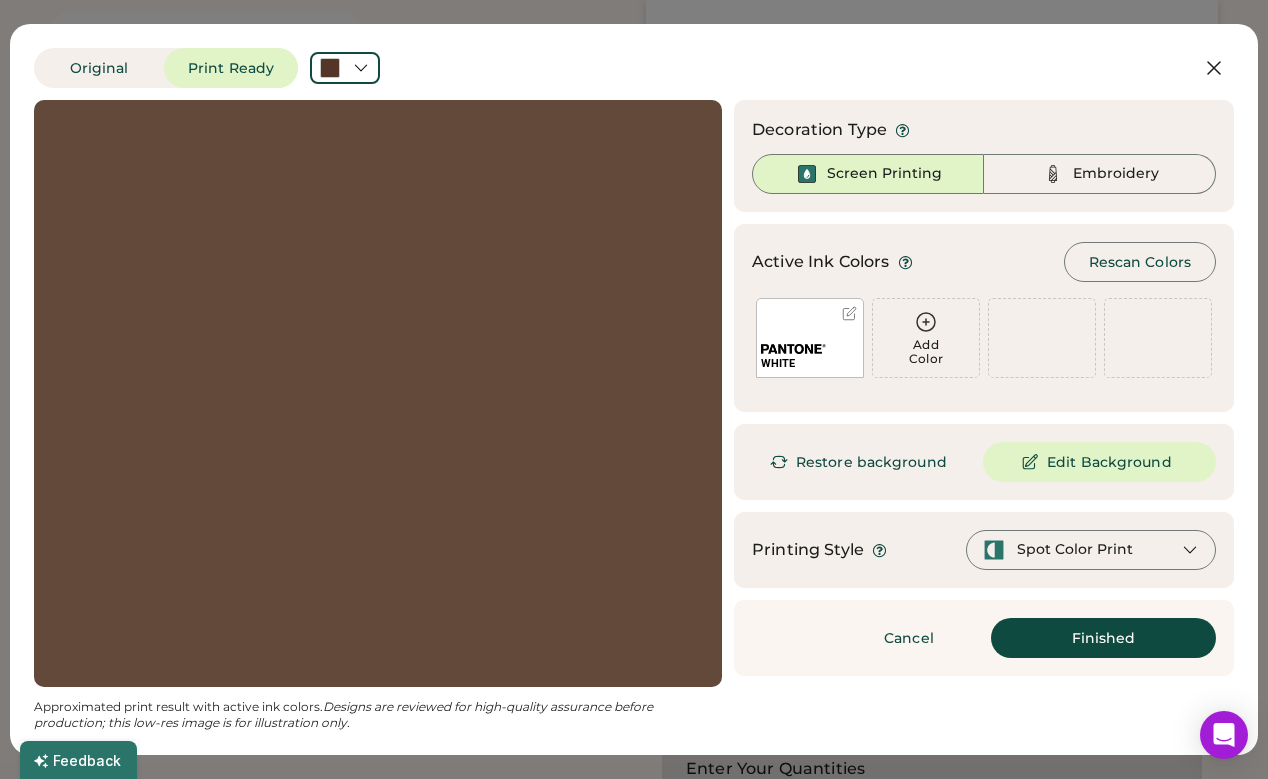 click on "Spot Color Print" at bounding box center (1075, 550) 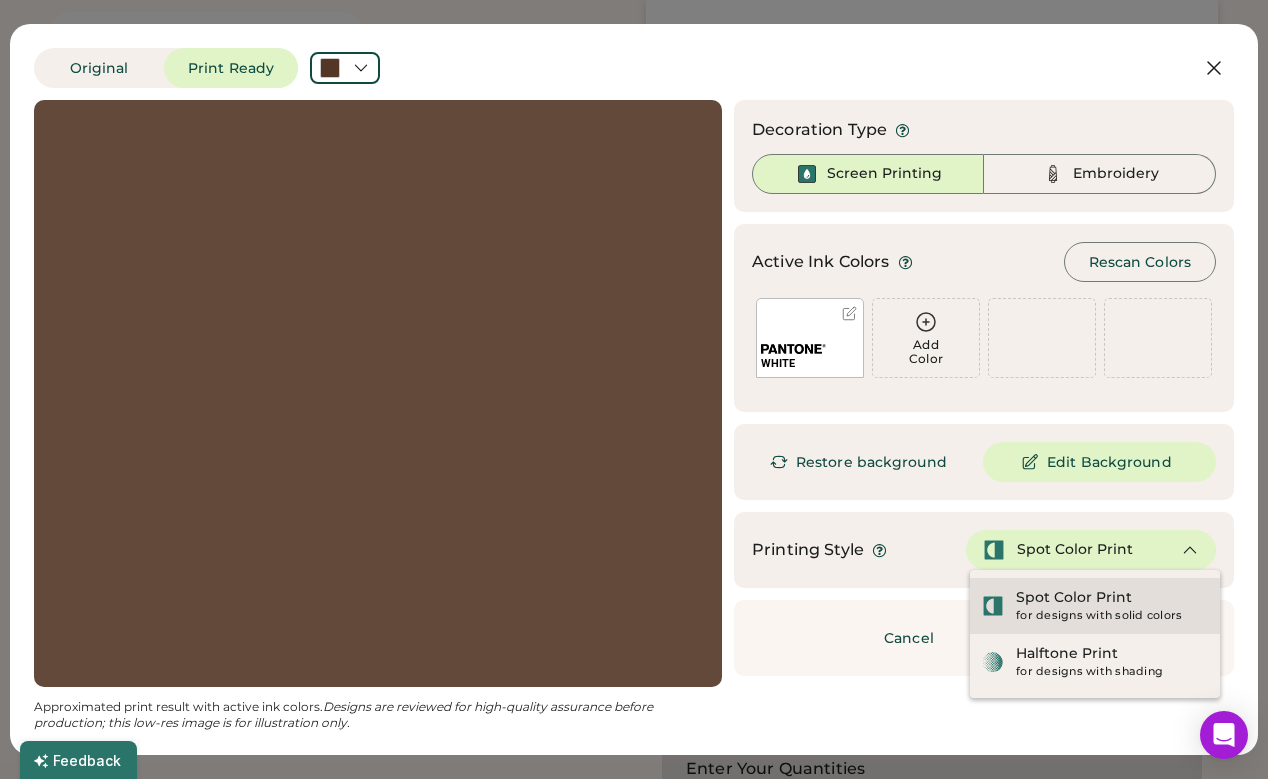 click on "Spot Color Print" at bounding box center (1074, 598) 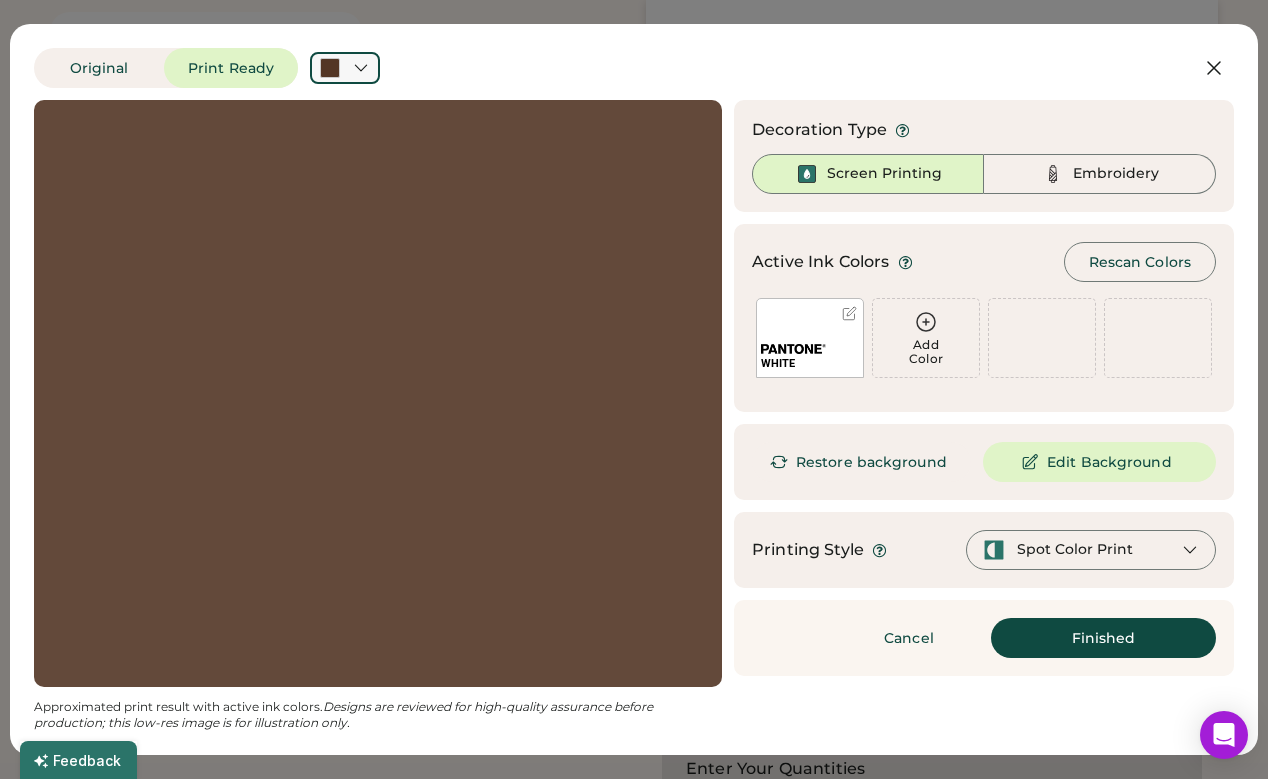 click 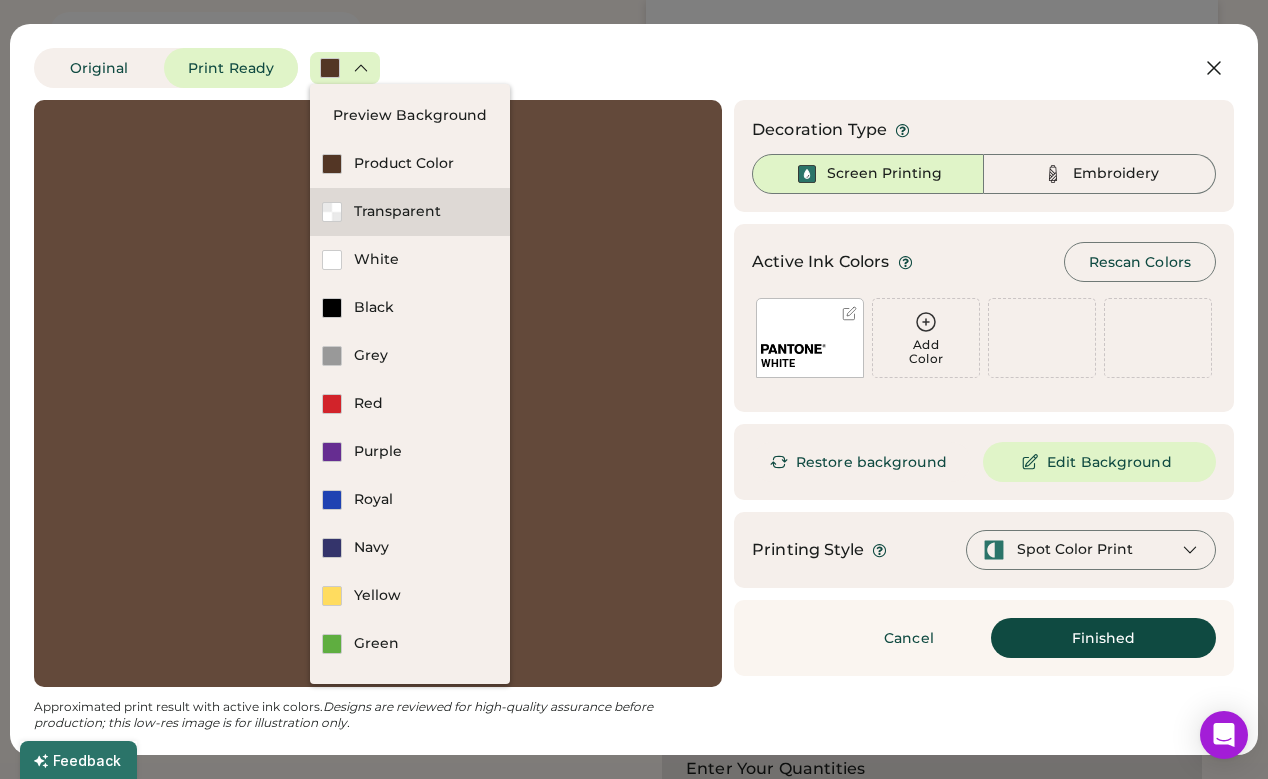 click on "Transparent" at bounding box center (426, 212) 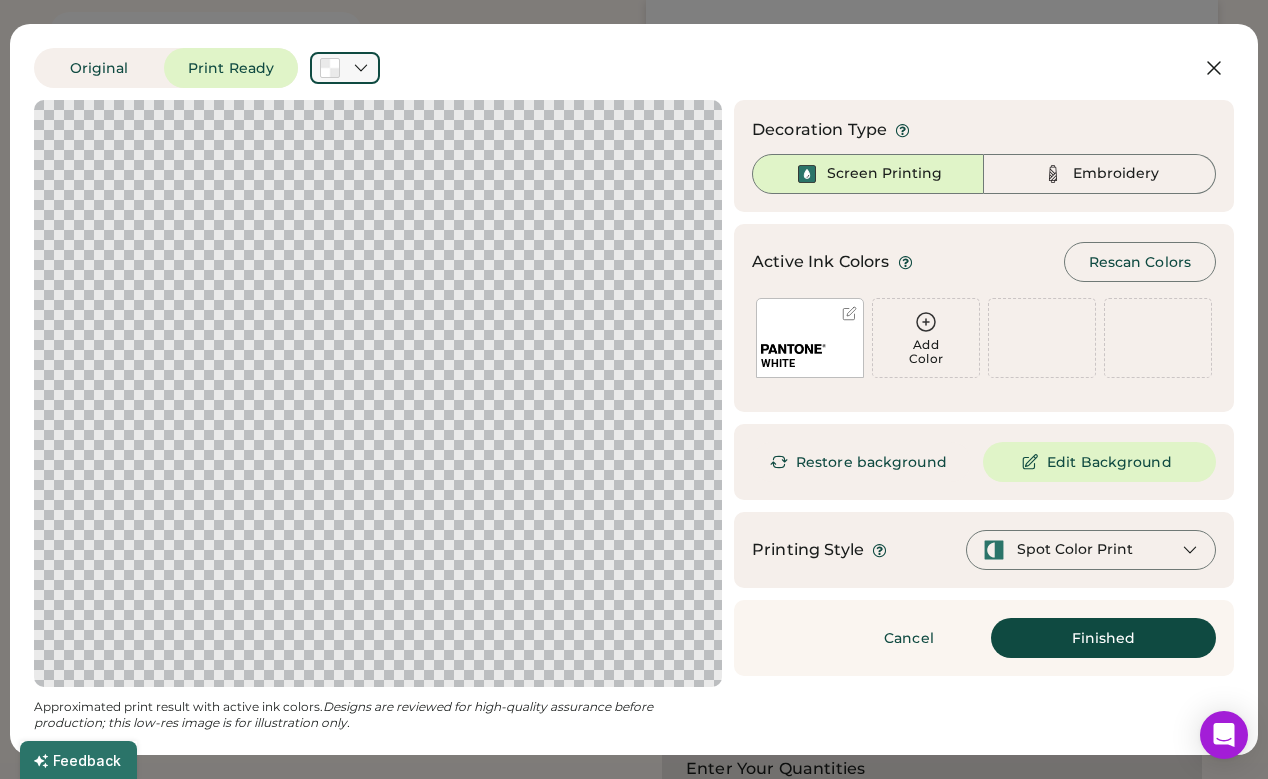click 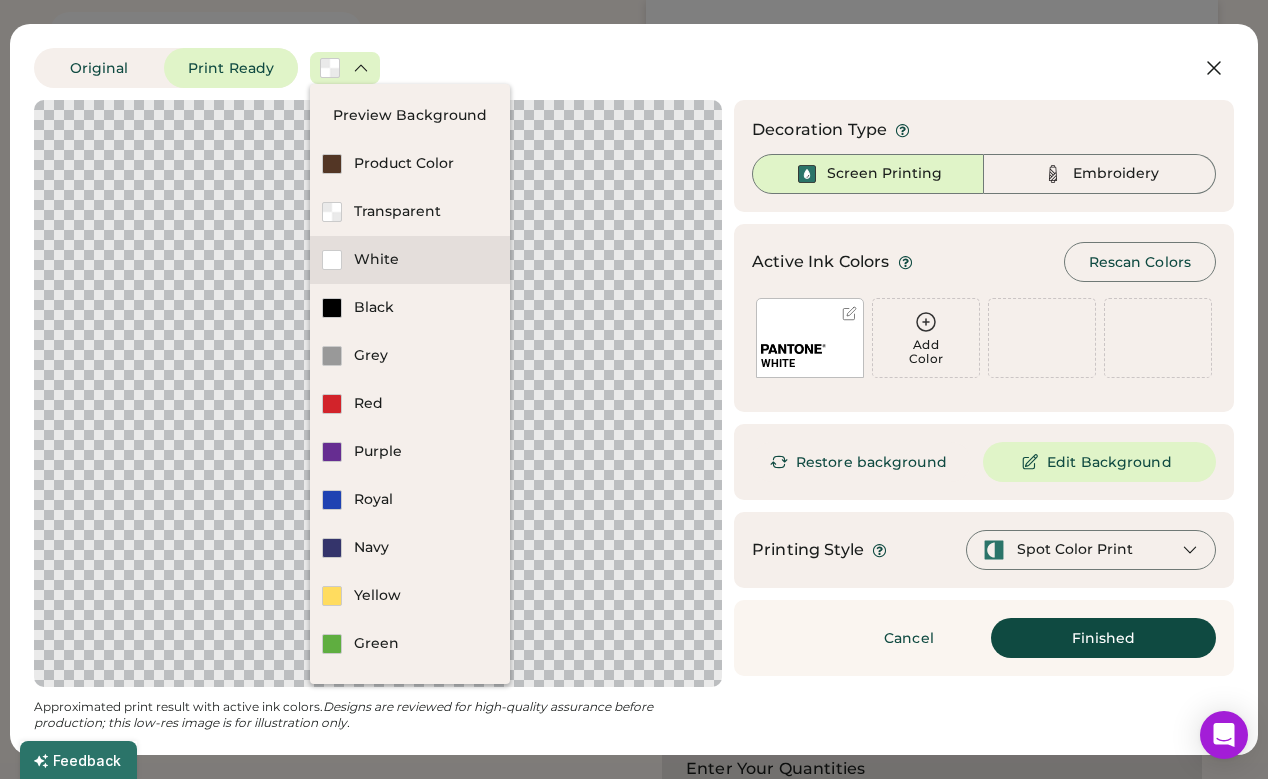 click on "White" at bounding box center [410, 260] 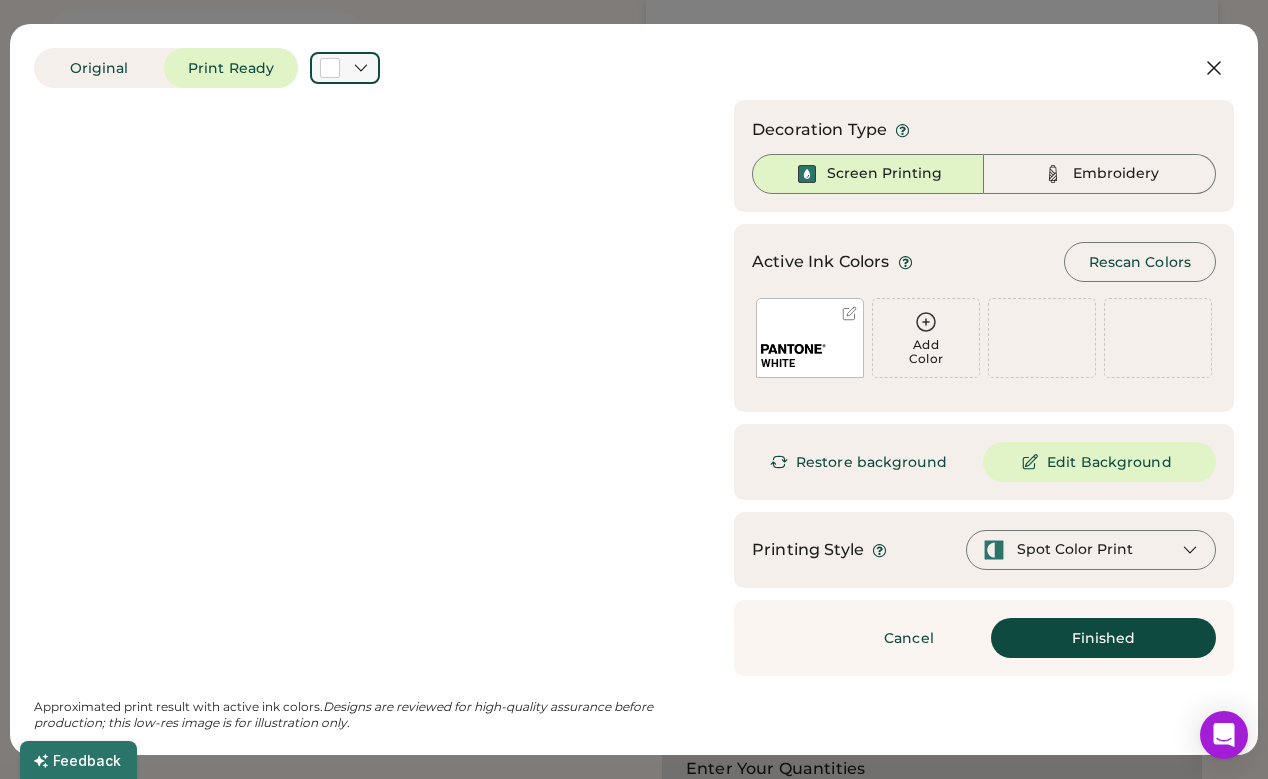 click 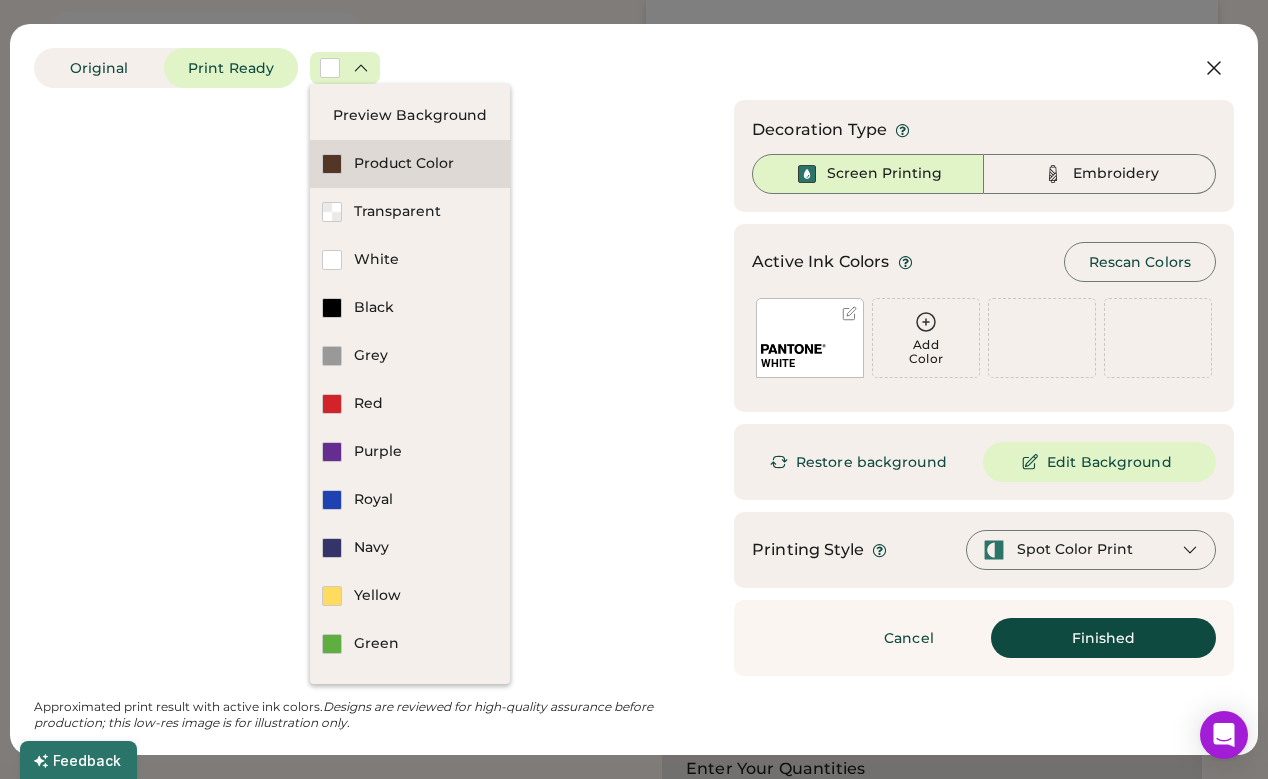 click on "Product Color" at bounding box center [426, 164] 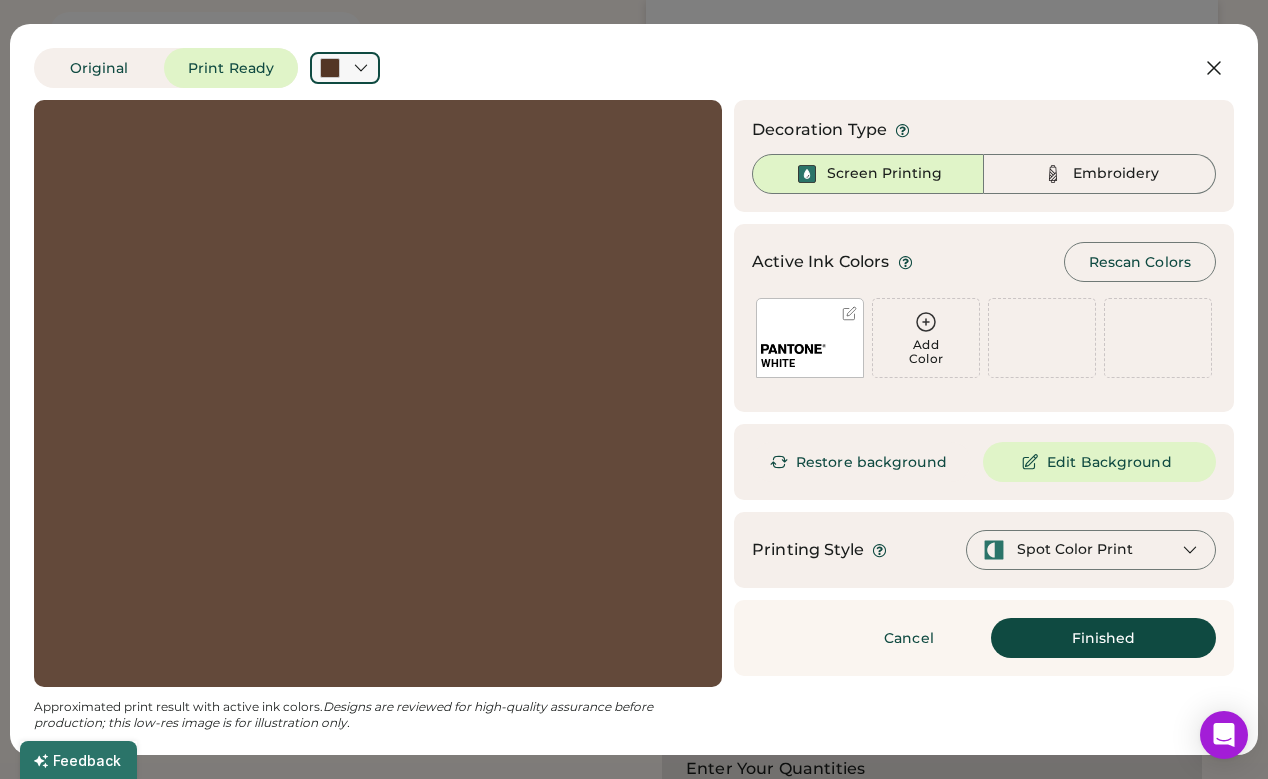 click 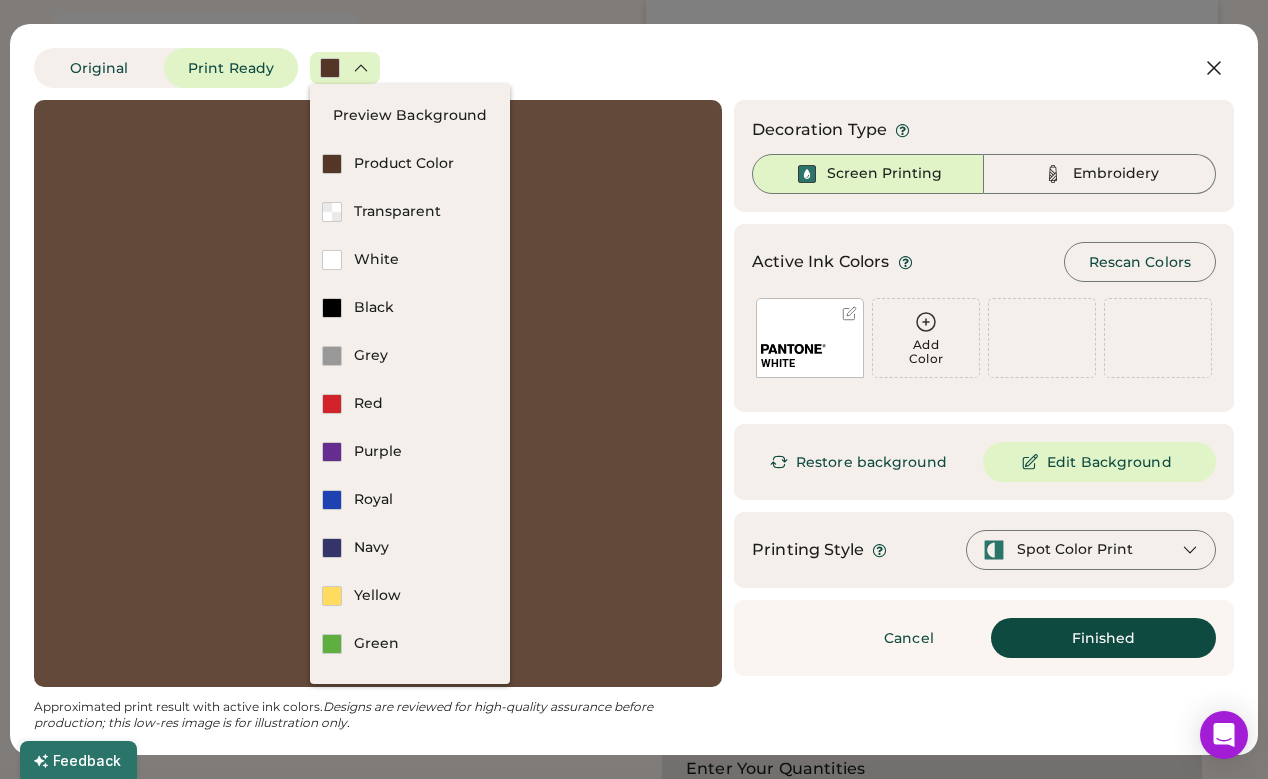 click at bounding box center (378, 393) 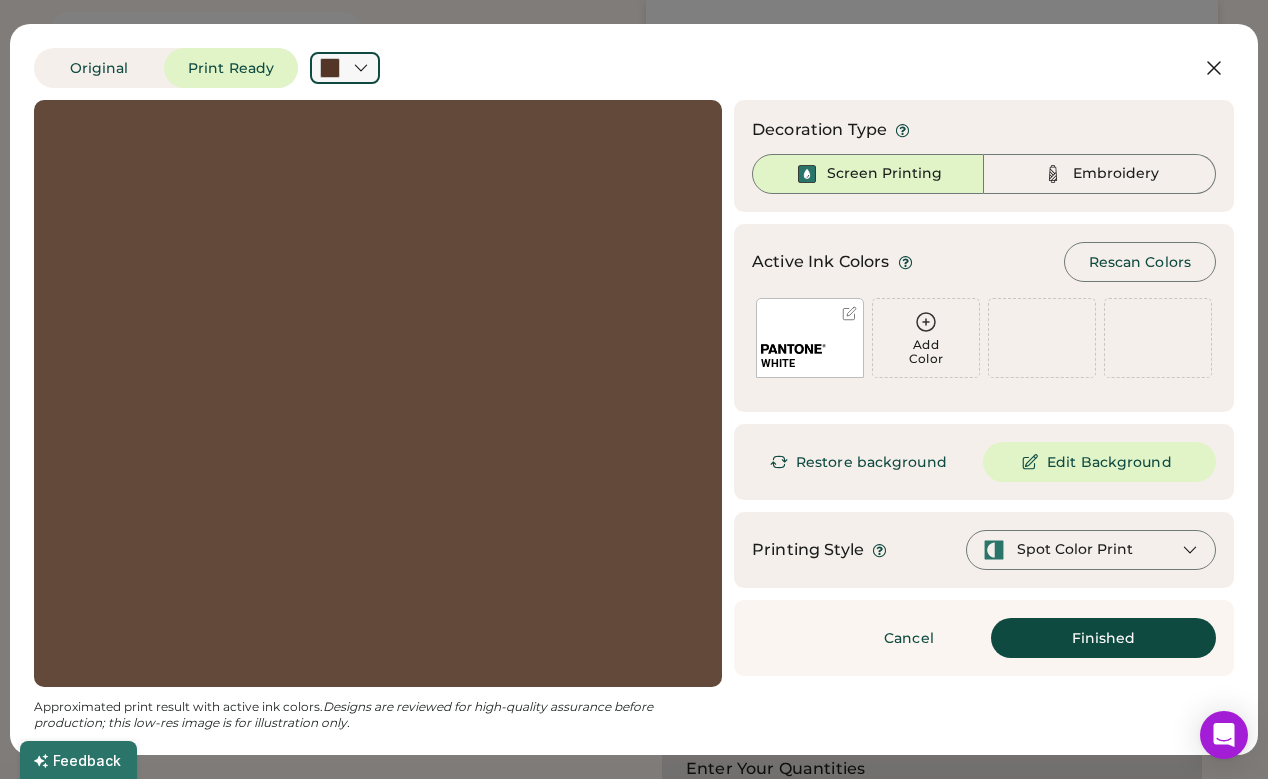 click at bounding box center (345, 68) 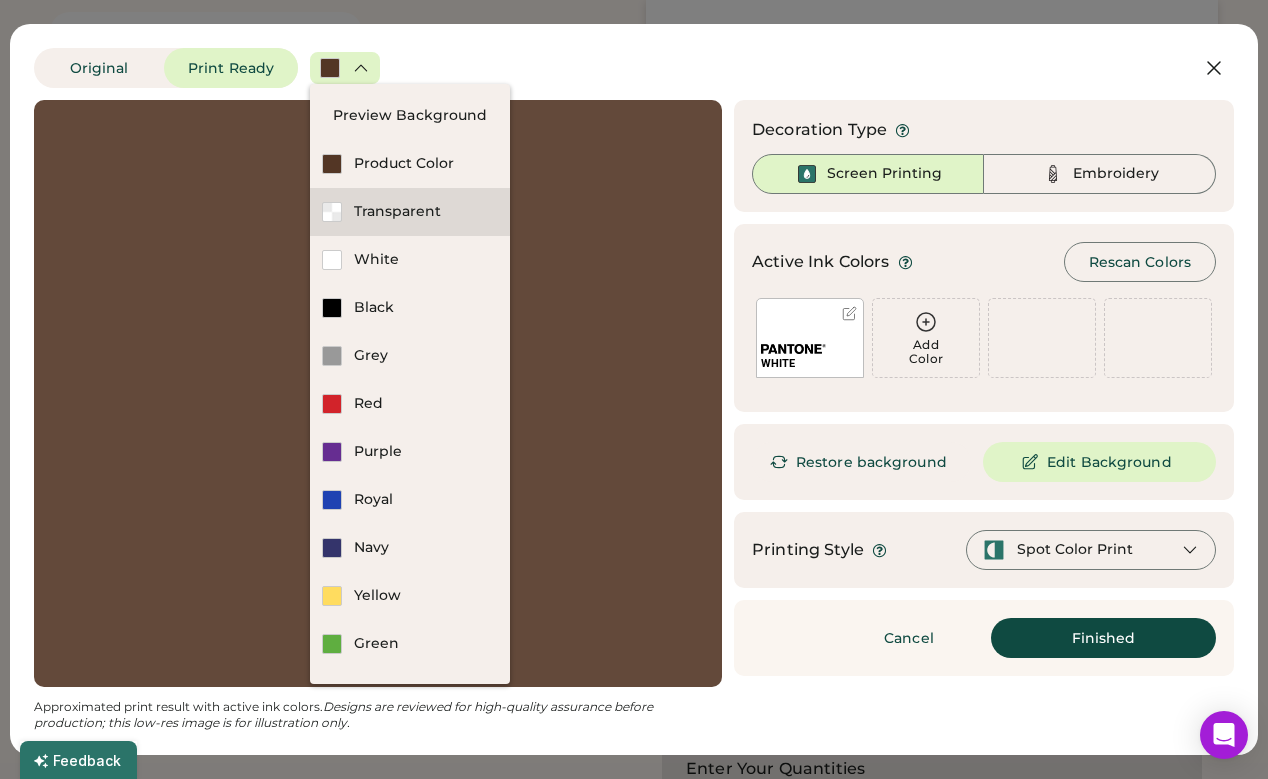click on "Transparent" at bounding box center (426, 212) 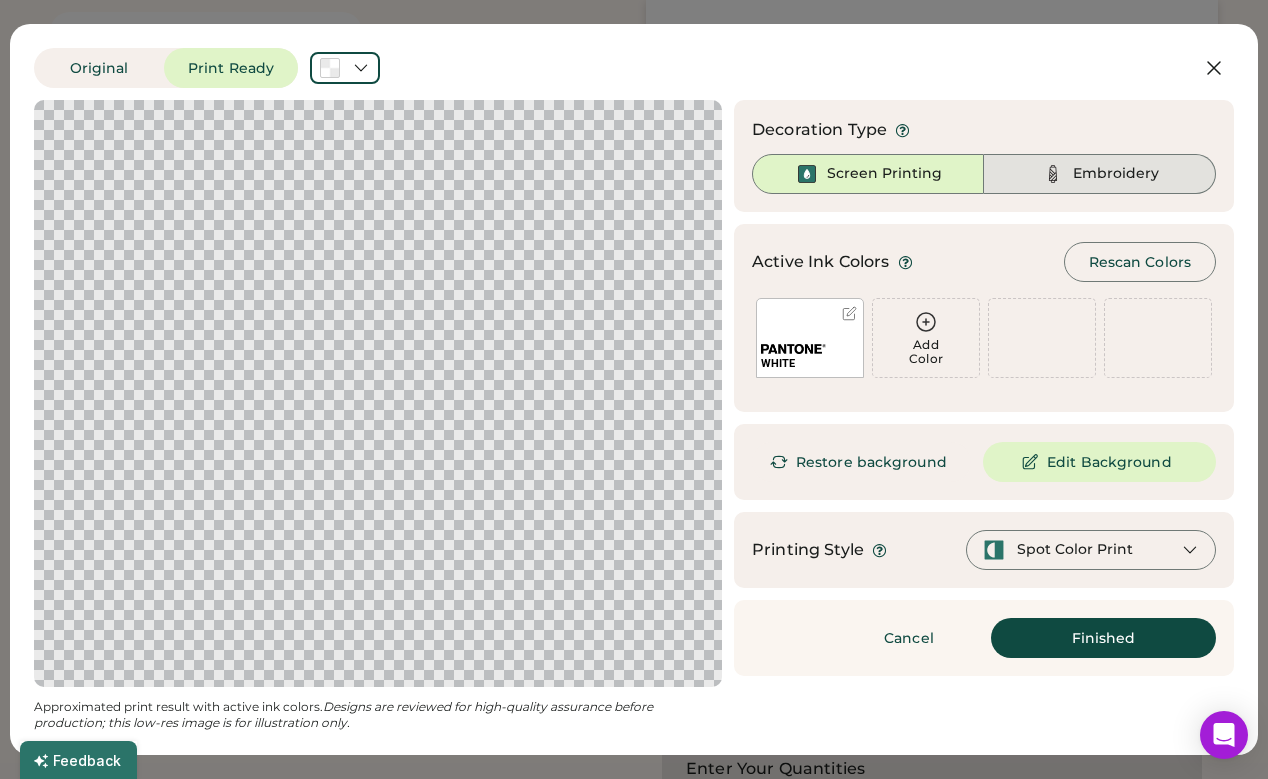 click on "Embroidery" at bounding box center (1100, 174) 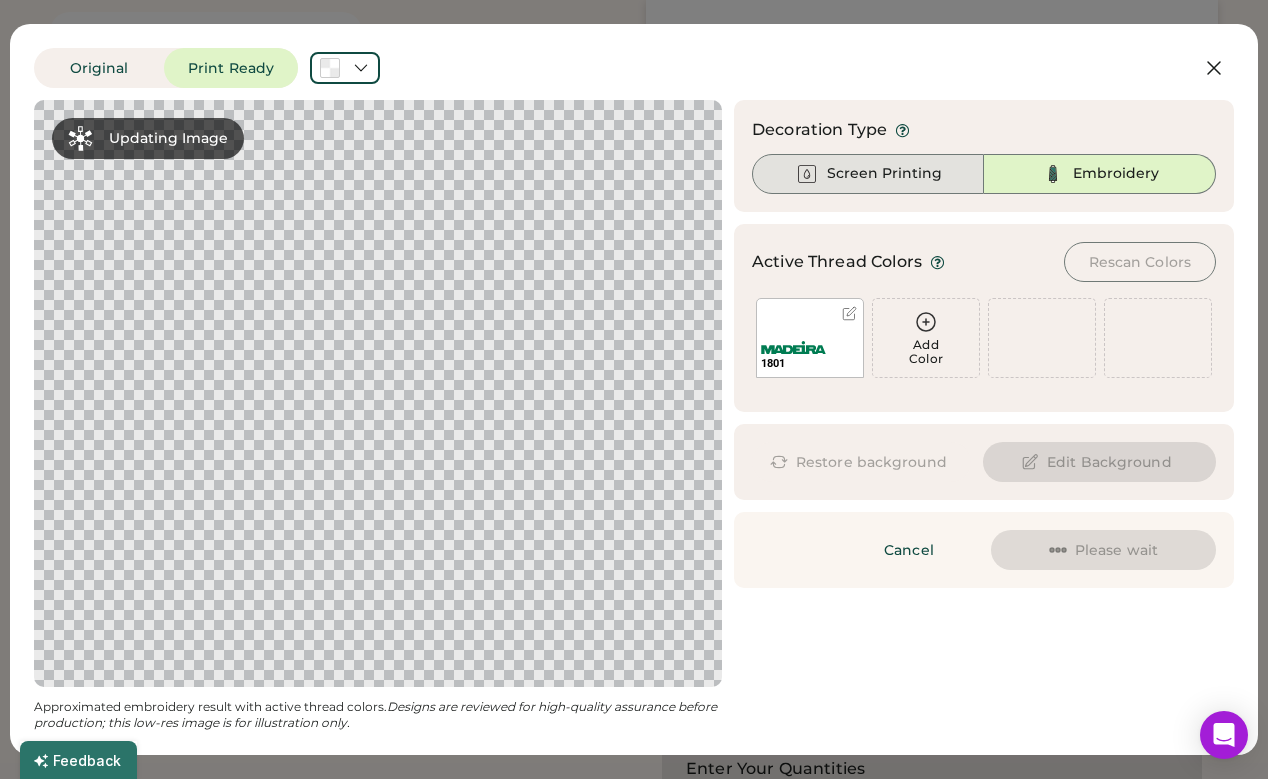 click on "Screen Printing" at bounding box center [884, 174] 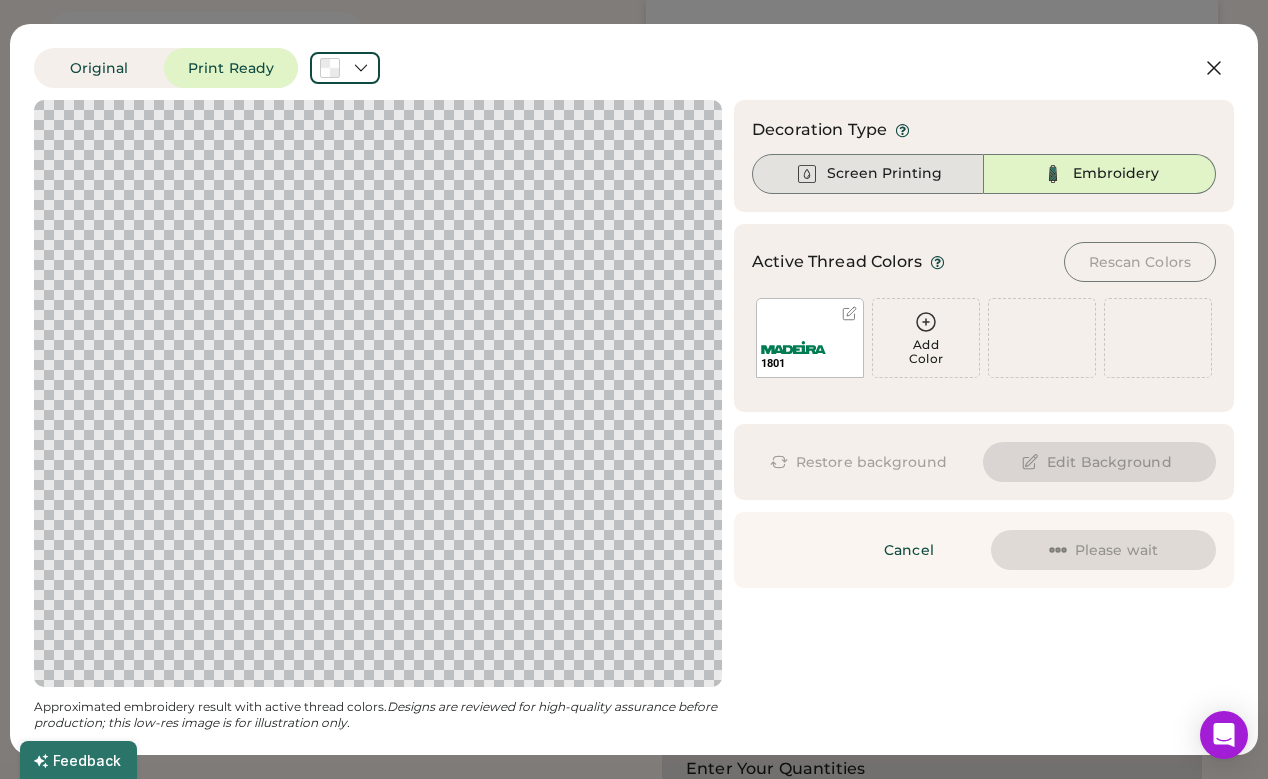click on "Screen Printing" at bounding box center (884, 174) 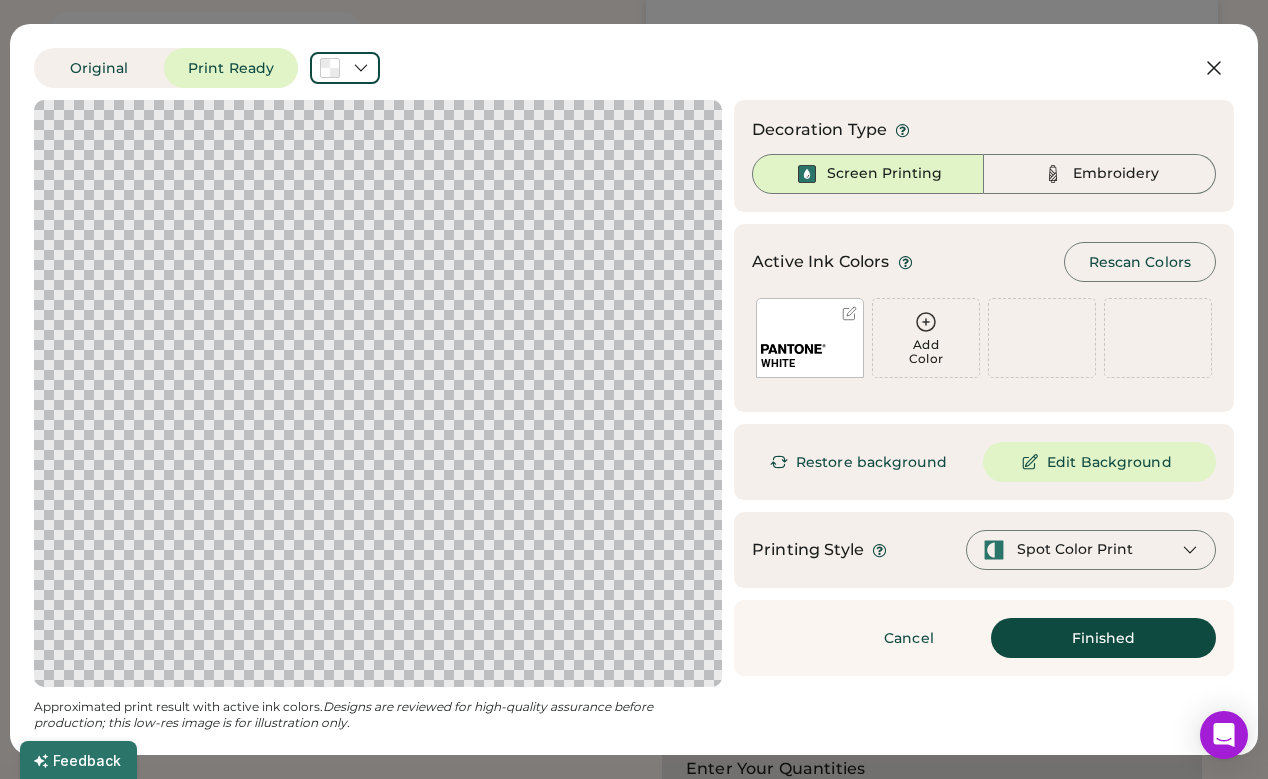 click on "Printing Style Spot Color Print" at bounding box center [984, 550] 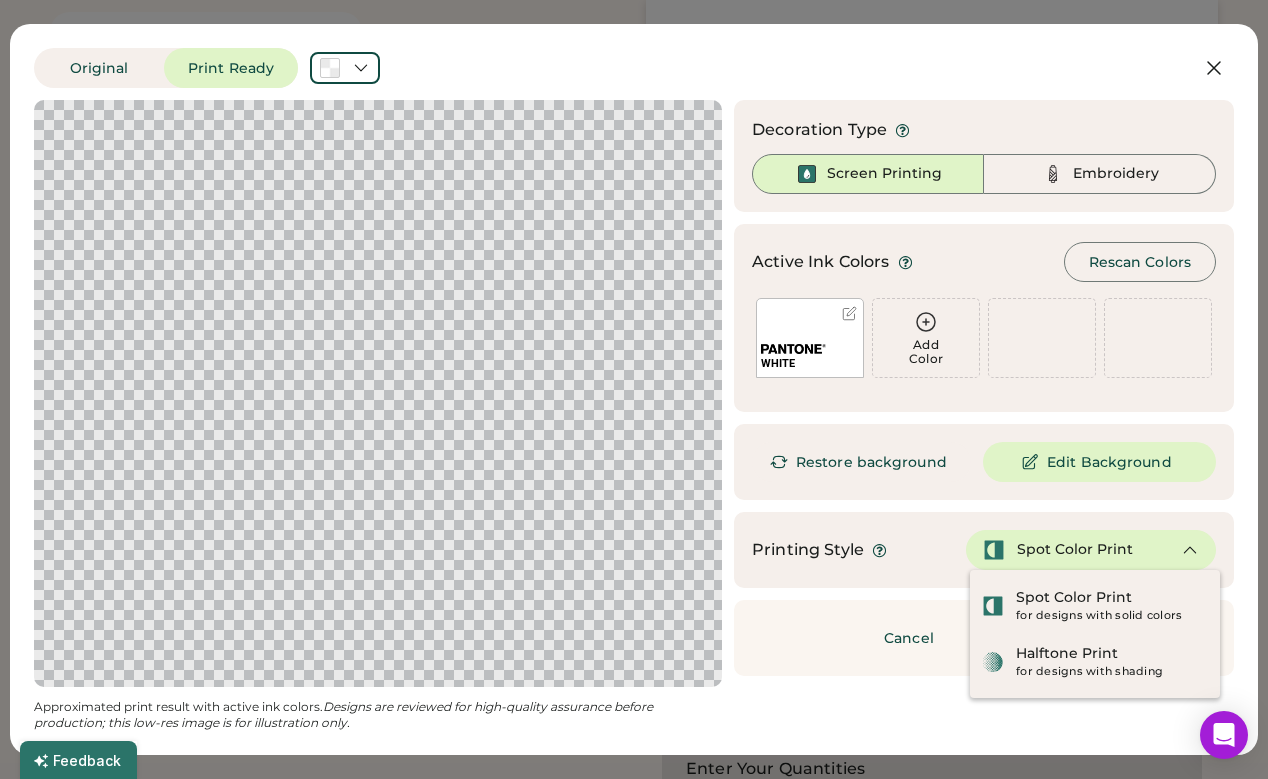 click on "Spot Color Print" at bounding box center [1075, 550] 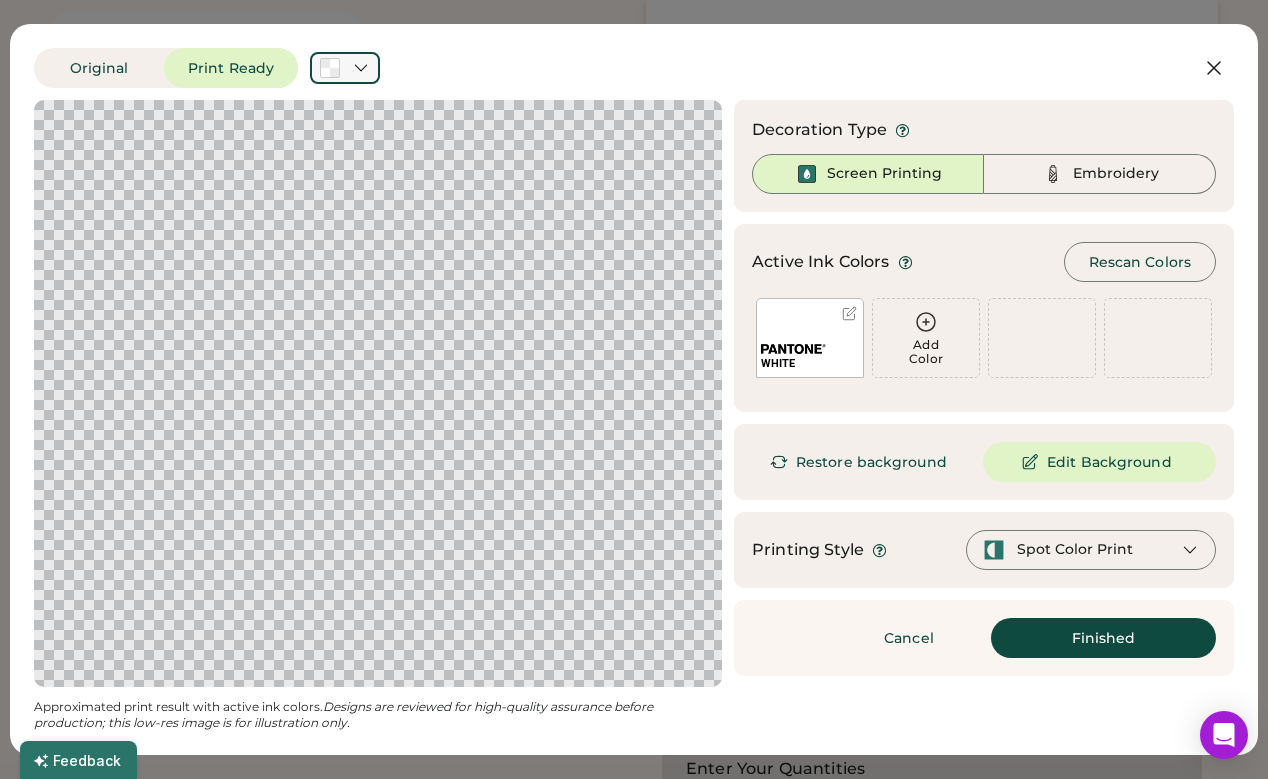 click at bounding box center [330, 68] 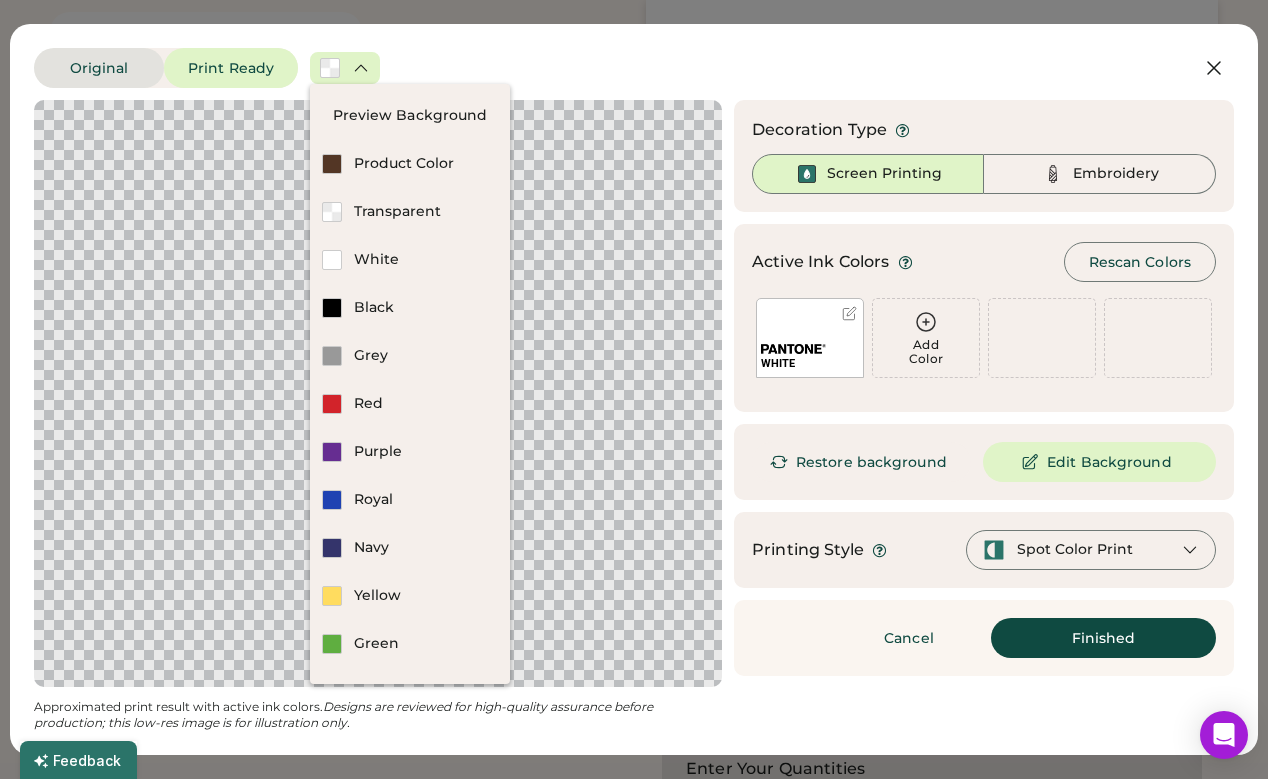 click on "Original" at bounding box center [99, 68] 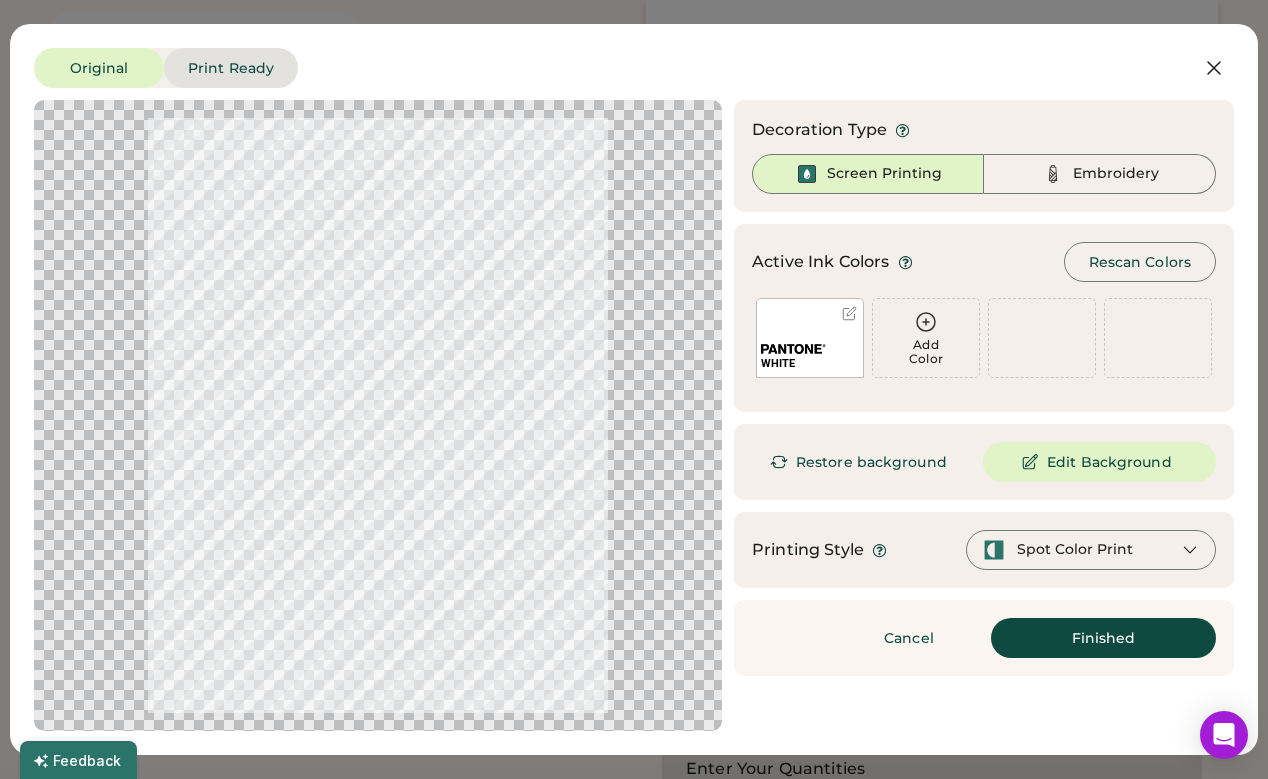click on "Print Ready" at bounding box center [231, 68] 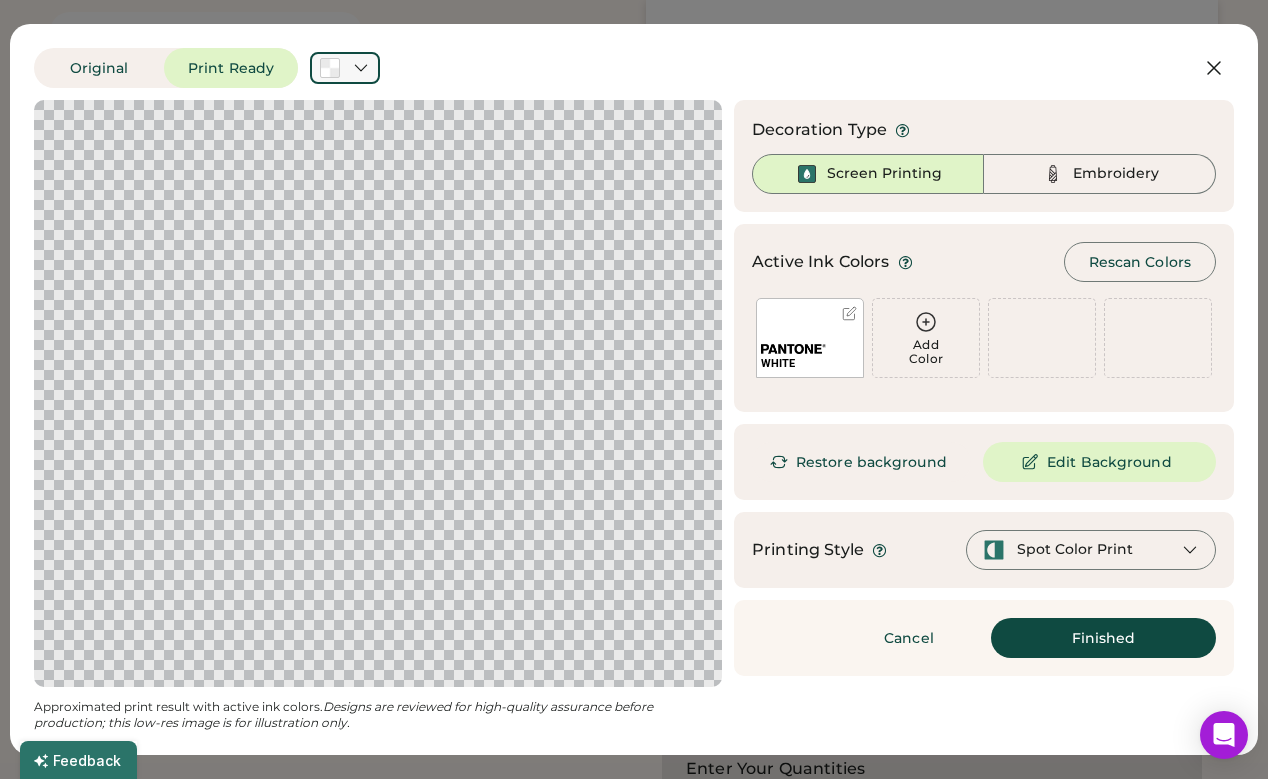 click 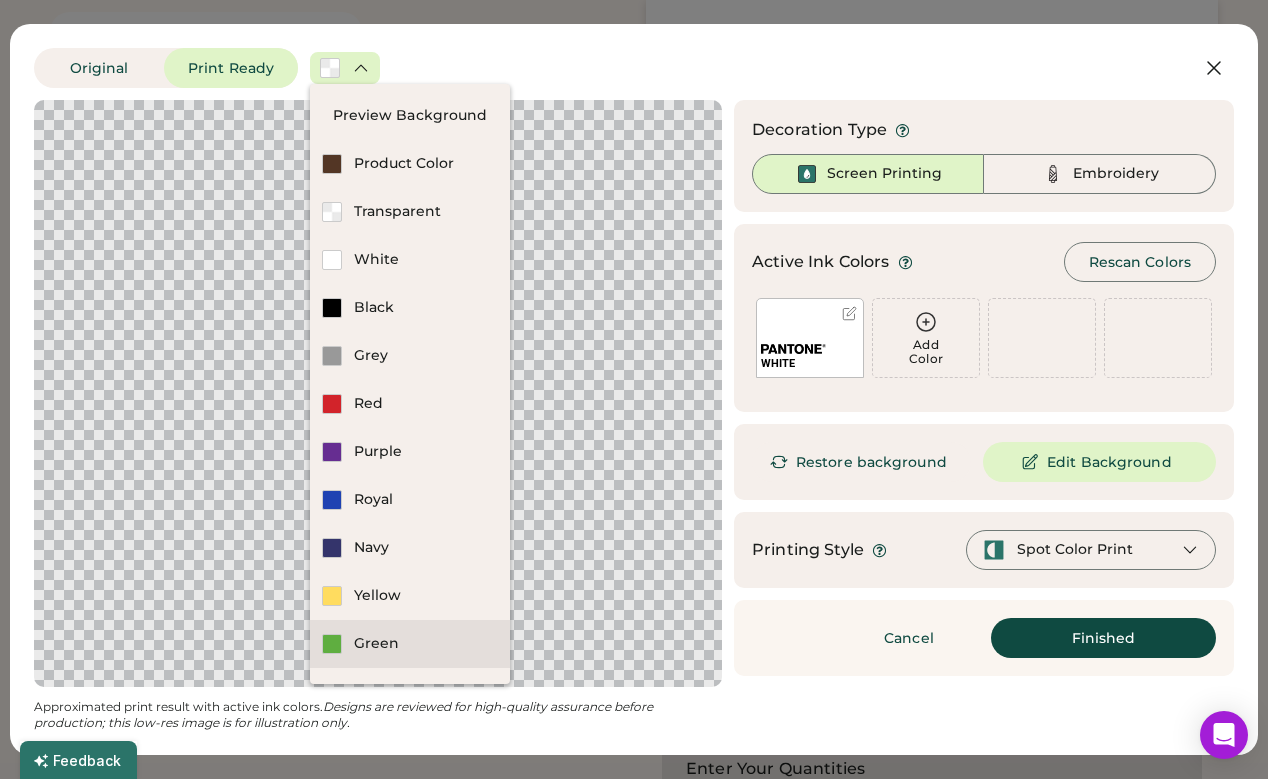 click on "Green" at bounding box center (410, 644) 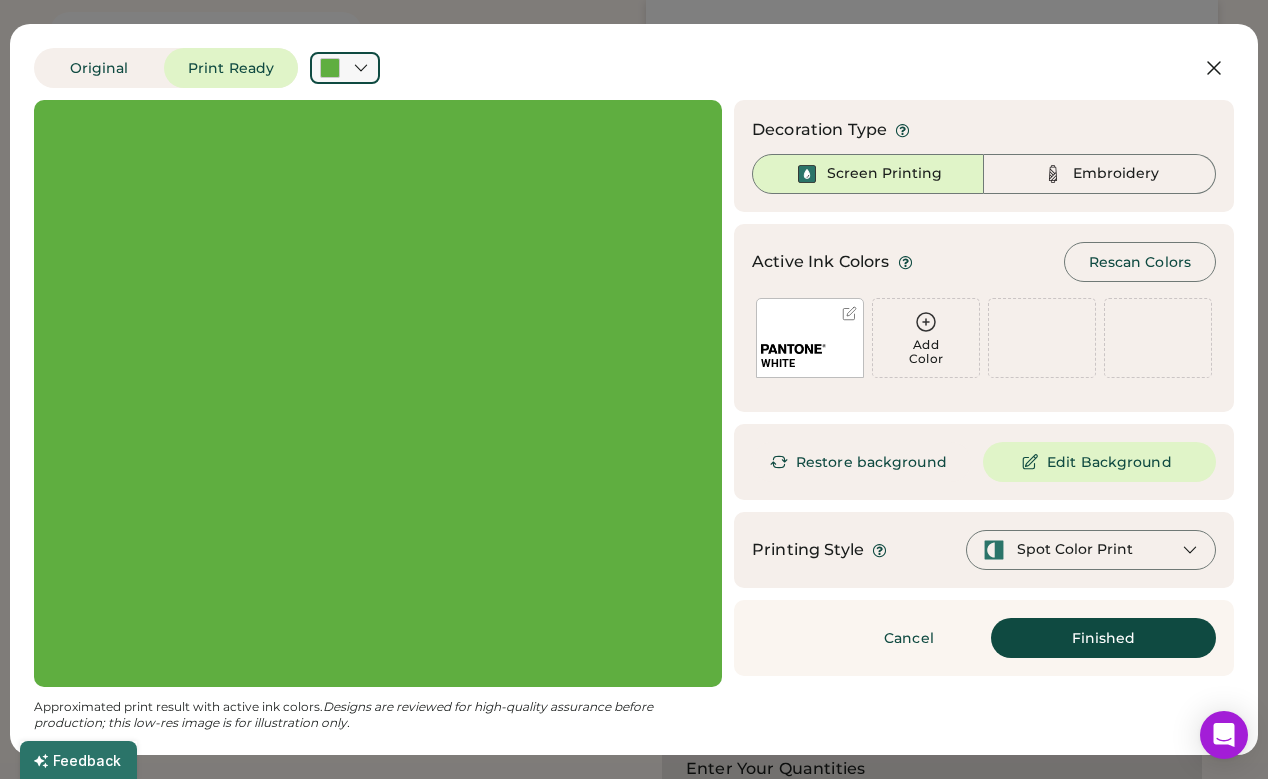 click at bounding box center [345, 68] 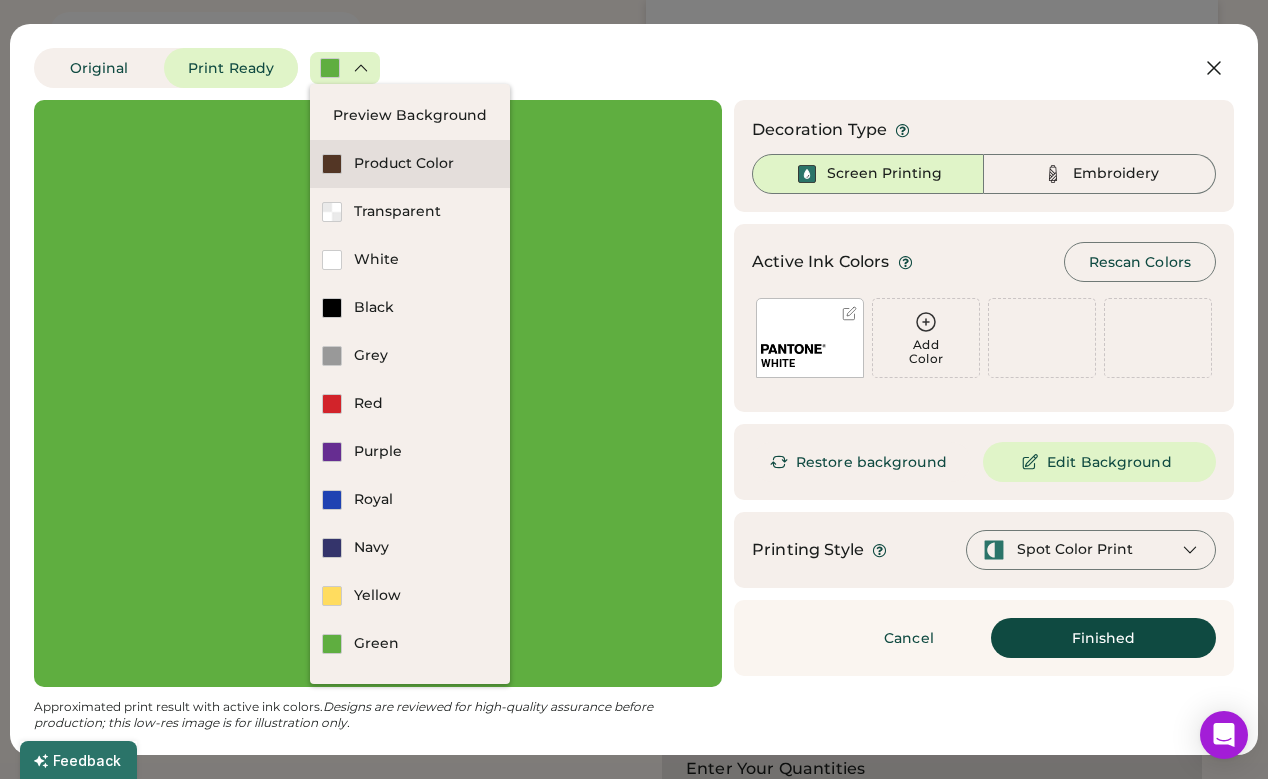 click on "Product Color" at bounding box center (426, 164) 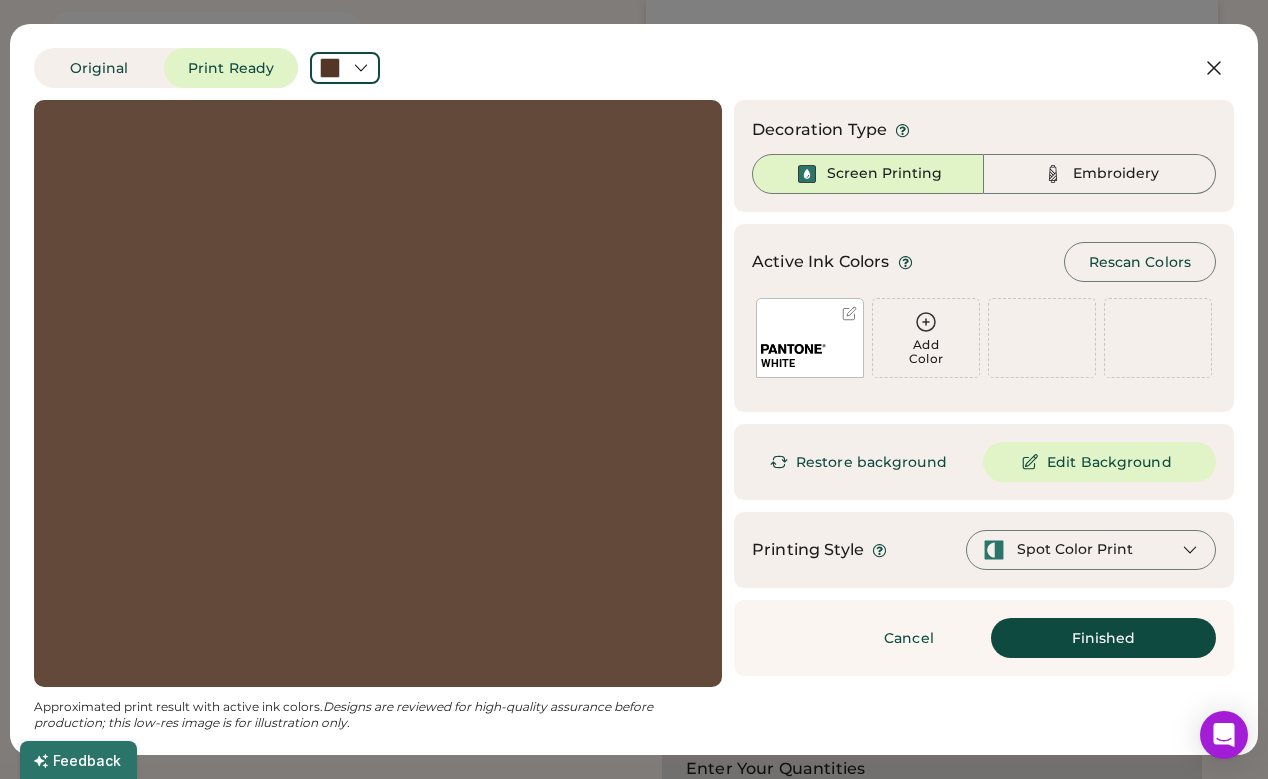 click on "WHITE" at bounding box center [810, 338] 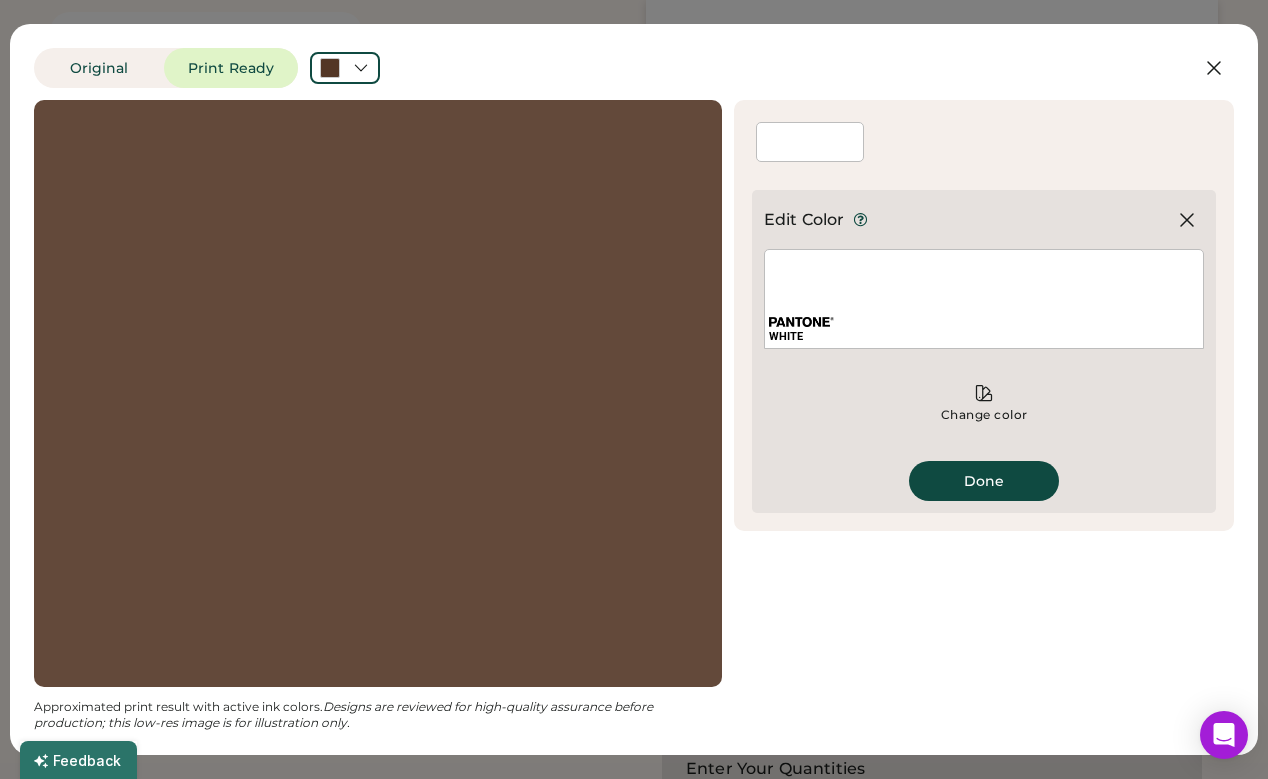 click on "WHITE" at bounding box center [984, 299] 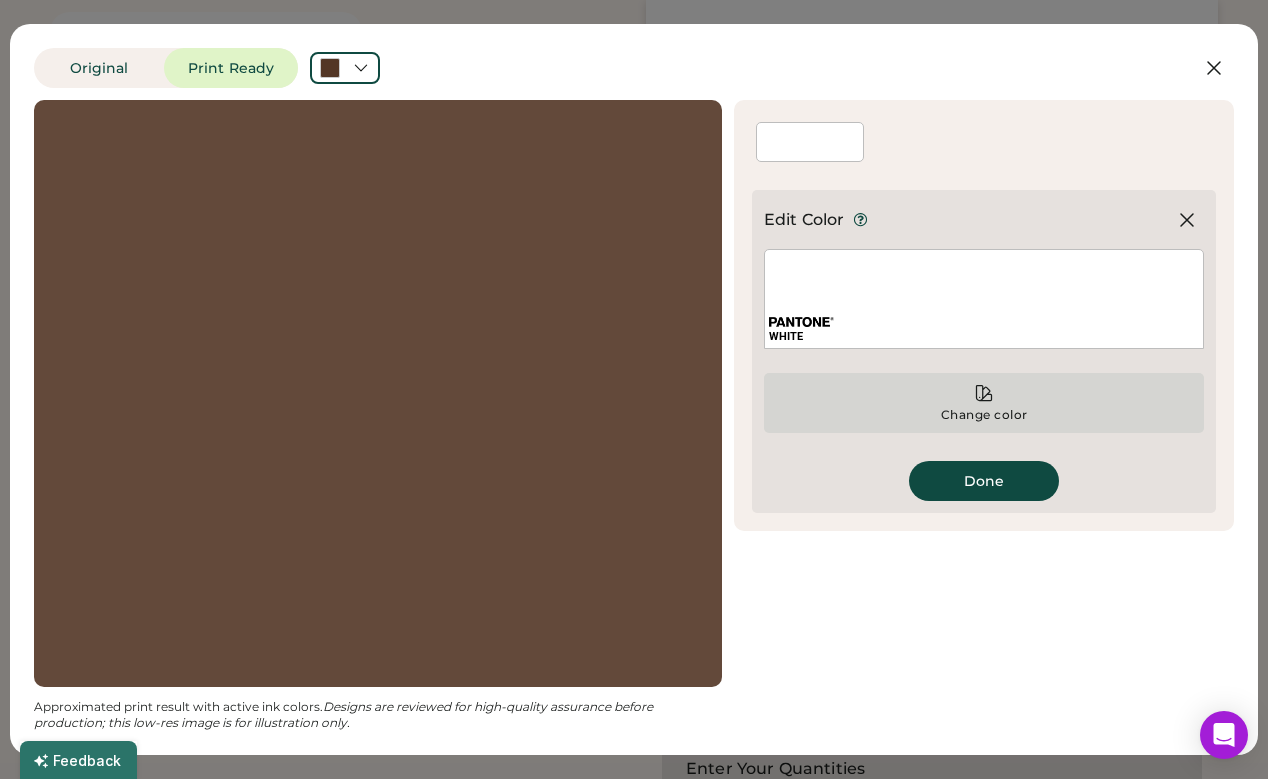 click 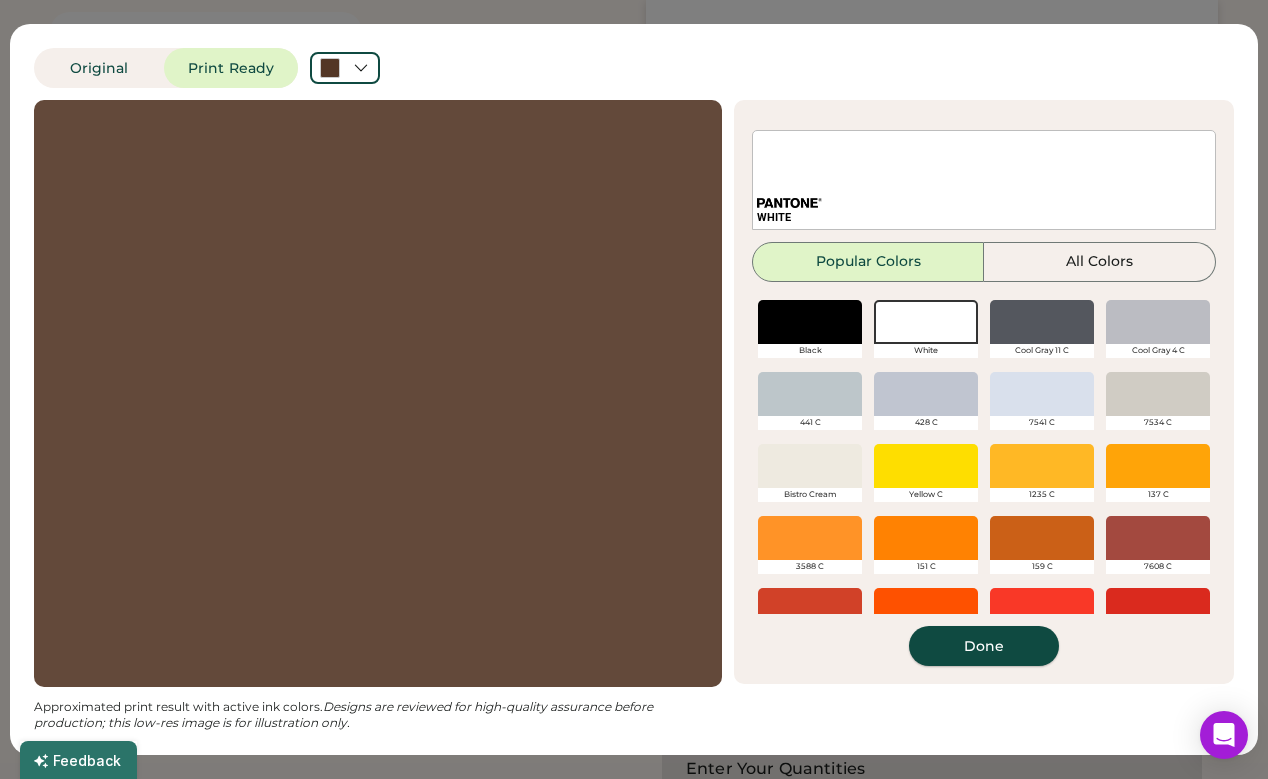 click on "Done" at bounding box center (984, 646) 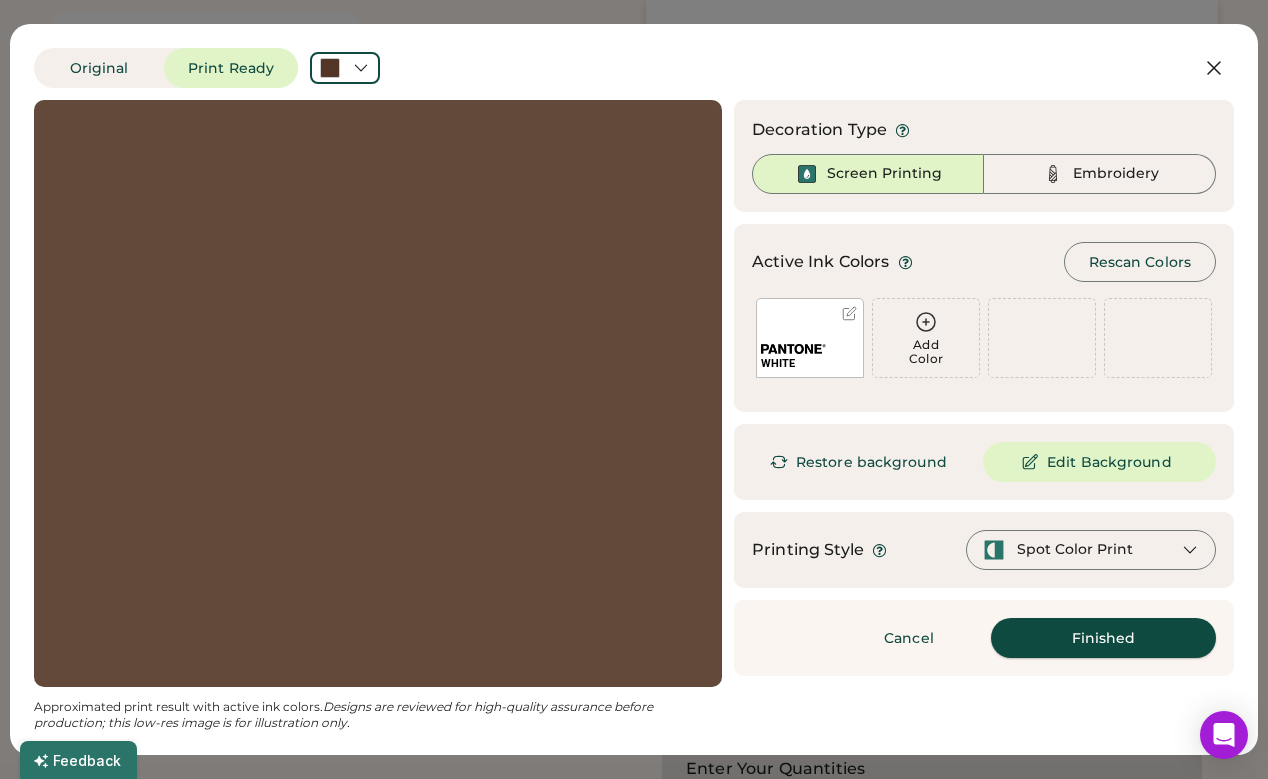 click on "Finished" at bounding box center (1103, 638) 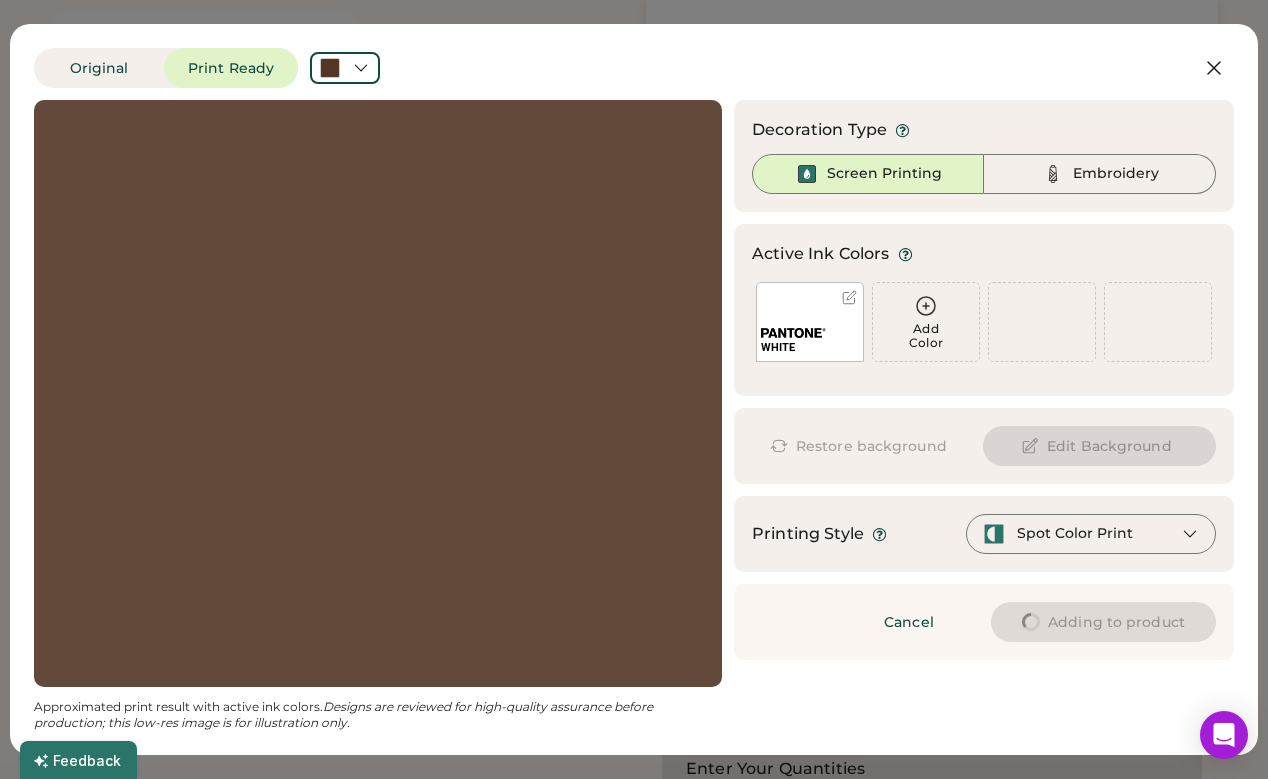 type on "****" 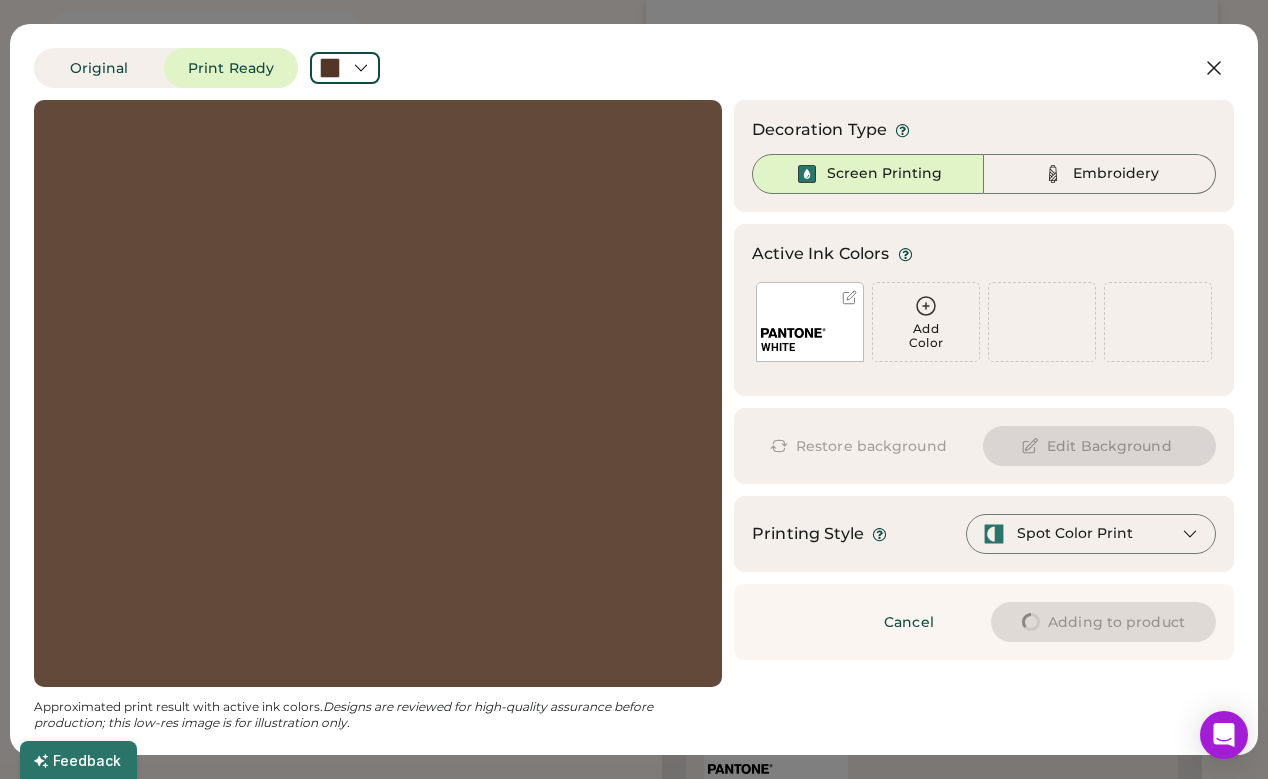type on "****" 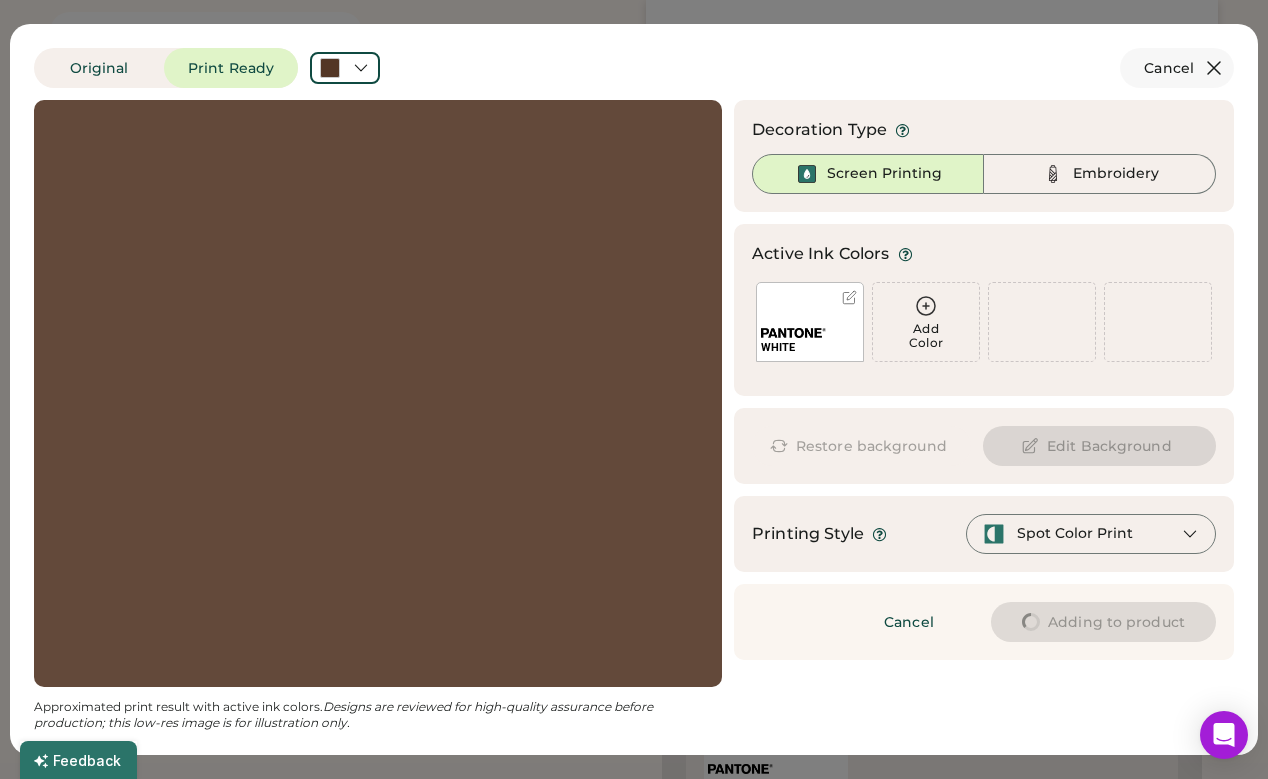 click 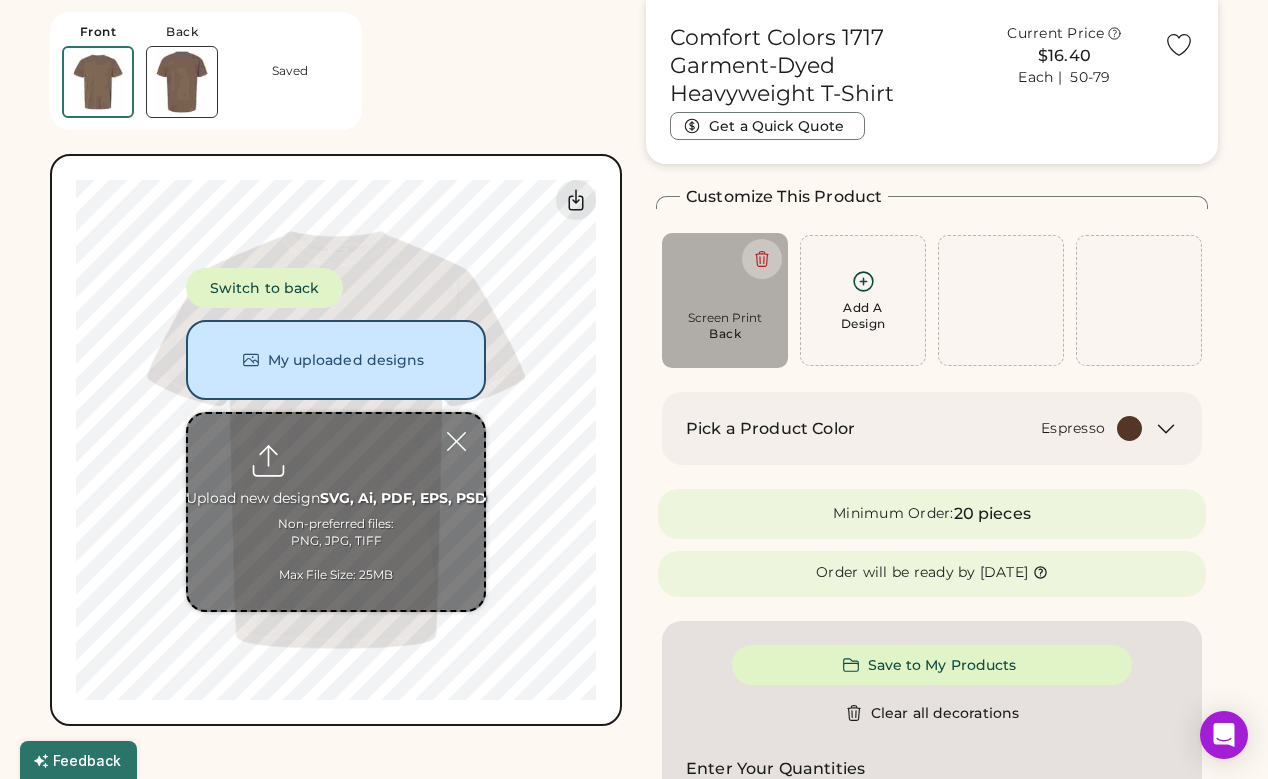 click at bounding box center [336, 512] 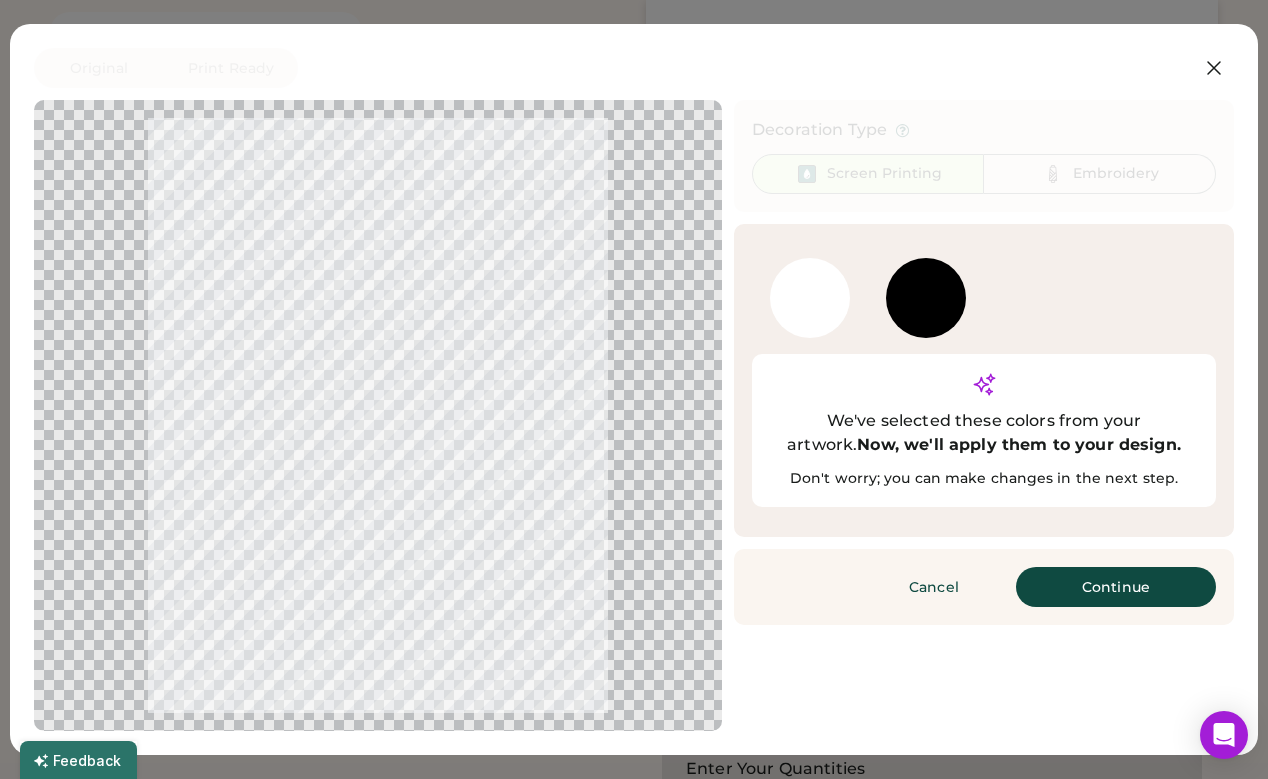 click on "Continue" at bounding box center [1116, 587] 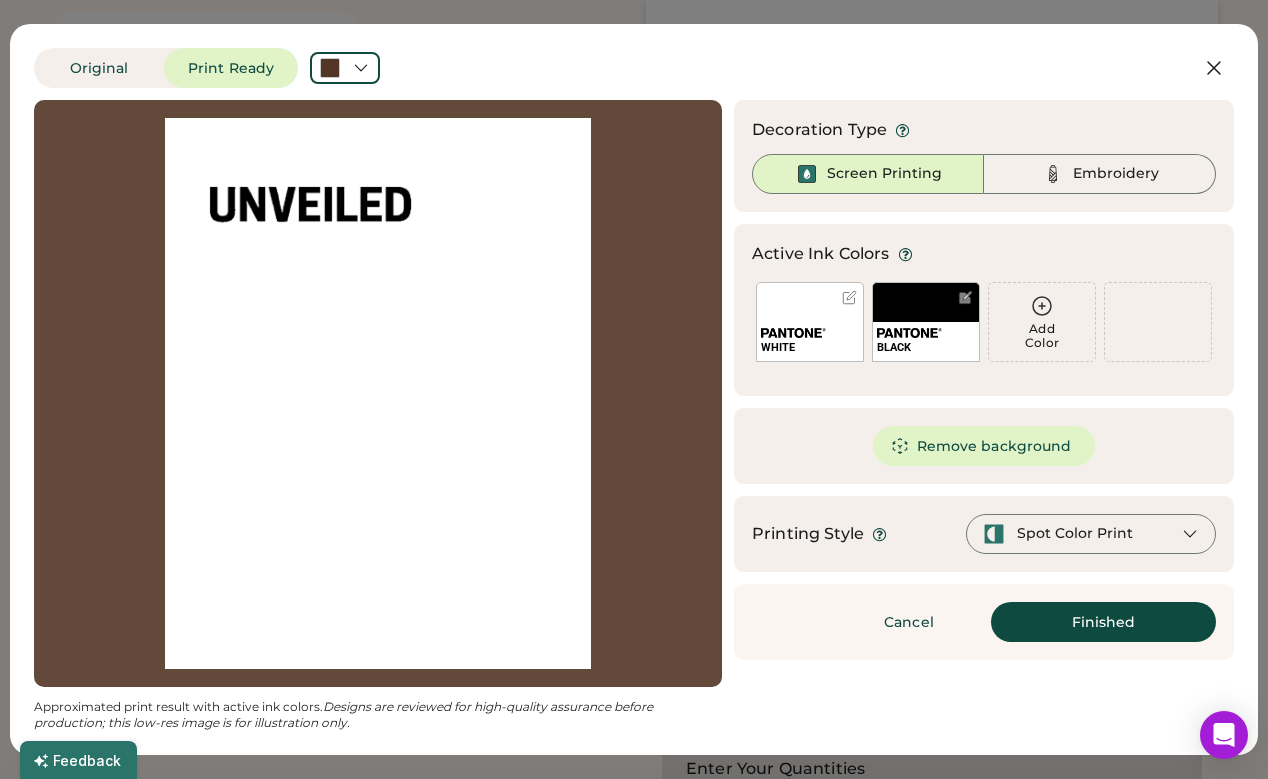 click at bounding box center (378, 393) 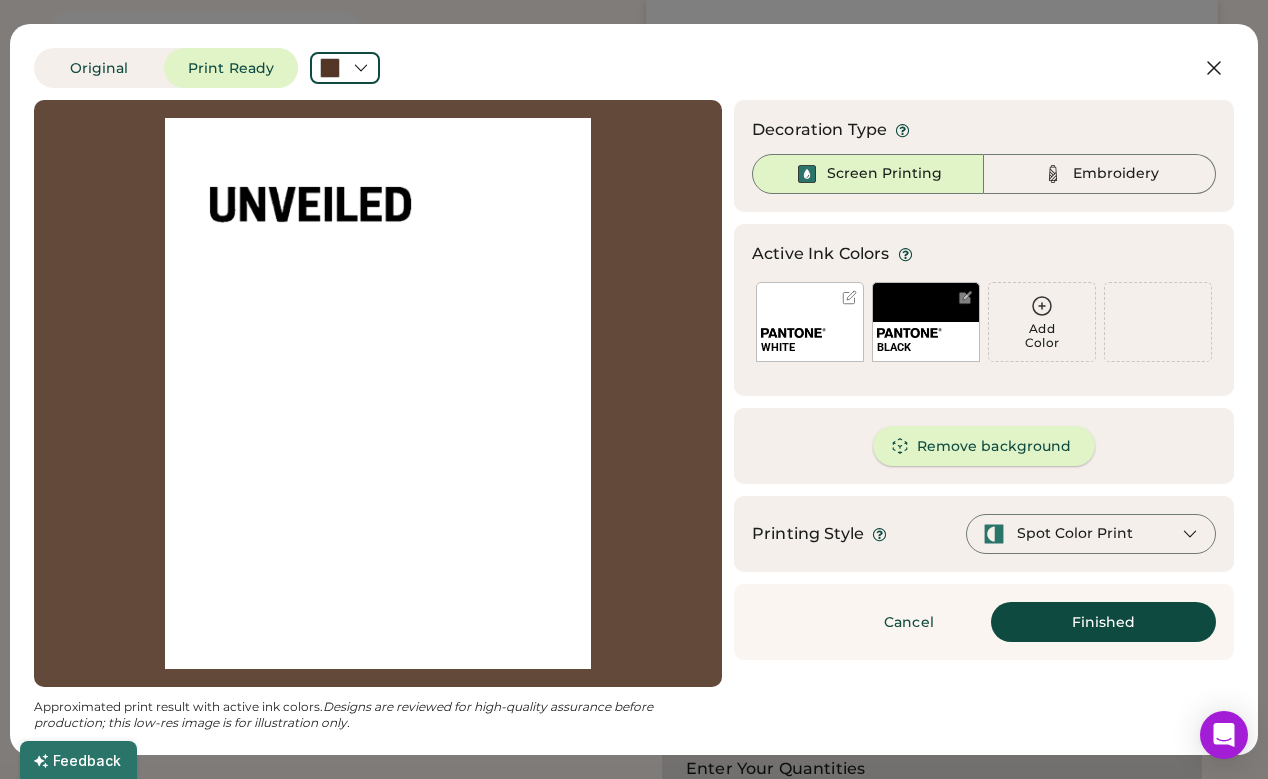 click on "Remove background" at bounding box center [984, 446] 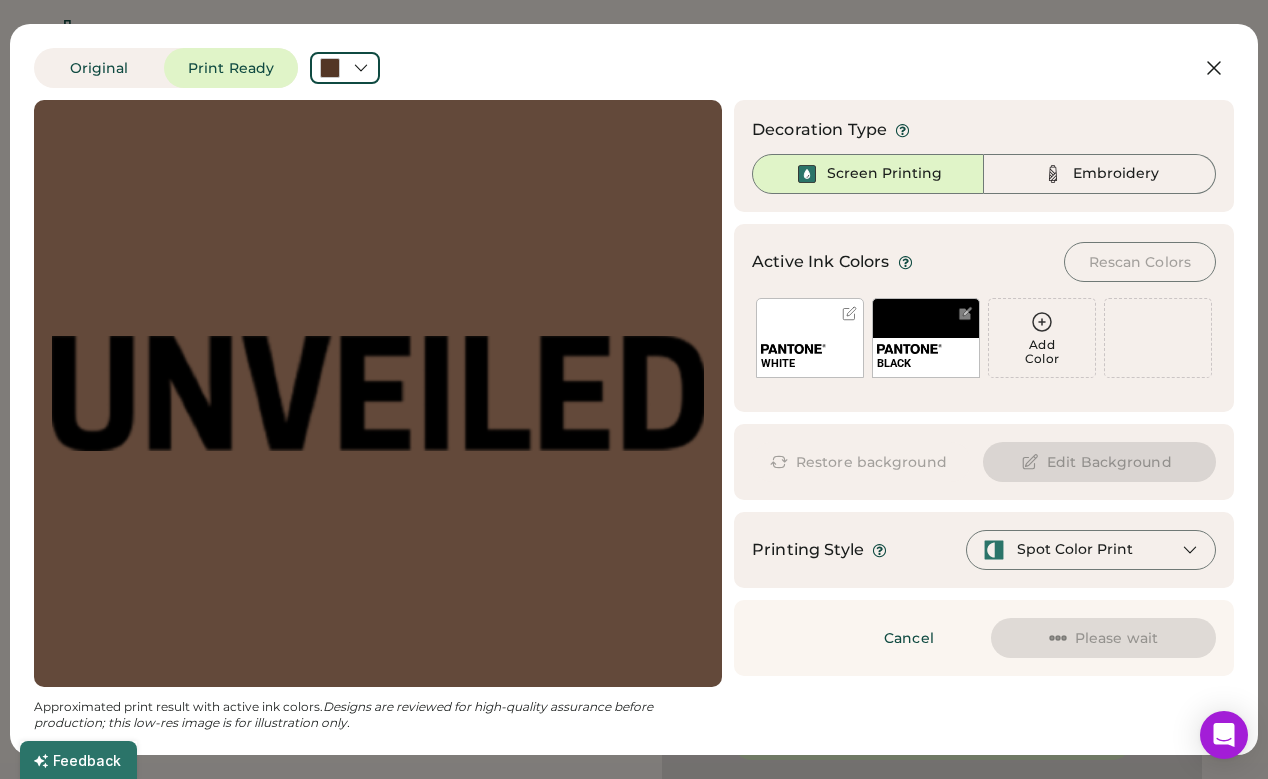scroll, scrollTop: 75, scrollLeft: 0, axis: vertical 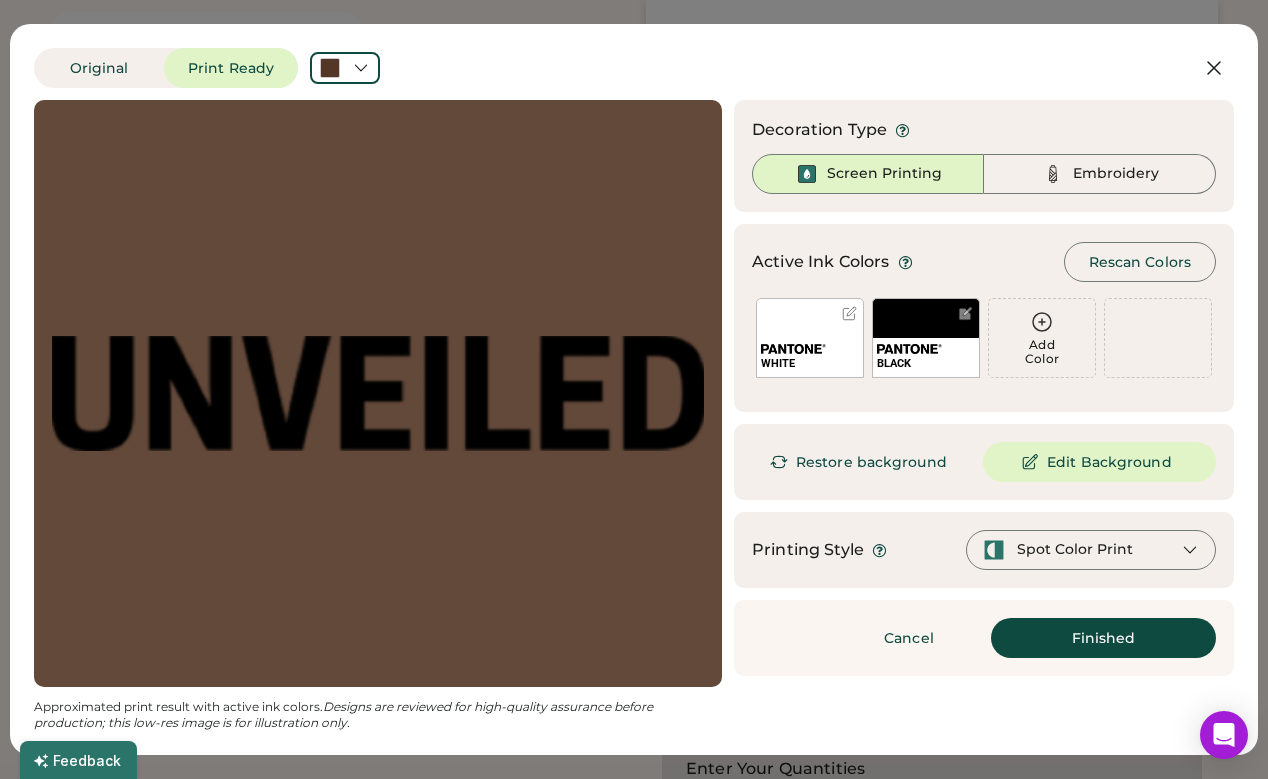 click on "Finished" at bounding box center (1103, 638) 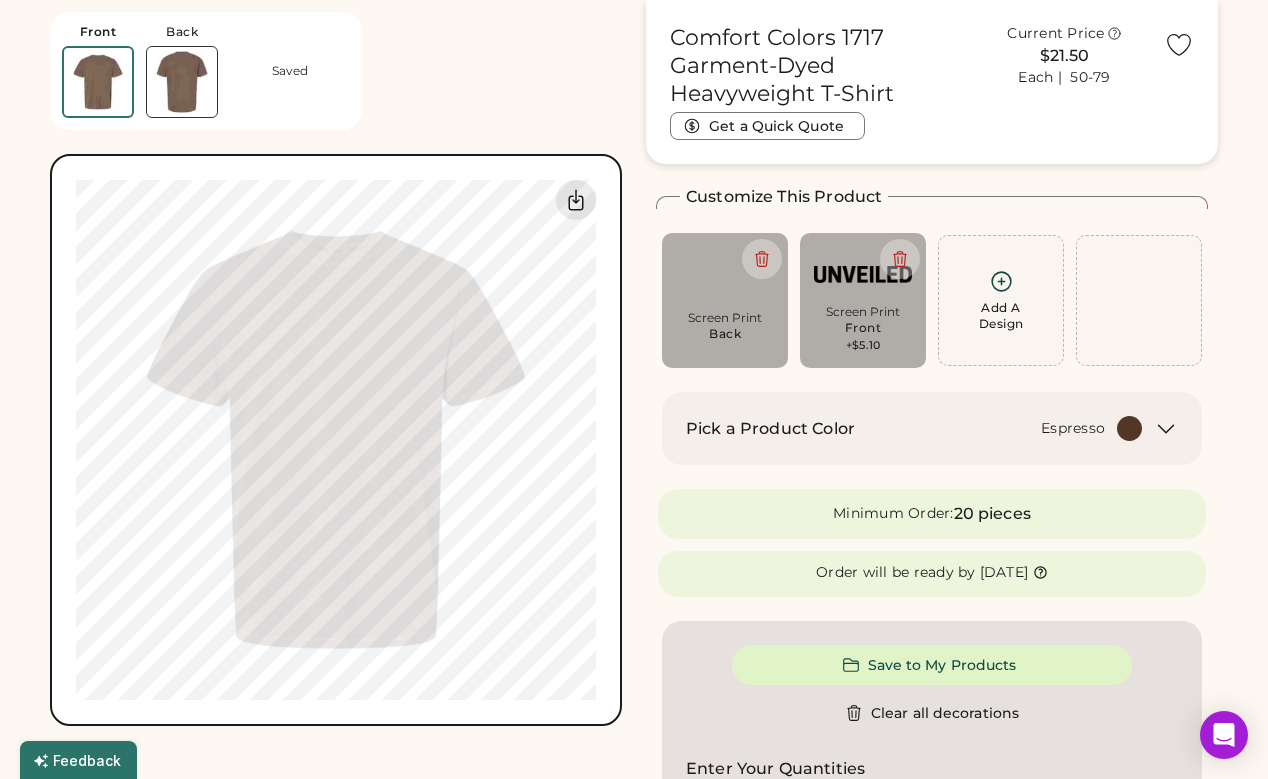 click at bounding box center (182, 82) 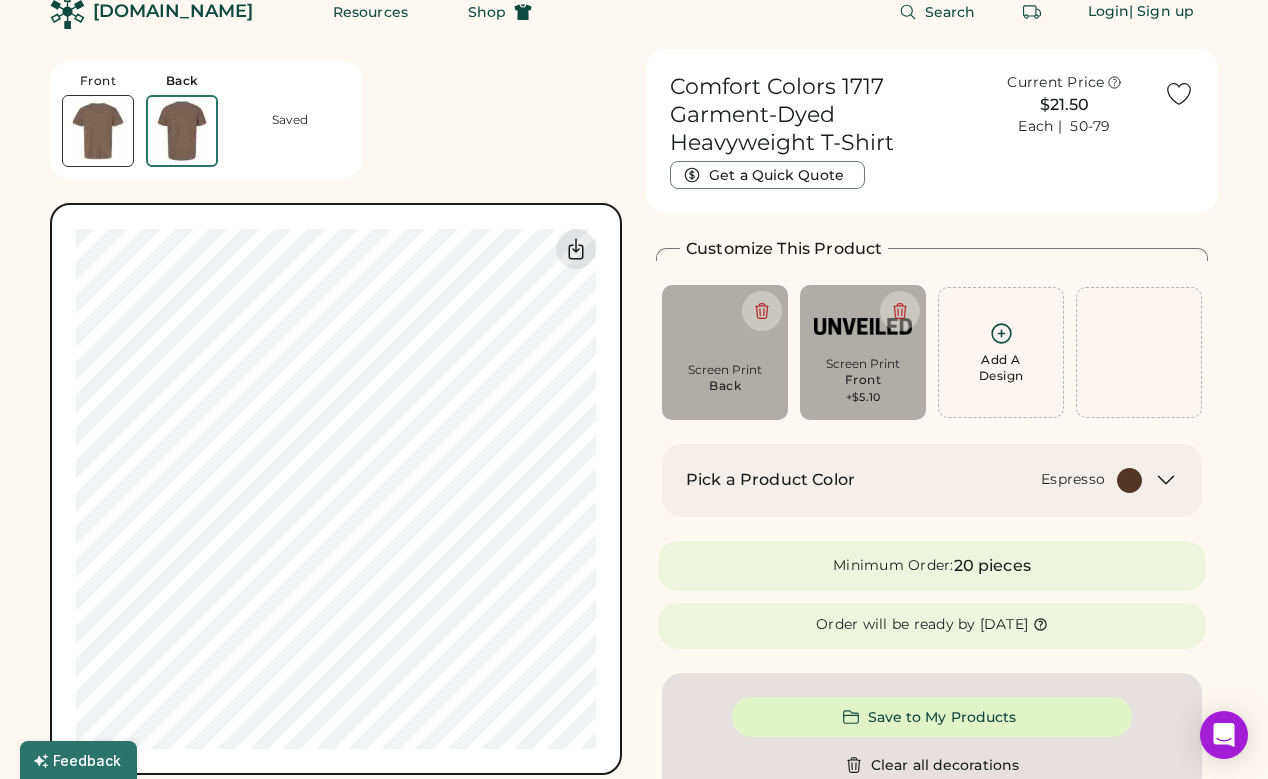 scroll, scrollTop: 21, scrollLeft: 0, axis: vertical 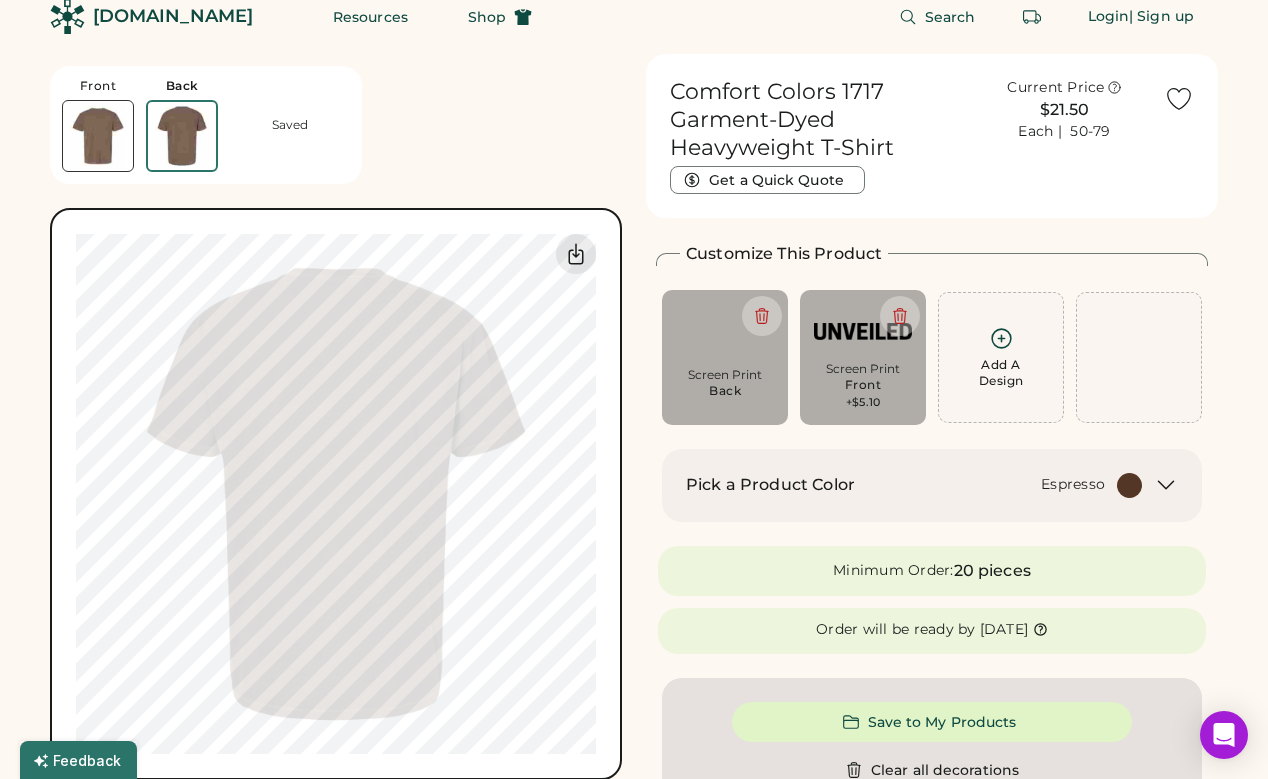 click 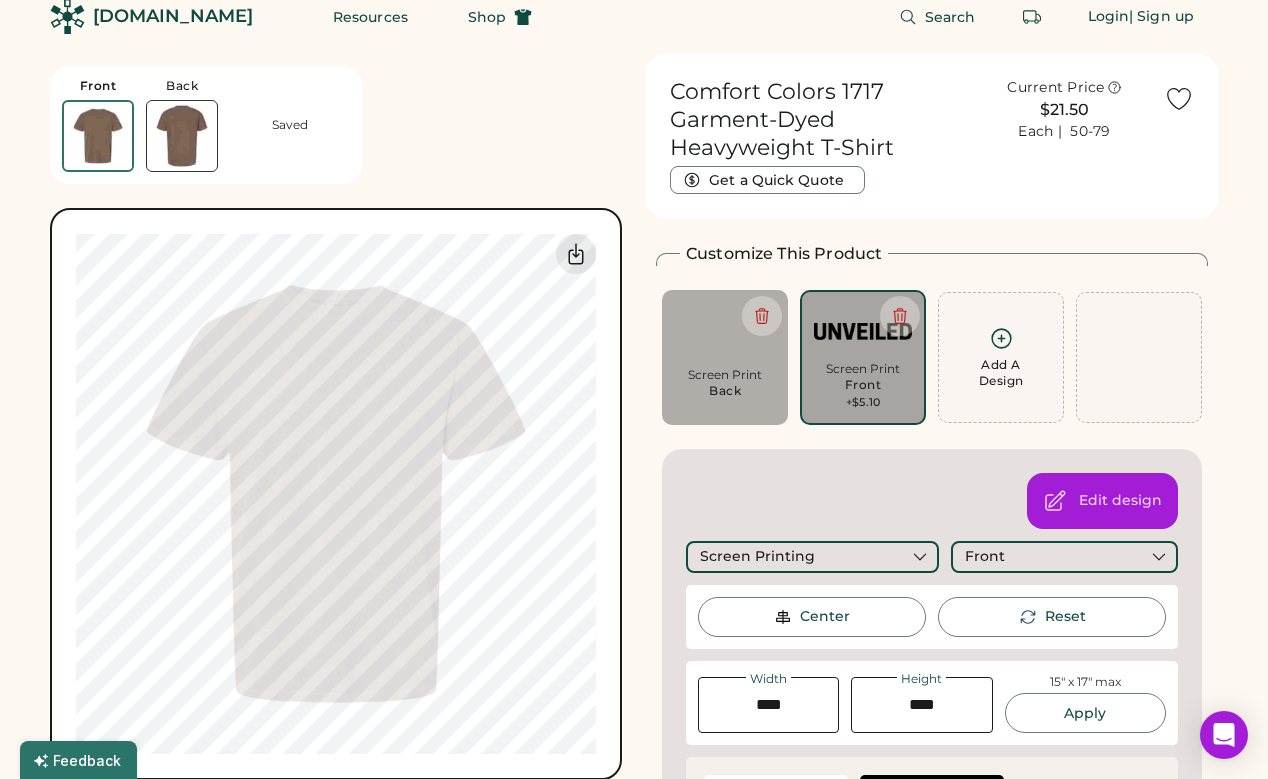 click at bounding box center [182, 136] 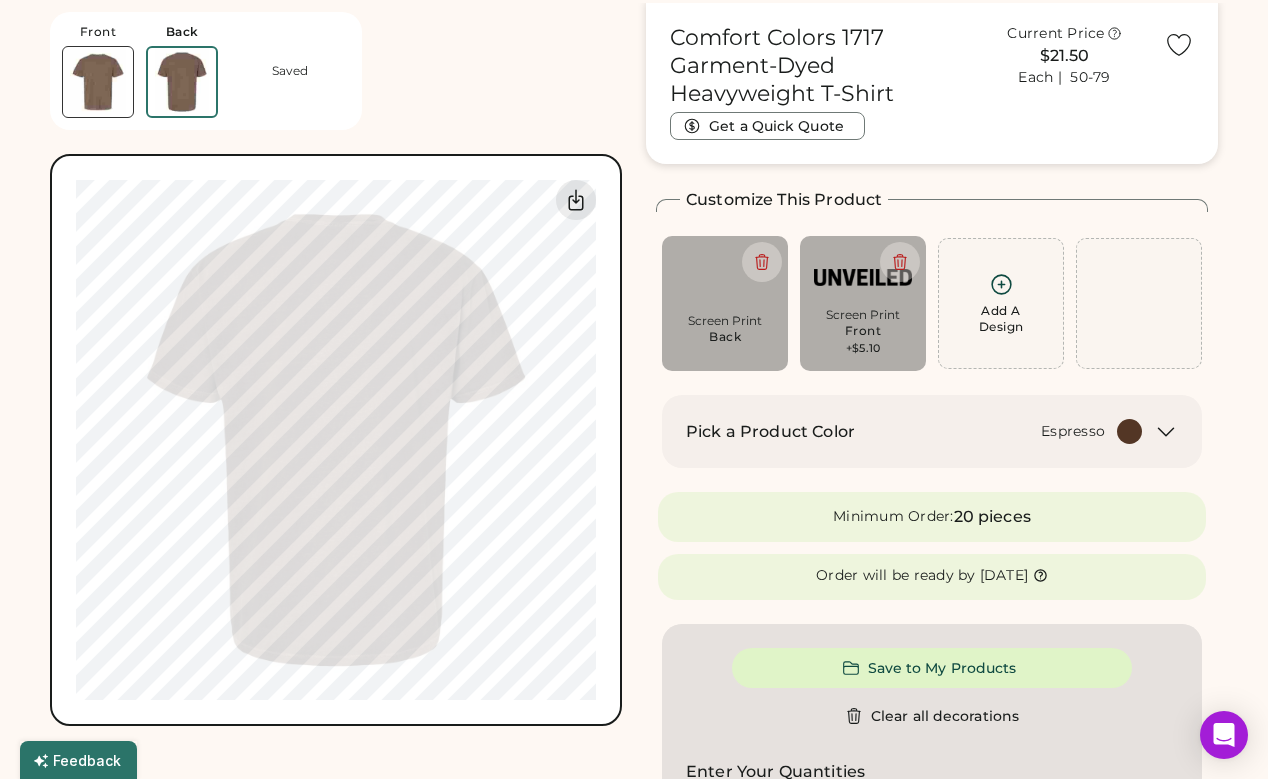 scroll, scrollTop: 75, scrollLeft: 0, axis: vertical 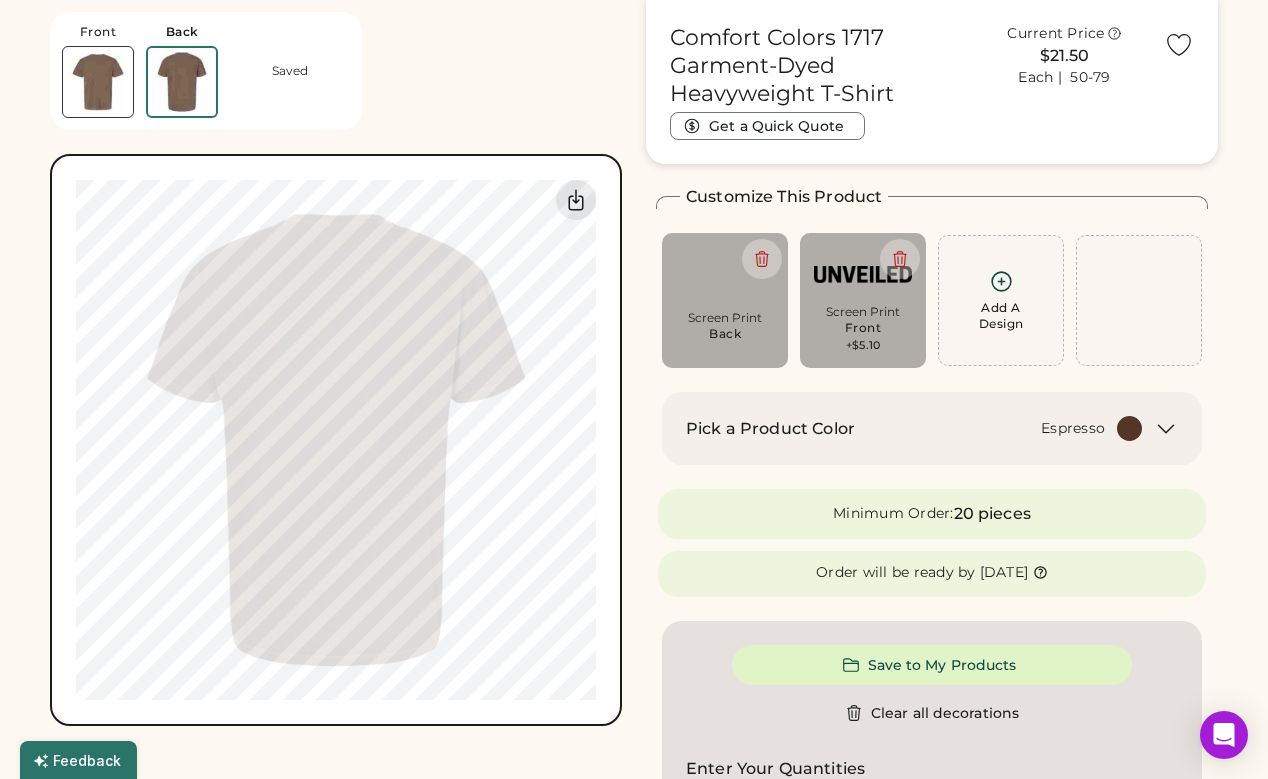 click on "Screen Print" at bounding box center (863, 312) 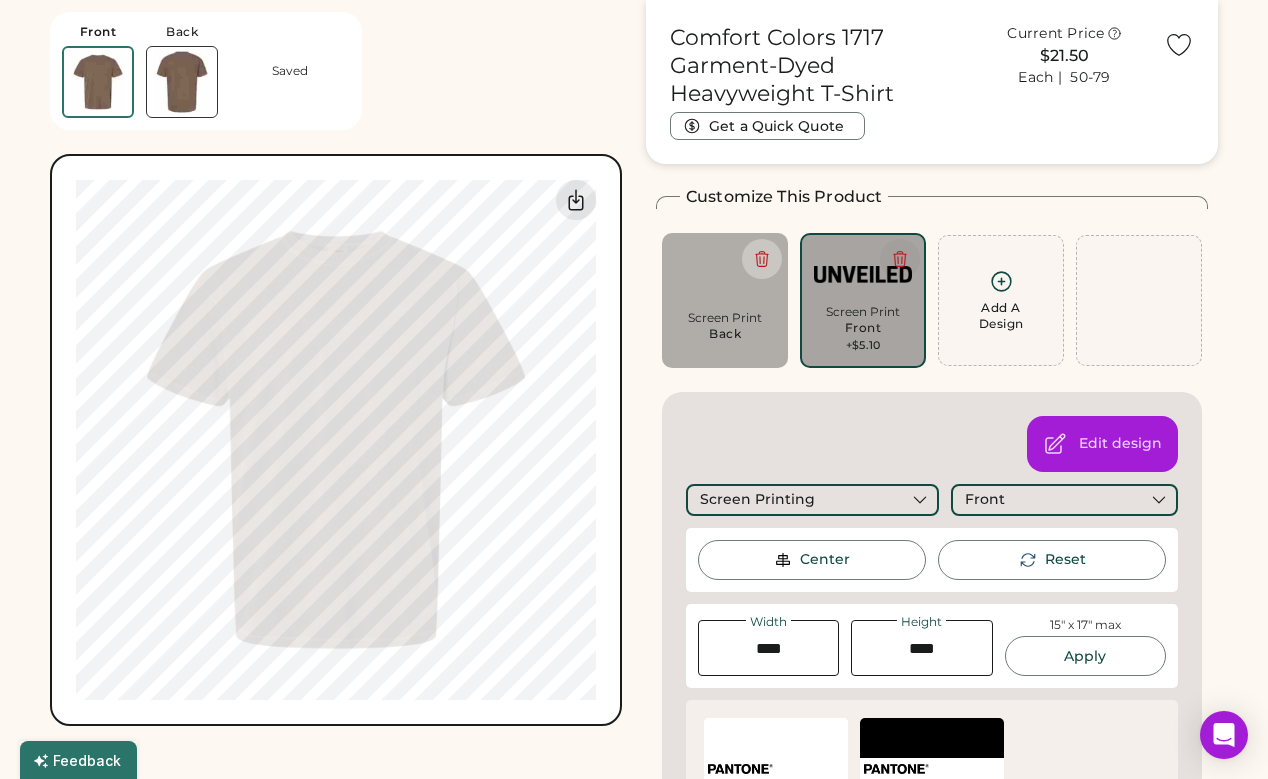 click at bounding box center (900, 259) 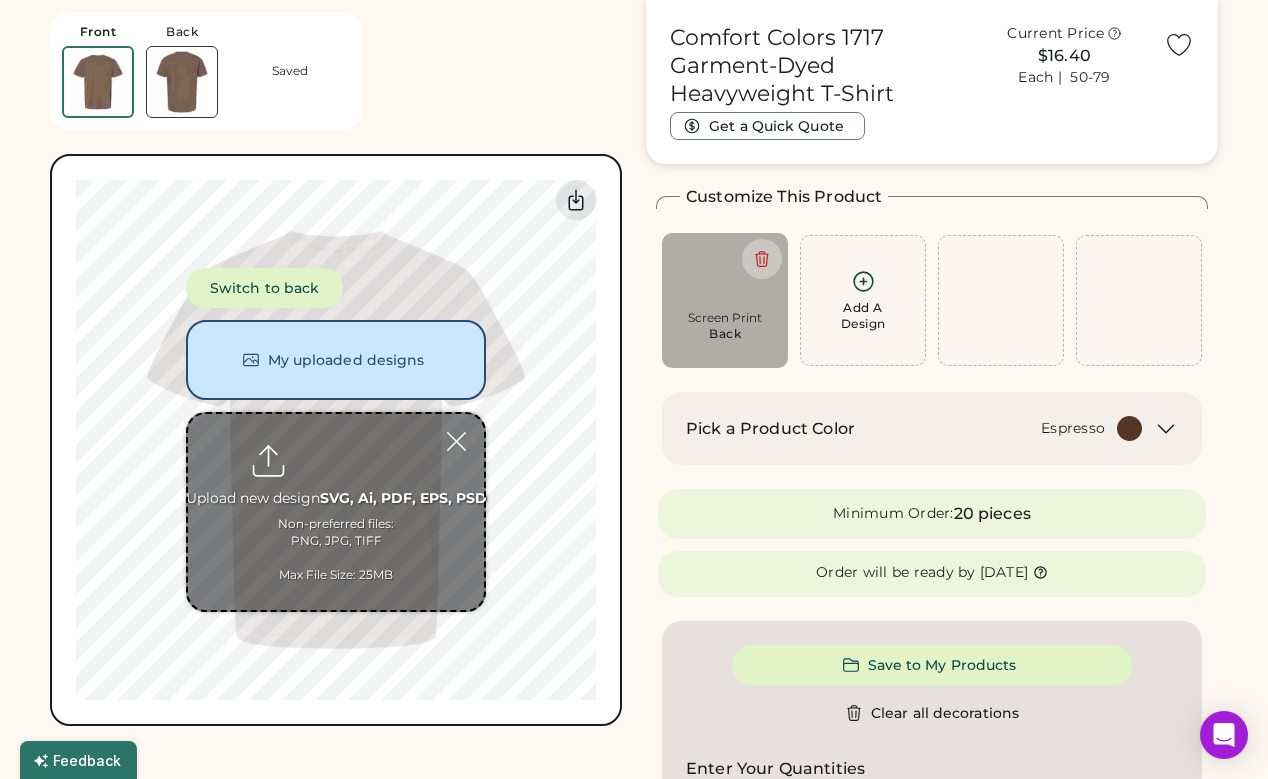 click at bounding box center (182, 82) 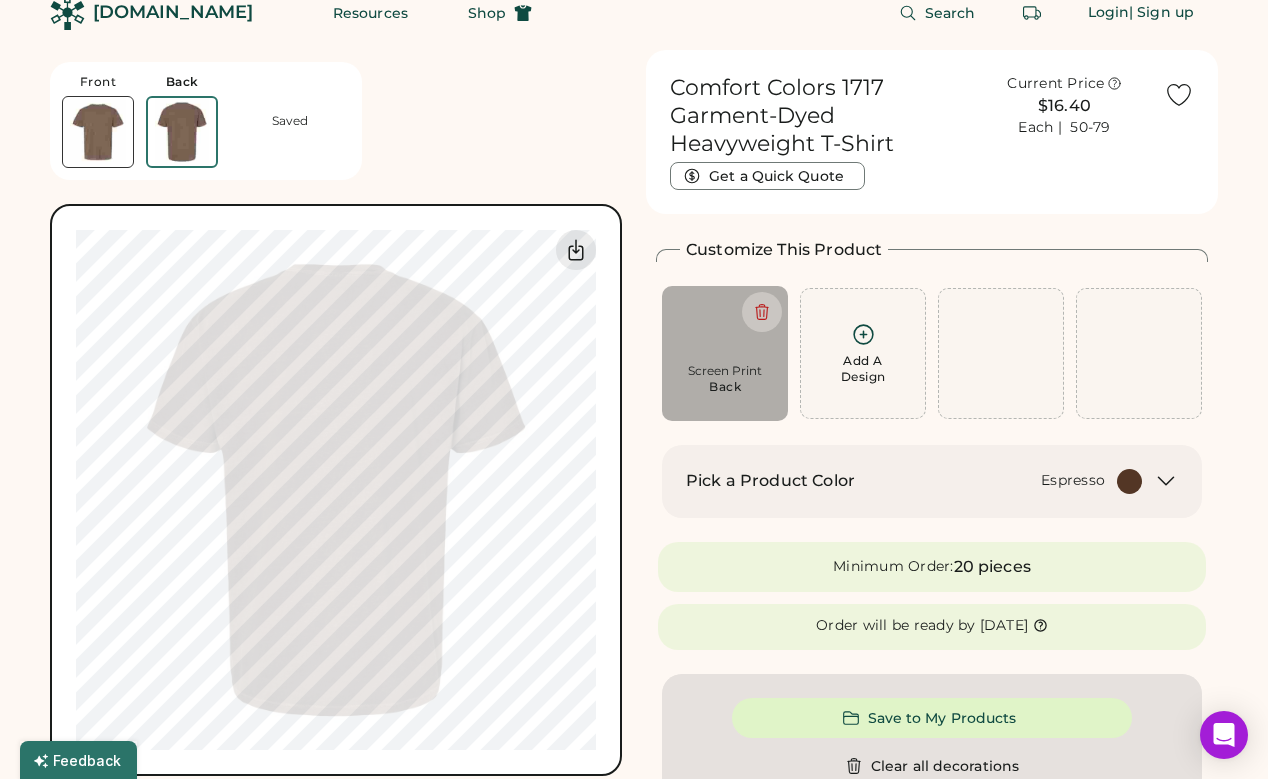 scroll, scrollTop: 21, scrollLeft: 0, axis: vertical 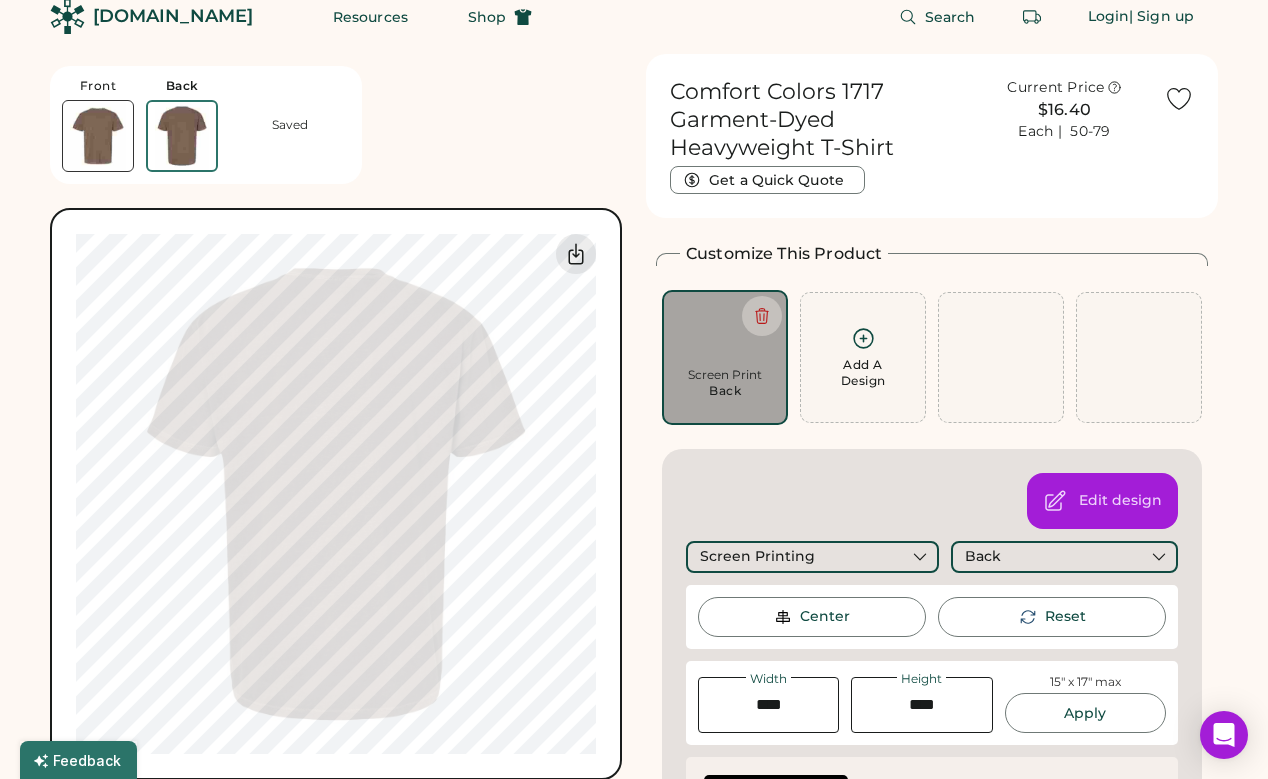 click on "Add A
Design" at bounding box center (863, 373) 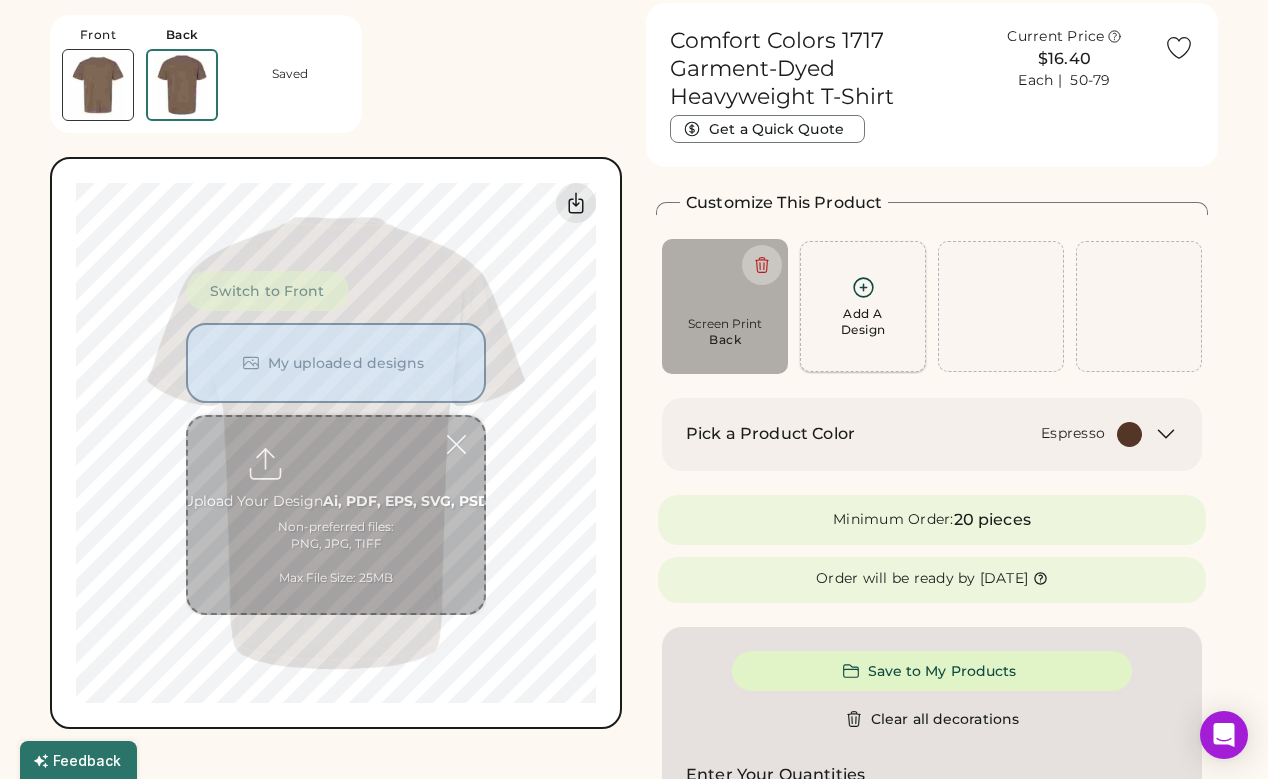 scroll, scrollTop: 75, scrollLeft: 0, axis: vertical 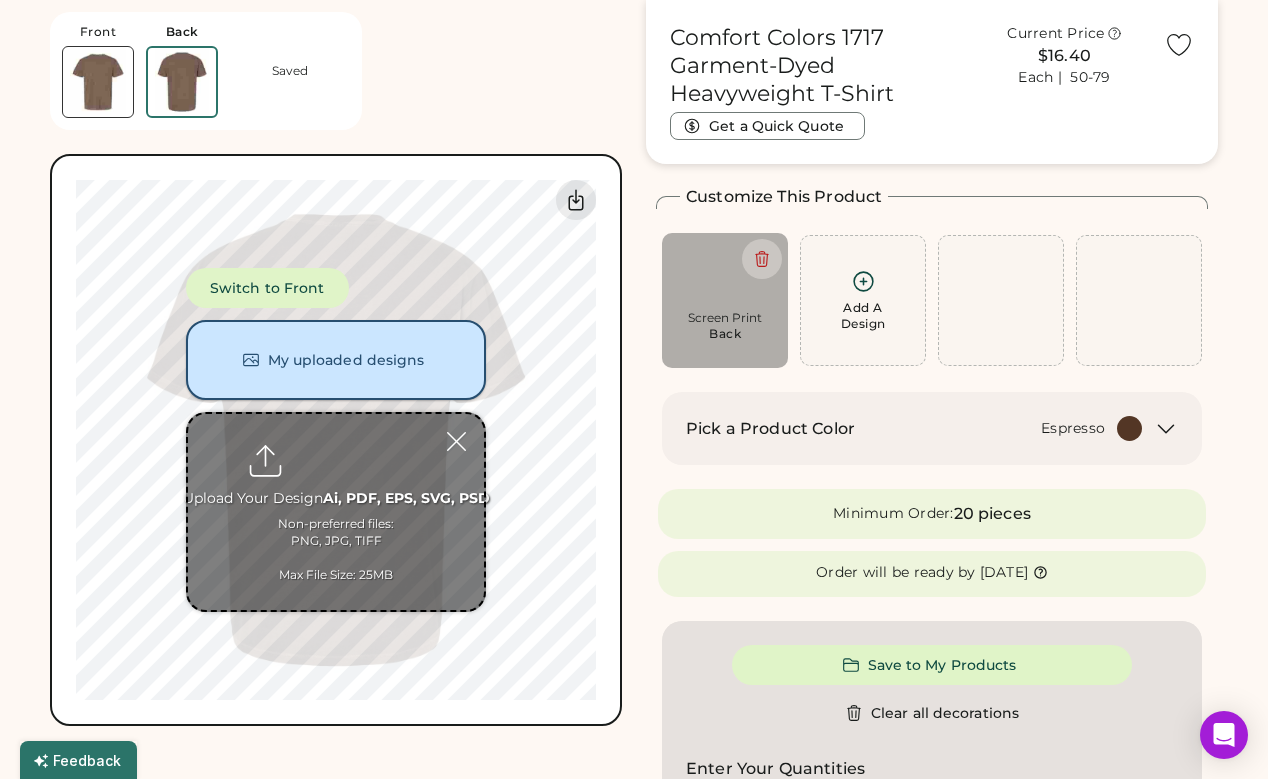 click on "My uploaded designs" at bounding box center (336, 360) 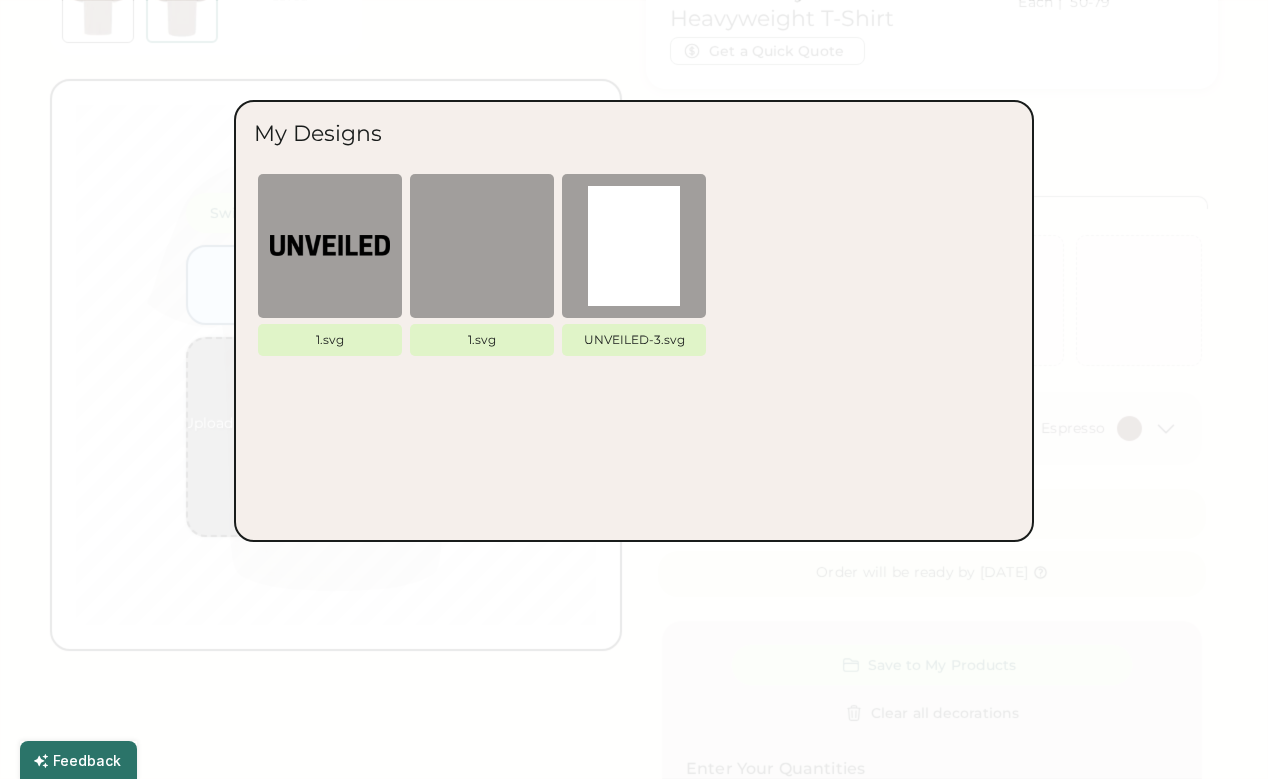 click at bounding box center [330, 246] 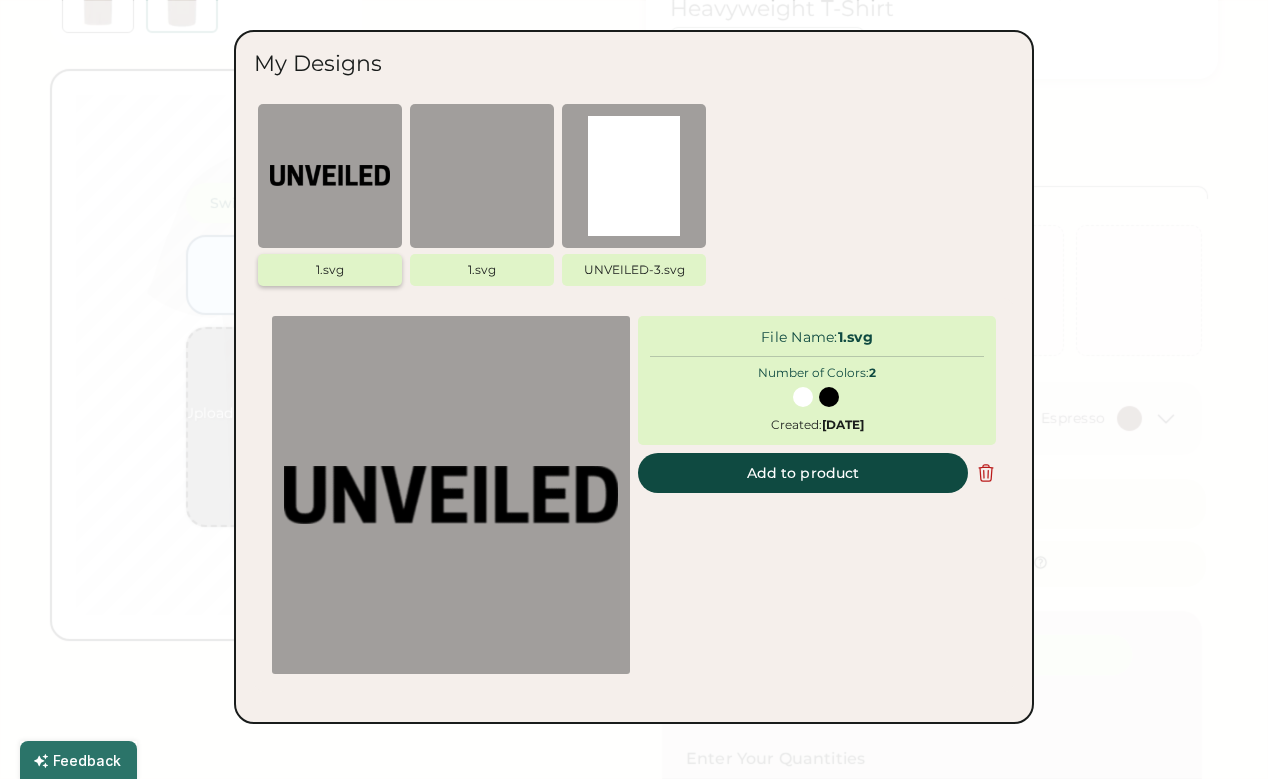 scroll, scrollTop: 87, scrollLeft: 0, axis: vertical 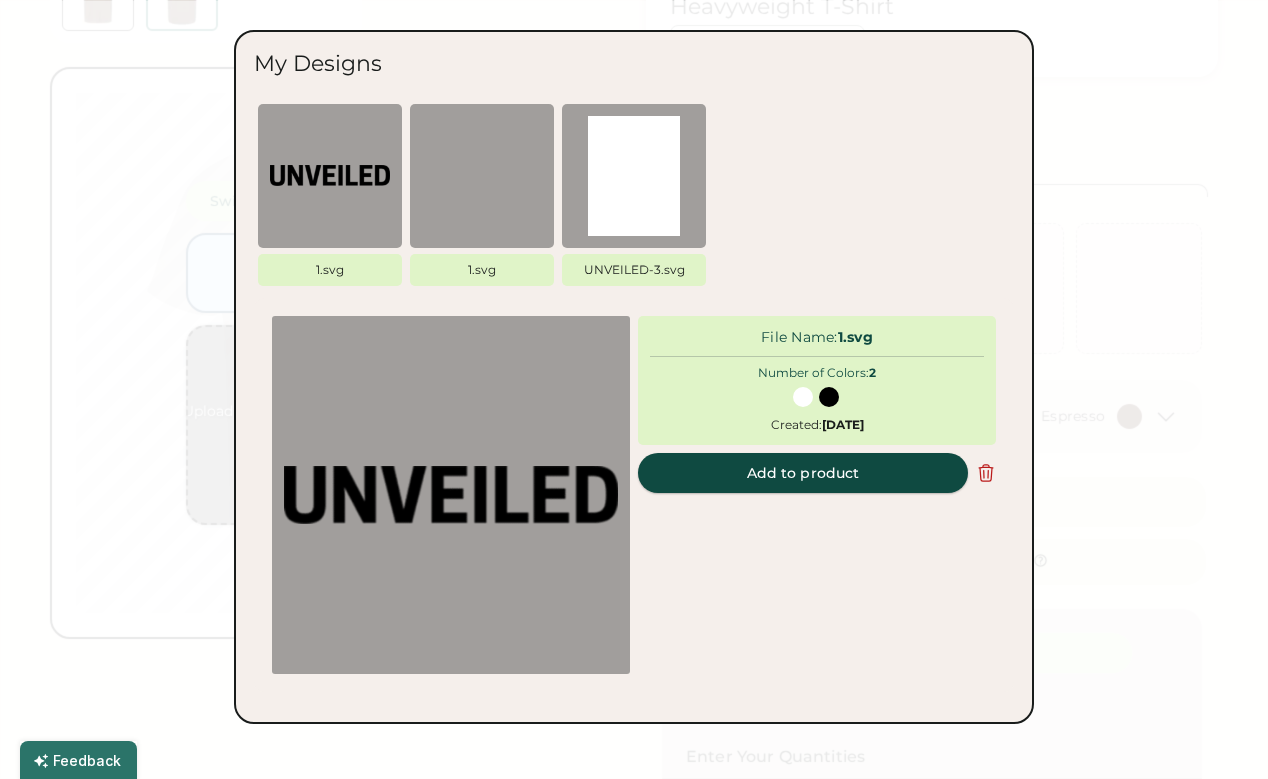 click on "Add to product" at bounding box center [803, 473] 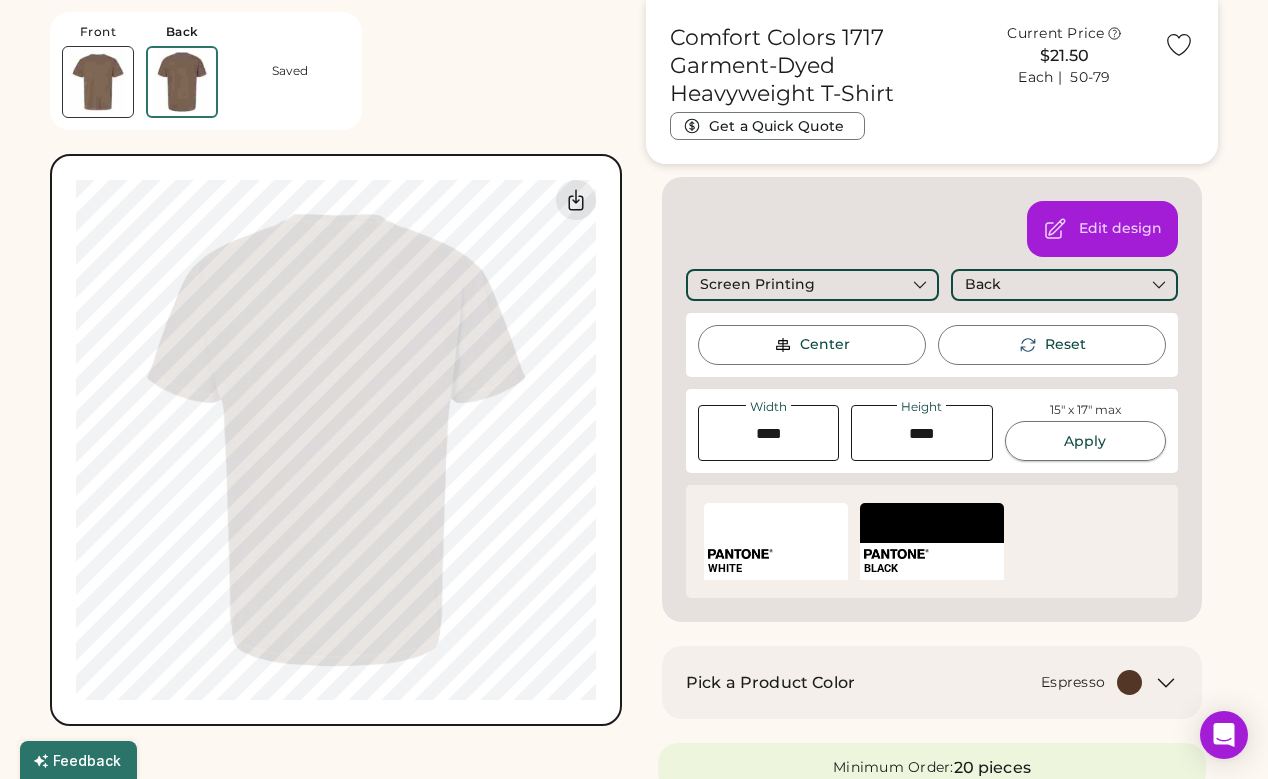 scroll, scrollTop: 341, scrollLeft: 0, axis: vertical 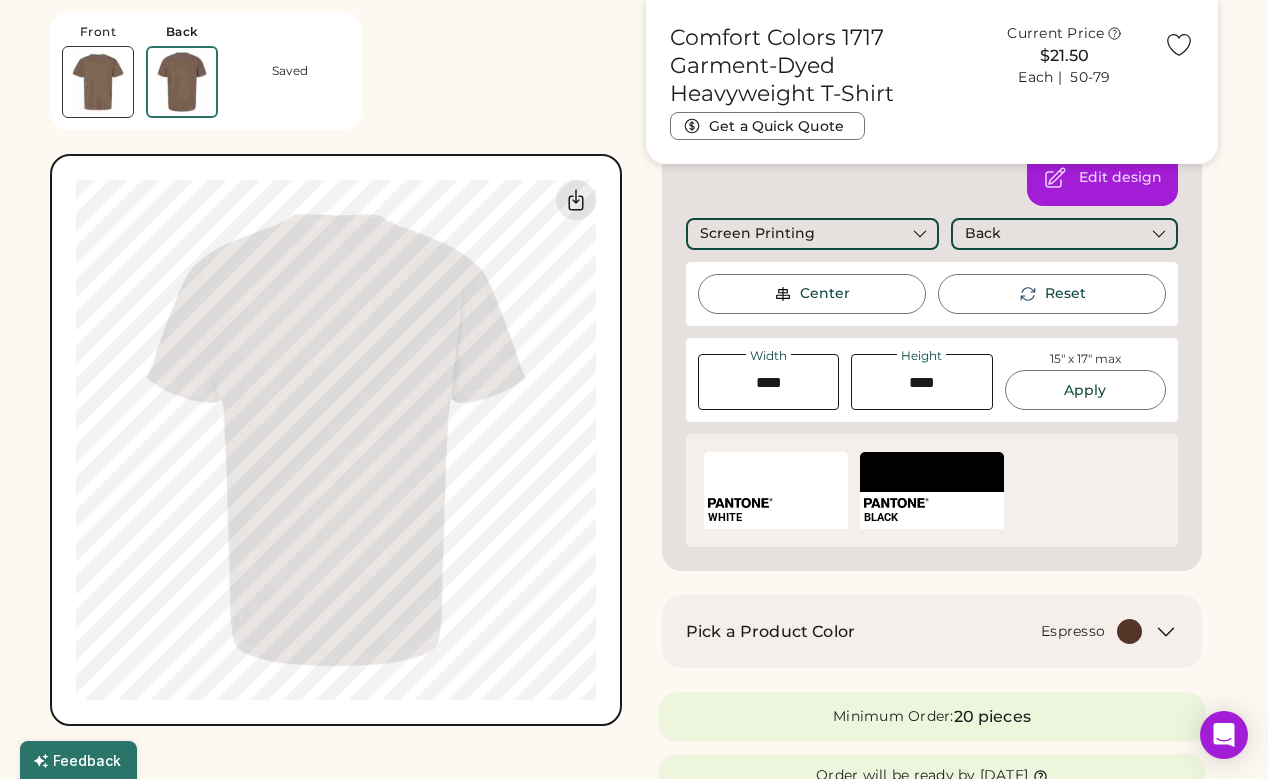 click on "SELECT
A COLOR" at bounding box center (776, 472) 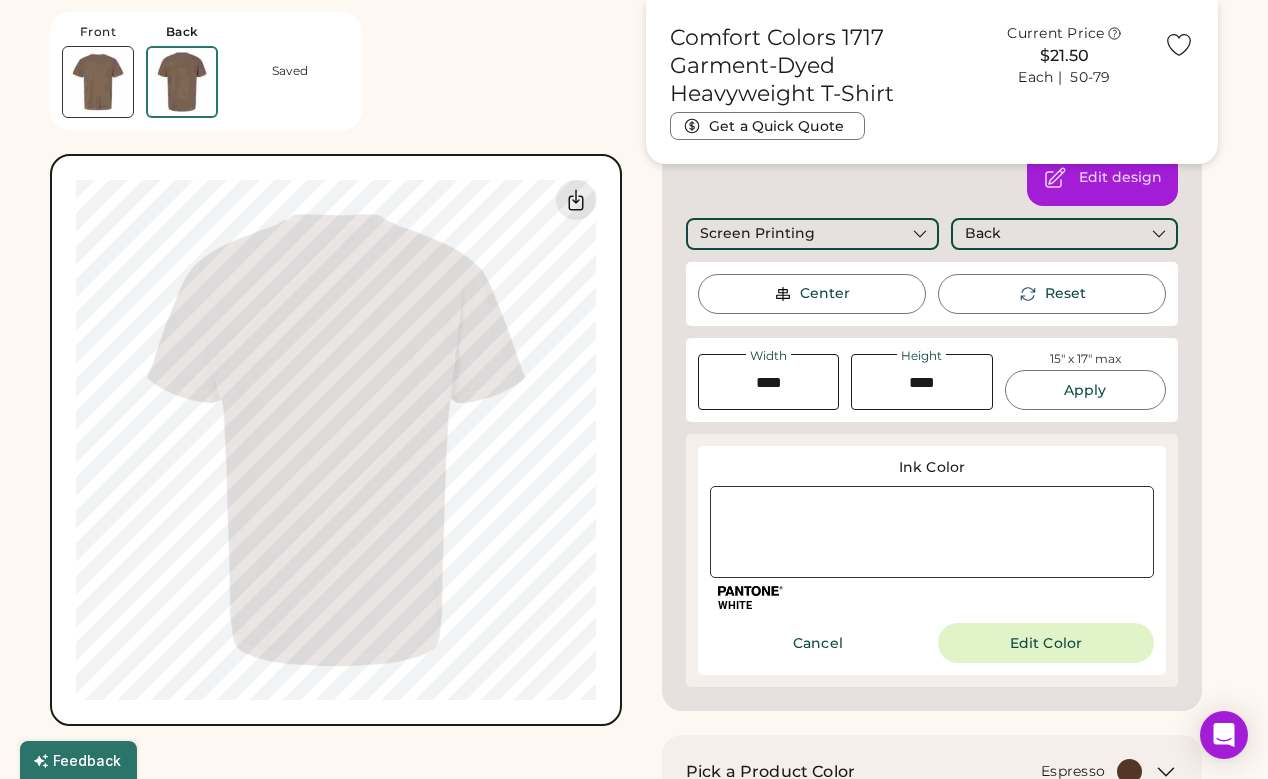 click at bounding box center (932, 532) 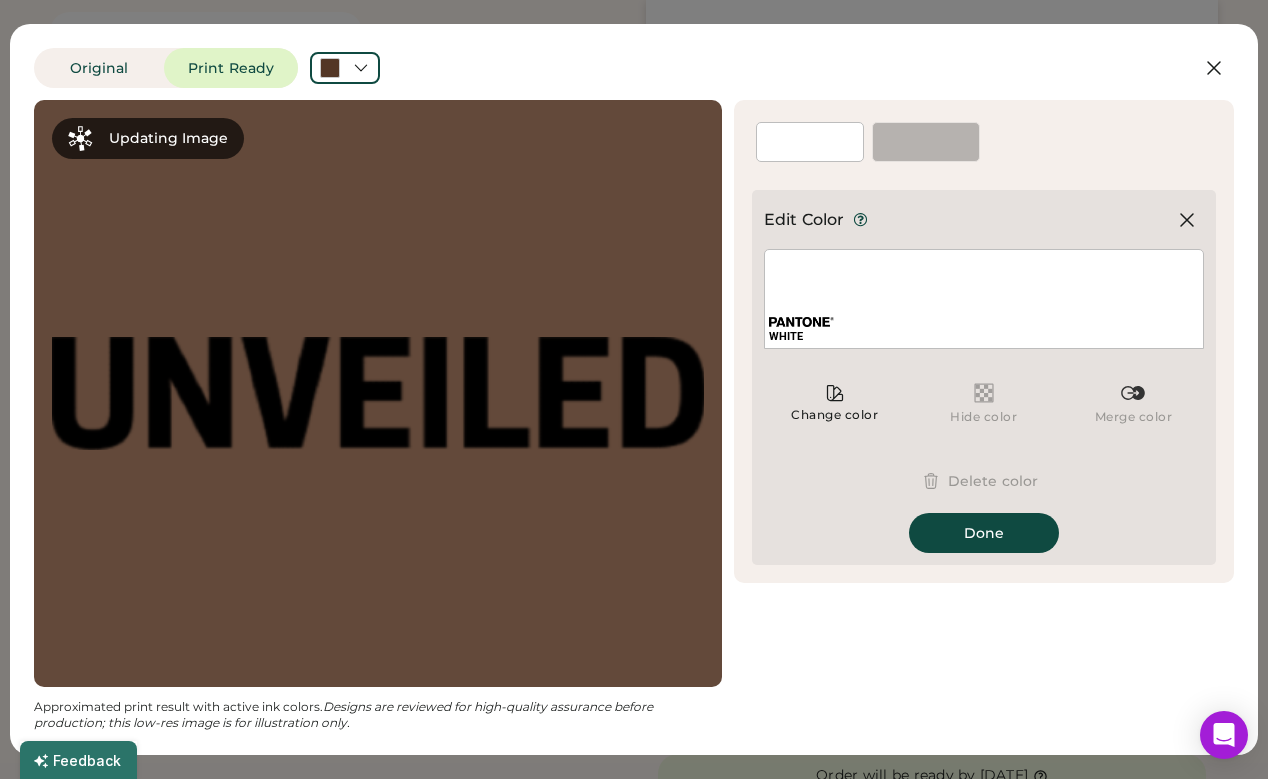 click on "WHITE" at bounding box center (984, 299) 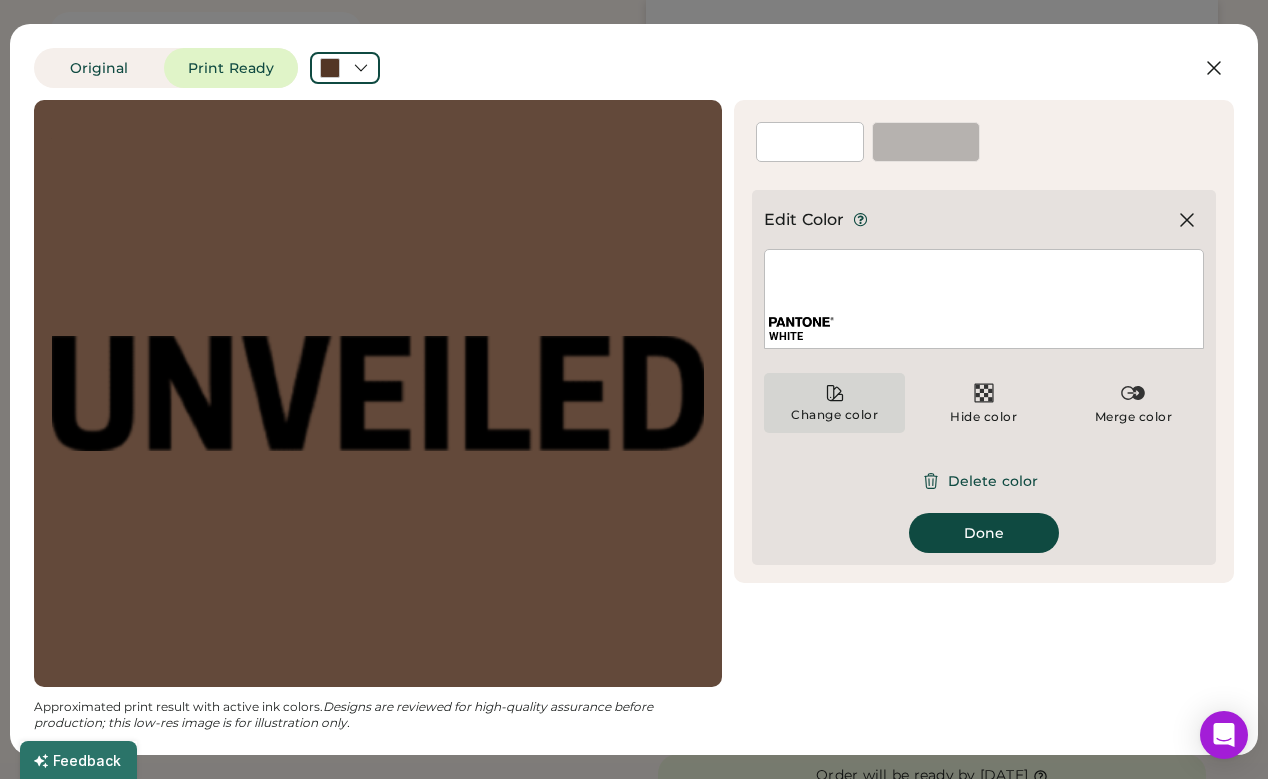 click on "Change color" at bounding box center [834, 403] 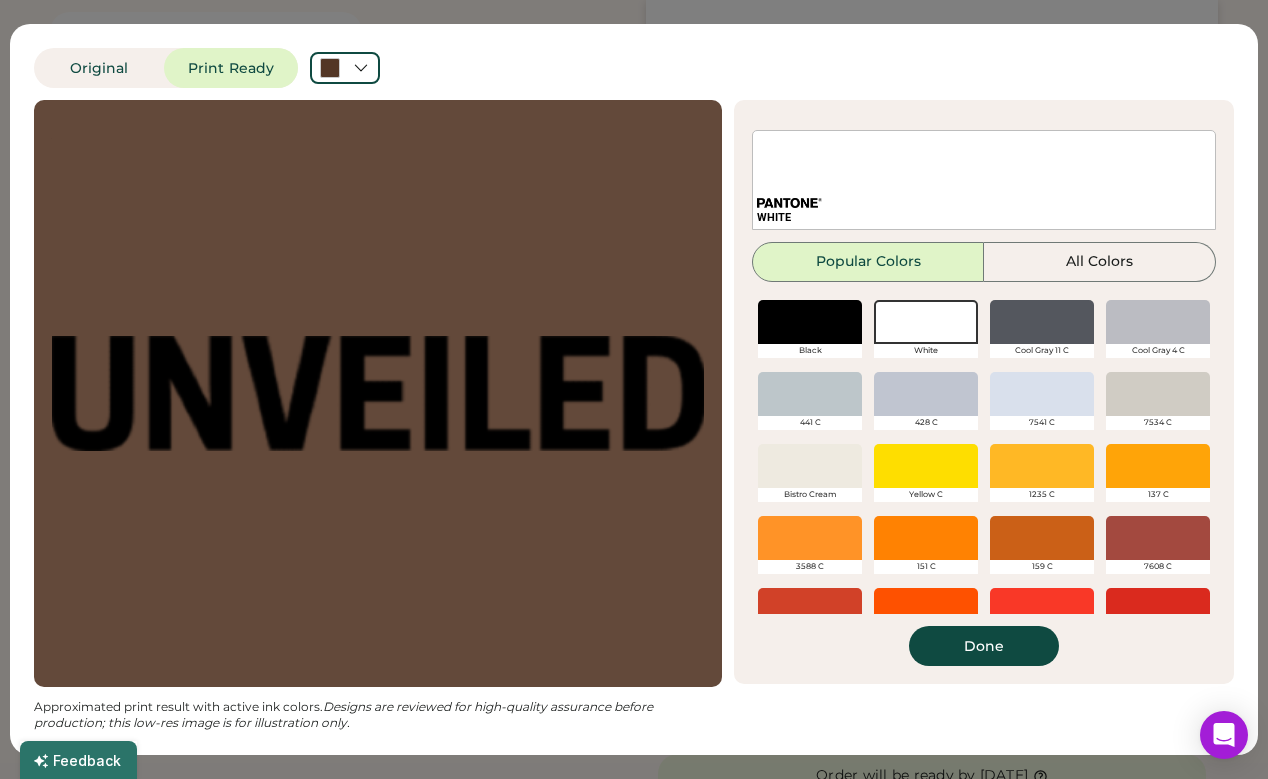 click at bounding box center [926, 322] 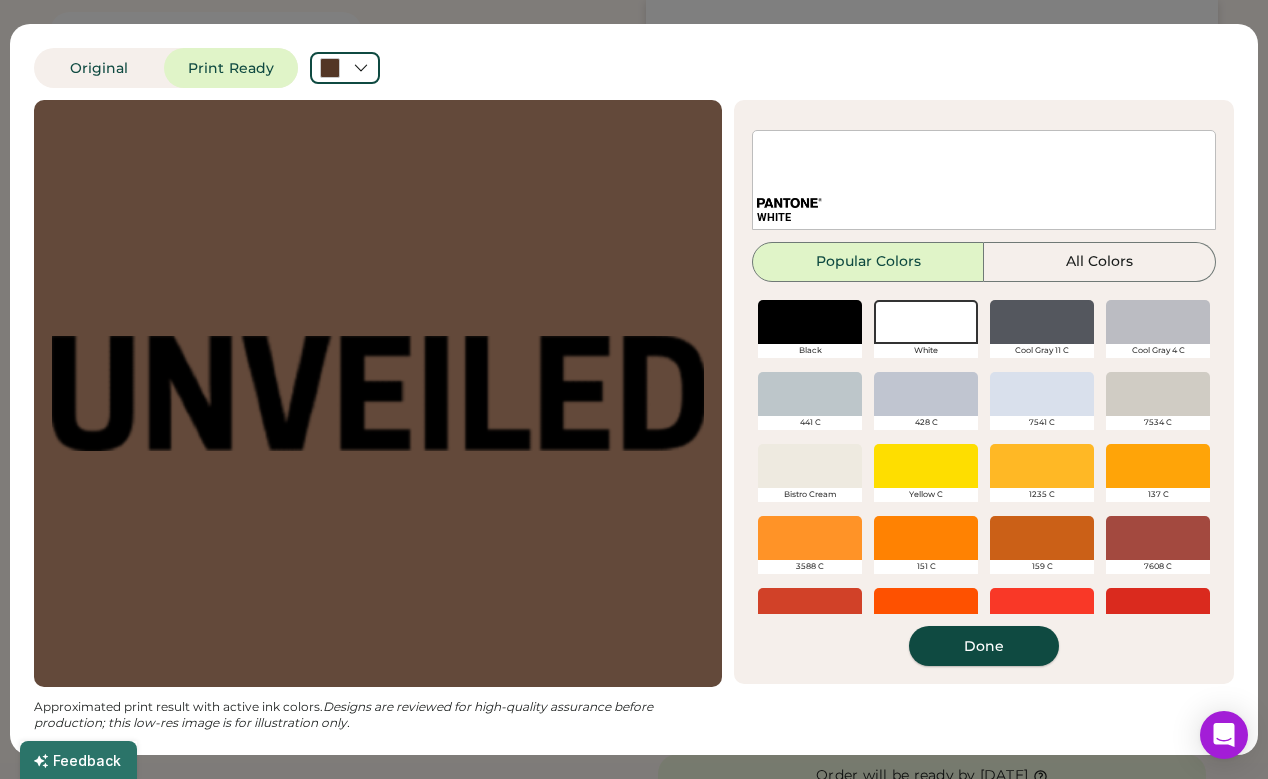 click on "Done" at bounding box center (984, 646) 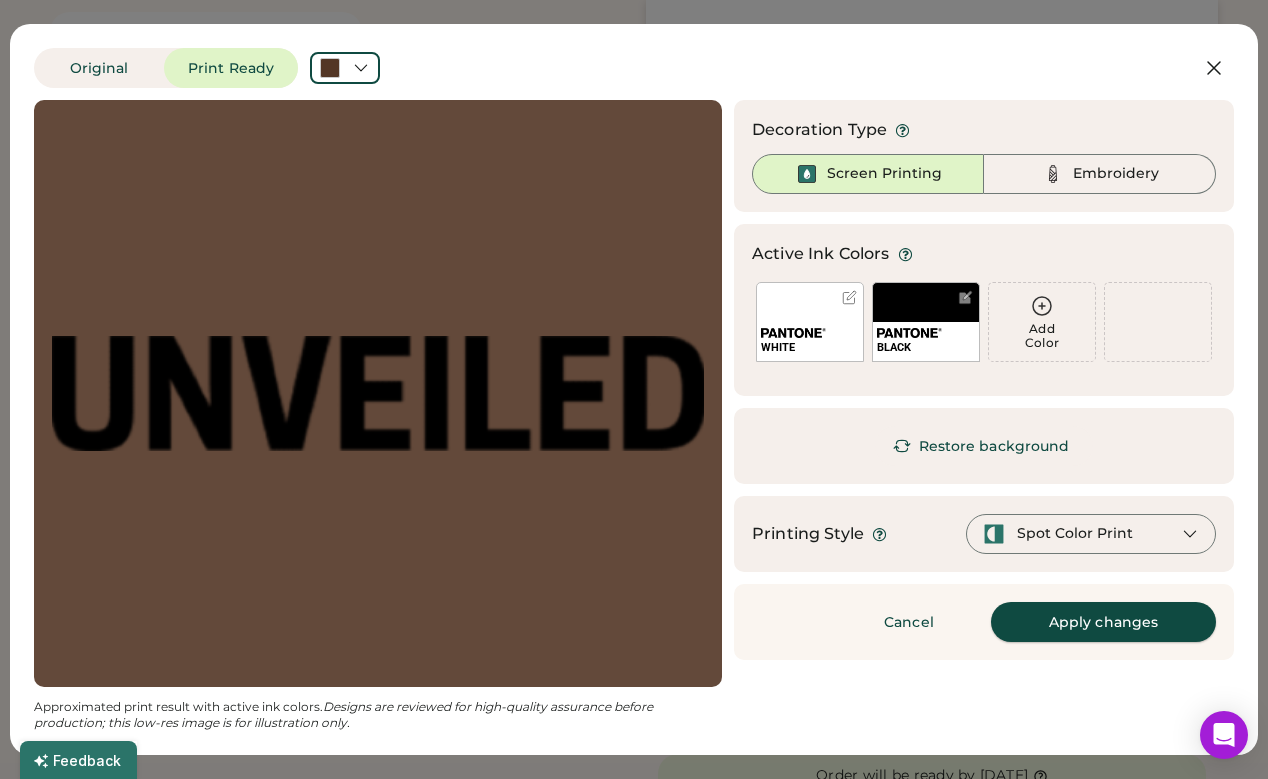 click on "Apply changes" at bounding box center [1103, 622] 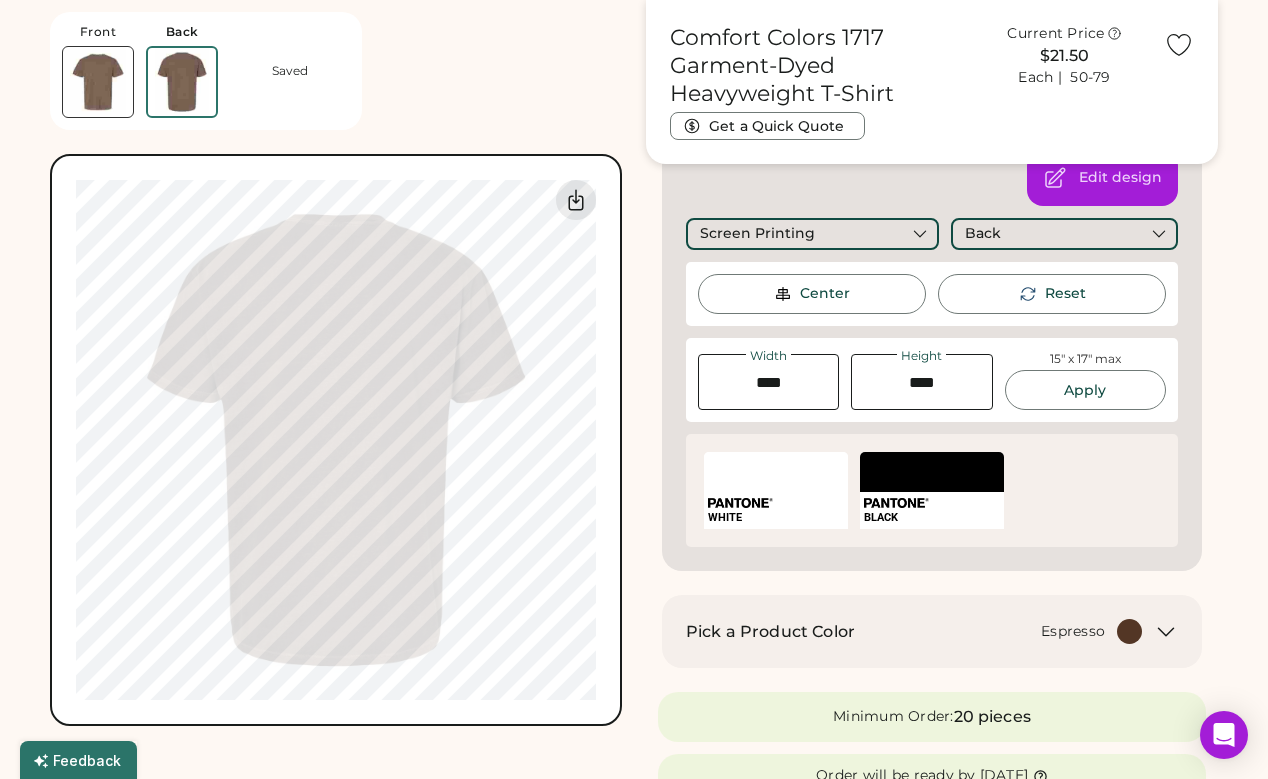 click on "SELECT
A COLOR" at bounding box center [776, 472] 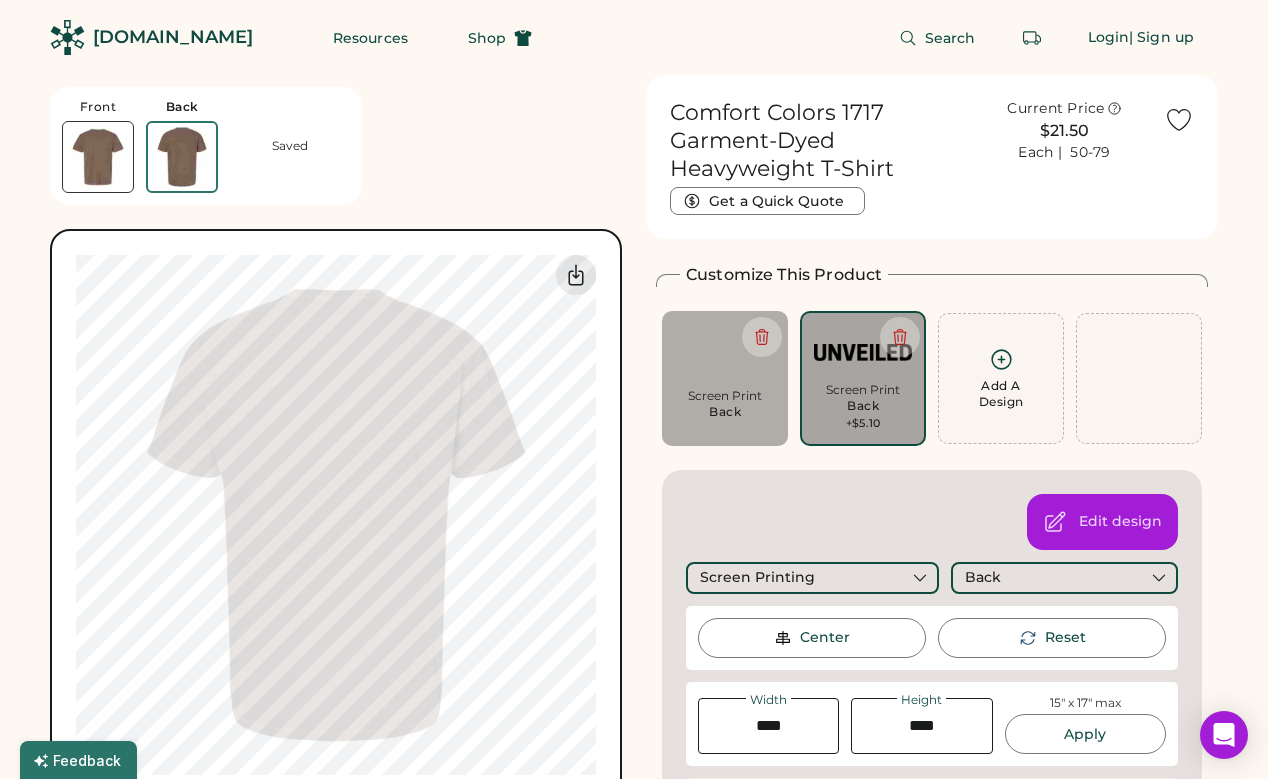 scroll, scrollTop: 0, scrollLeft: 0, axis: both 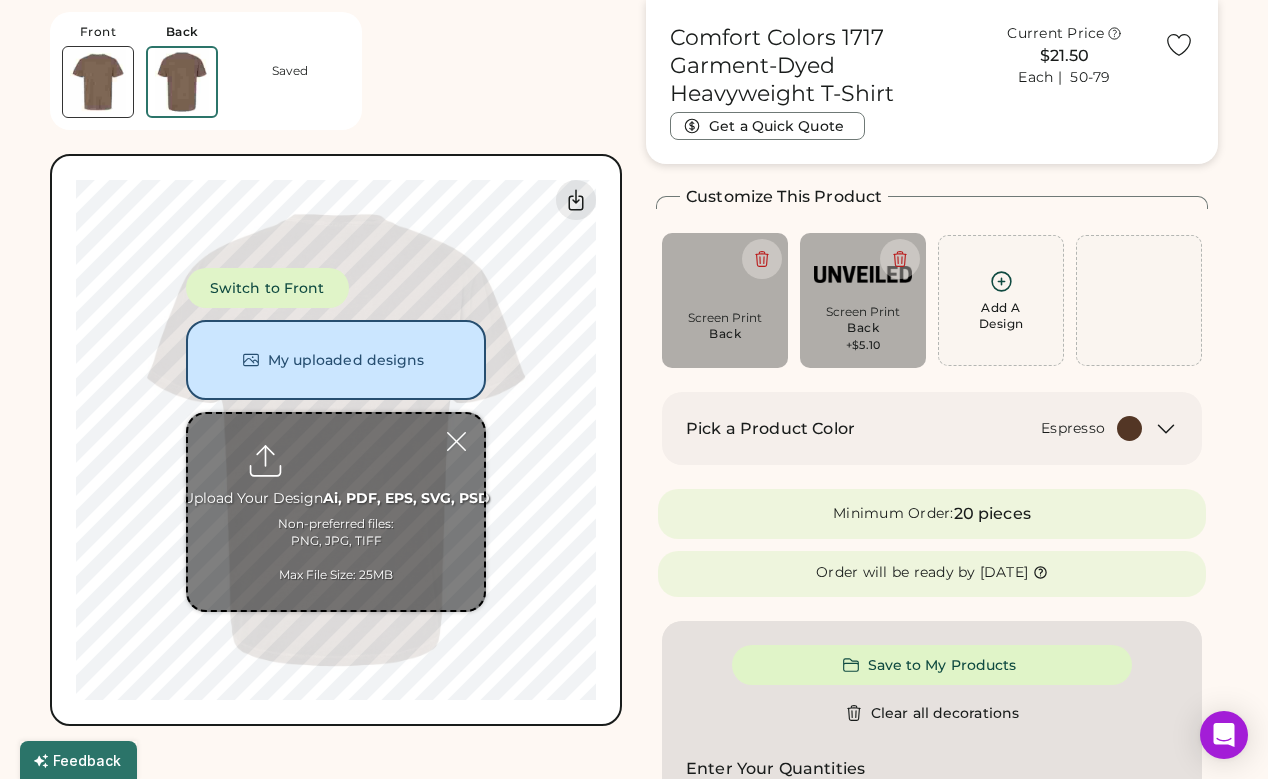 click on "My uploaded designs" at bounding box center (336, 360) 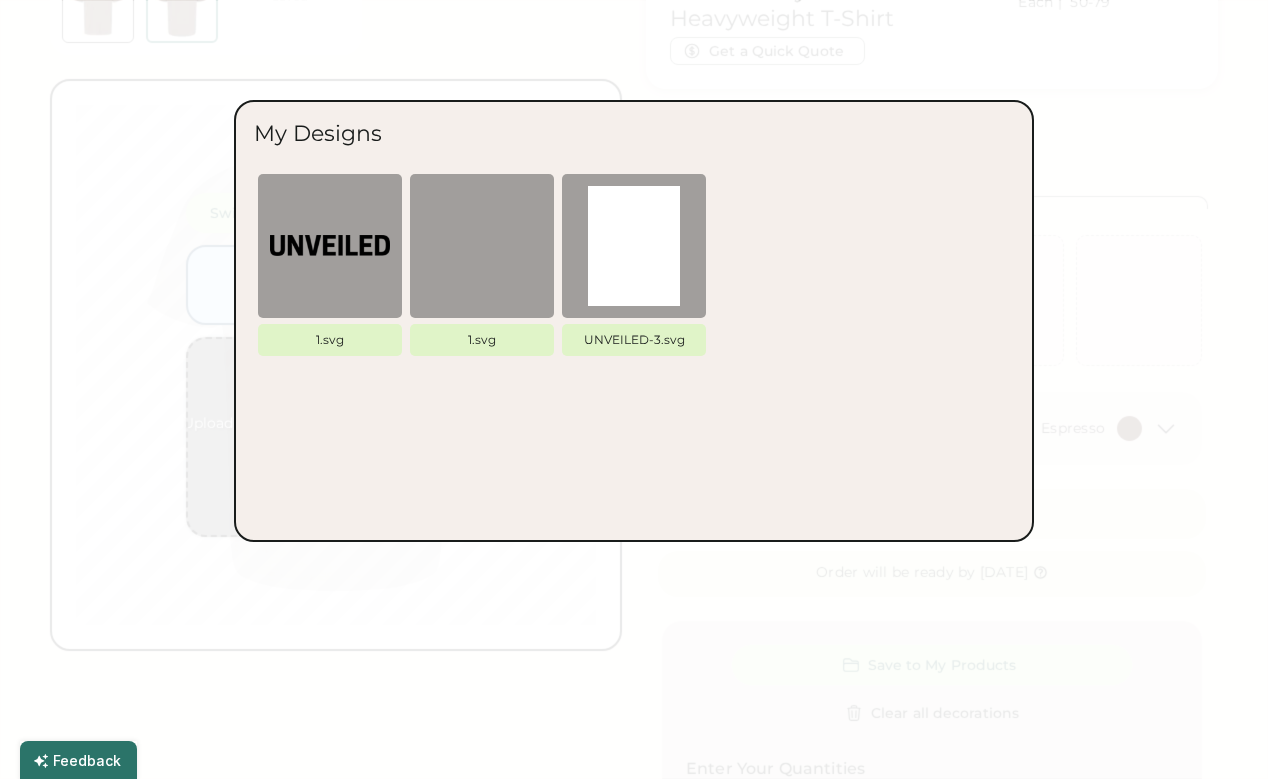 click at bounding box center (634, 389) 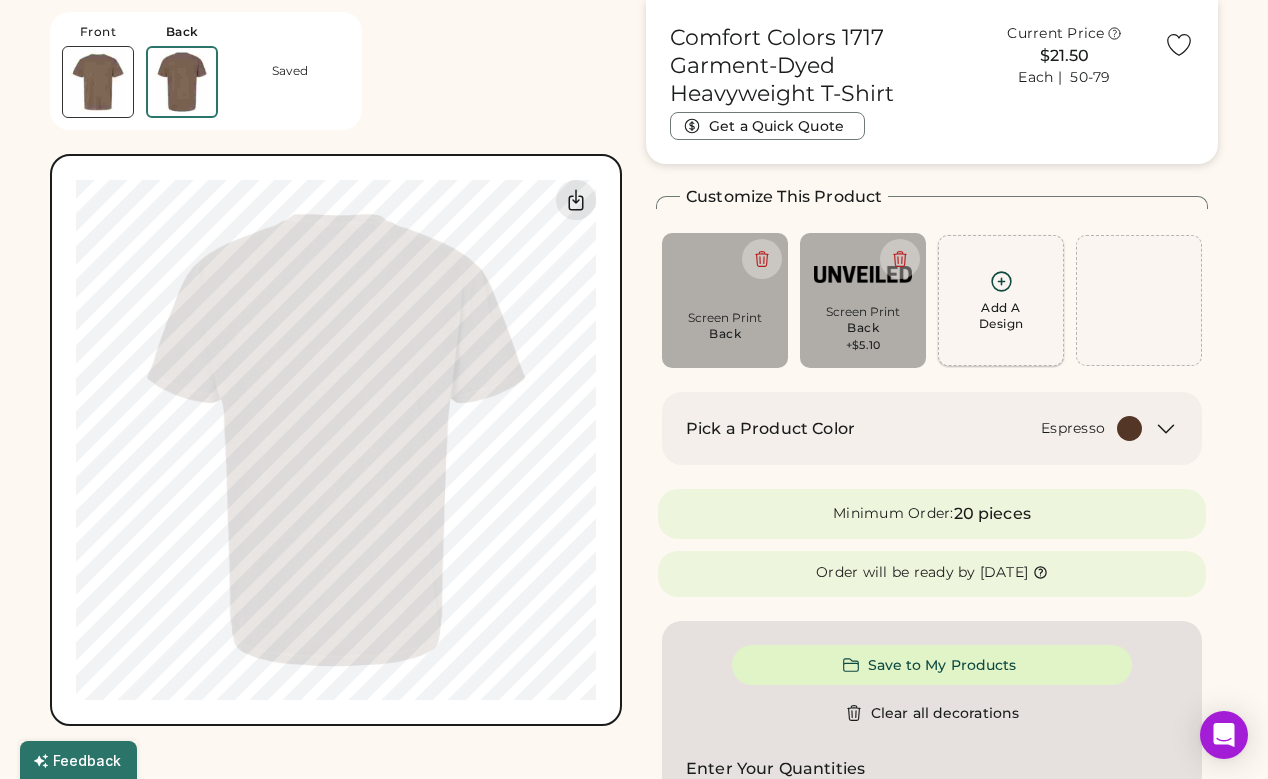 click on "Add A
Design" at bounding box center [1001, 316] 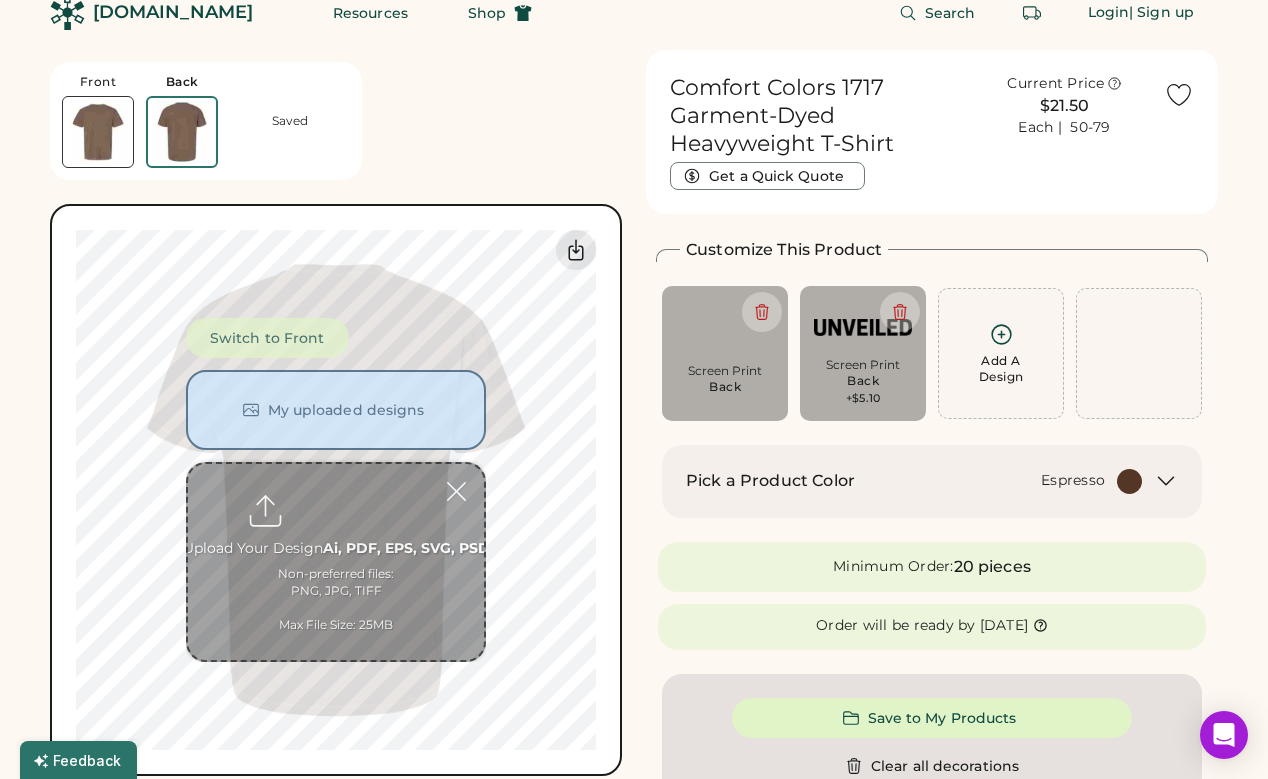 scroll, scrollTop: 21, scrollLeft: 0, axis: vertical 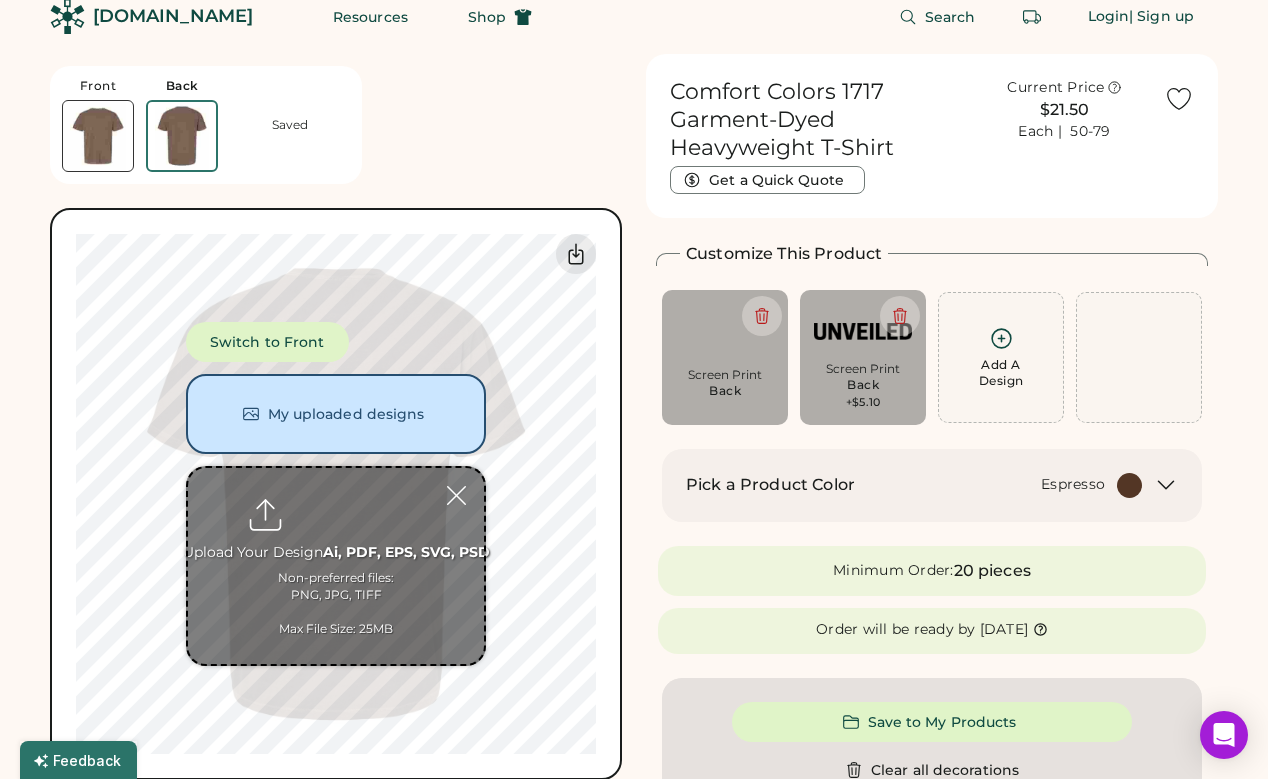 click at bounding box center (336, 566) 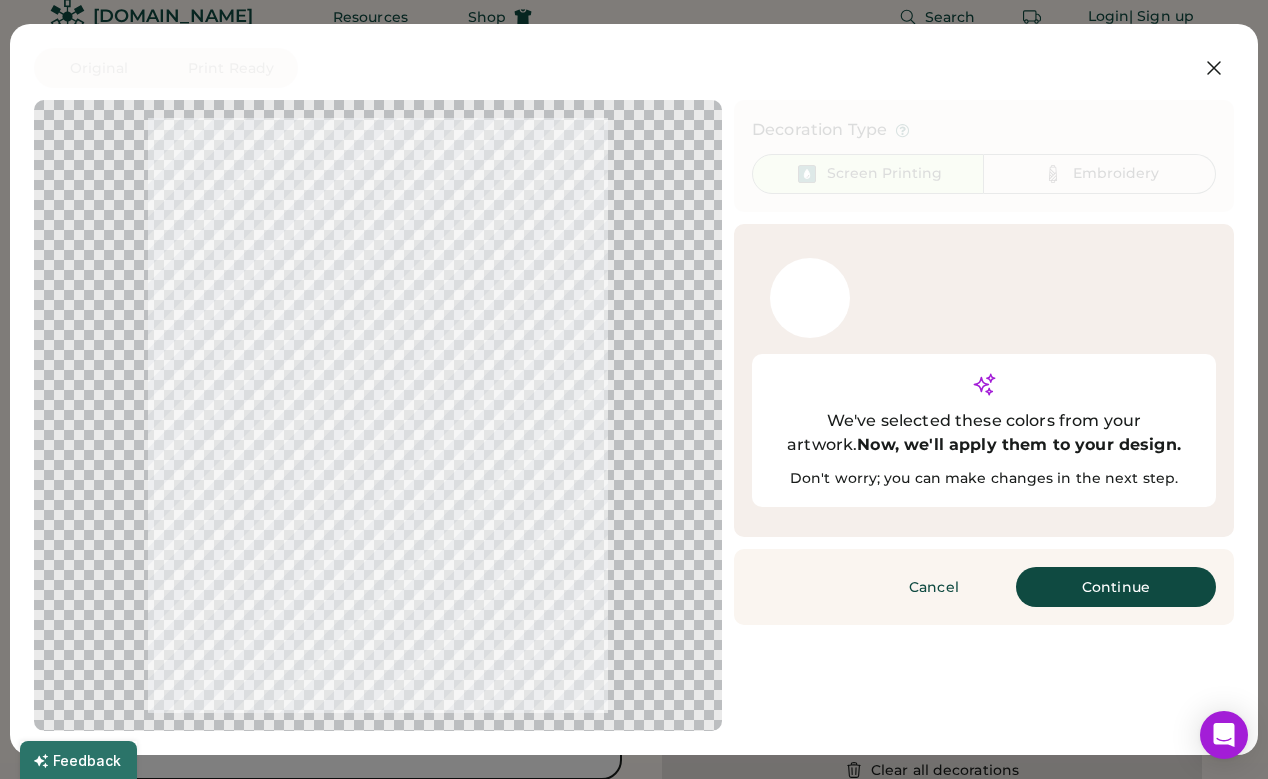 click on "Continue" at bounding box center (1116, 587) 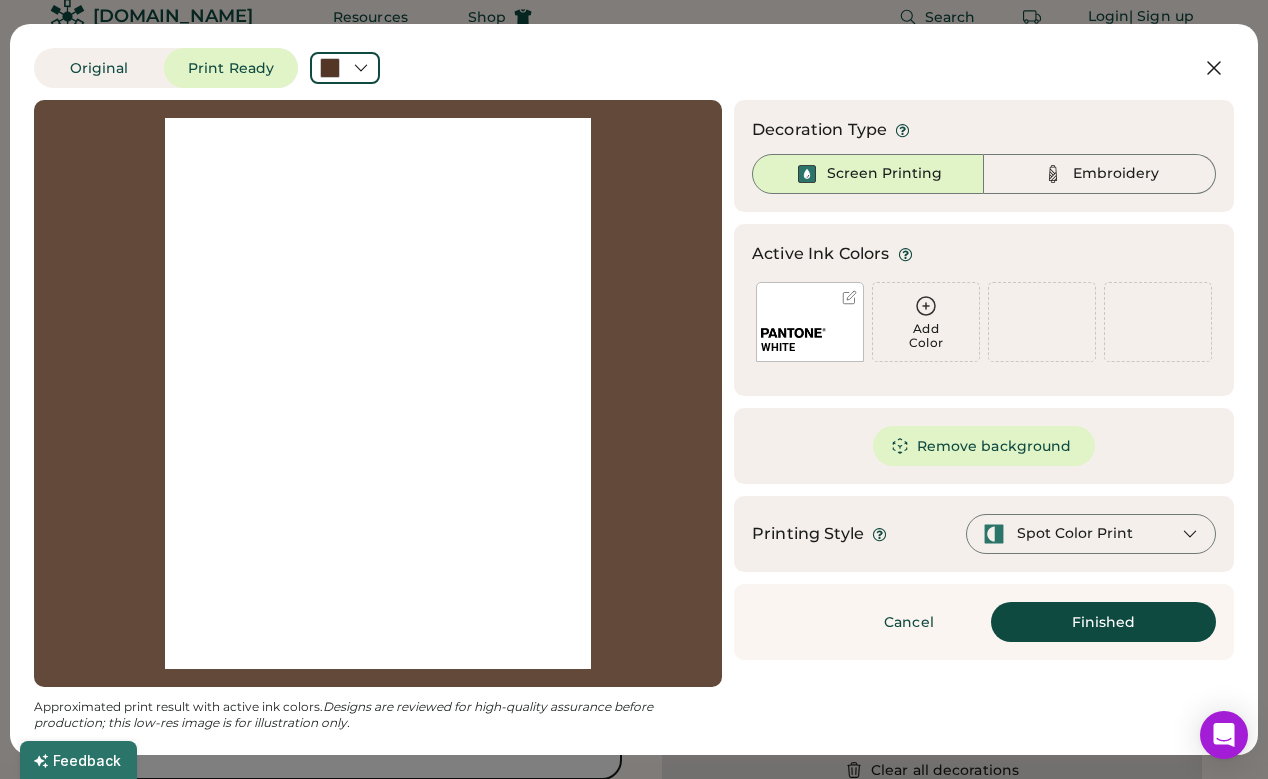 click on "Remove background    Edit Background" at bounding box center [984, 446] 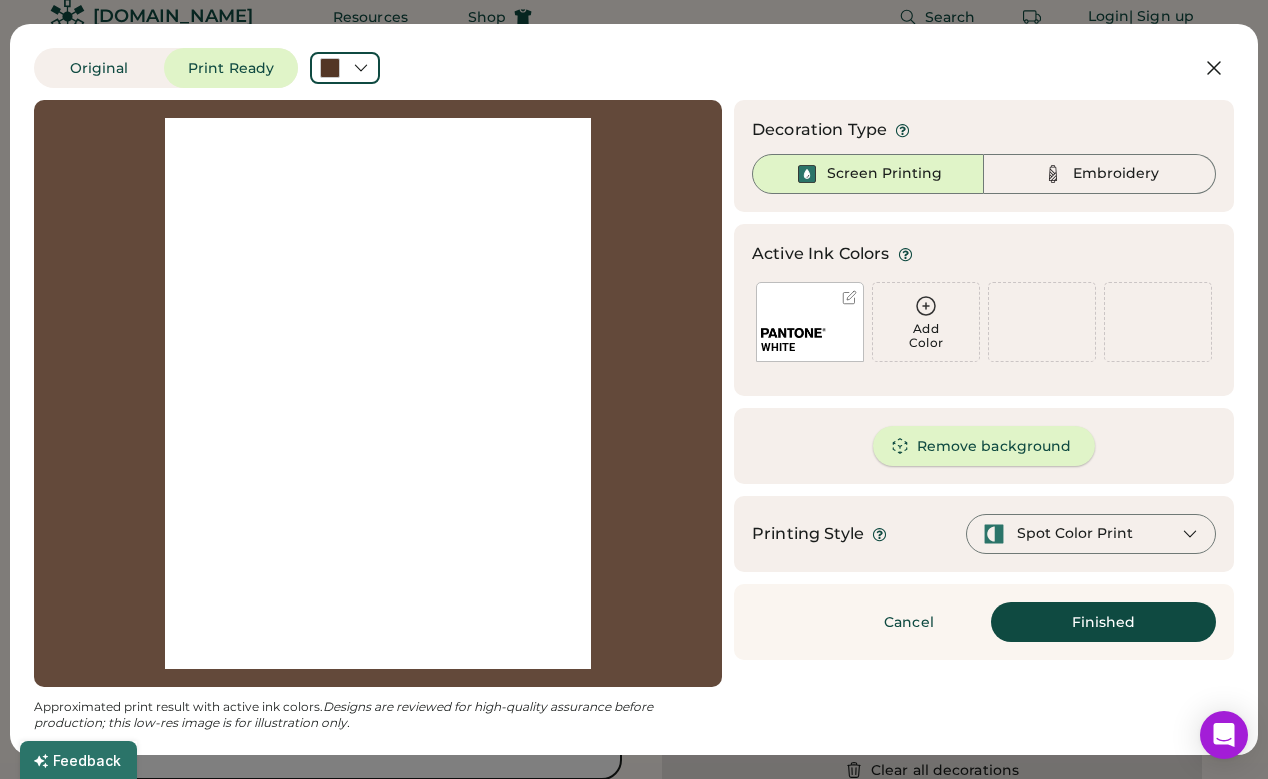 click on "Remove background" at bounding box center (984, 446) 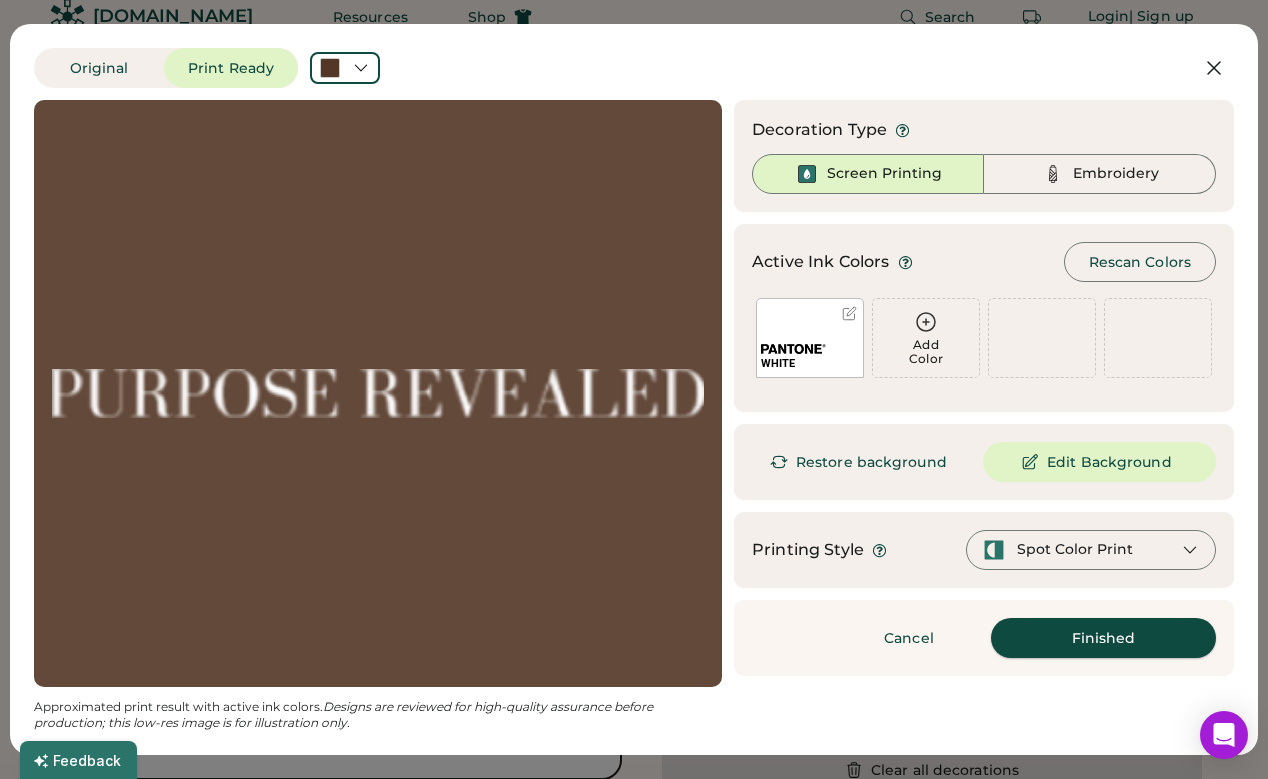 click on "Finished" at bounding box center [1103, 638] 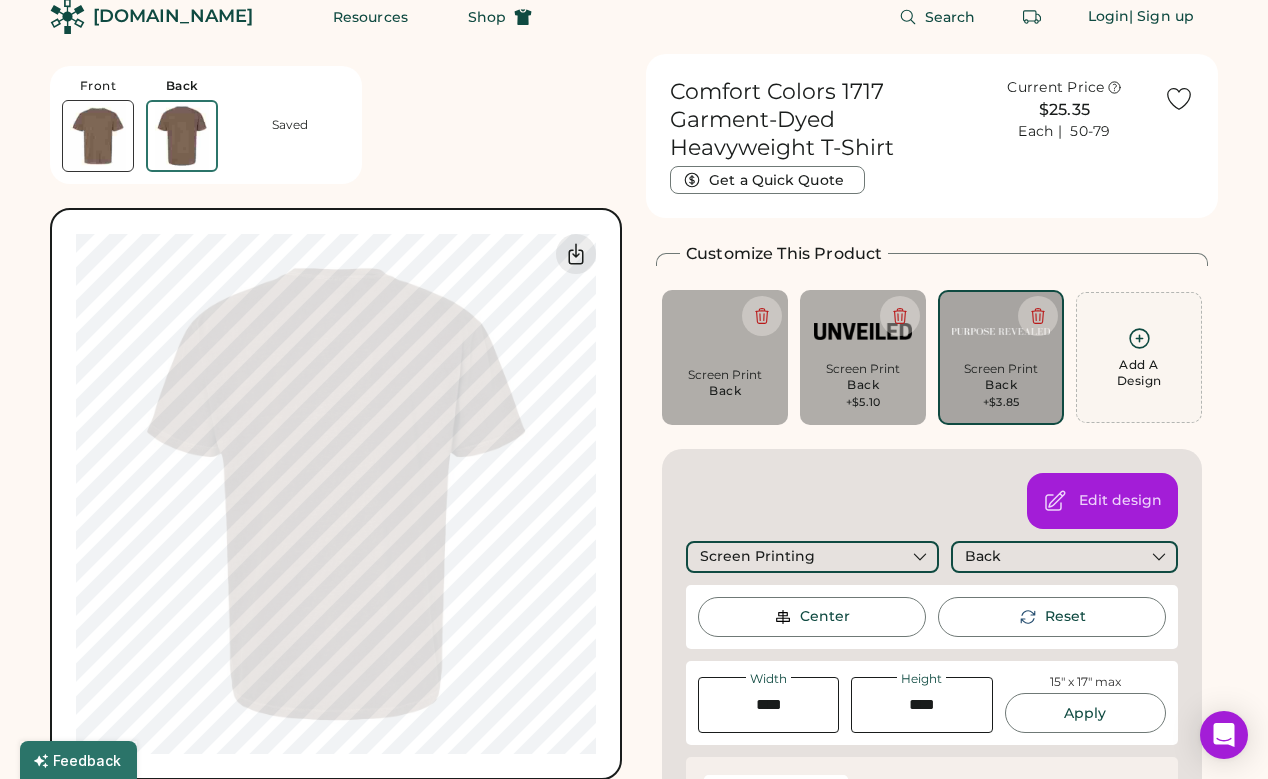 click on "Front Back Saved Switch to back    My uploaded designs Upload new design
SVG, Ai, PDF, EPS, PSD Non-preferred files:
PNG, JPG, TIFF Max File Size: 25MB    Guidelines are approximate; our team will confirm the correct placement. Switch to Front    My uploaded designs Upload Your Design
Ai, PDF, EPS, SVG, PSD Non-preferred files:
PNG, JPG, TIFF Max File Size: 25MB 100% 100%    Guidelines are approximate; our team will confirm the correct placement." at bounding box center [336, 417] 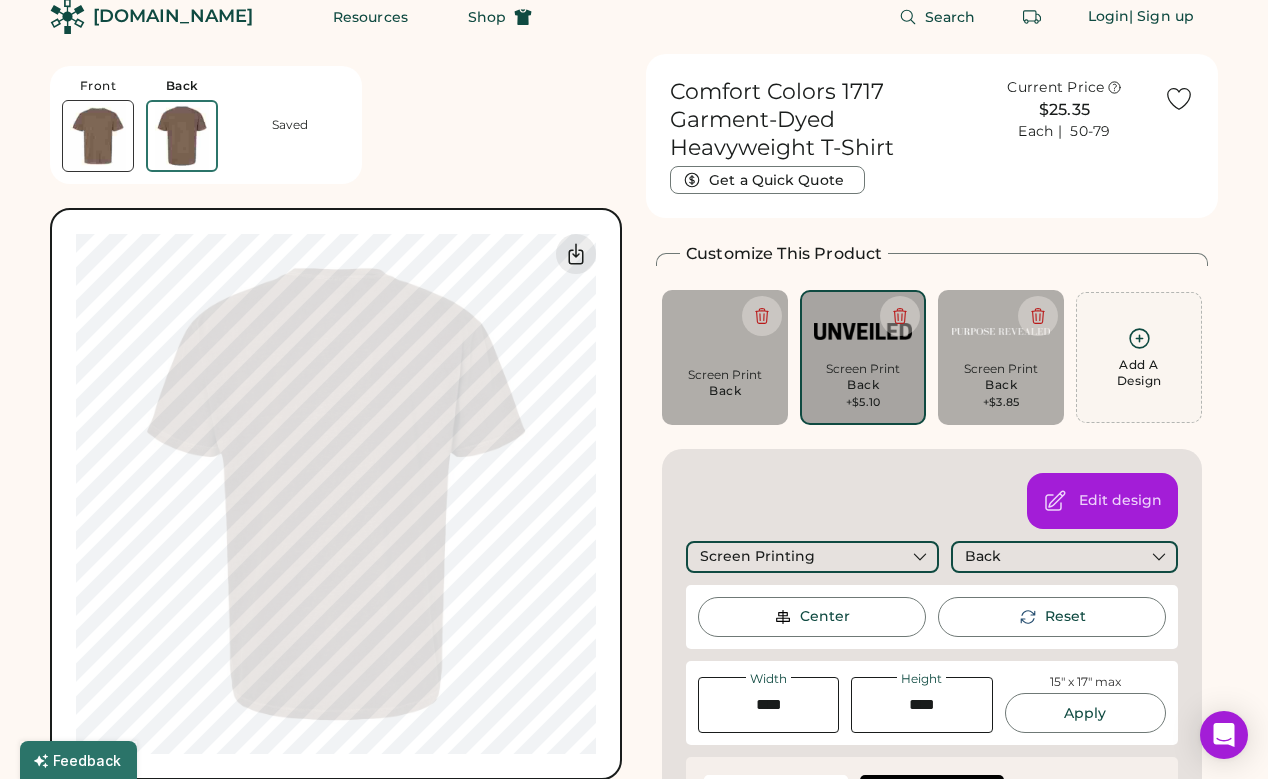 click on "Screen Print" at bounding box center [863, 369] 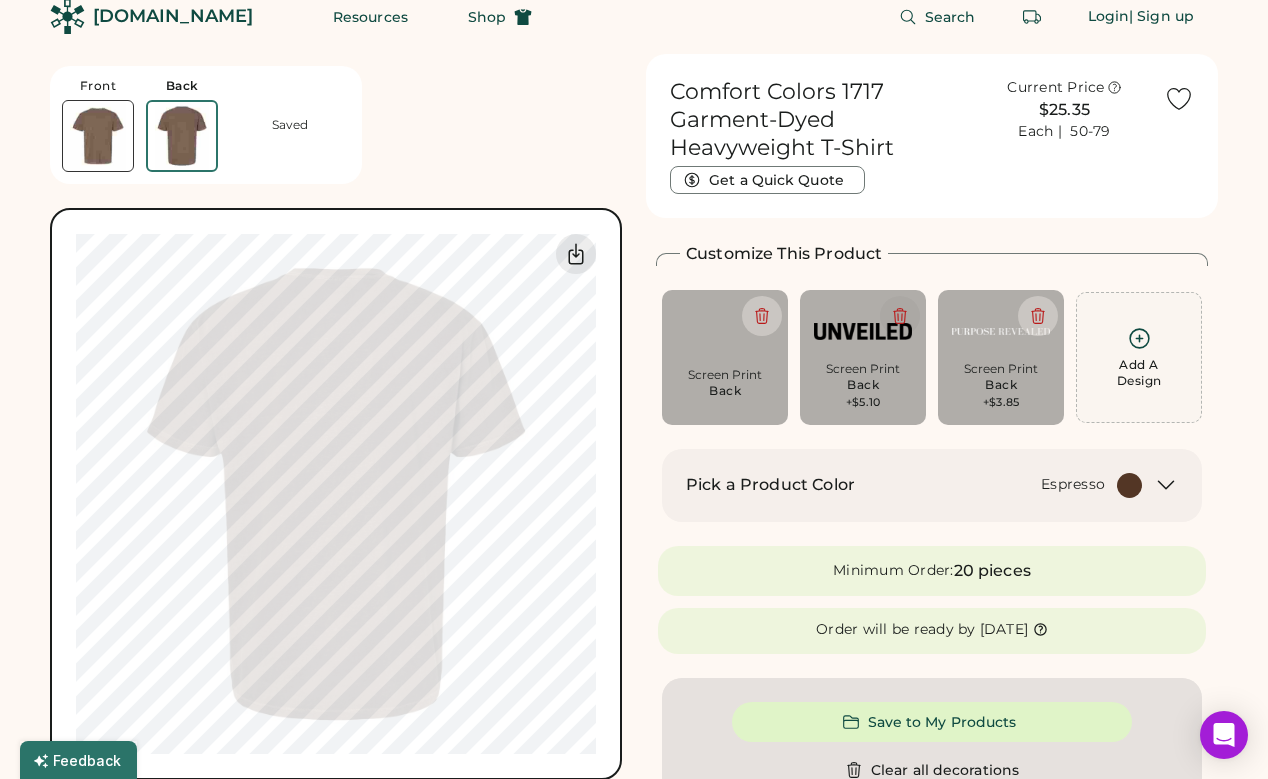 click 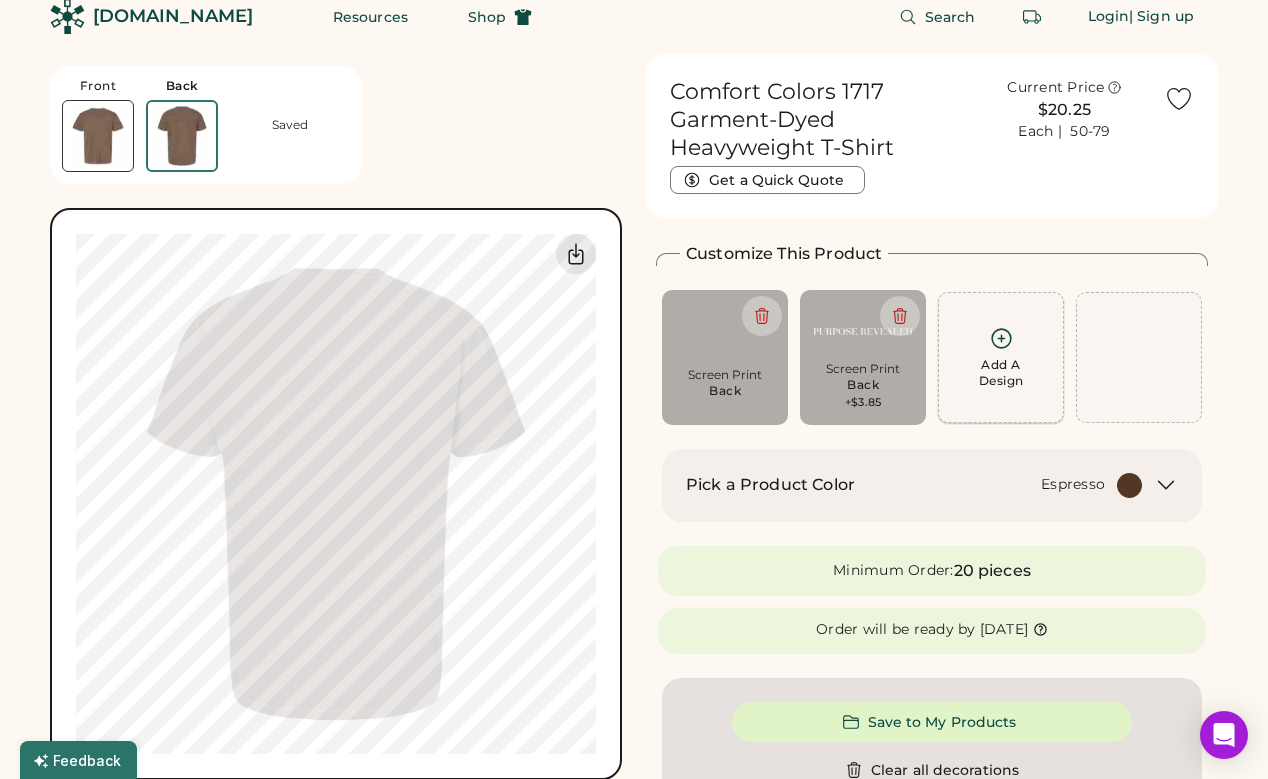 click 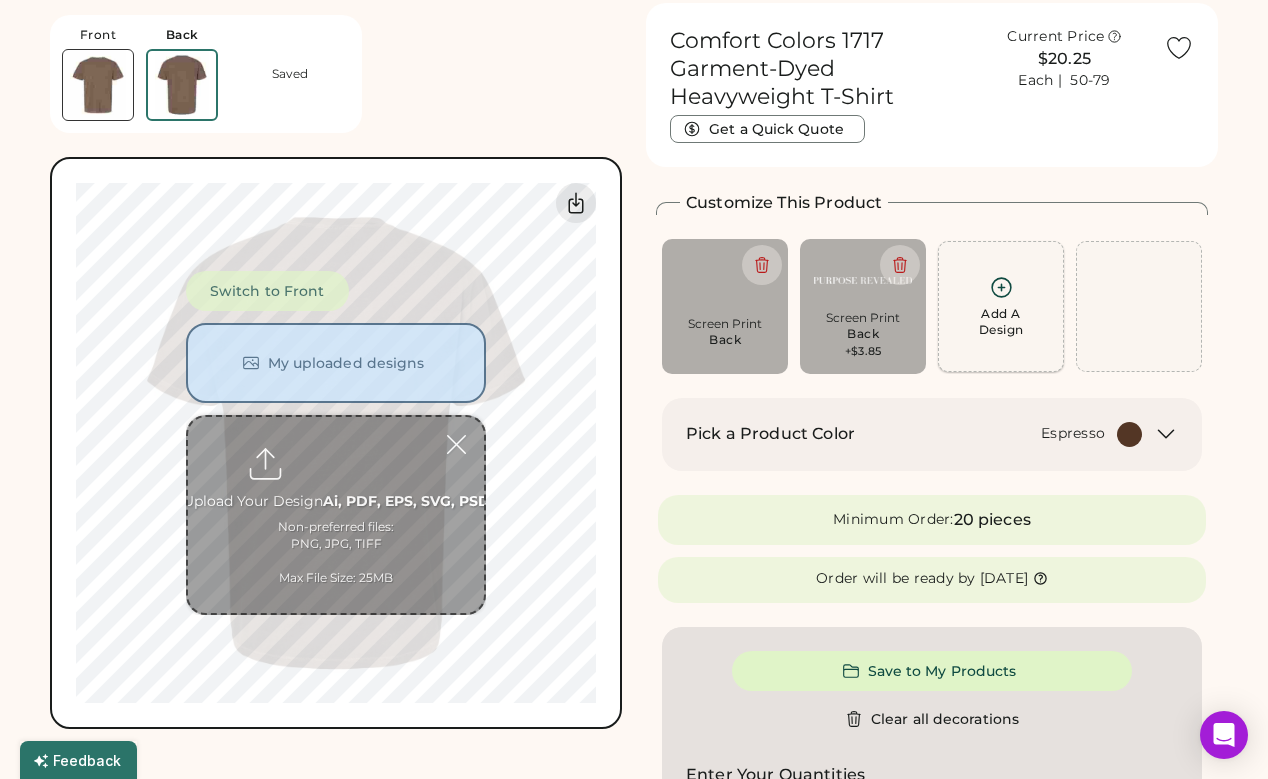 scroll, scrollTop: 75, scrollLeft: 0, axis: vertical 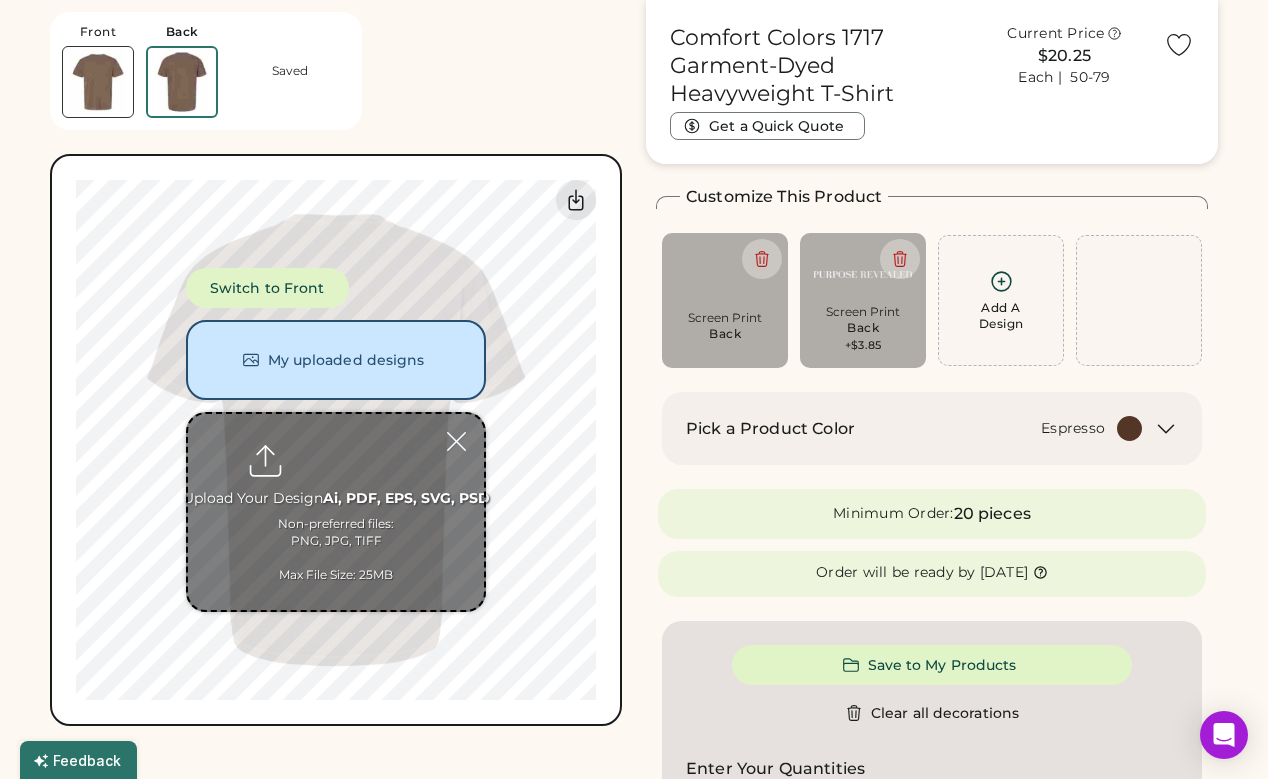 click at bounding box center [336, 512] 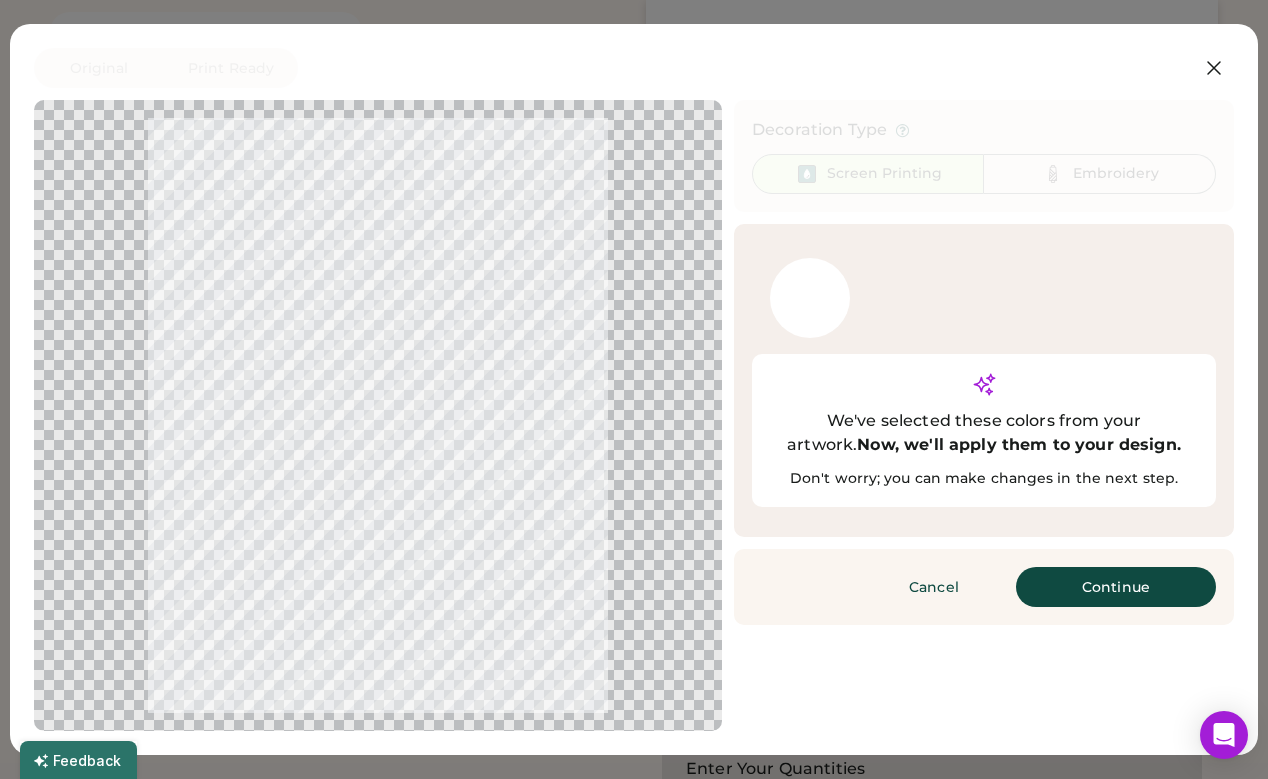 click on "Continue" at bounding box center [1116, 587] 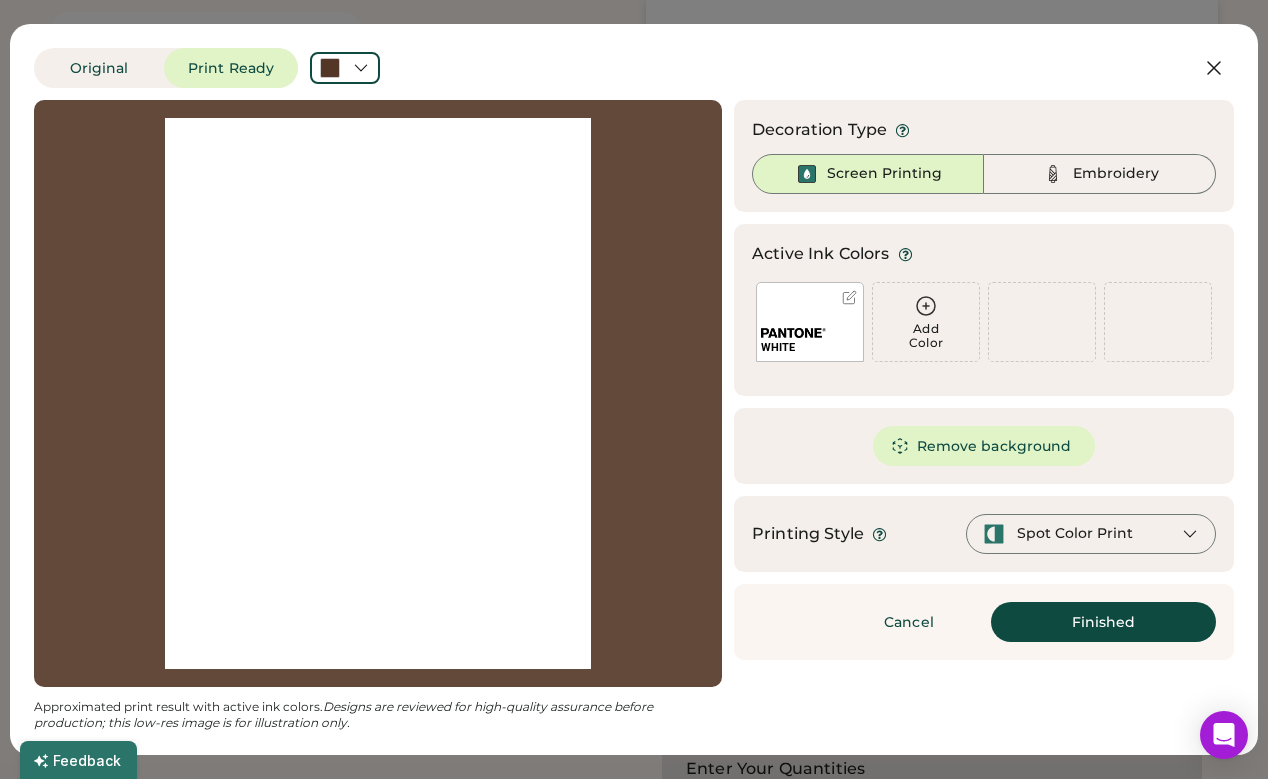 click on "Remove background" at bounding box center [984, 446] 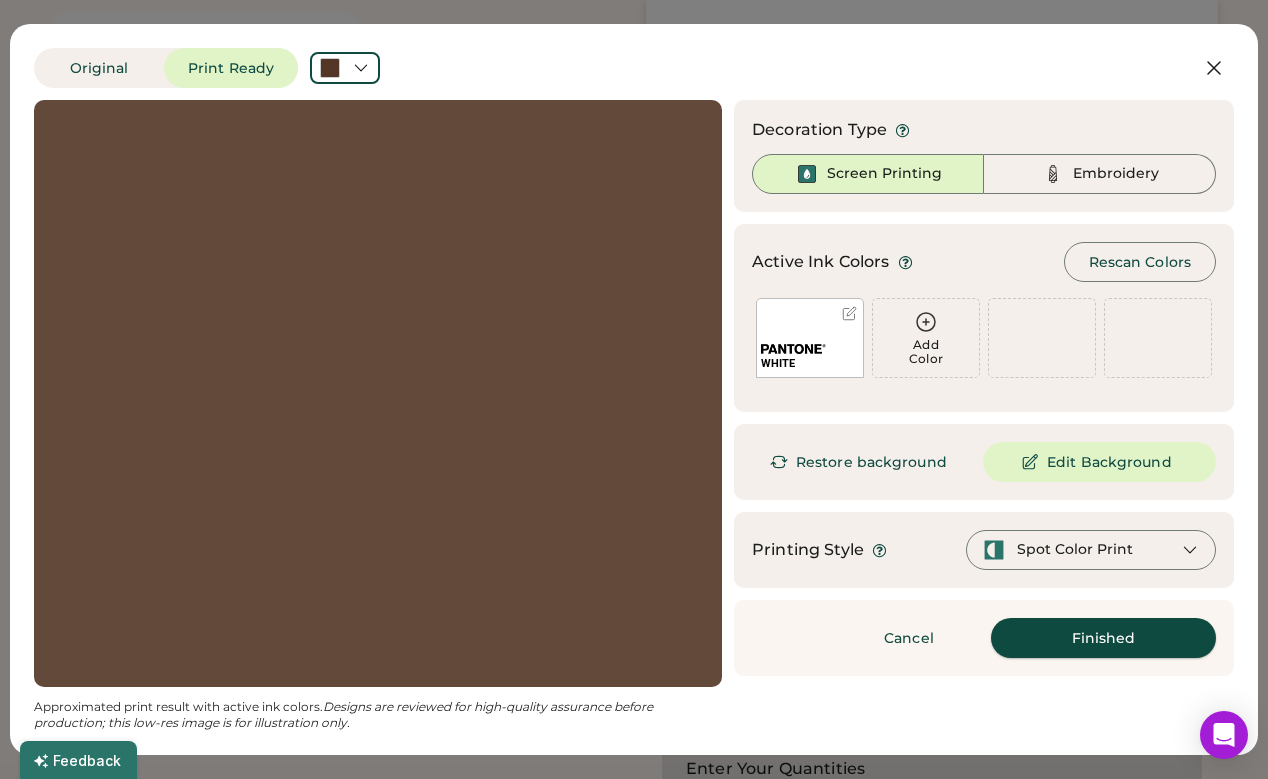 click on "Finished" at bounding box center (1103, 638) 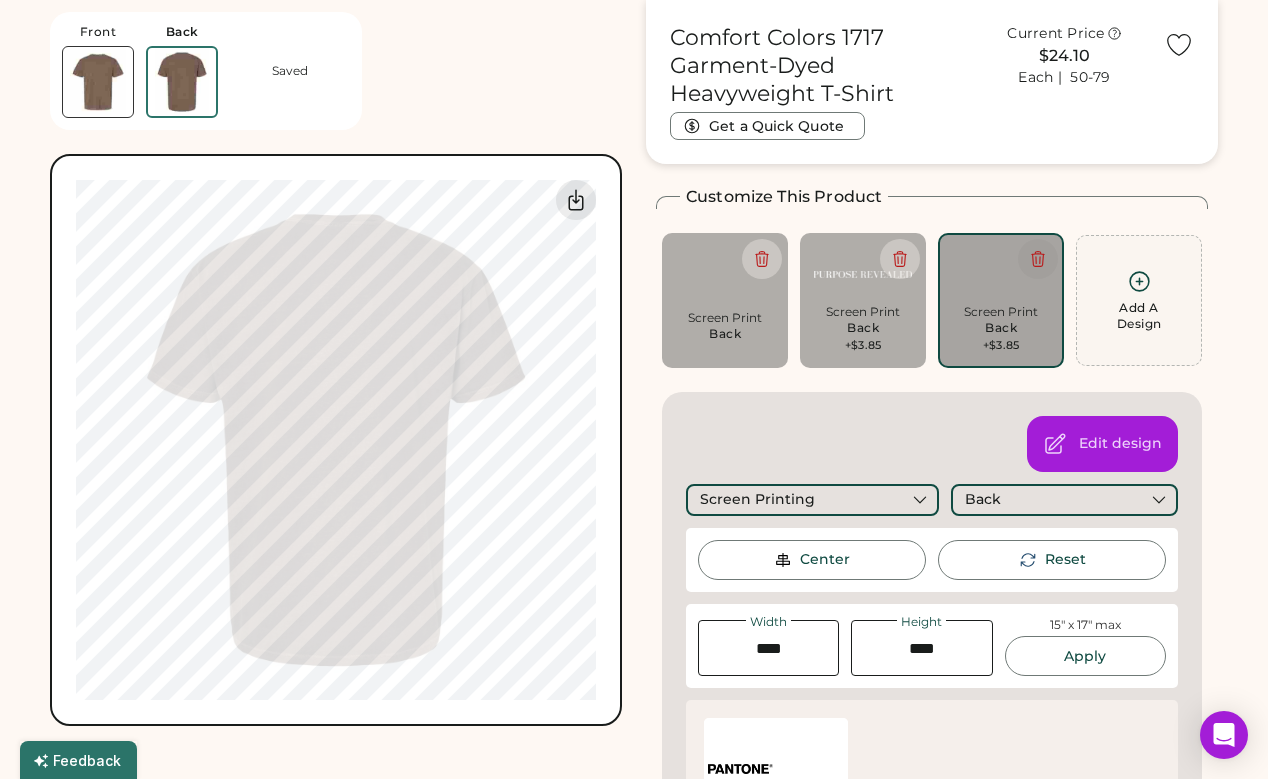 click 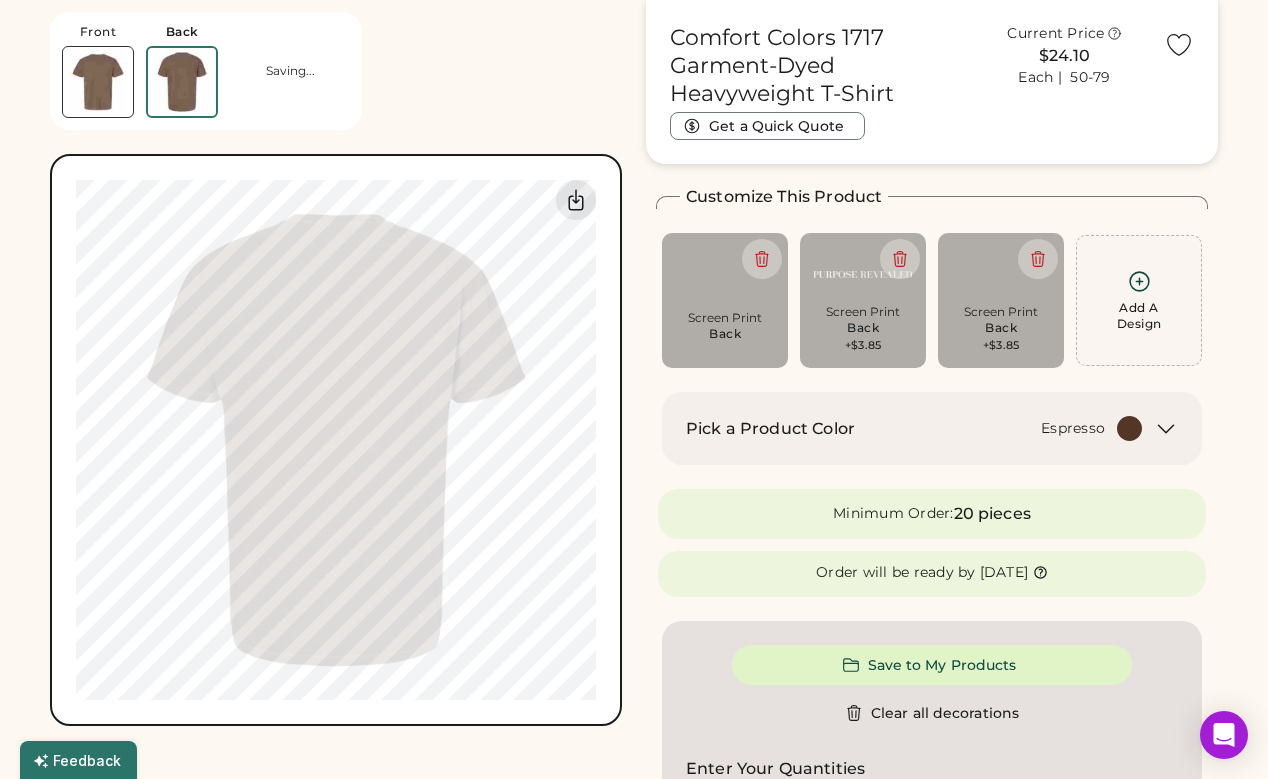 click 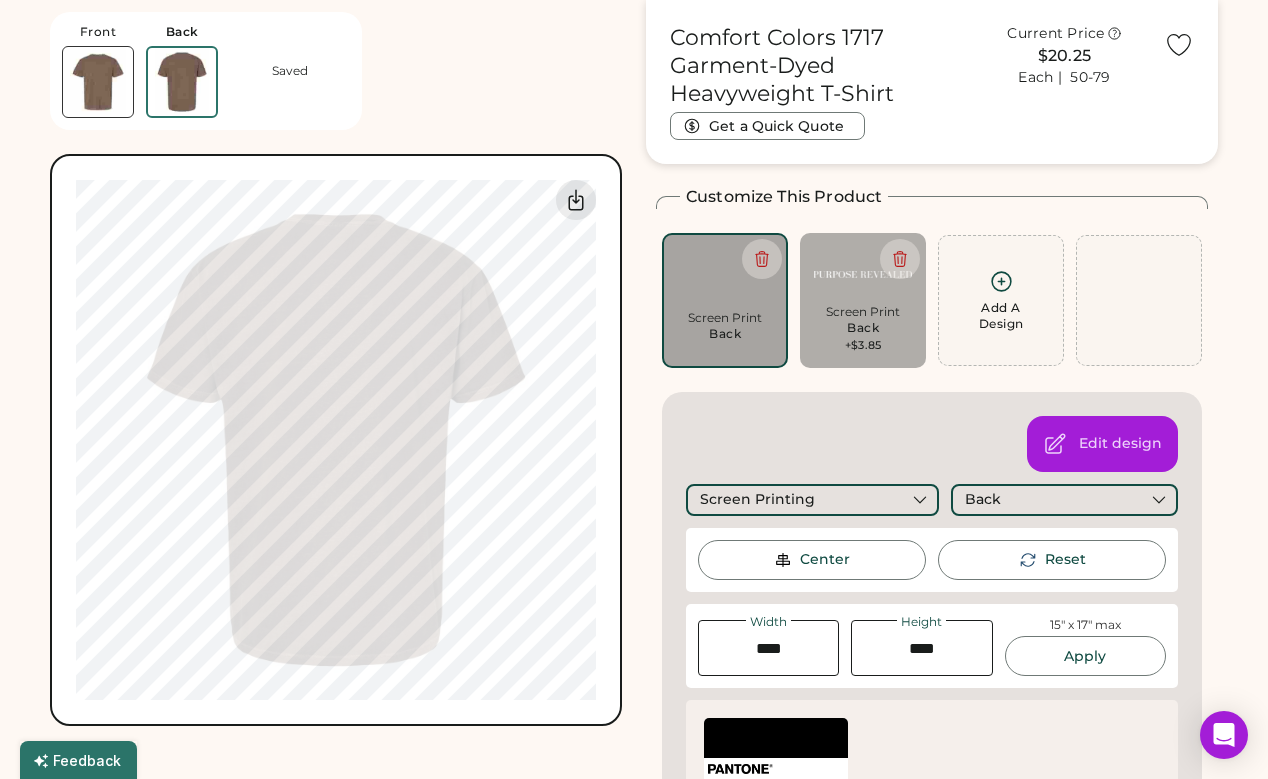 click 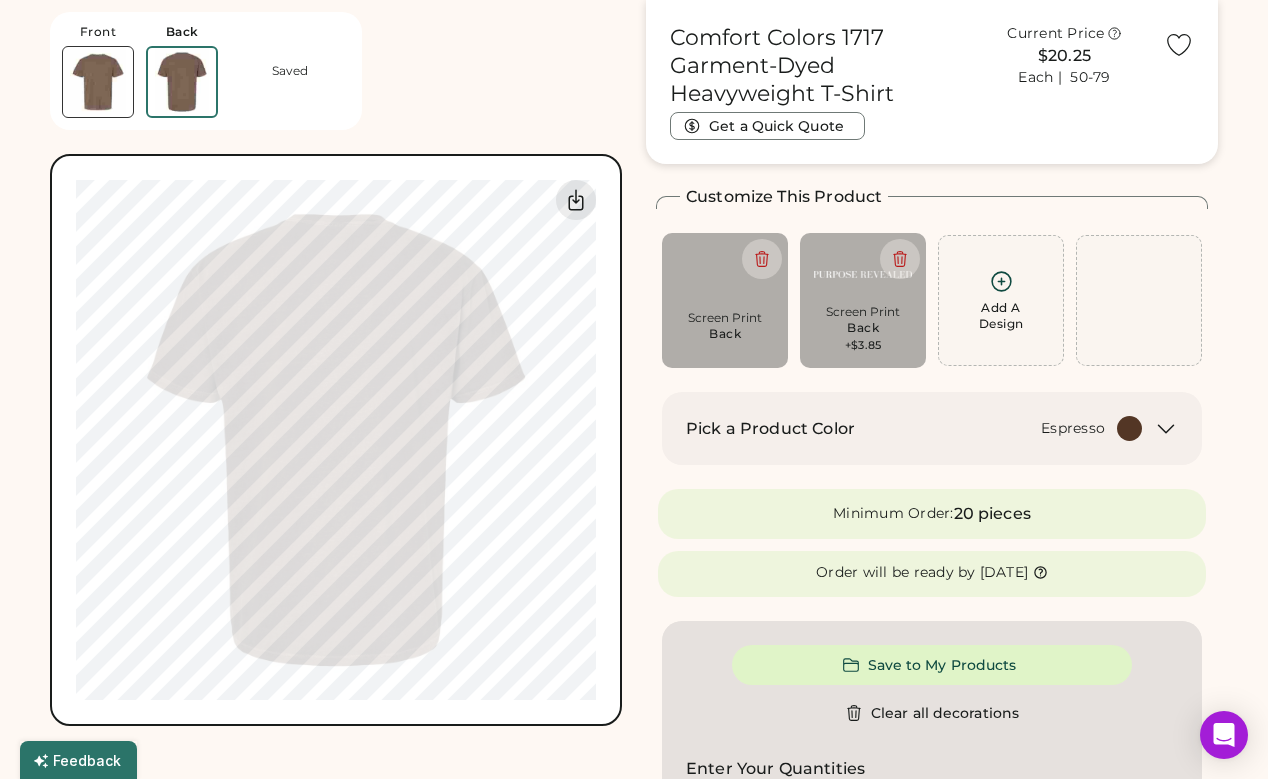 click 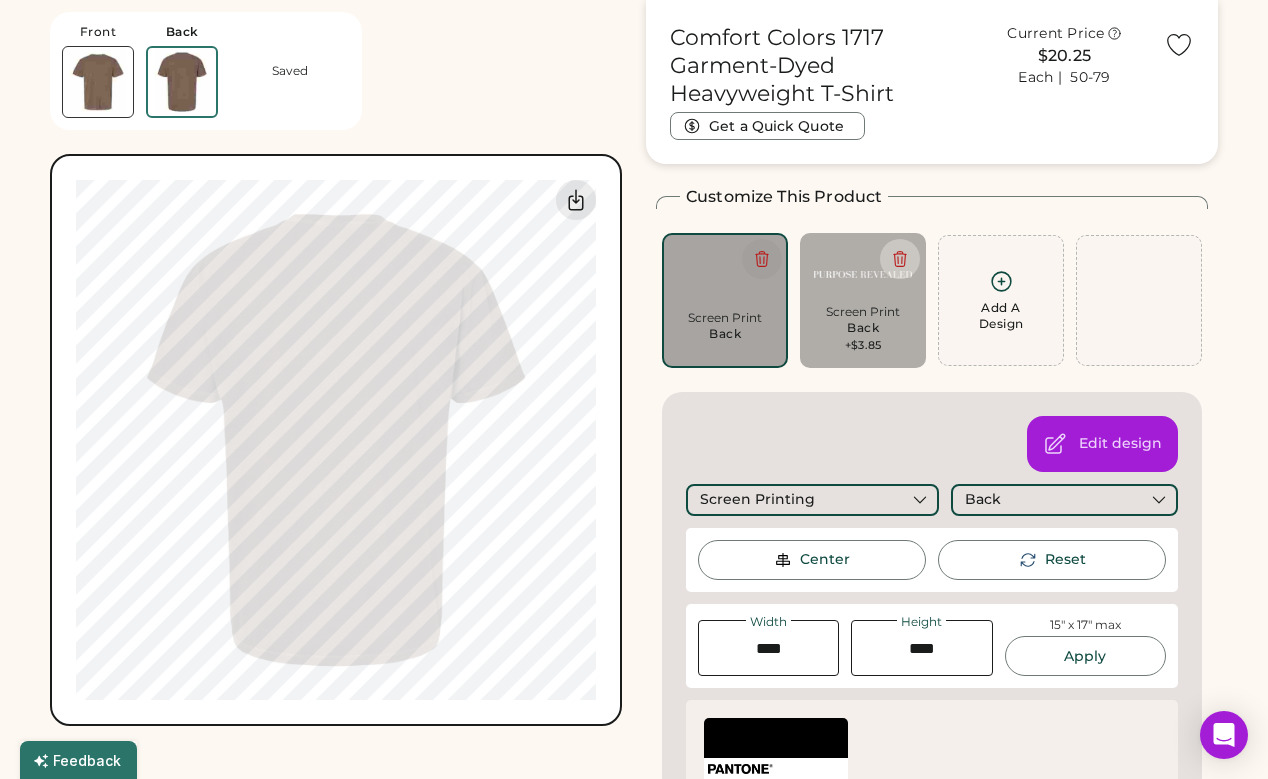 click at bounding box center [762, 259] 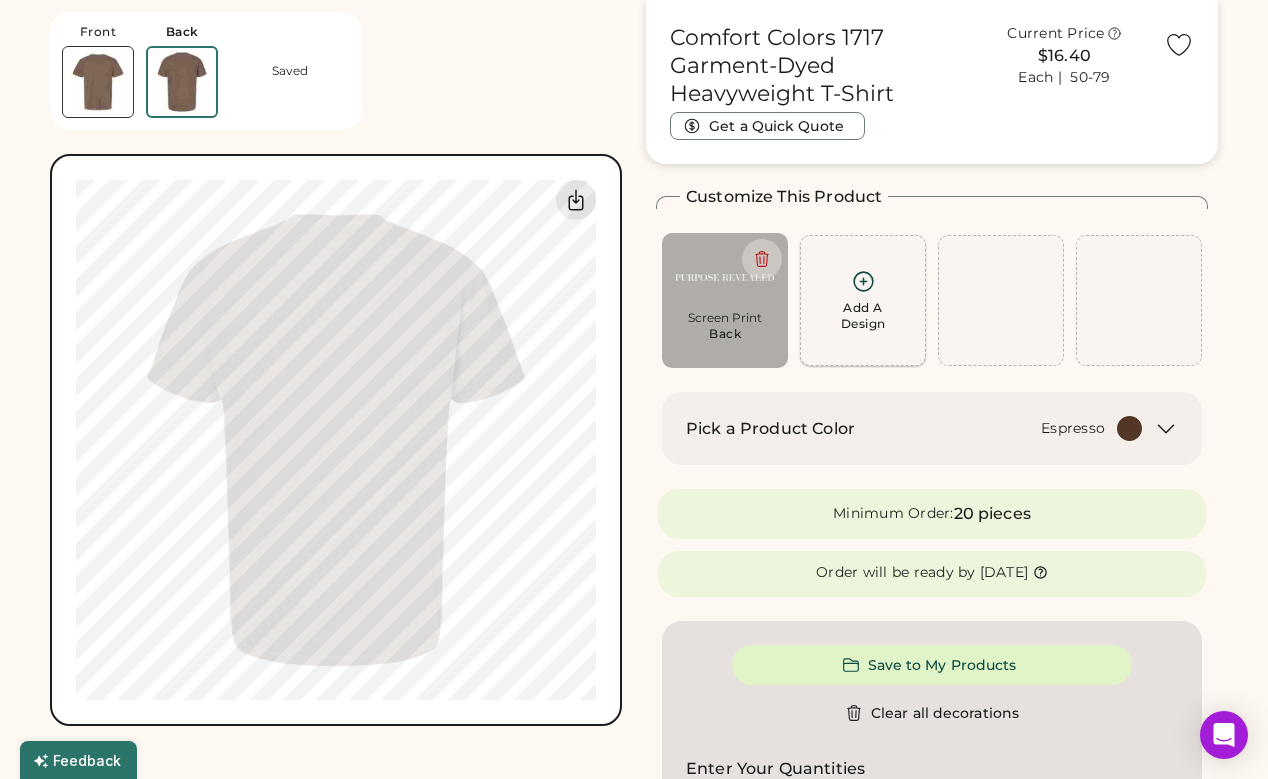 click on "Add A
Design" at bounding box center (863, 300) 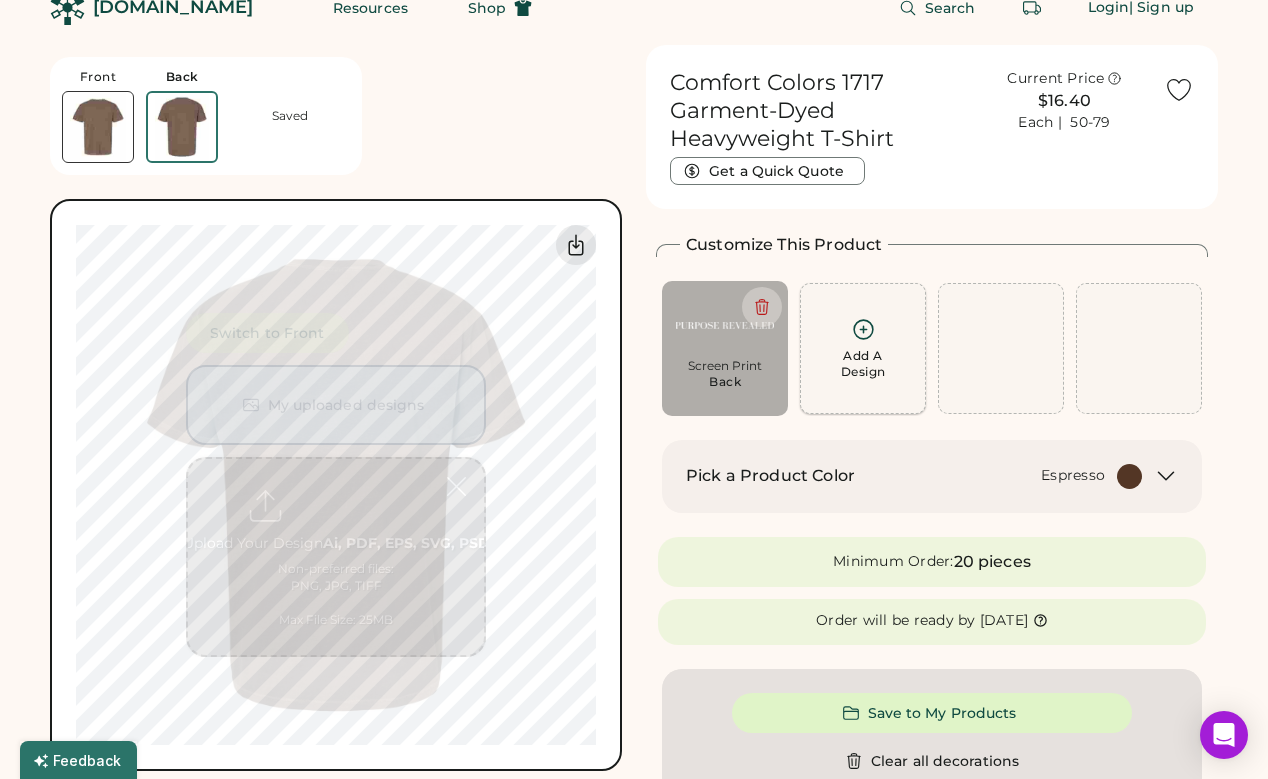 scroll, scrollTop: 21, scrollLeft: 0, axis: vertical 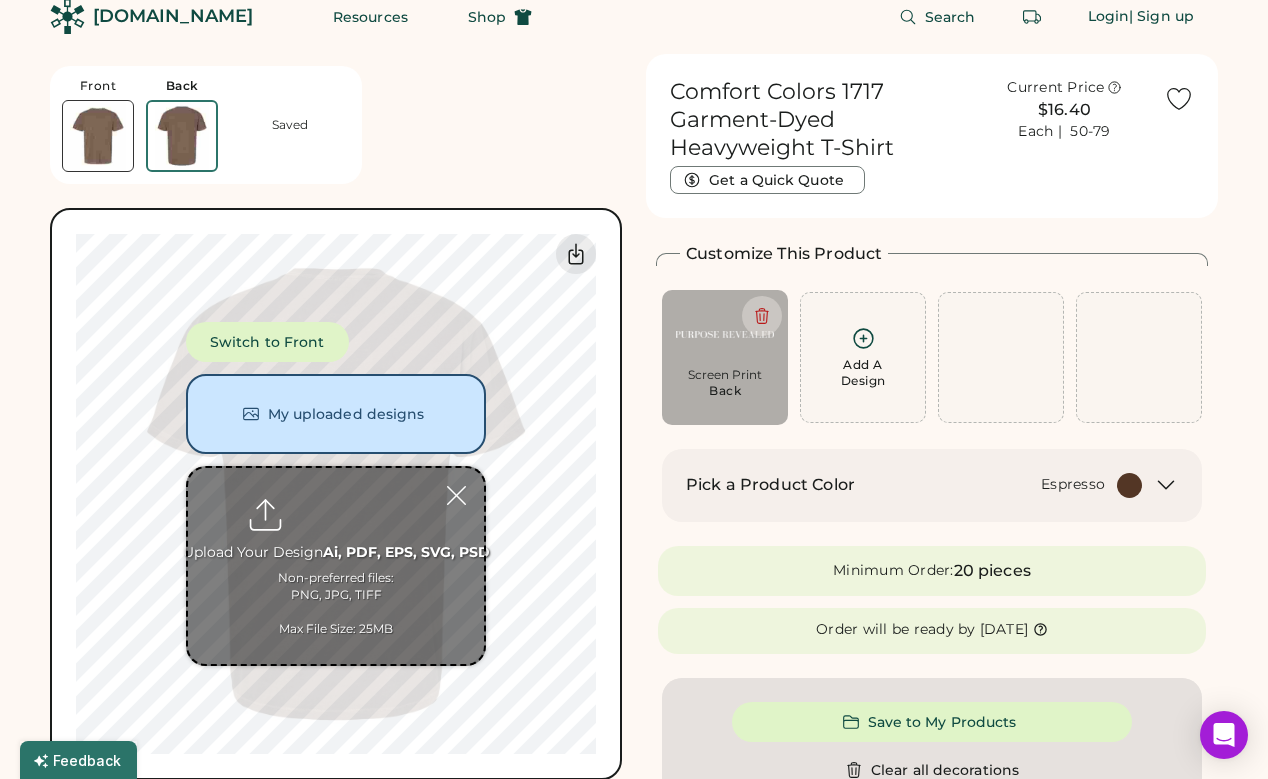 click at bounding box center [336, 566] 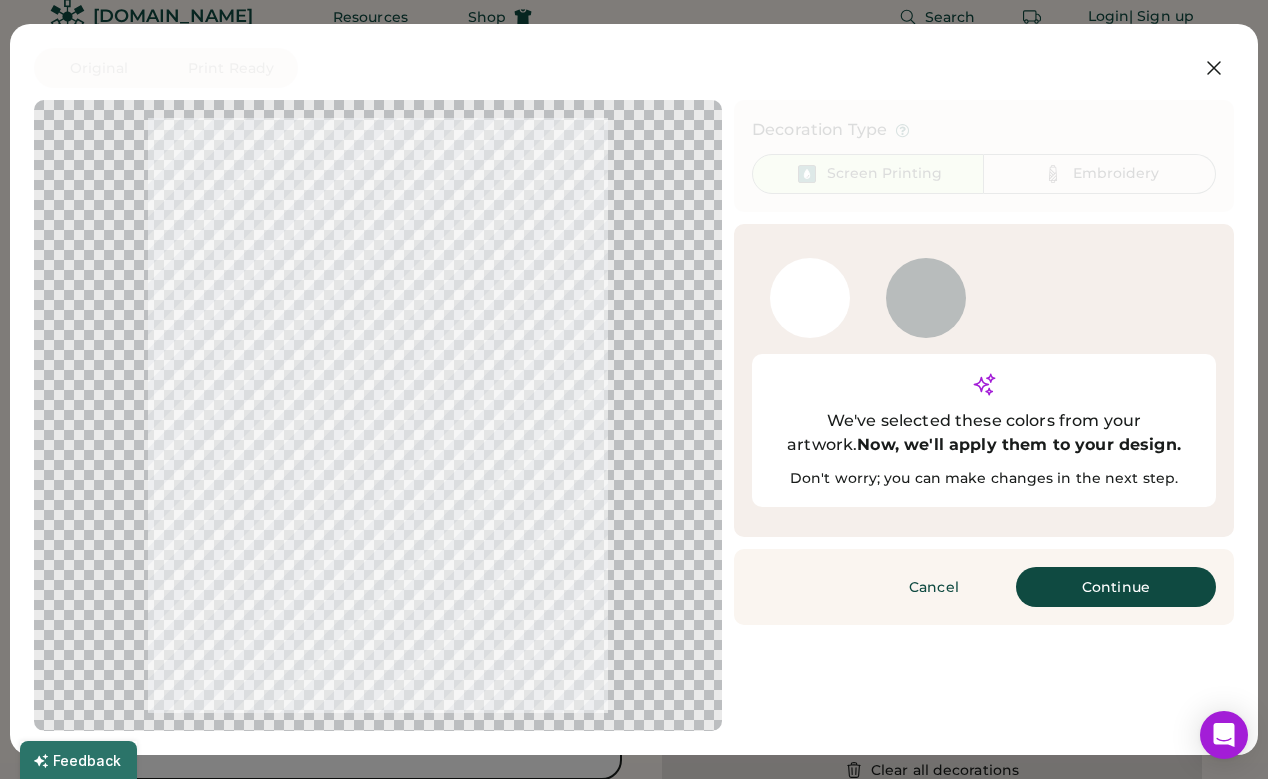 click on "Continue" at bounding box center (1116, 587) 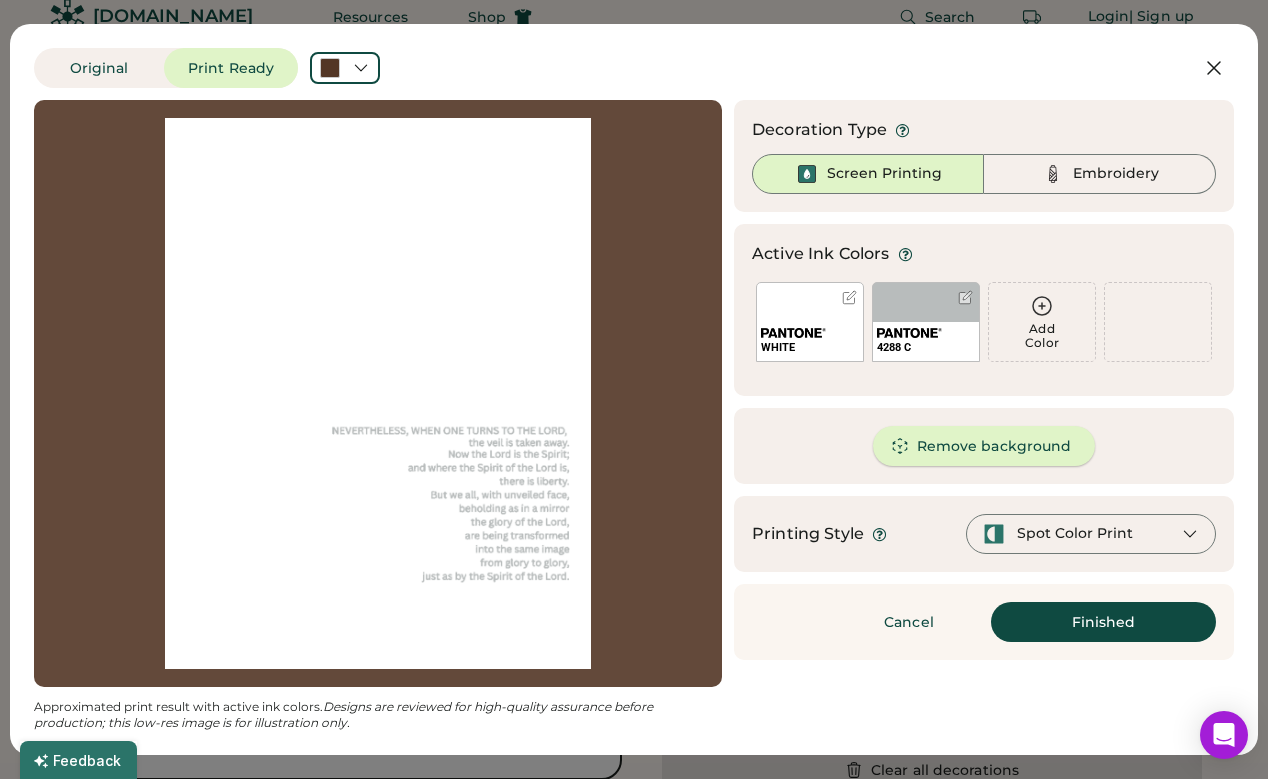 click on "Remove background" at bounding box center (984, 446) 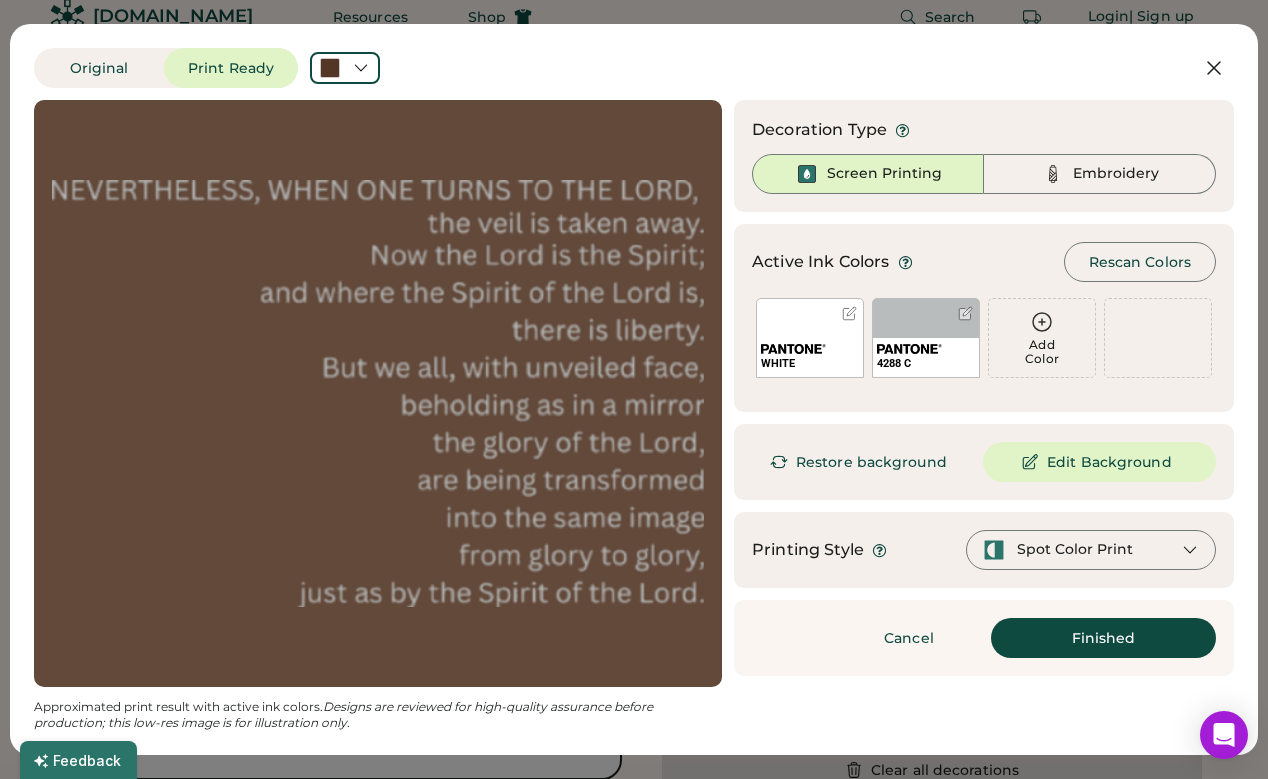 click on "Finished" at bounding box center [1103, 638] 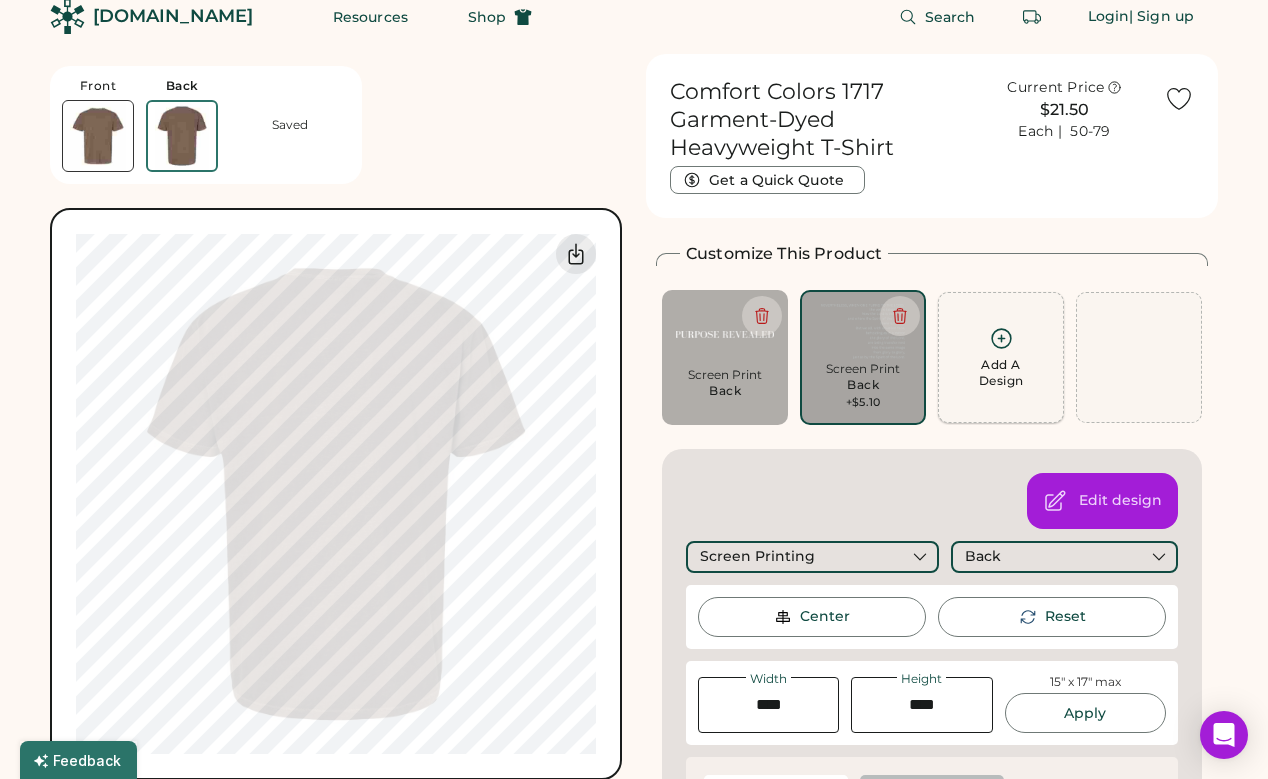 click on "Add A
Design" at bounding box center (1001, 373) 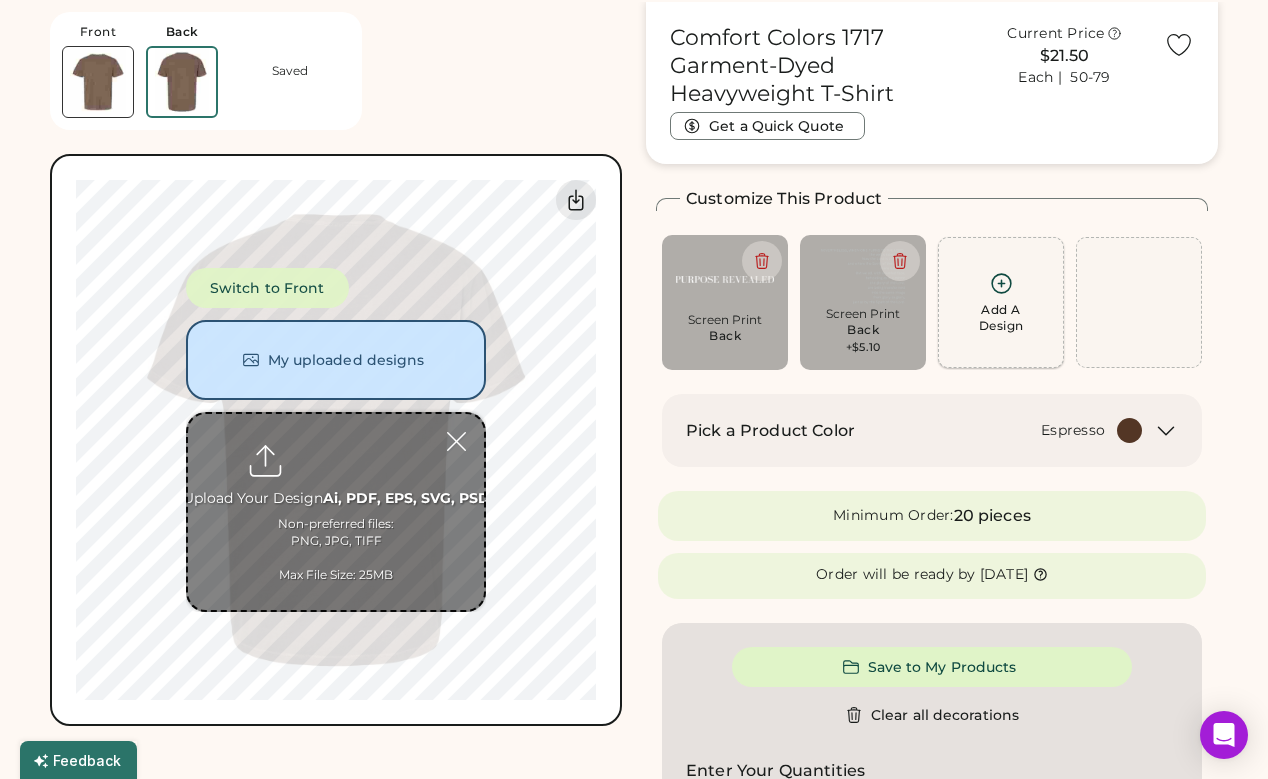 scroll, scrollTop: 75, scrollLeft: 0, axis: vertical 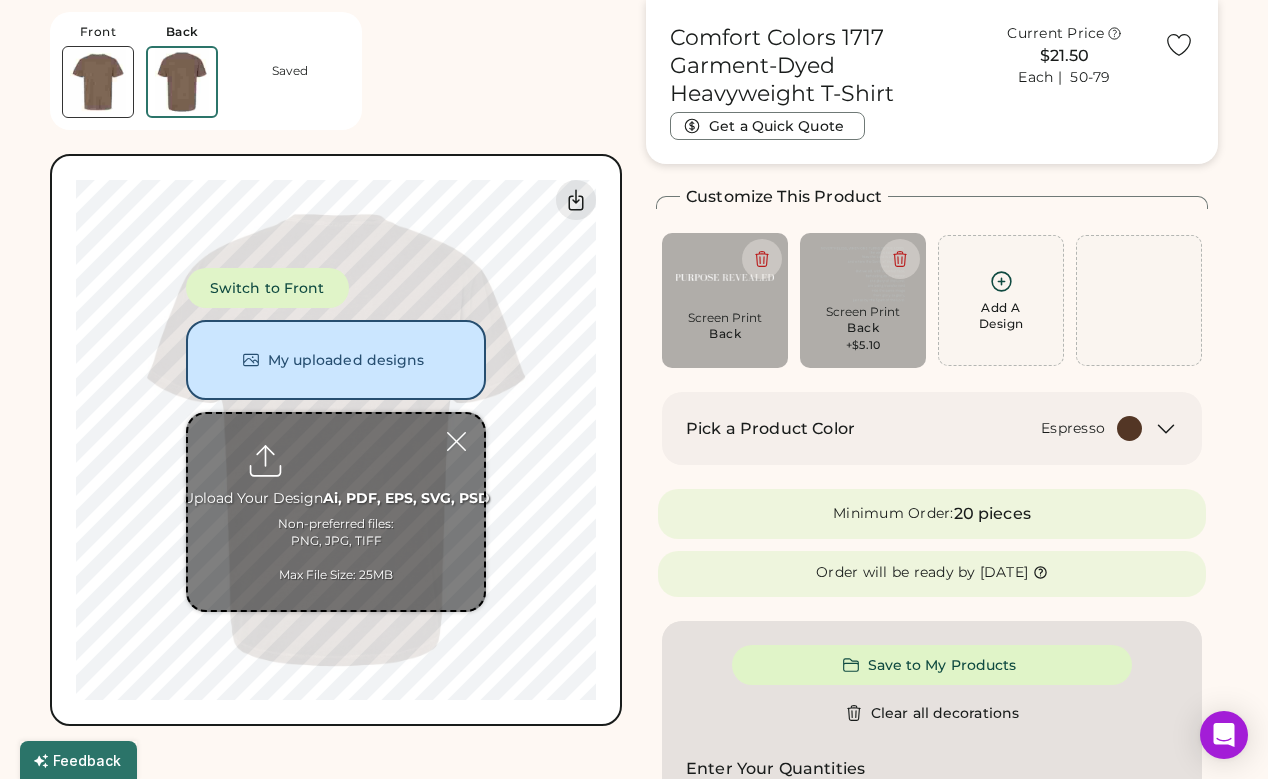 click at bounding box center [336, 512] 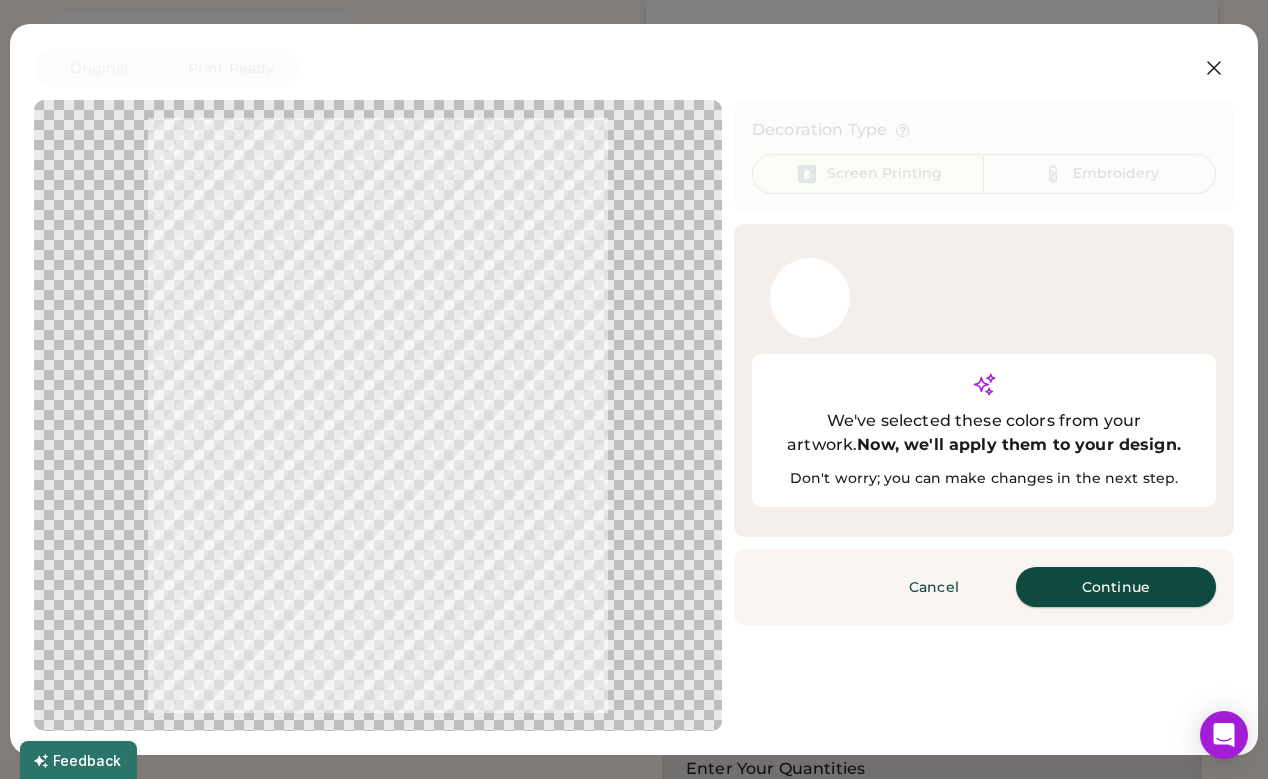 click on "Continue" at bounding box center [1116, 587] 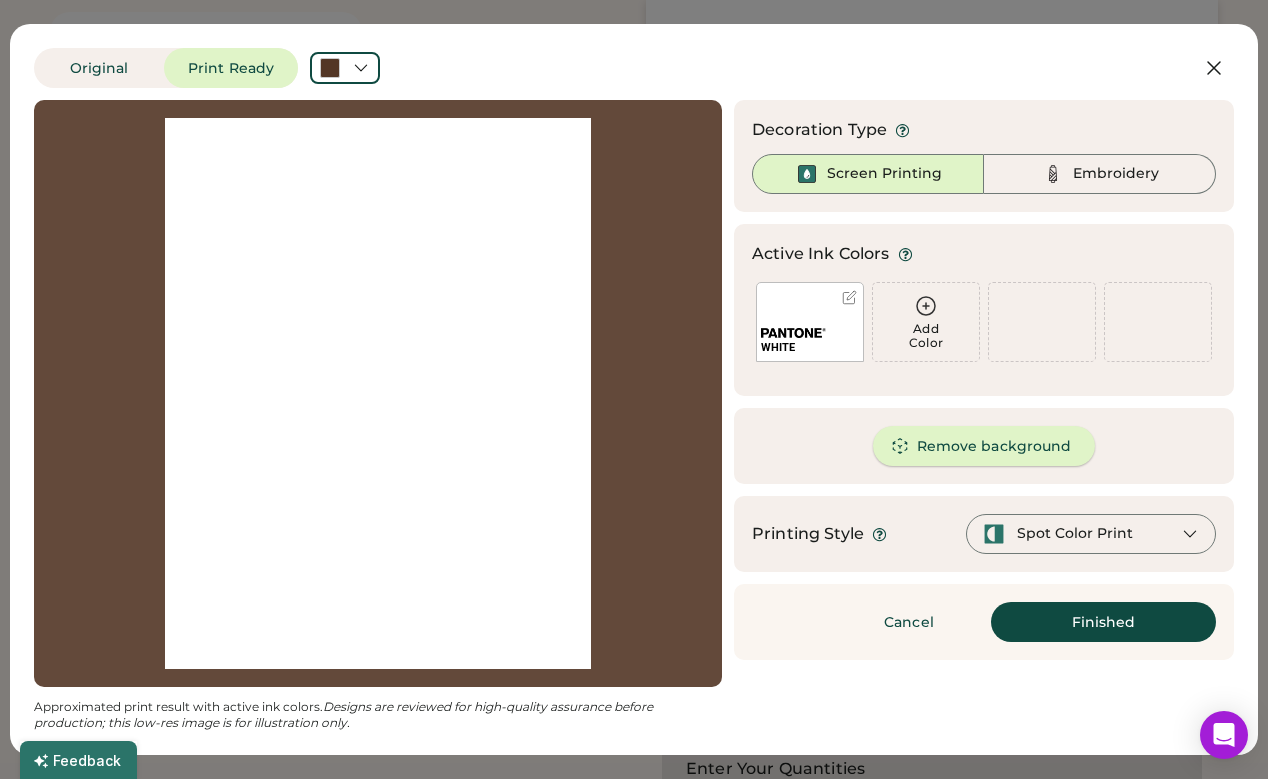 click on "Remove background" at bounding box center [984, 446] 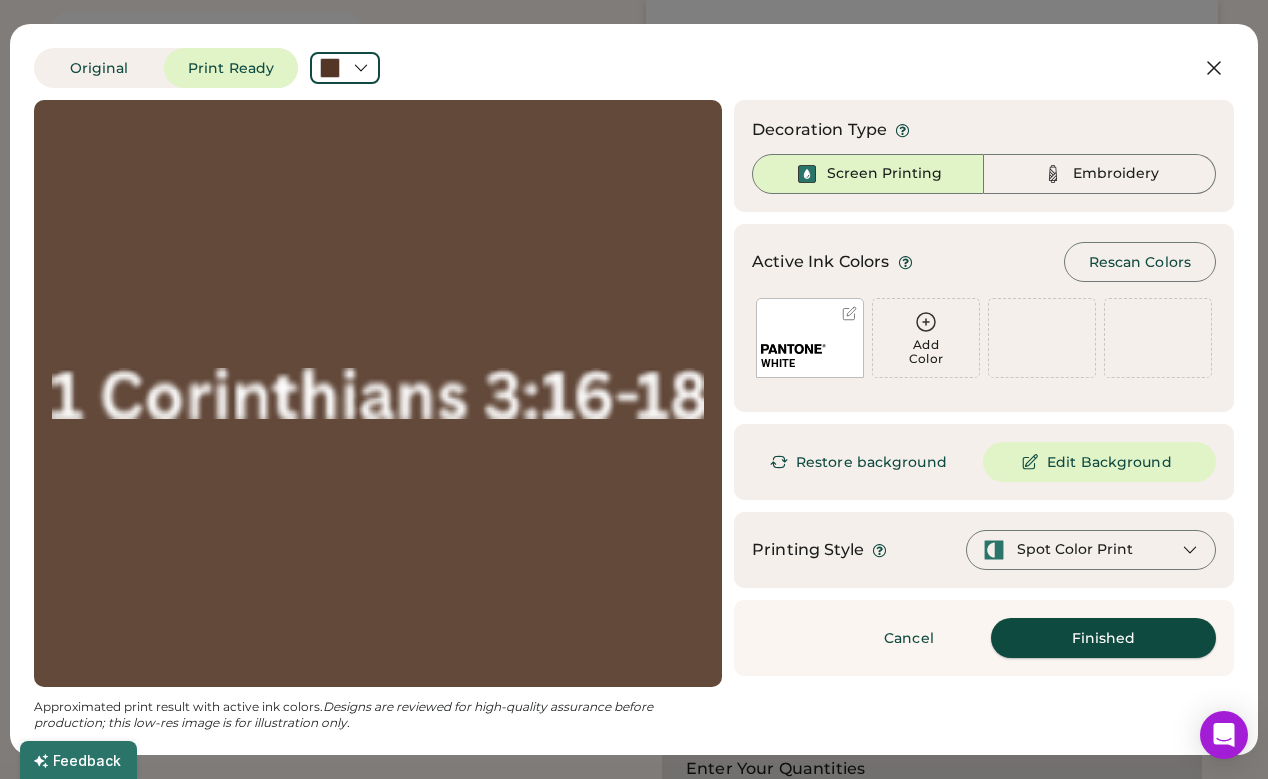 click on "Finished" at bounding box center (1103, 638) 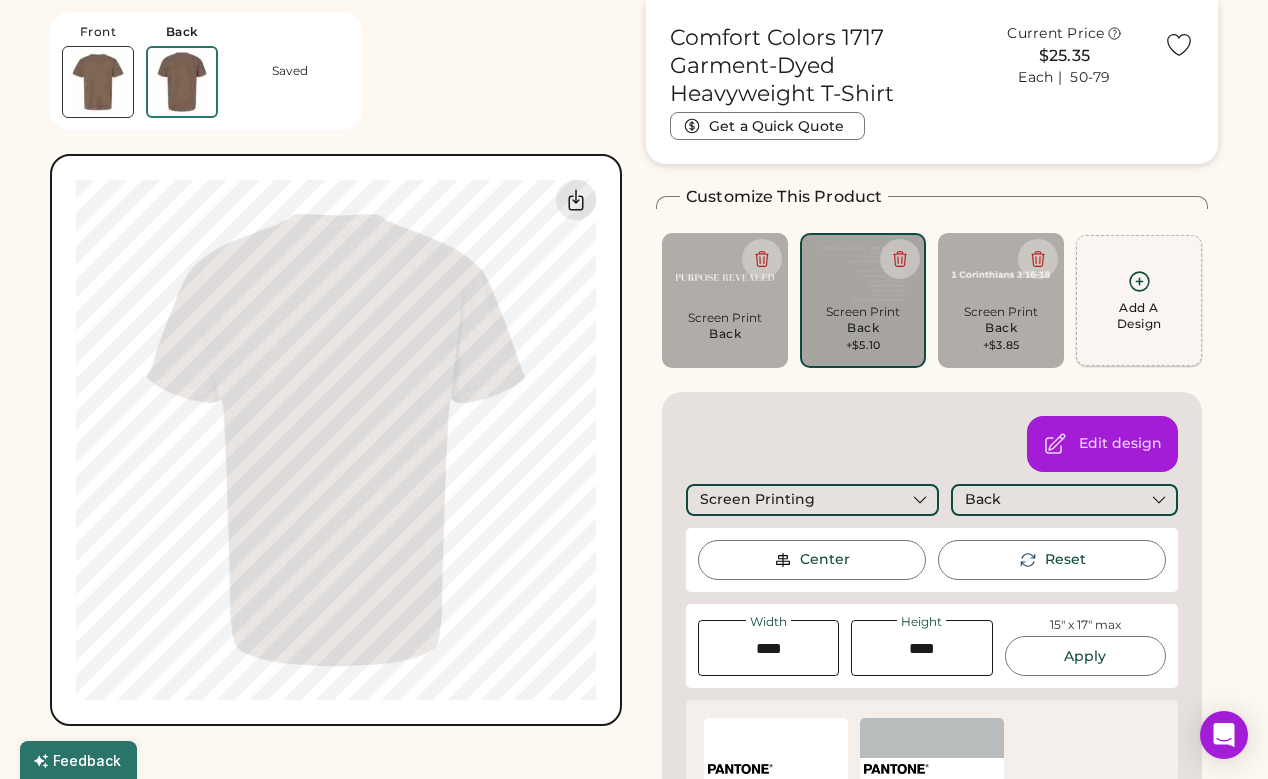 click on "Add A
Design" at bounding box center [1139, 316] 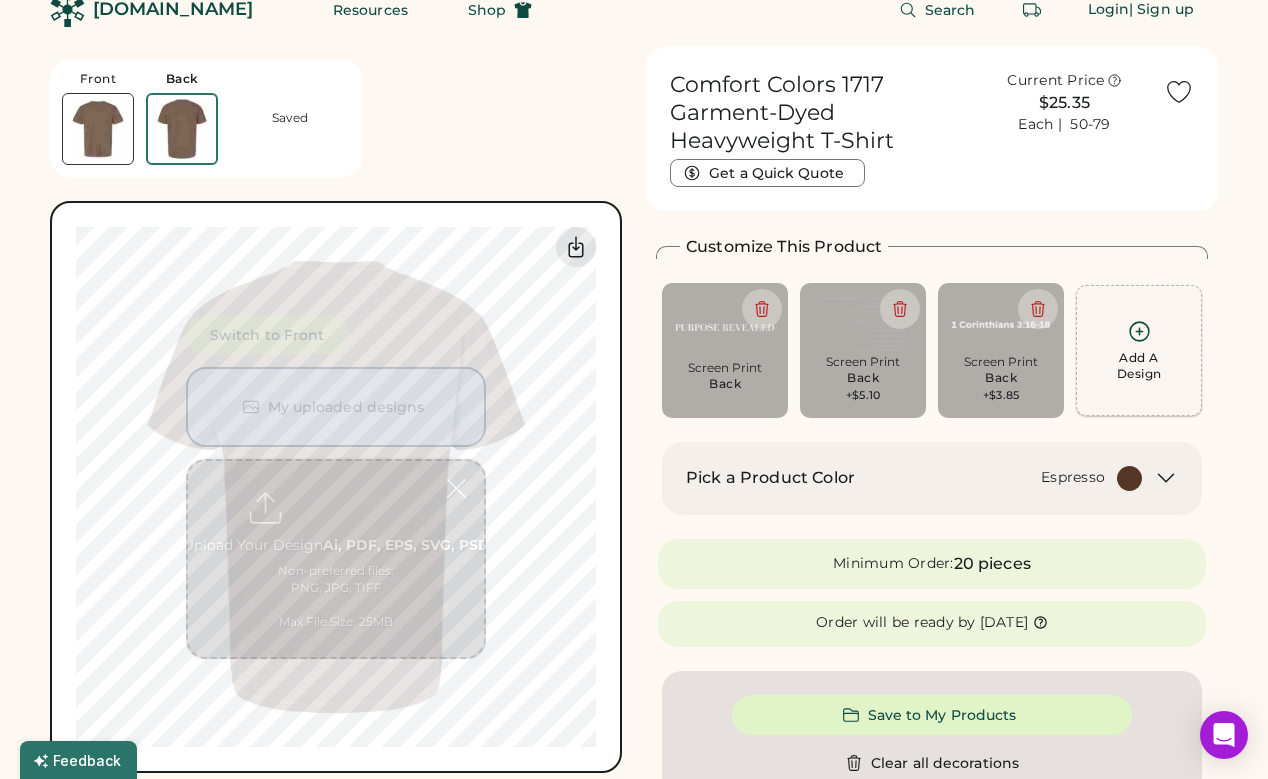 scroll, scrollTop: 21, scrollLeft: 0, axis: vertical 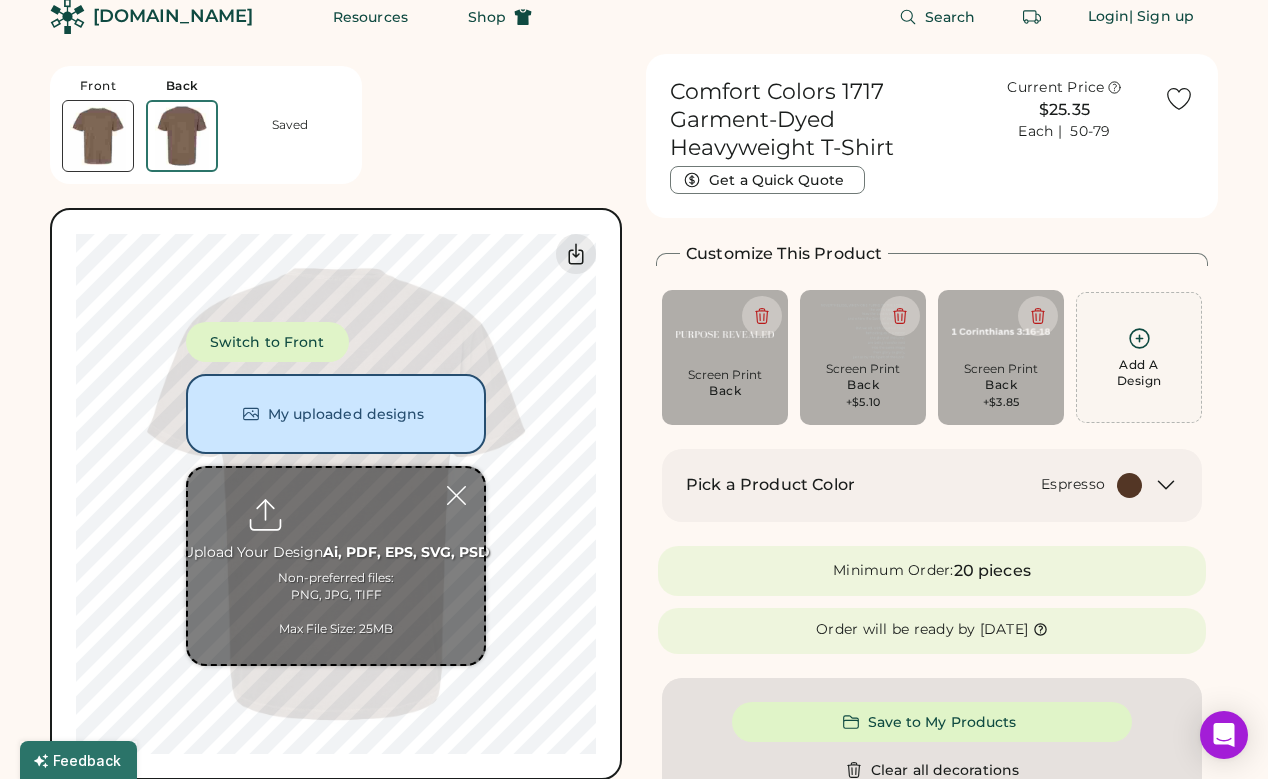 click at bounding box center (336, 566) 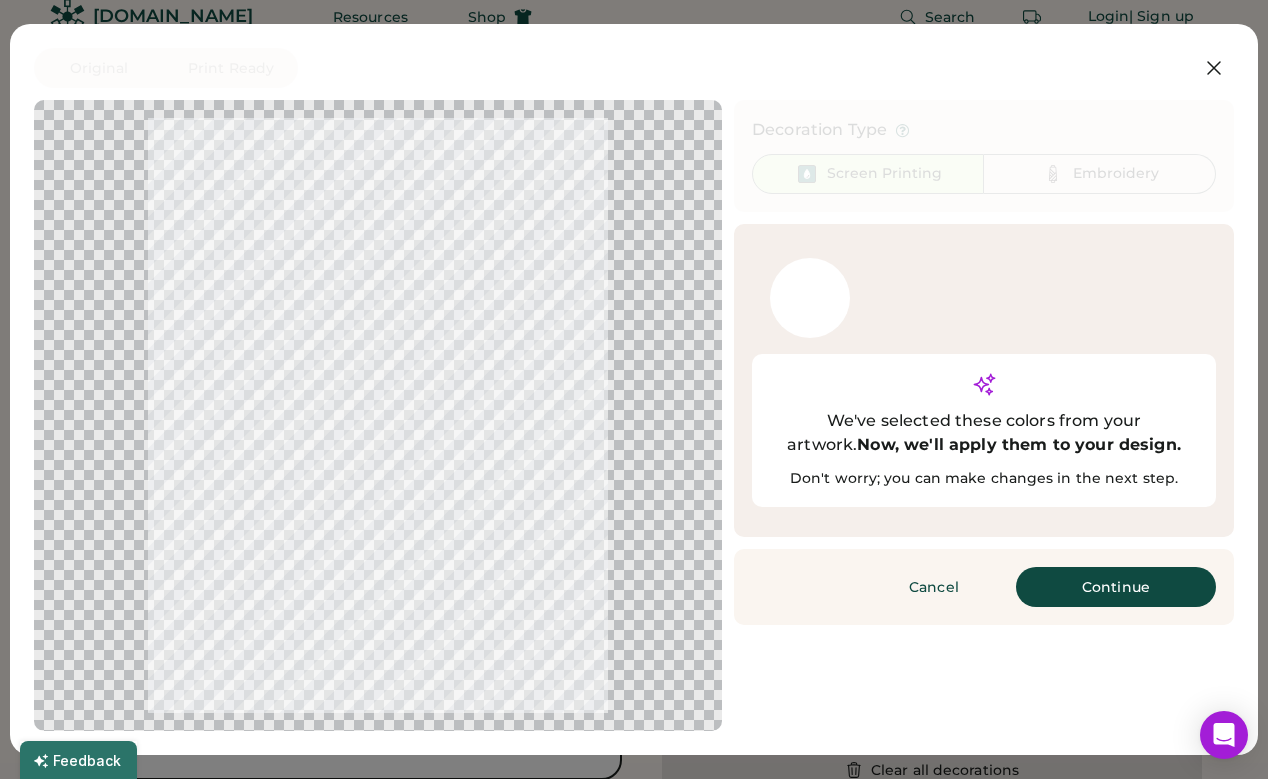 click on "Continue" at bounding box center (1116, 587) 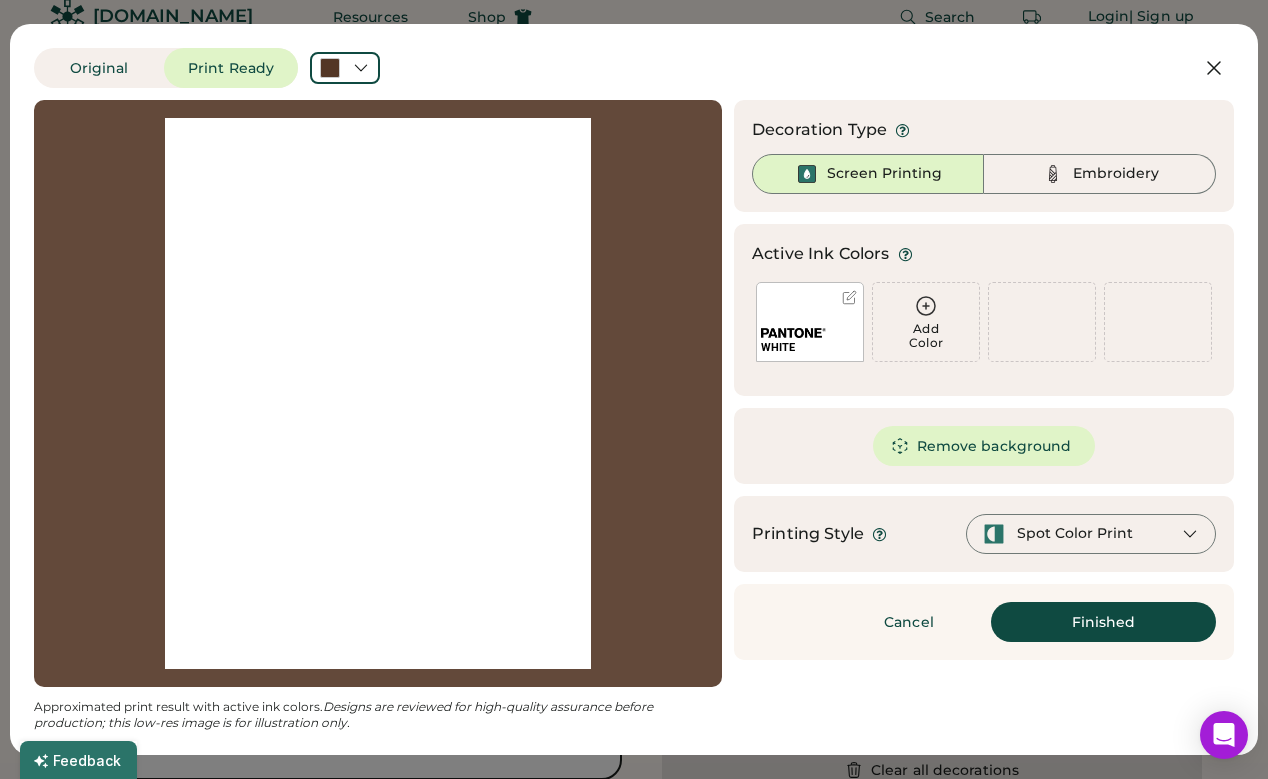 click on "Remove background" at bounding box center [984, 446] 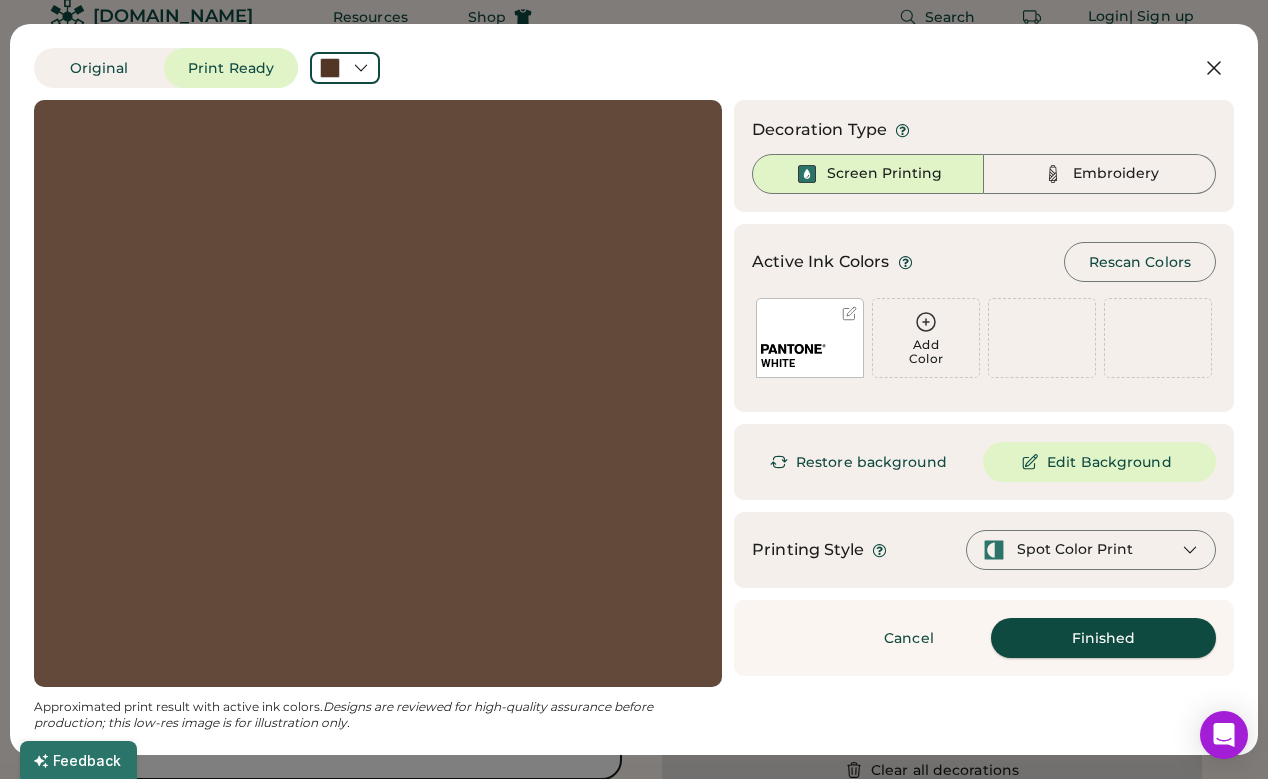 click on "Finished" at bounding box center [1103, 638] 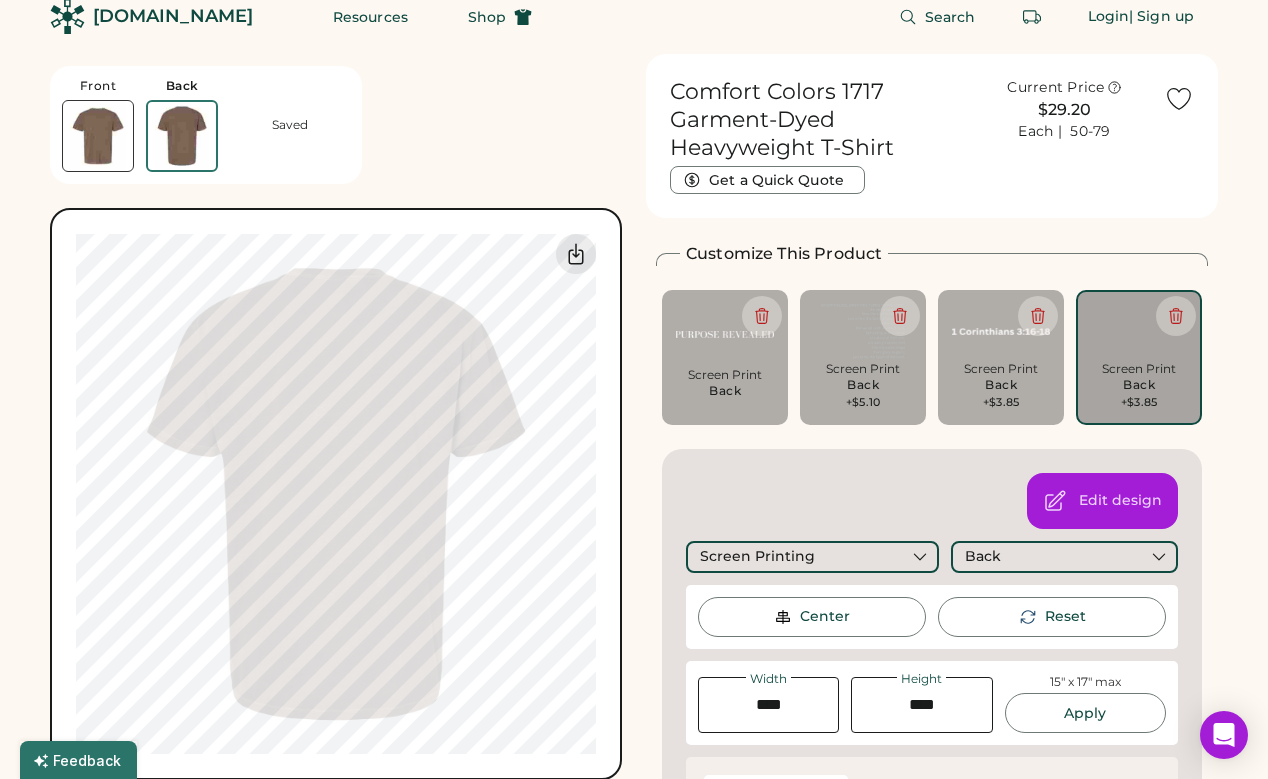 scroll, scrollTop: 20, scrollLeft: 0, axis: vertical 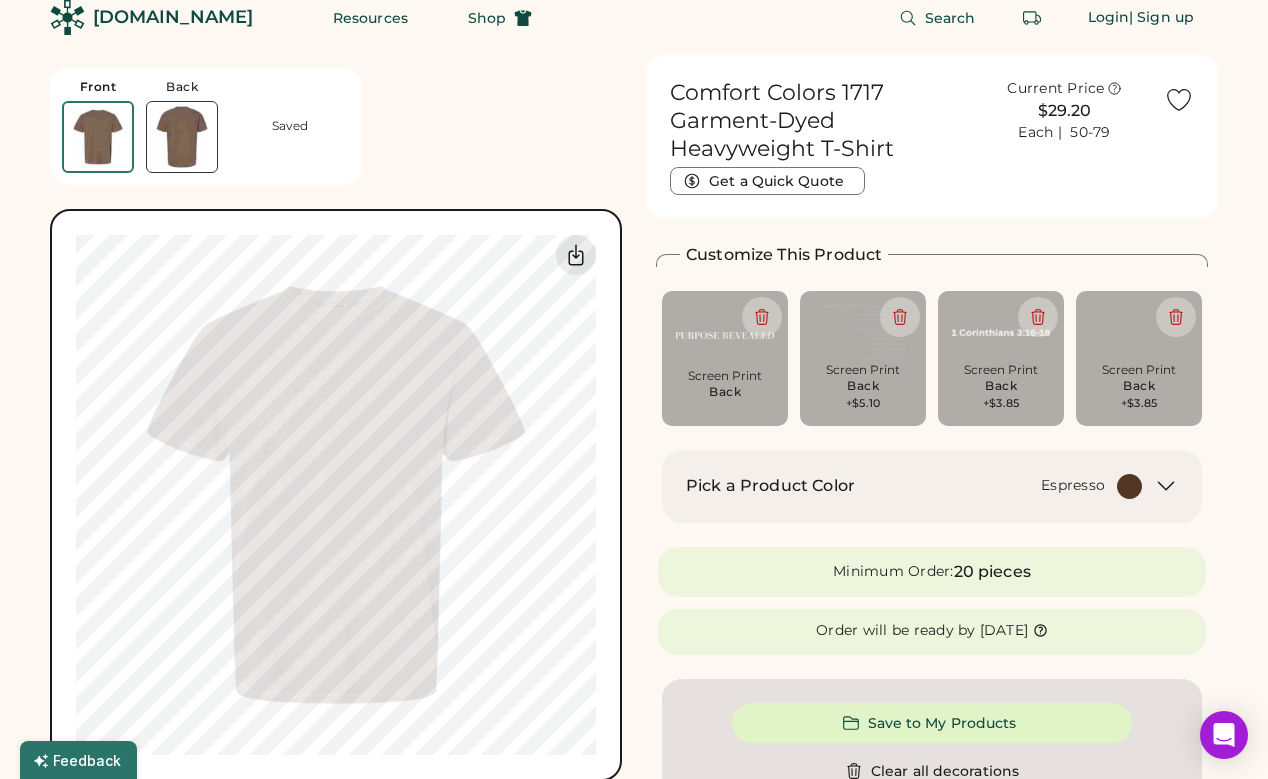 click at bounding box center [182, 137] 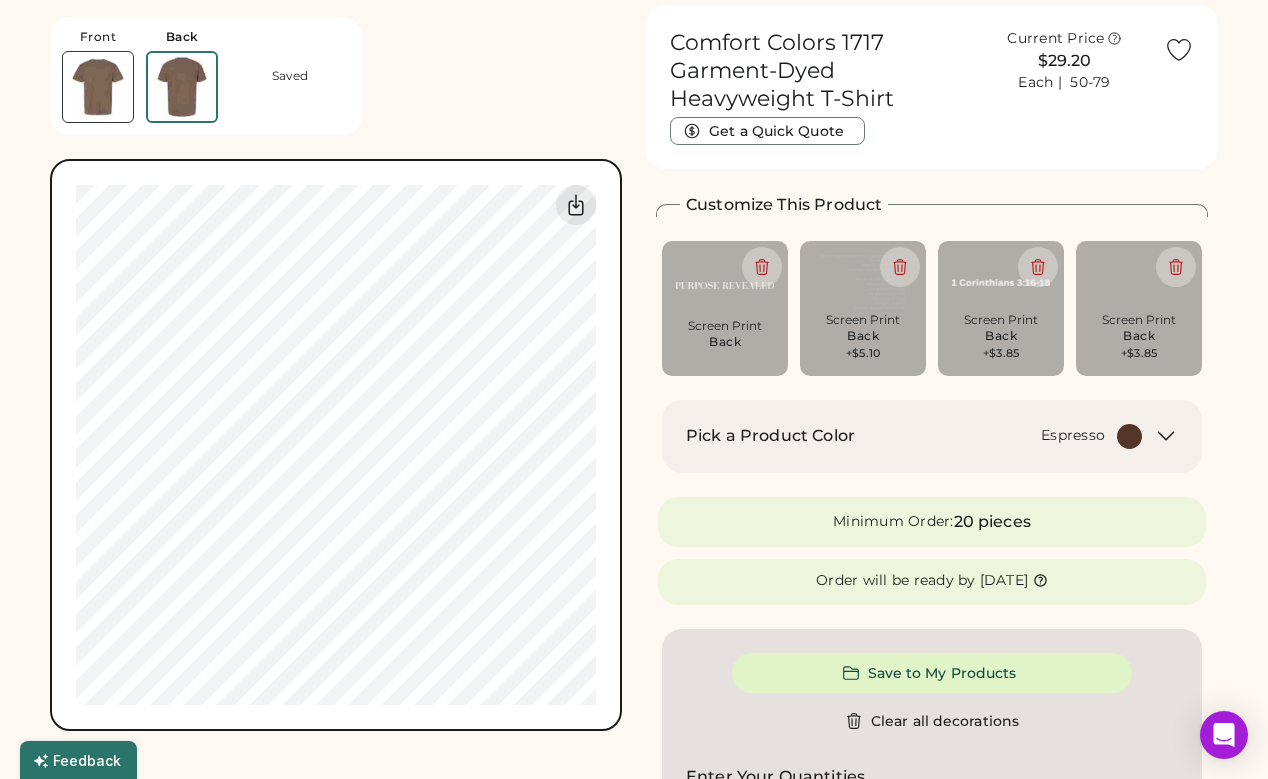 scroll, scrollTop: 75, scrollLeft: 0, axis: vertical 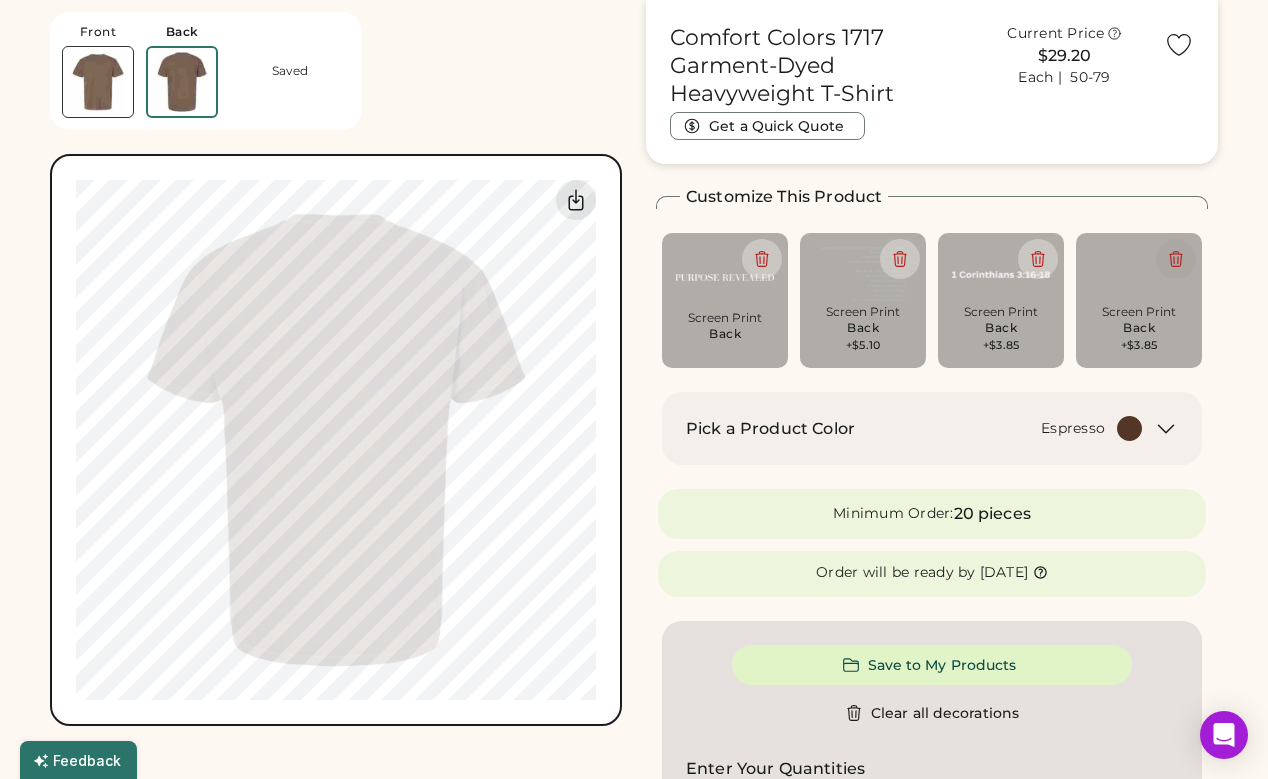 click 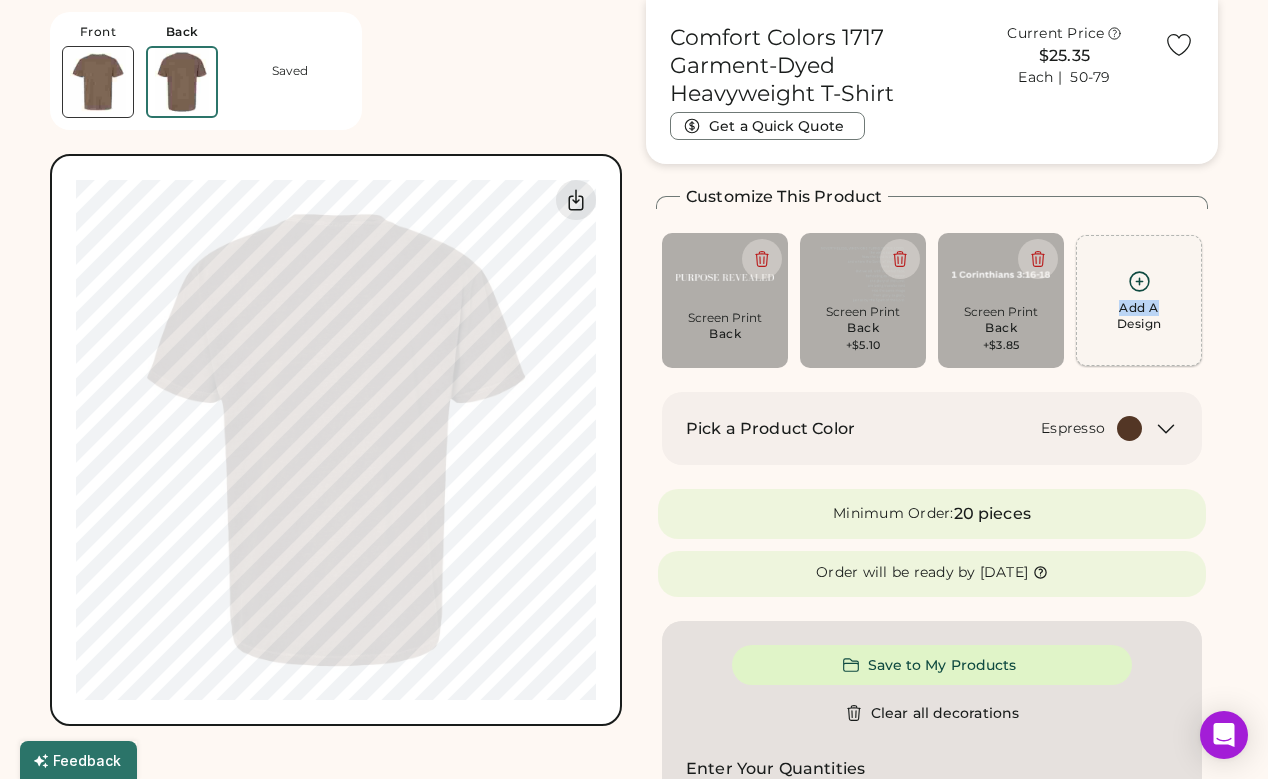 click on "Add A
Design" at bounding box center [1139, 300] 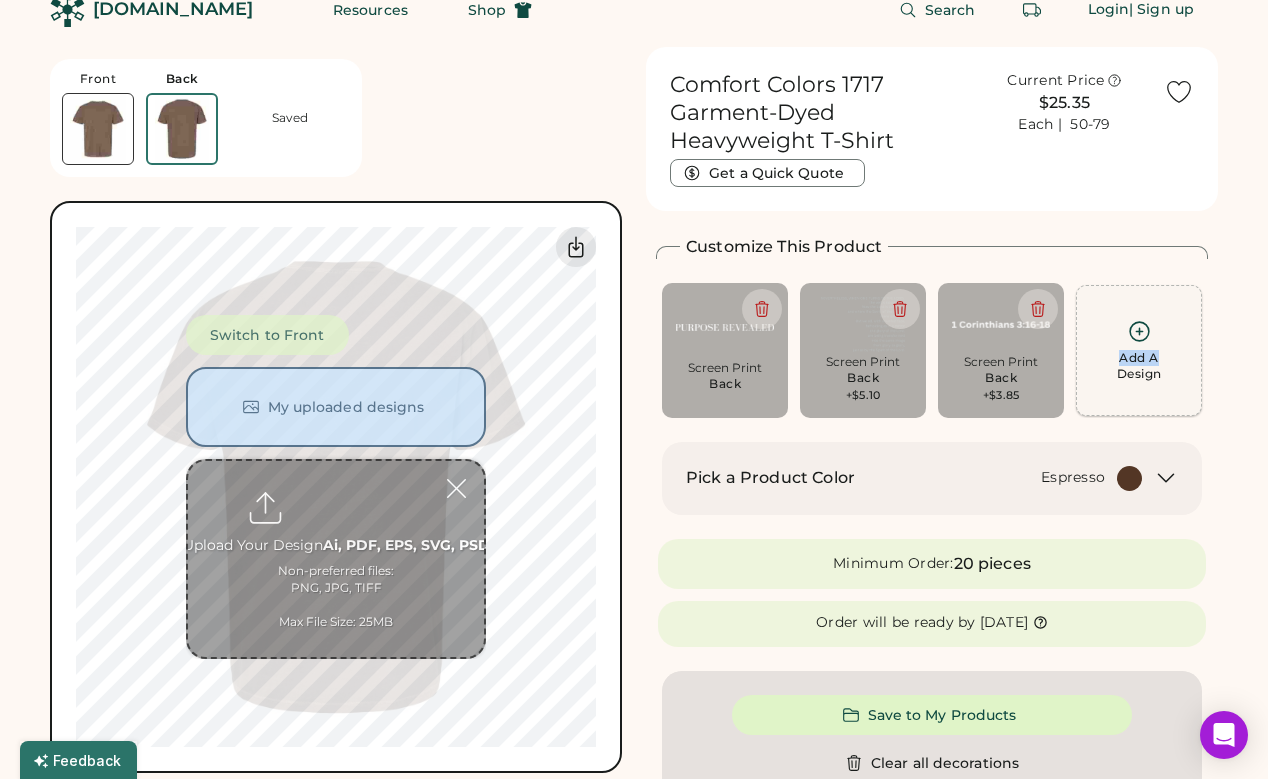 scroll, scrollTop: 21, scrollLeft: 0, axis: vertical 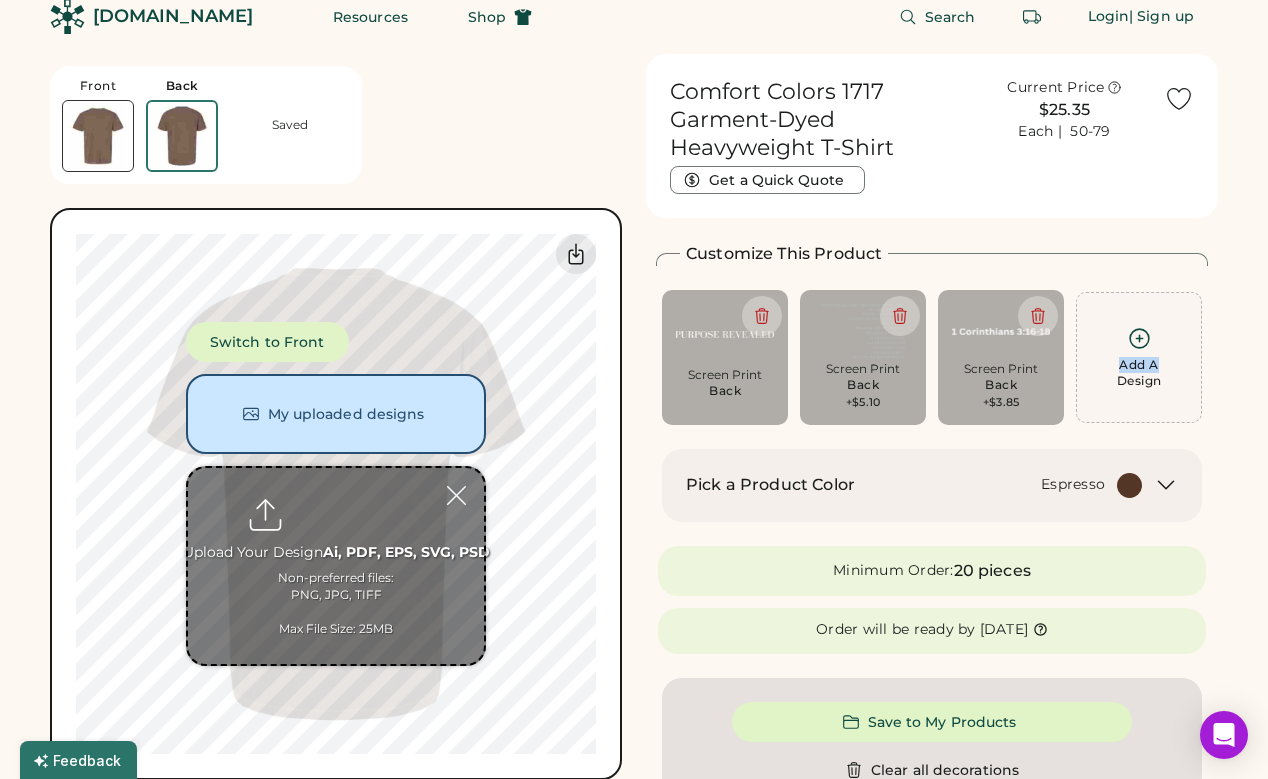 click at bounding box center (336, 566) 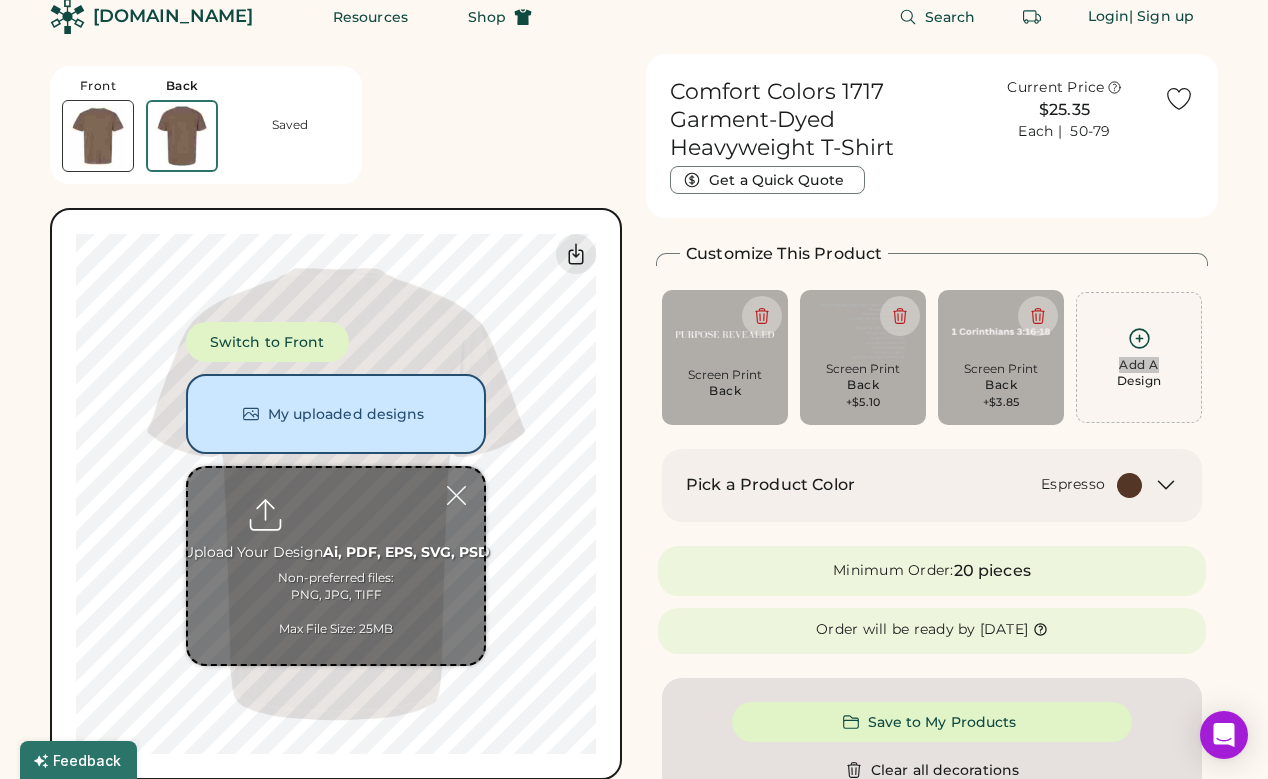 type on "**********" 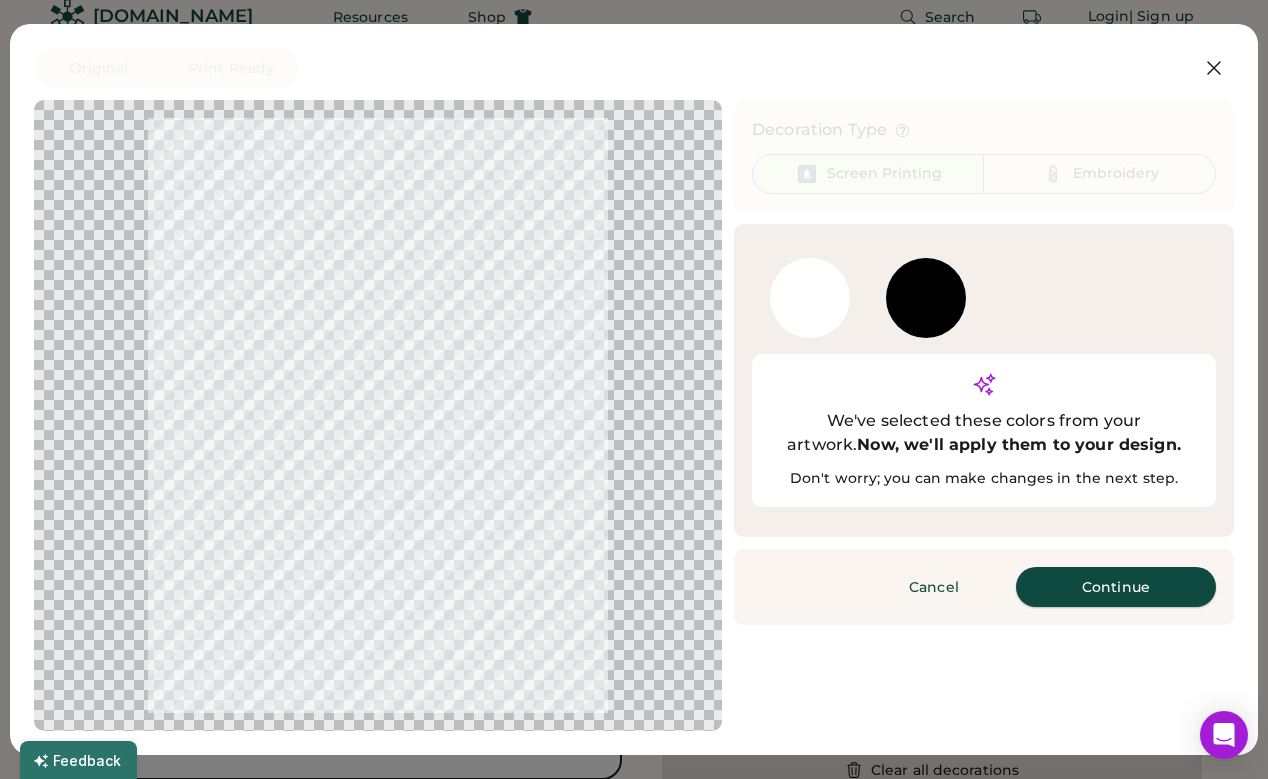 click on "Continue" at bounding box center [1116, 587] 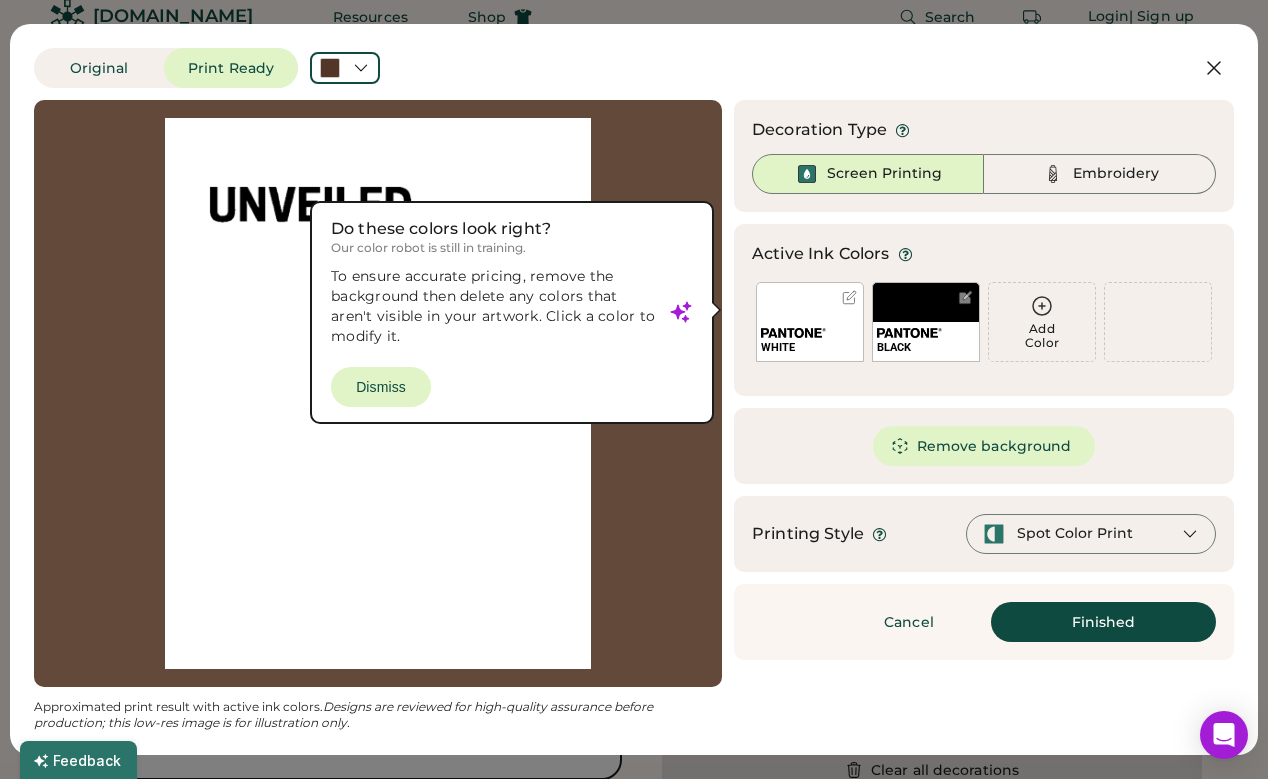click on "WHITE" at bounding box center [810, 322] 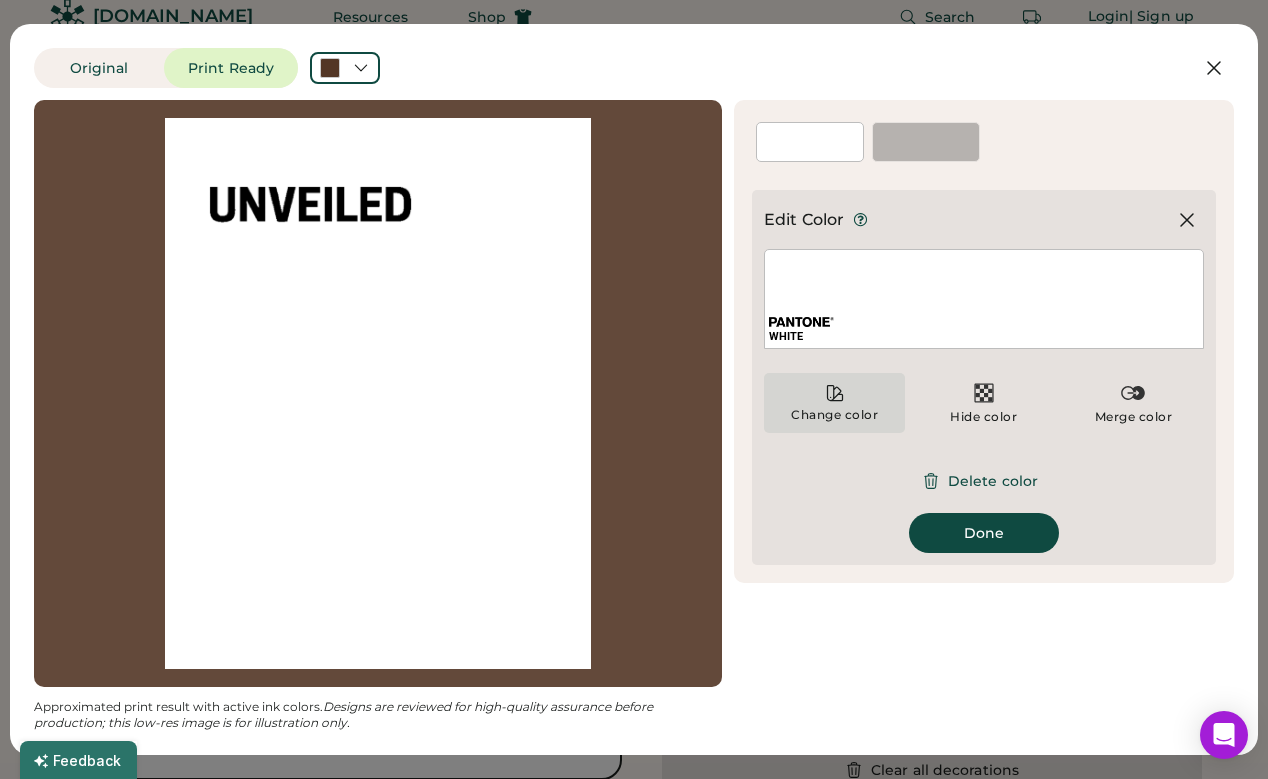 click on "Change color" at bounding box center [834, 403] 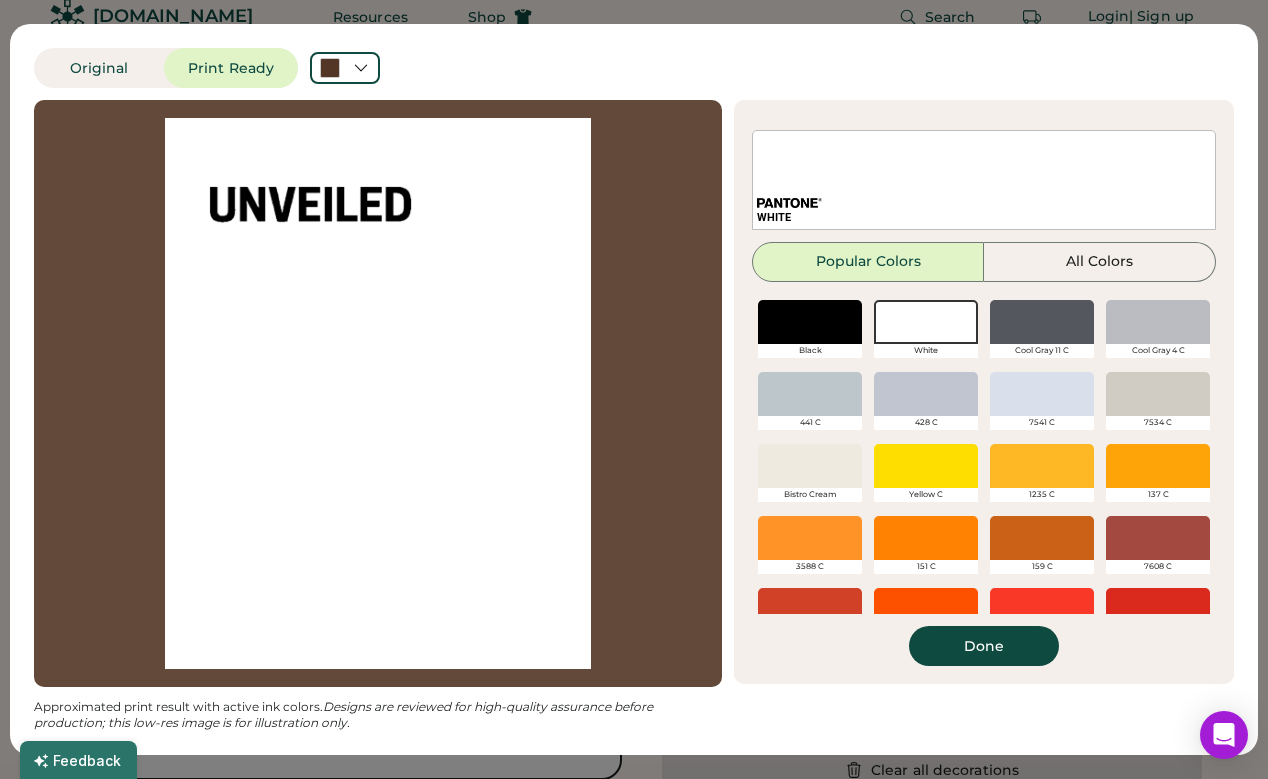click at bounding box center [926, 394] 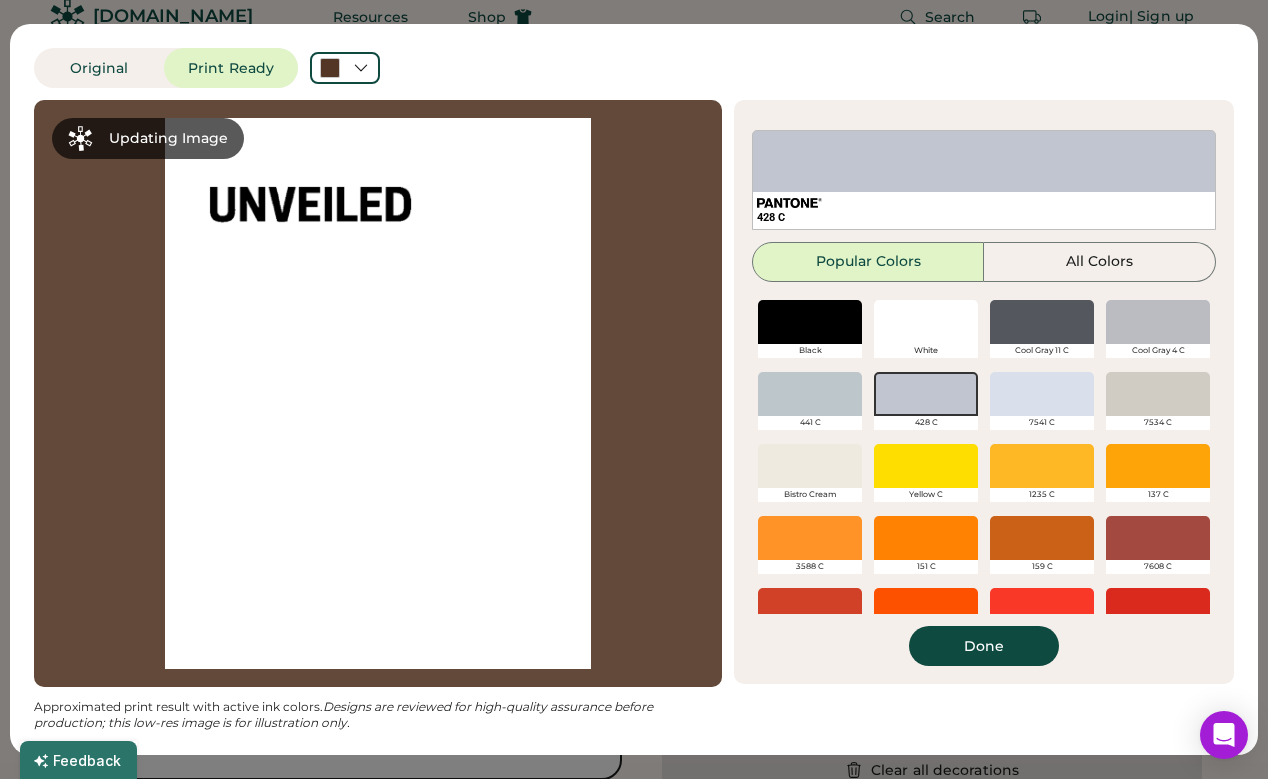 click at bounding box center (926, 322) 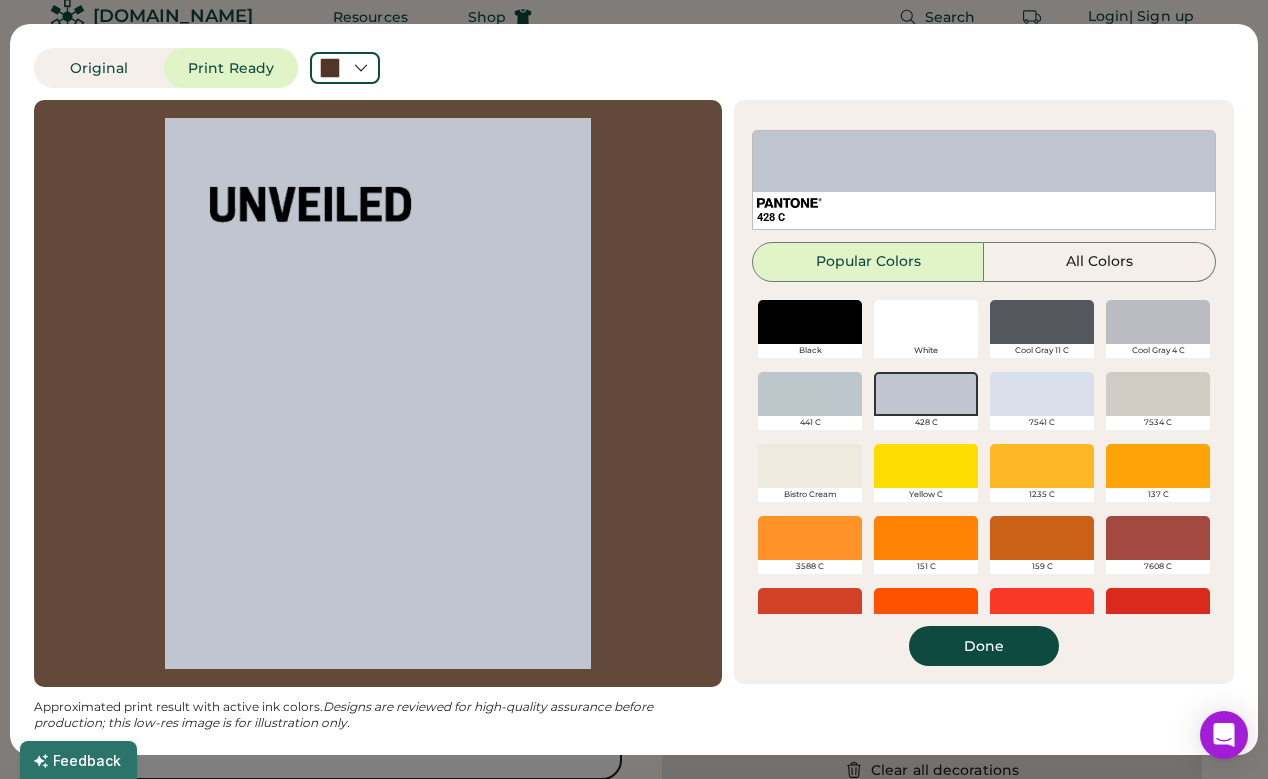 click at bounding box center [926, 322] 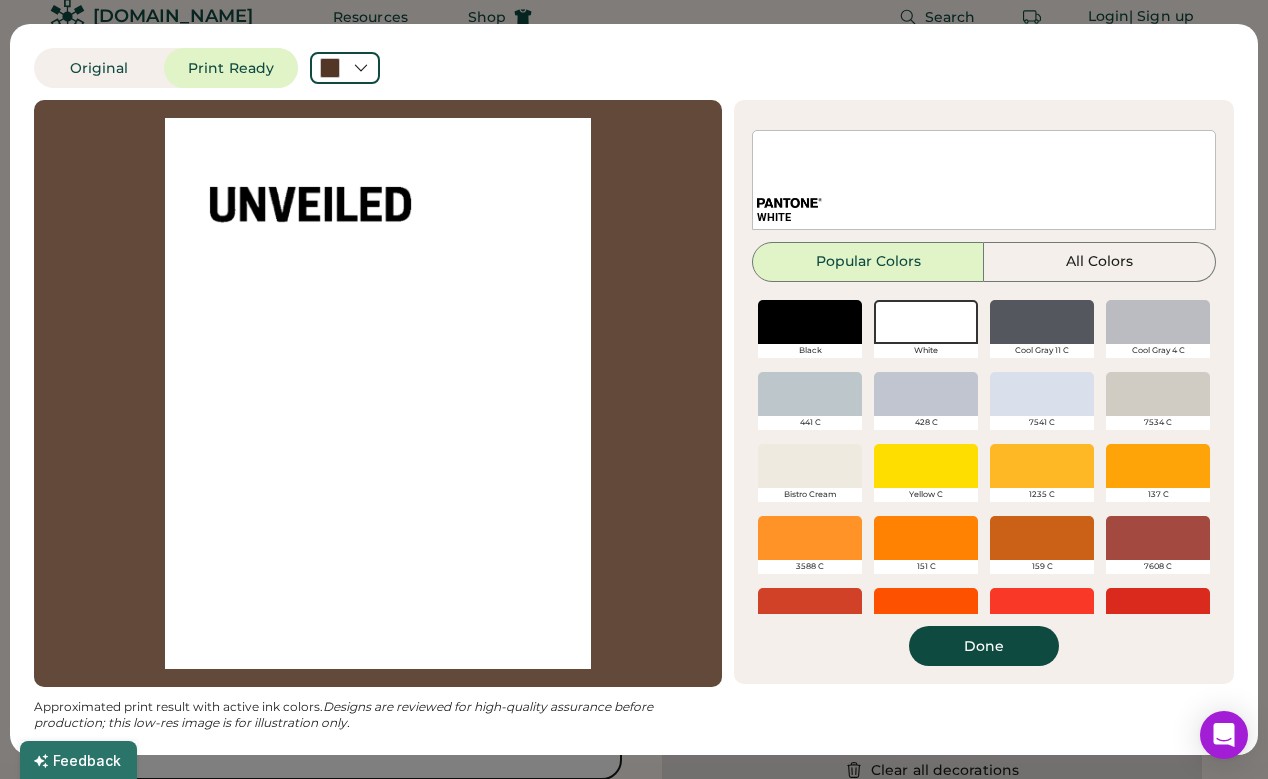 click on "Done" at bounding box center [984, 646] 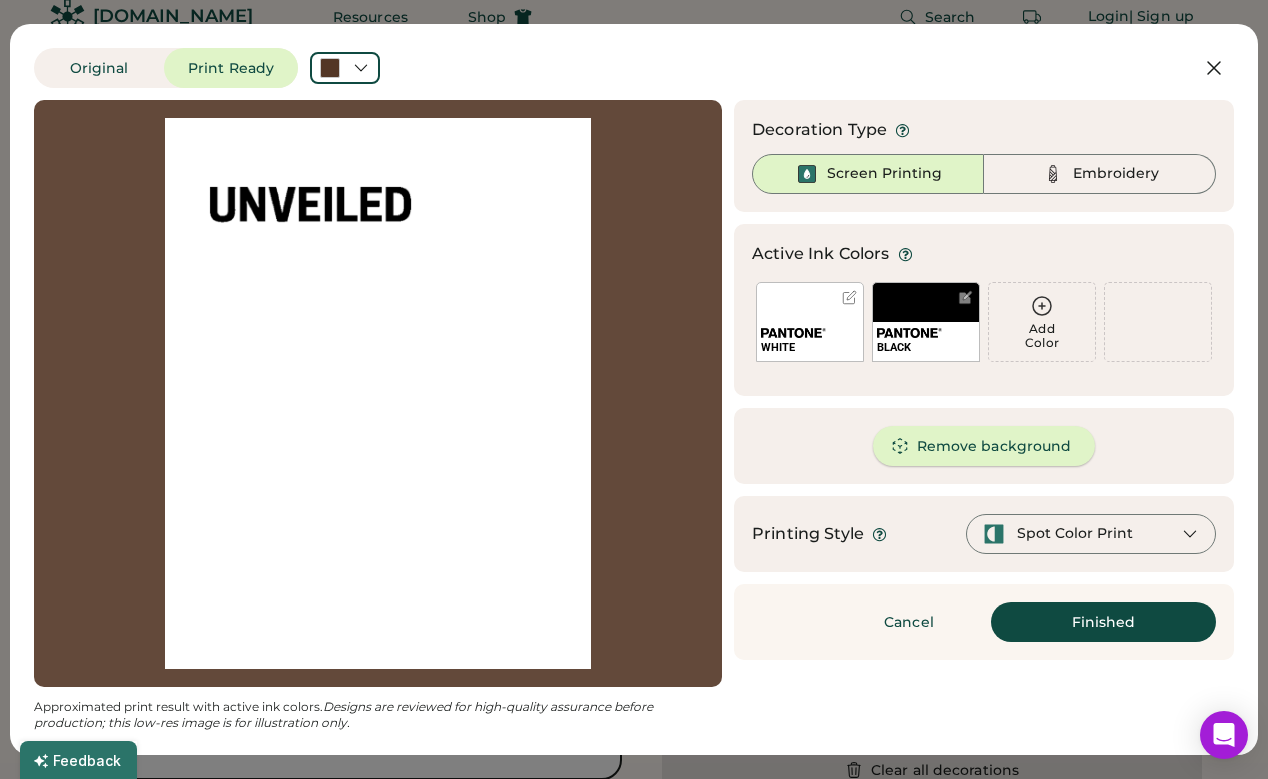 click on "Remove background" at bounding box center (984, 446) 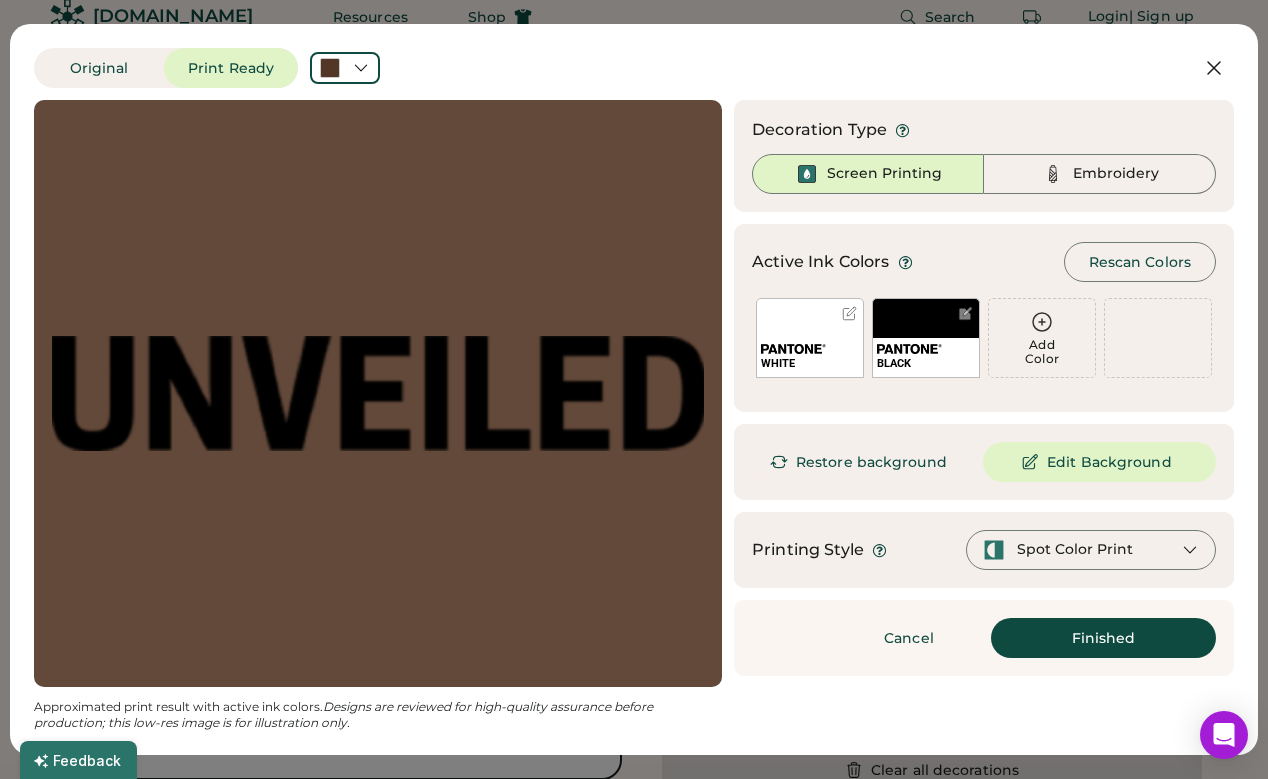 click on "WHITE" at bounding box center (810, 338) 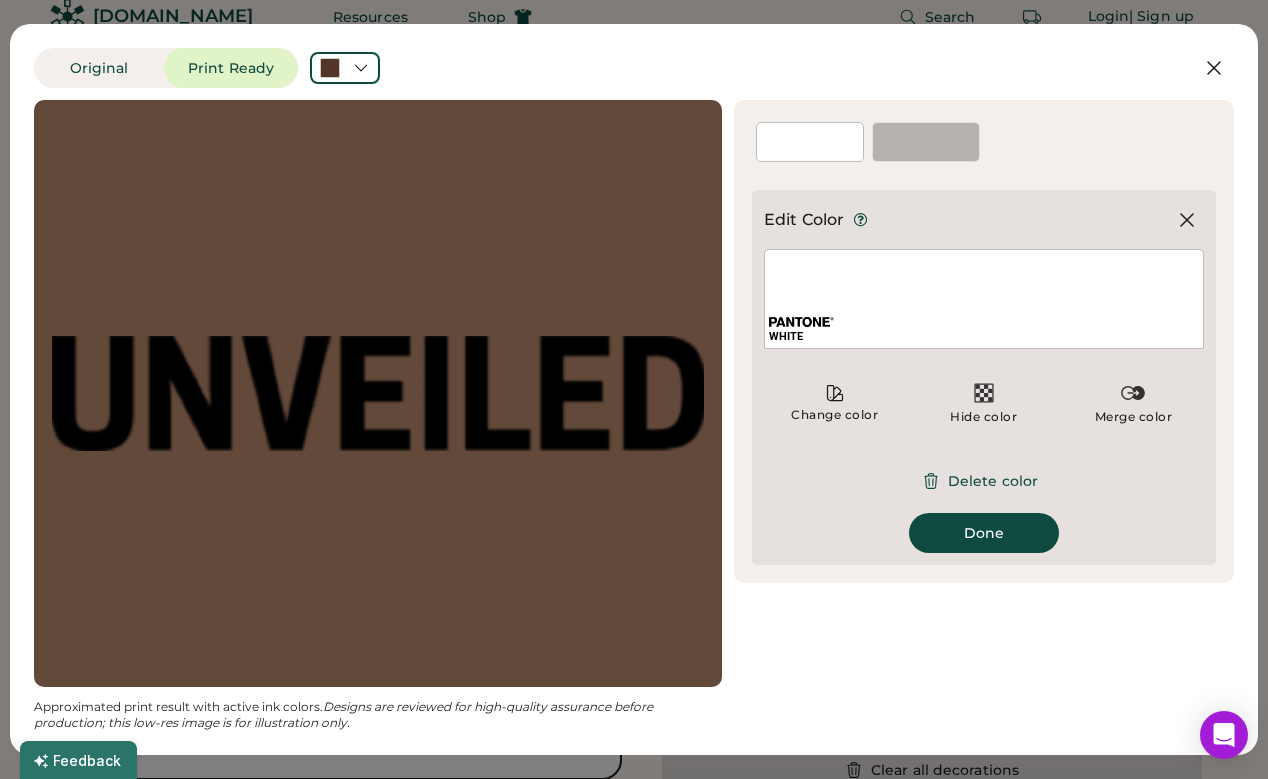 click on "WHITE" at bounding box center [984, 299] 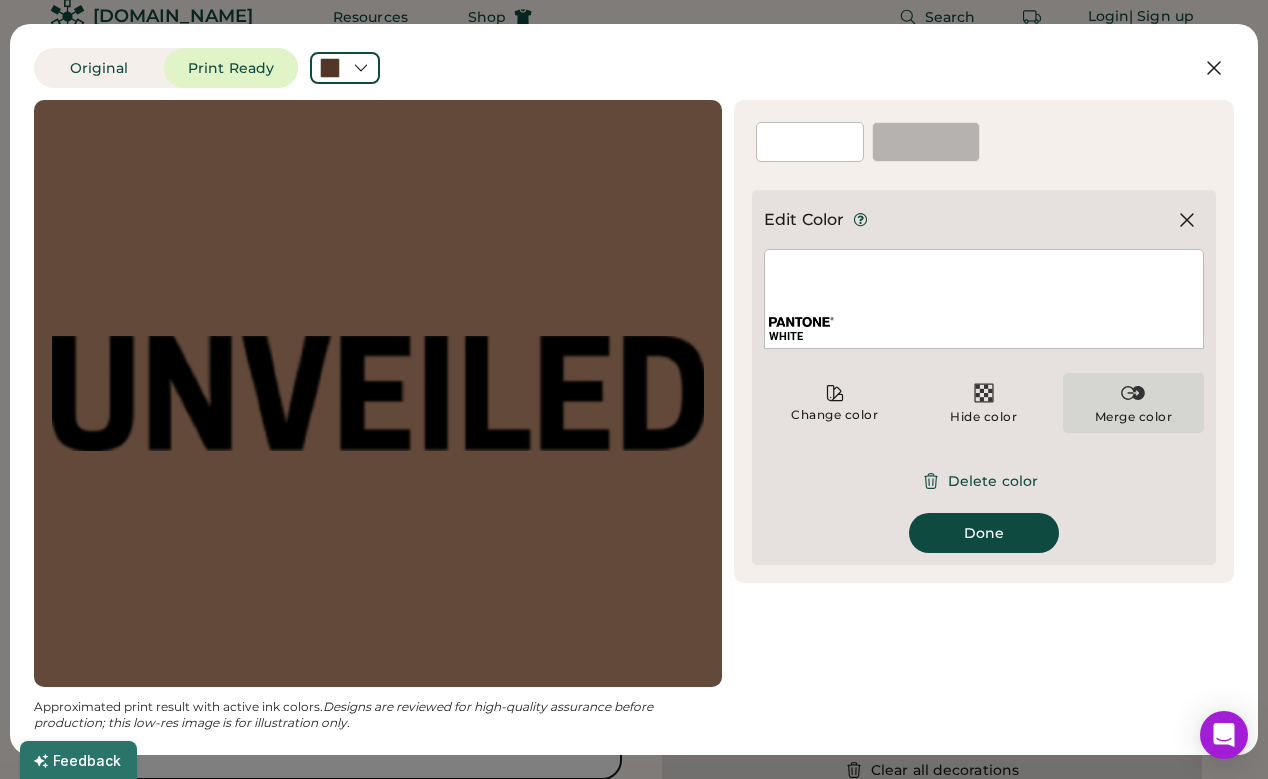 click at bounding box center (1133, 393) 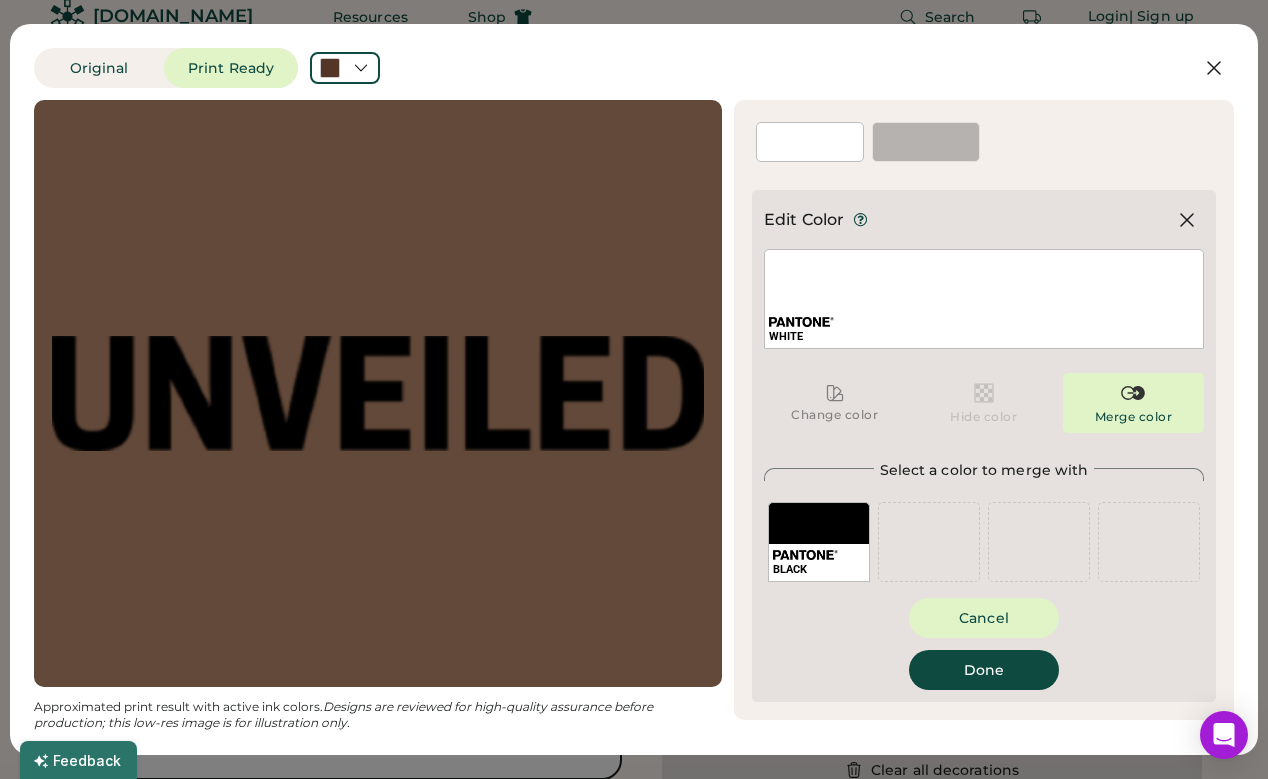 click at bounding box center [984, 393] 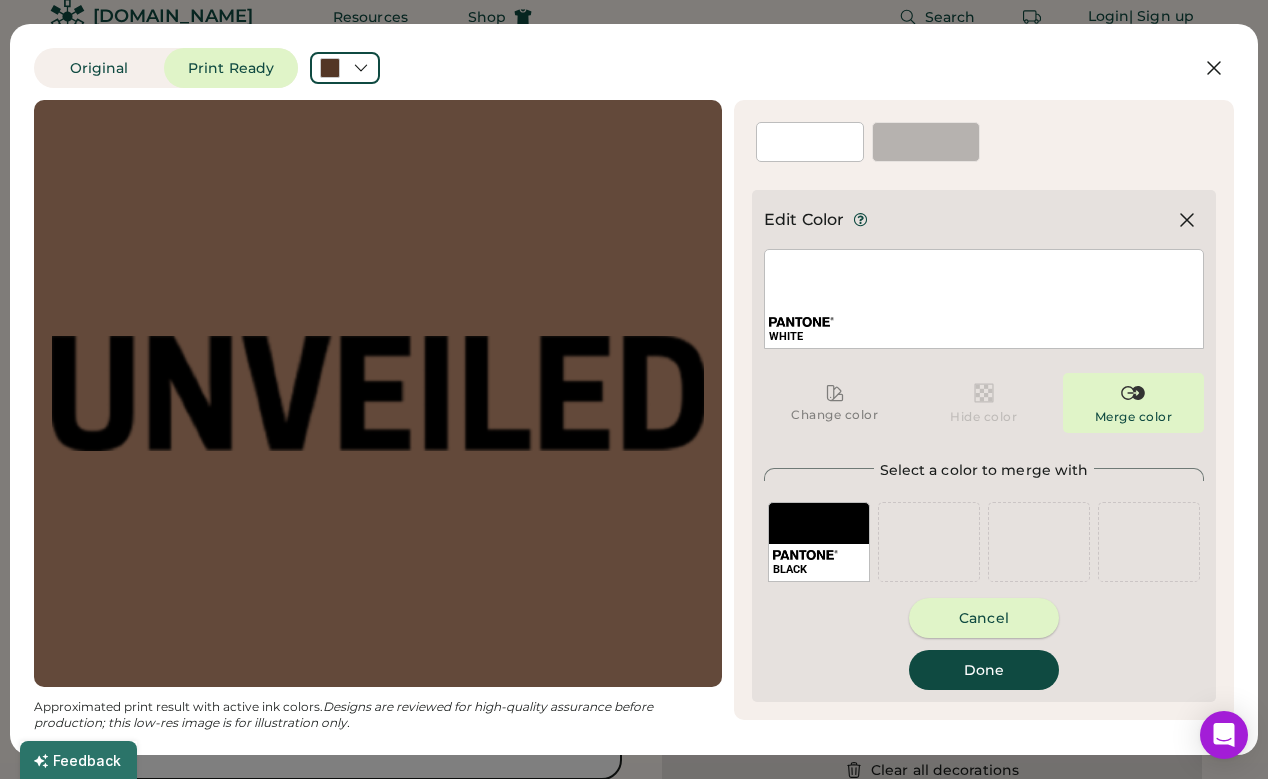 click on "Cancel" at bounding box center [984, 618] 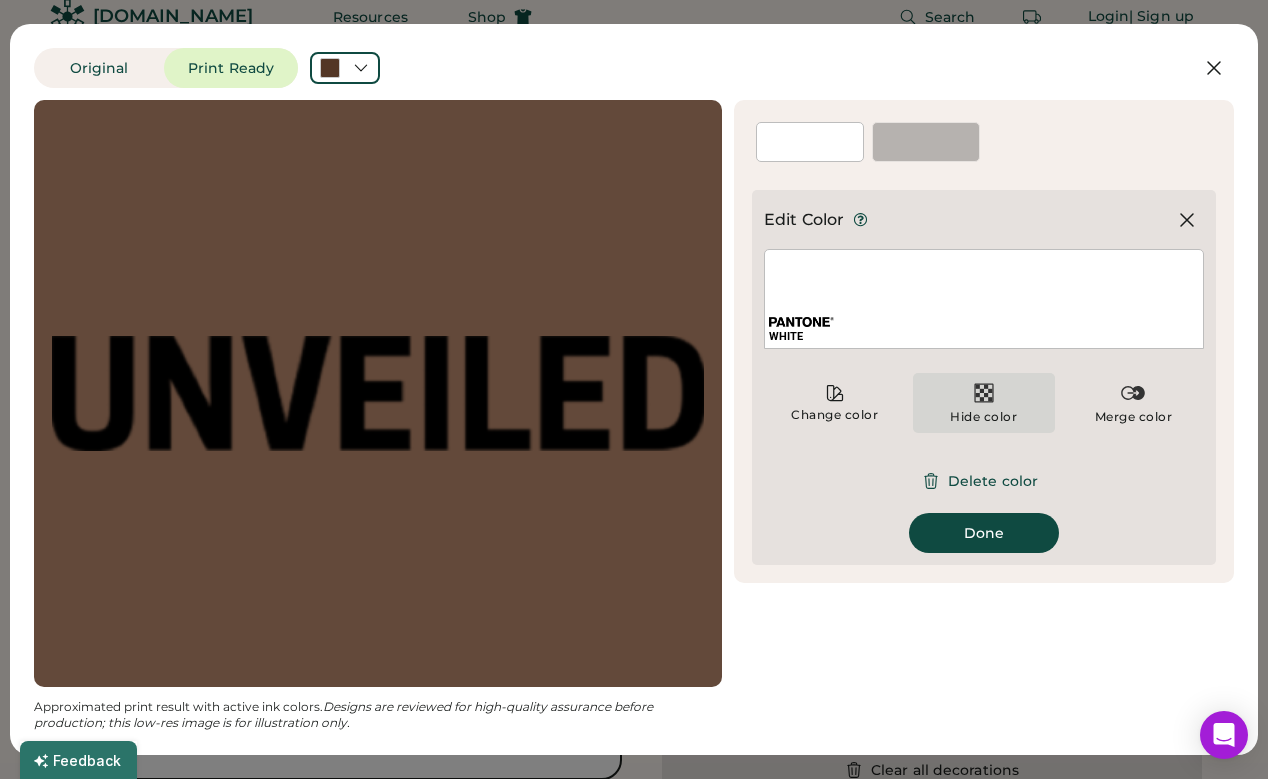click at bounding box center [984, 393] 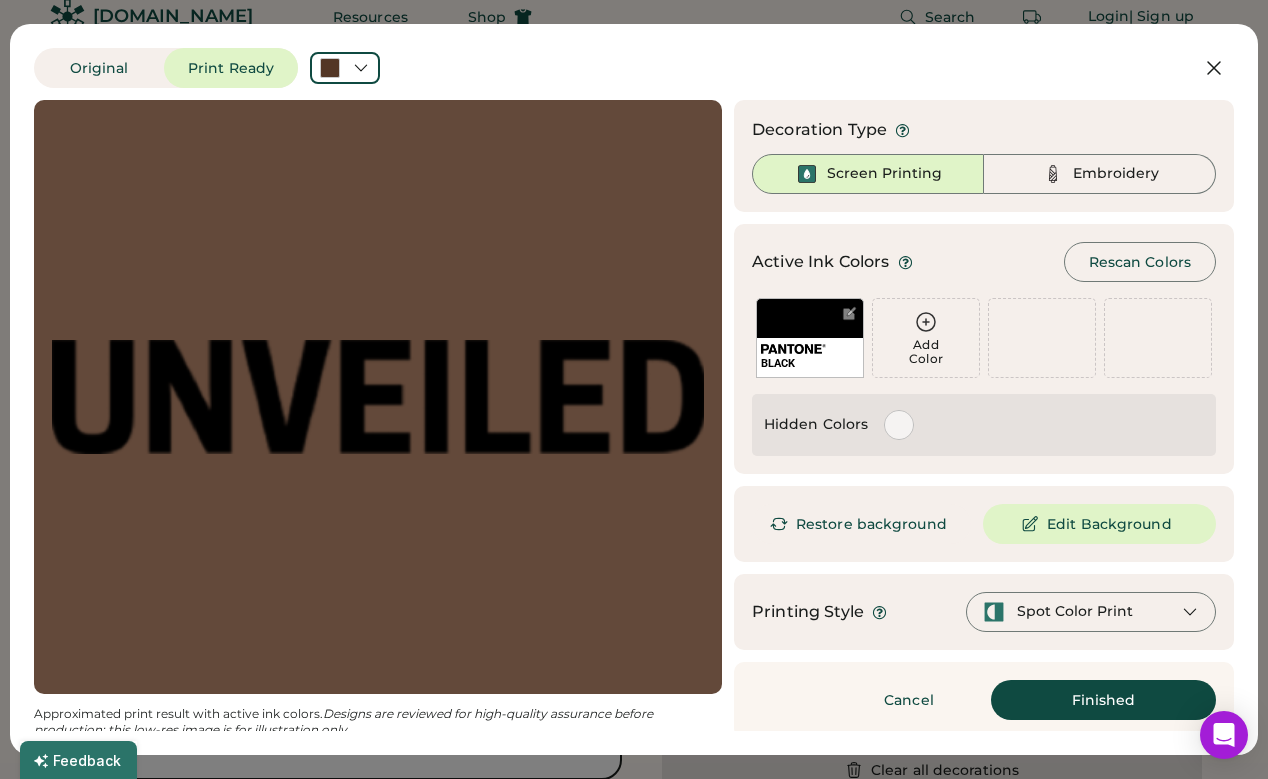 click 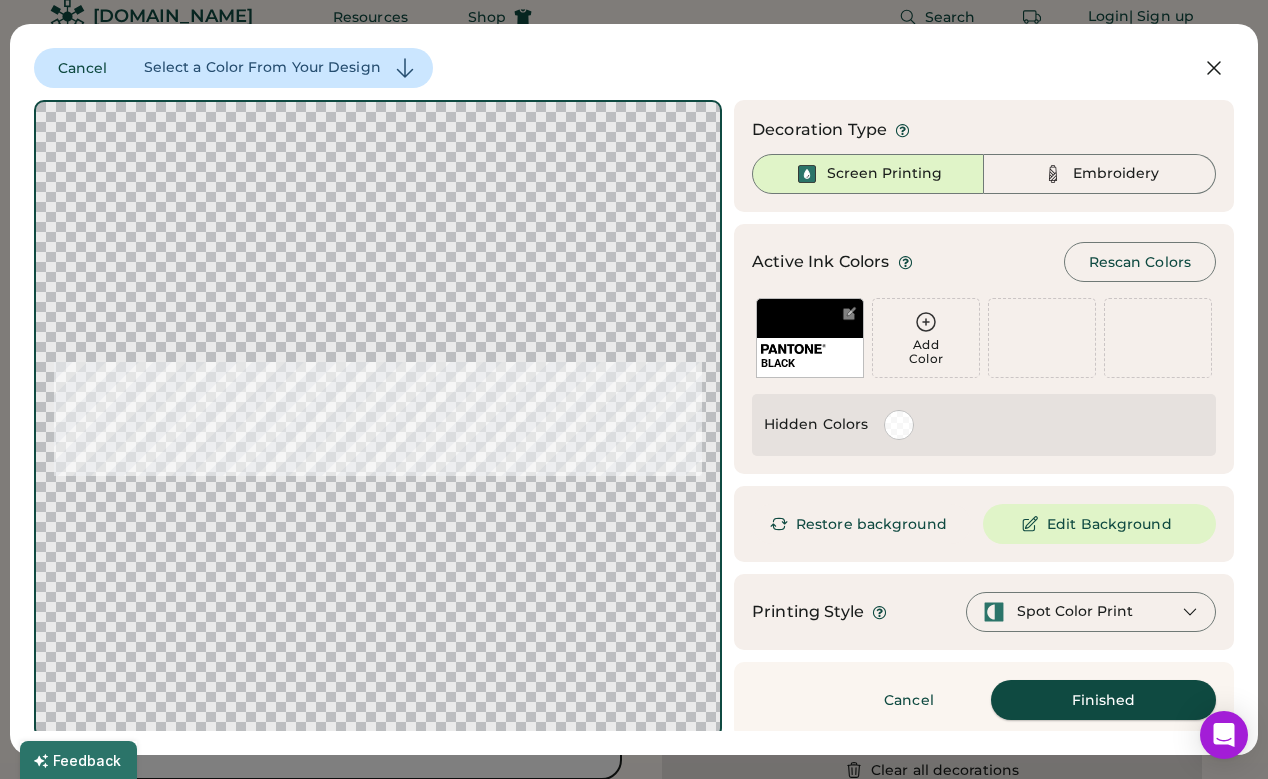 click on "Finished" at bounding box center [1103, 700] 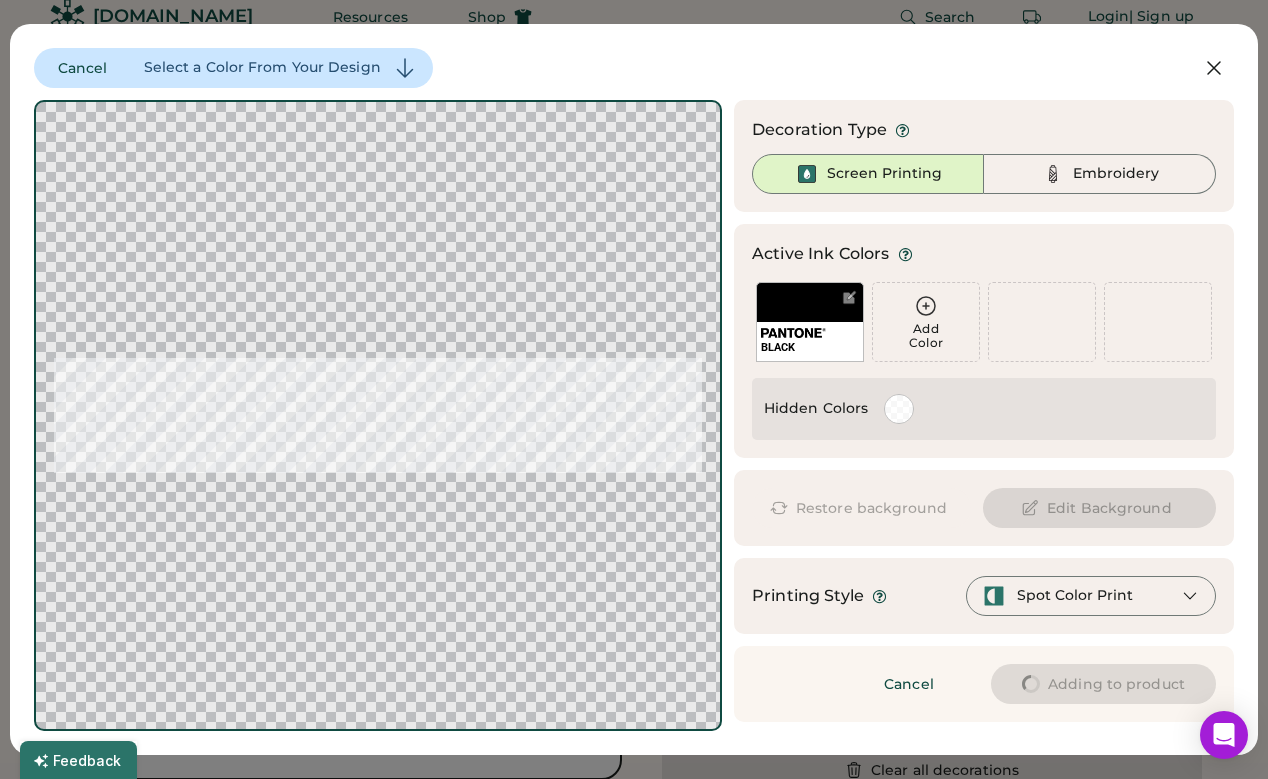 type on "****" 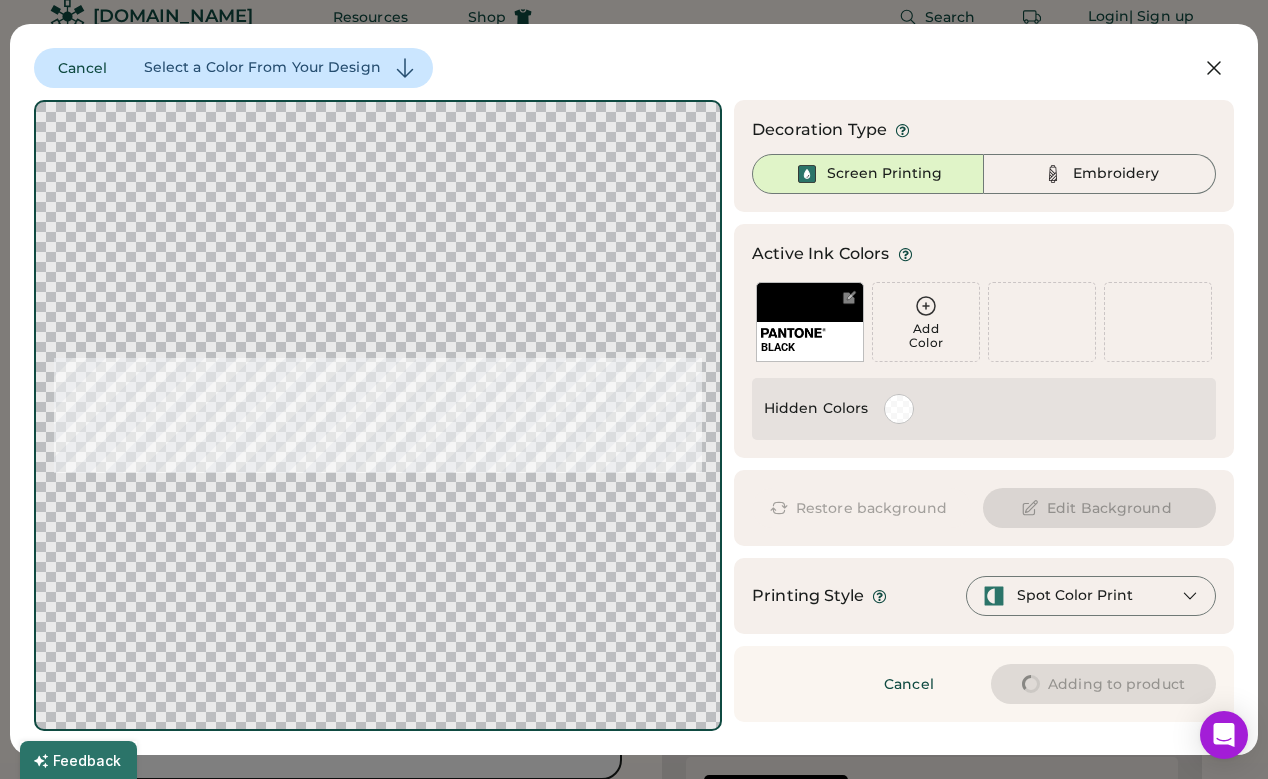 type on "****" 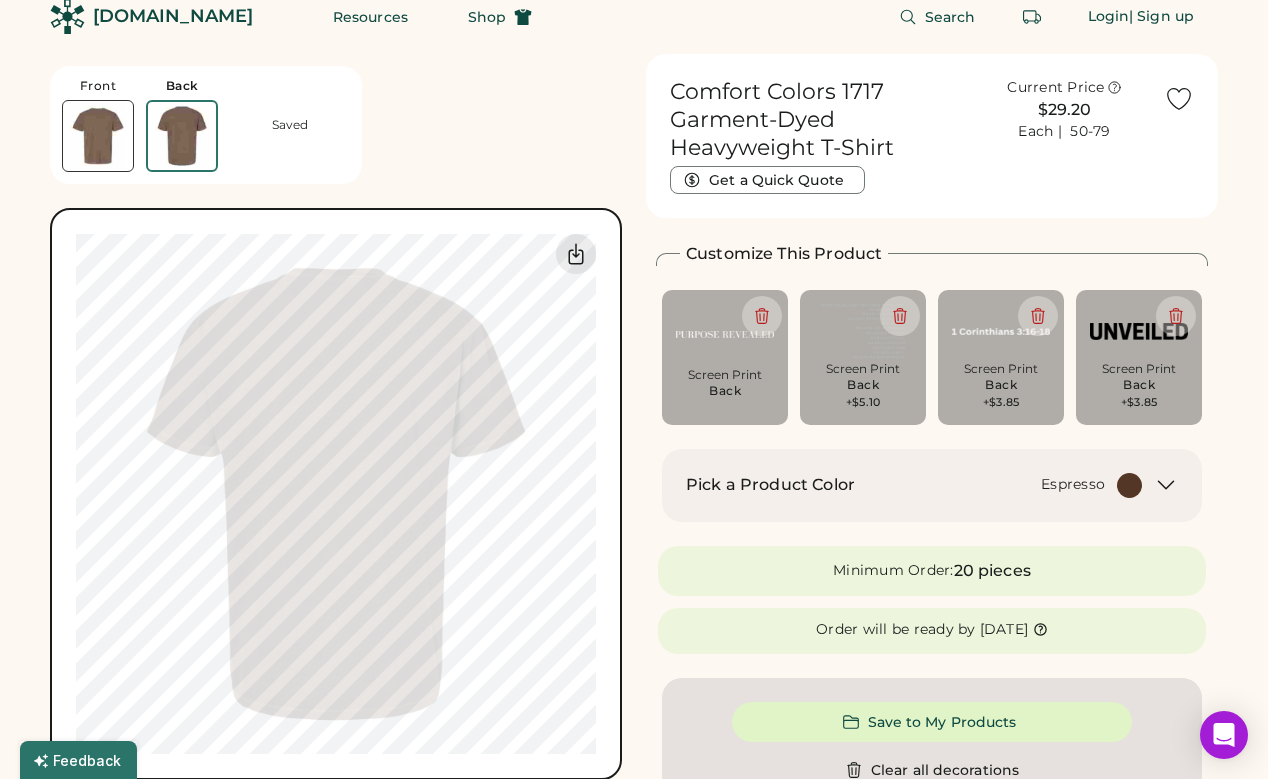type on "****" 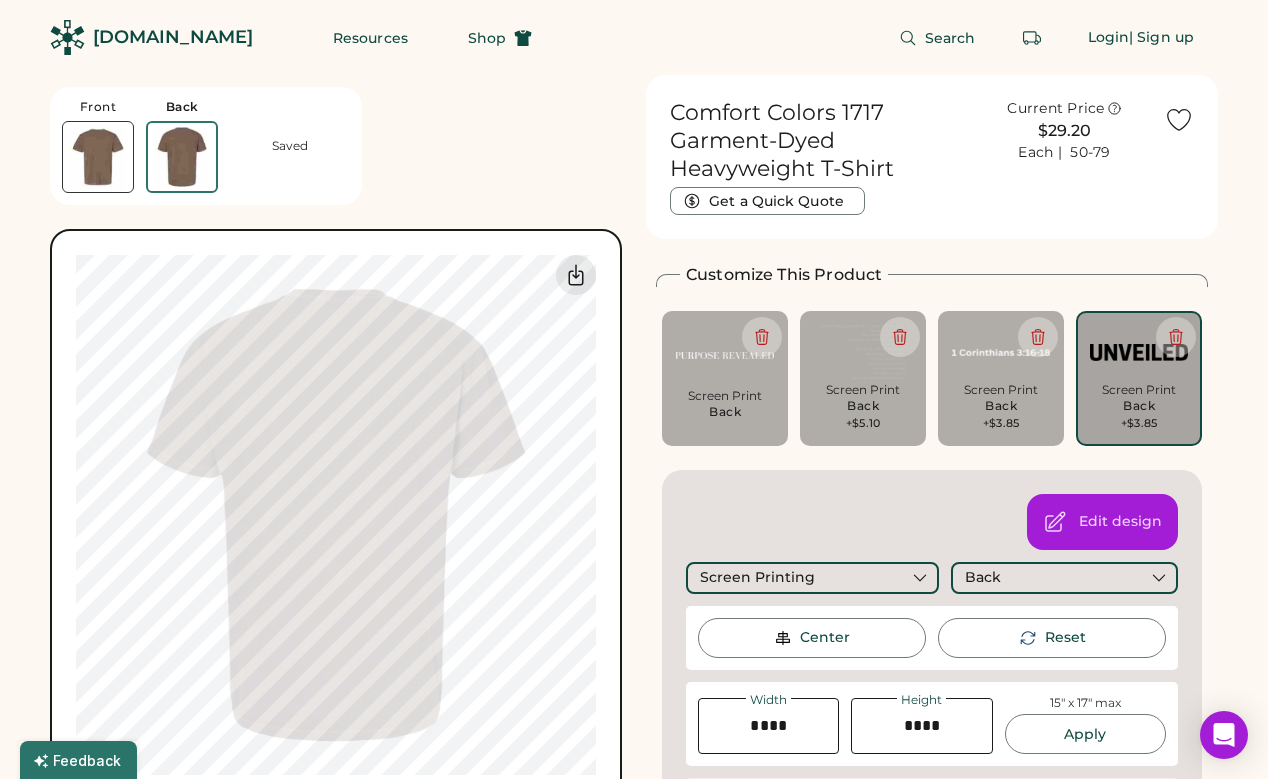 scroll, scrollTop: 0, scrollLeft: 0, axis: both 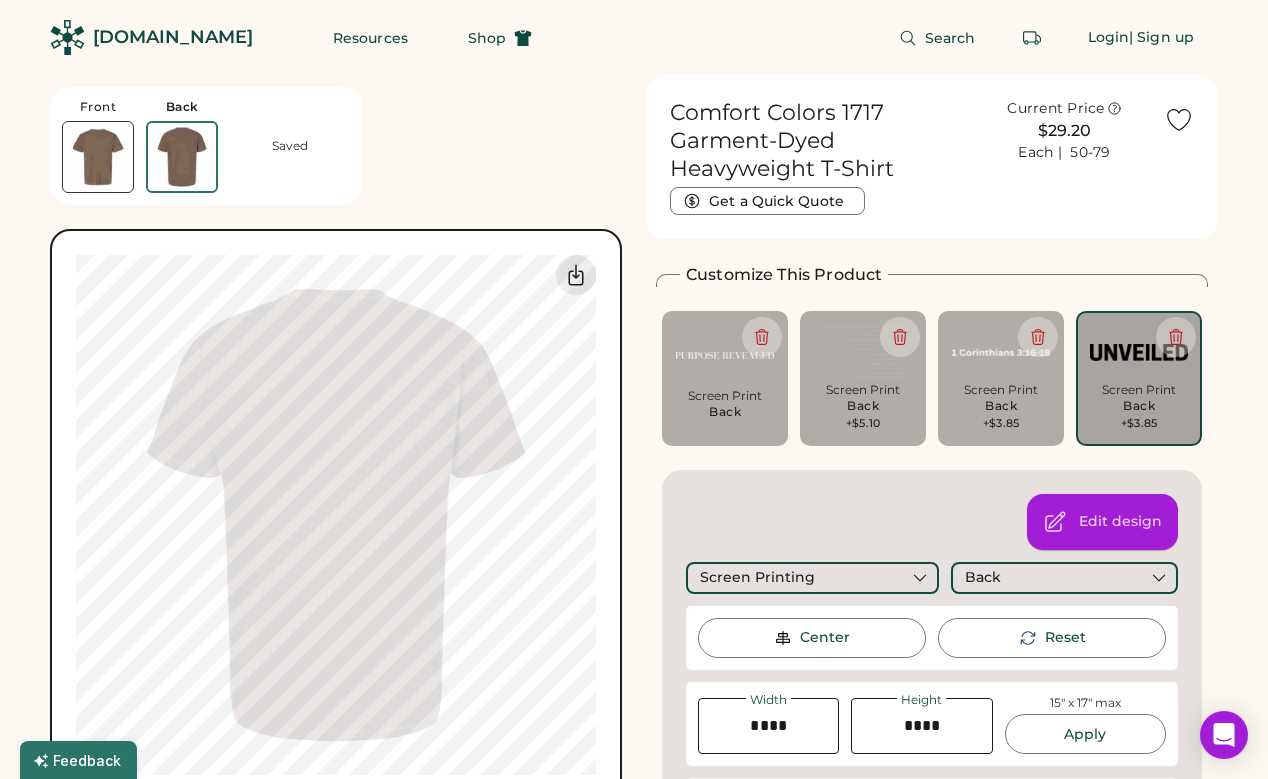 click on "Edit design" at bounding box center [1102, 522] 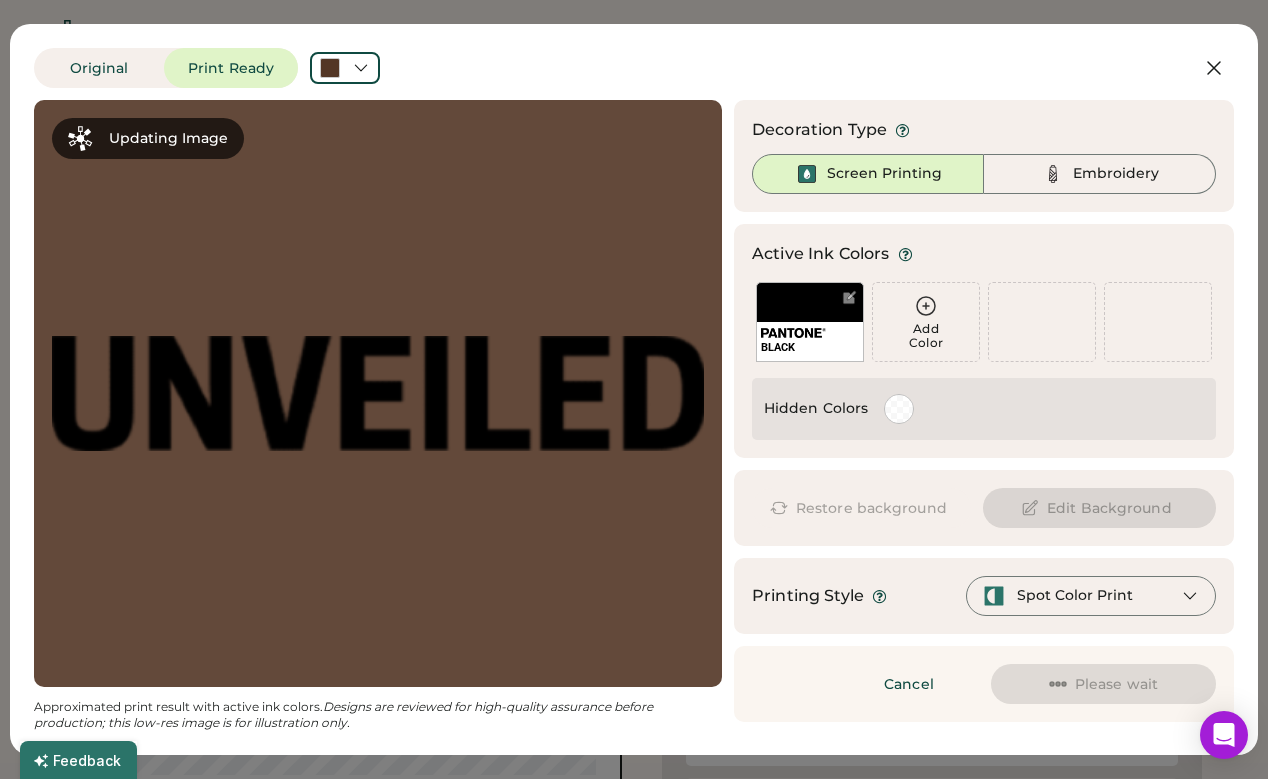 click at bounding box center (378, 393) 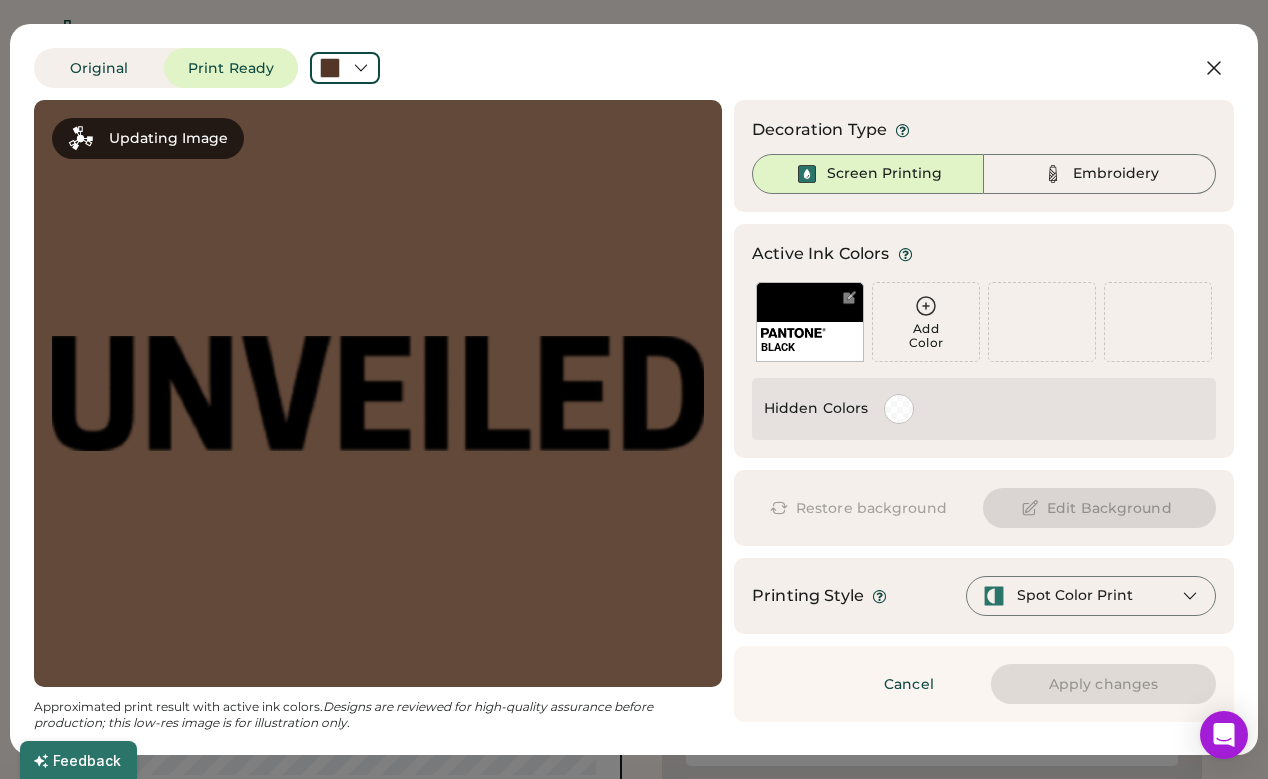 click at bounding box center (378, 393) 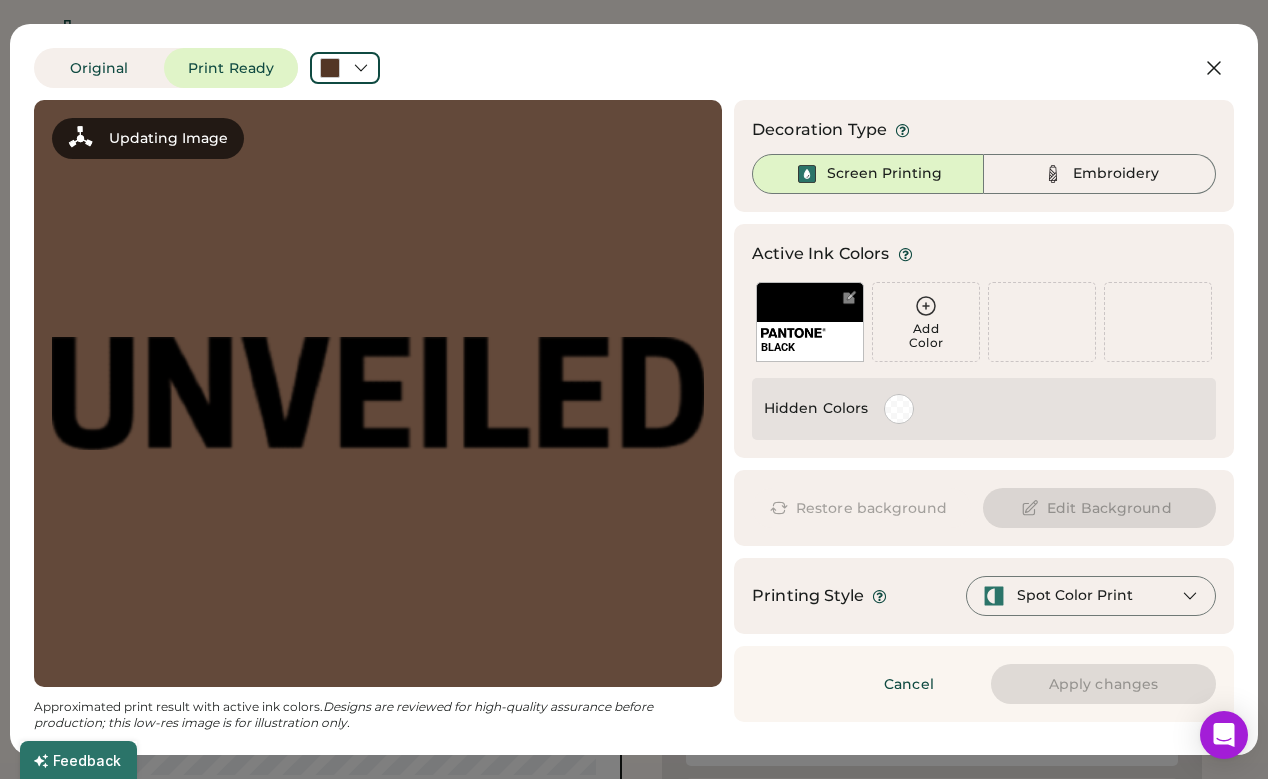 click at bounding box center (378, 393) 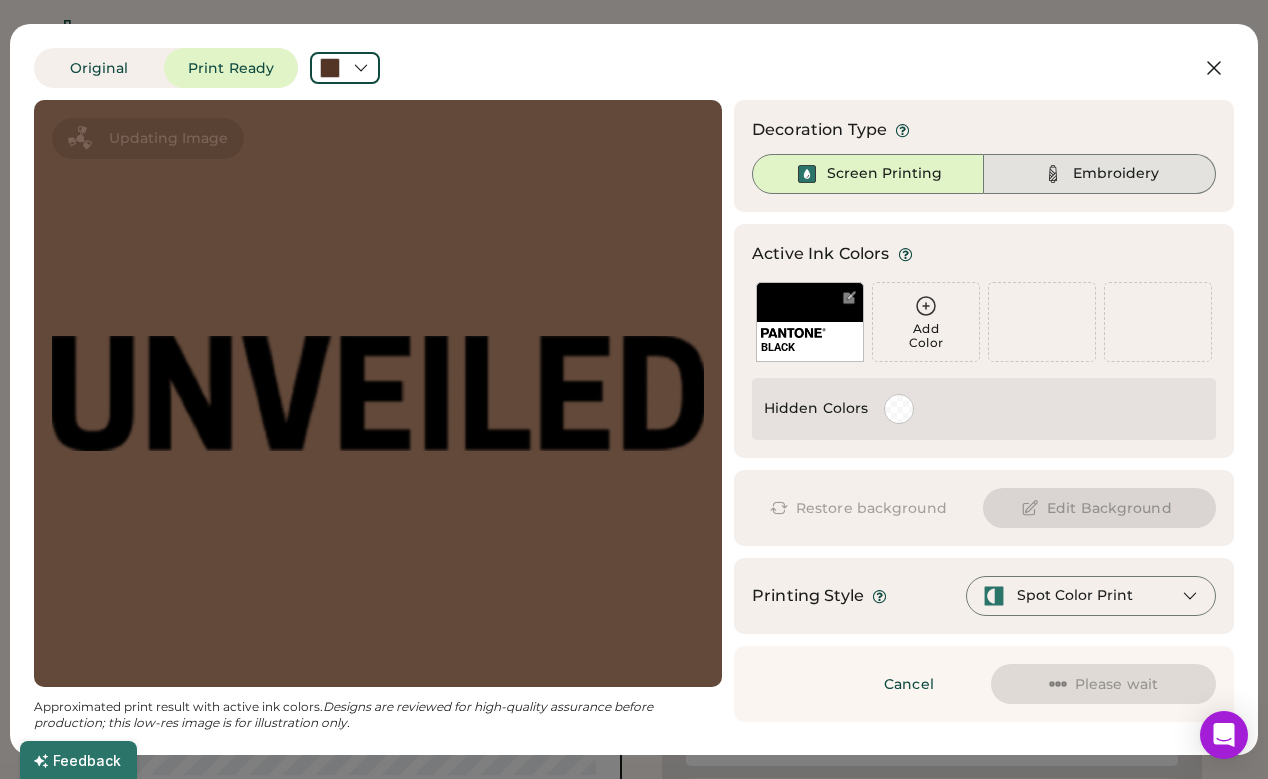 click 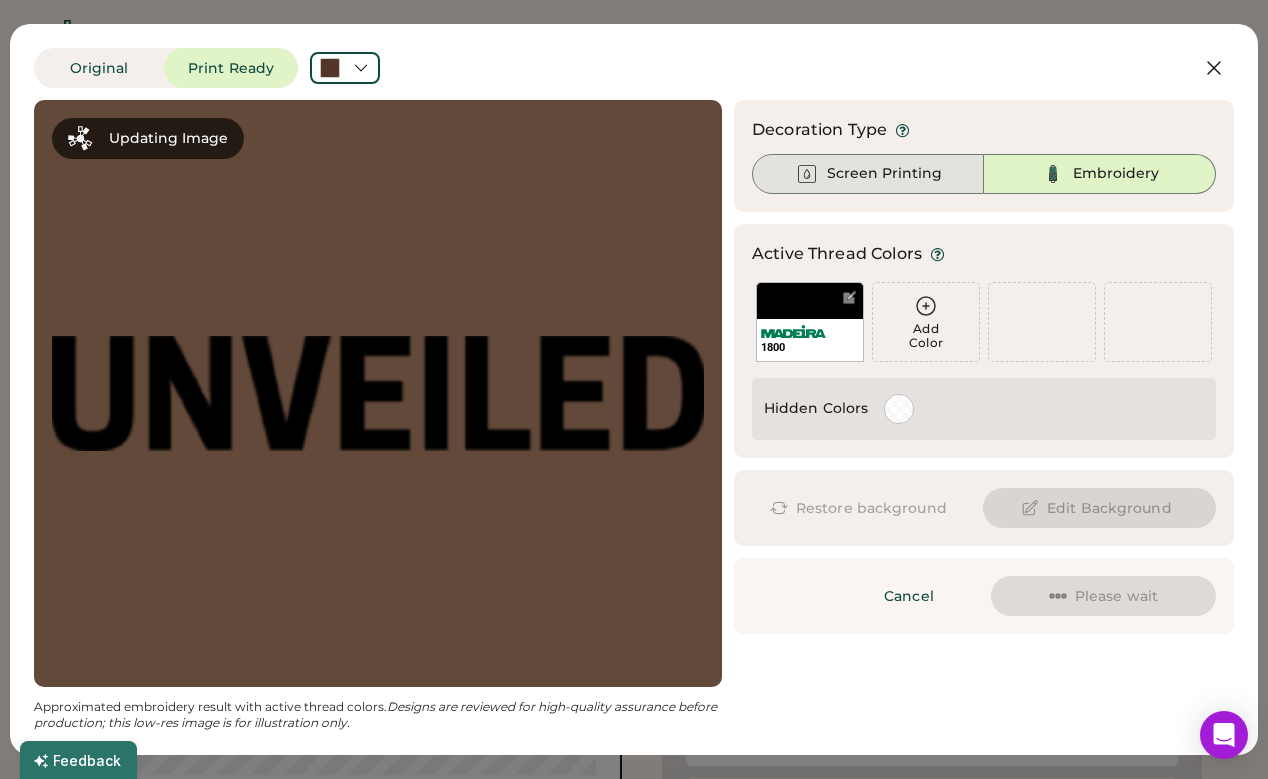 click on "Screen Printing" at bounding box center (884, 174) 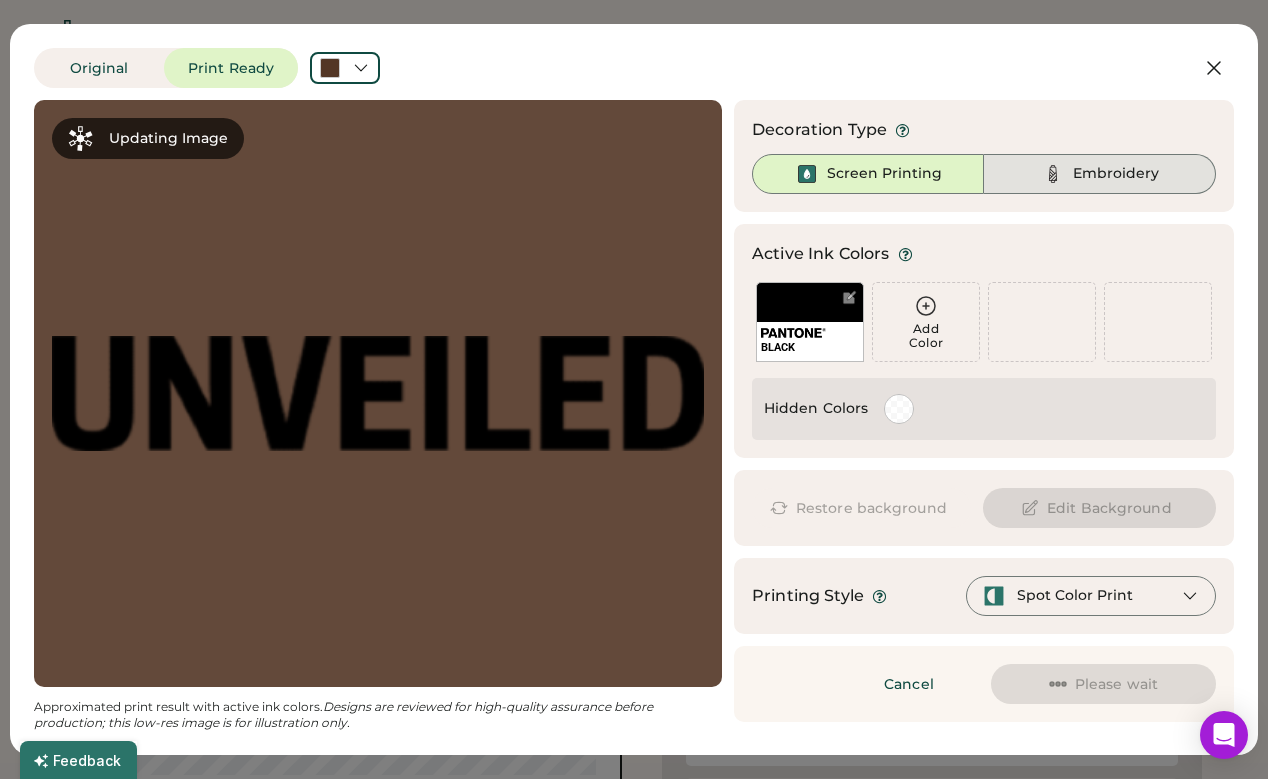 click on "Embroidery" at bounding box center (1116, 174) 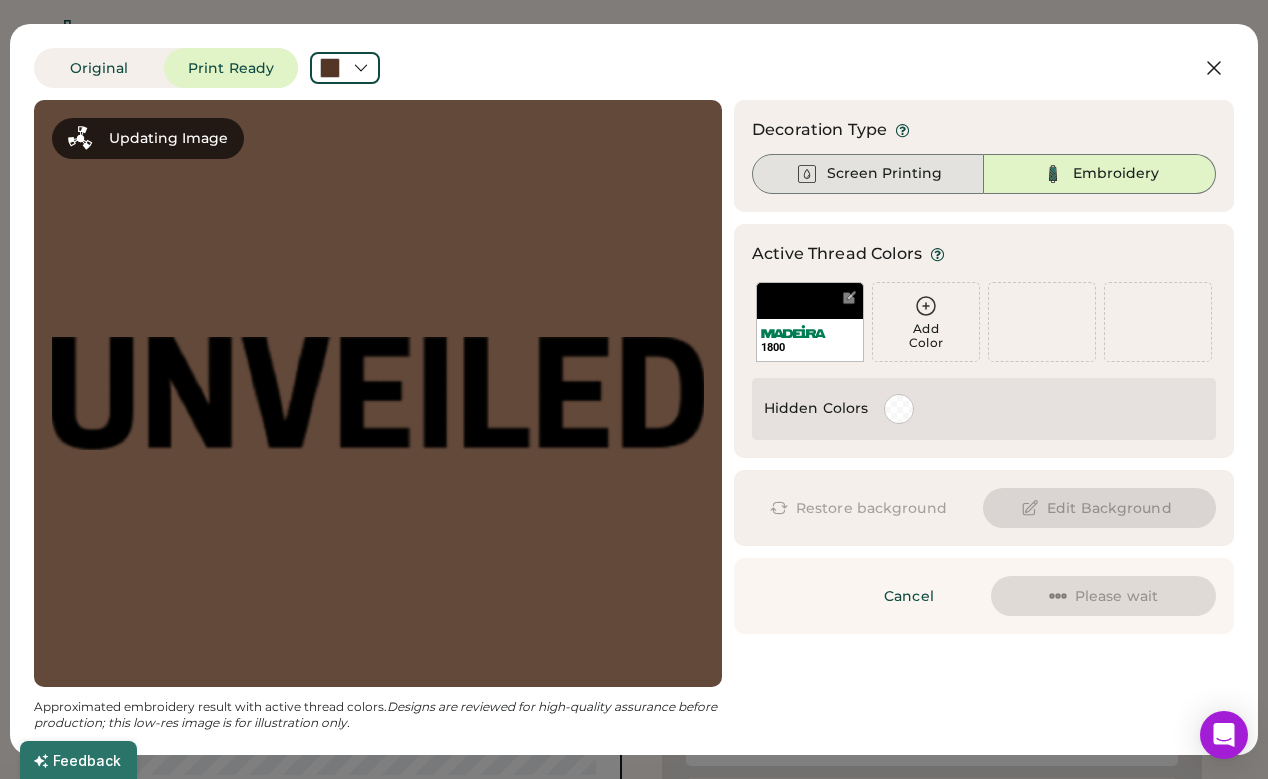 click on "Screen Printing" at bounding box center (884, 174) 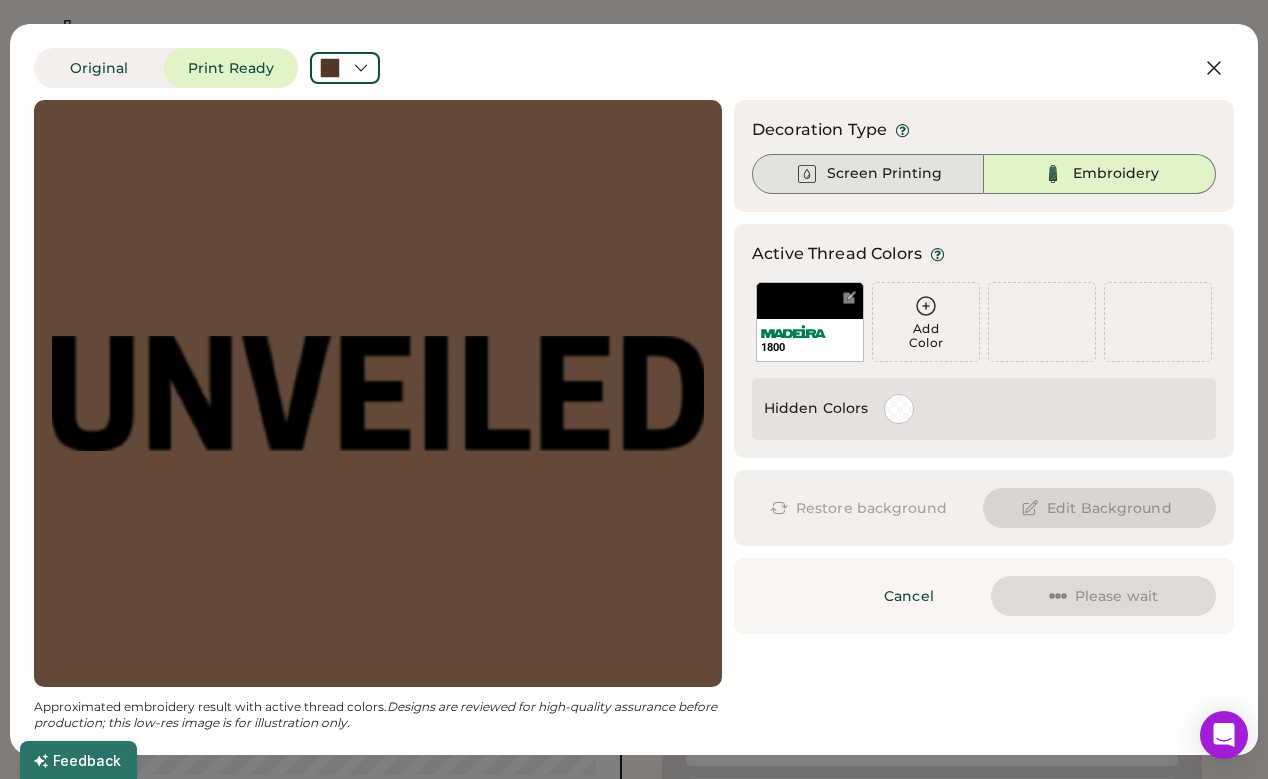 click on "Screen Printing" at bounding box center [884, 174] 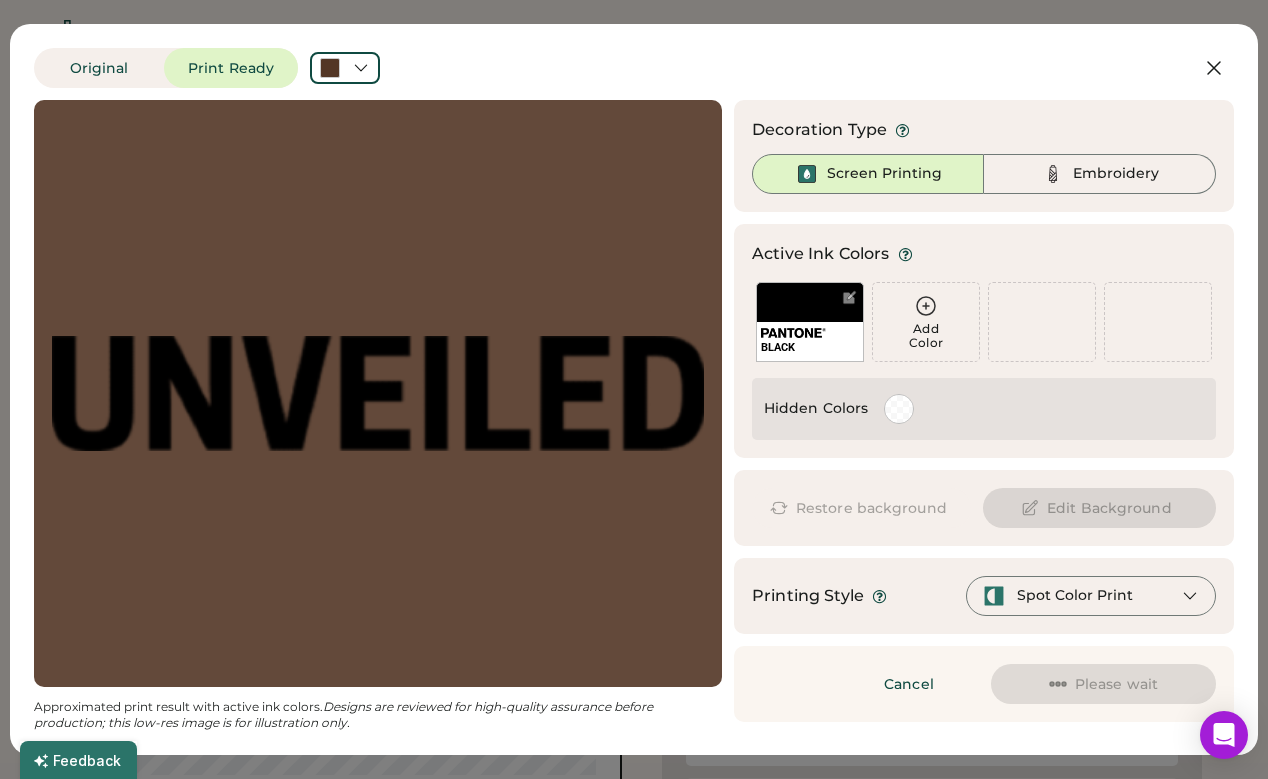 click on "Add
Color" at bounding box center (926, 336) 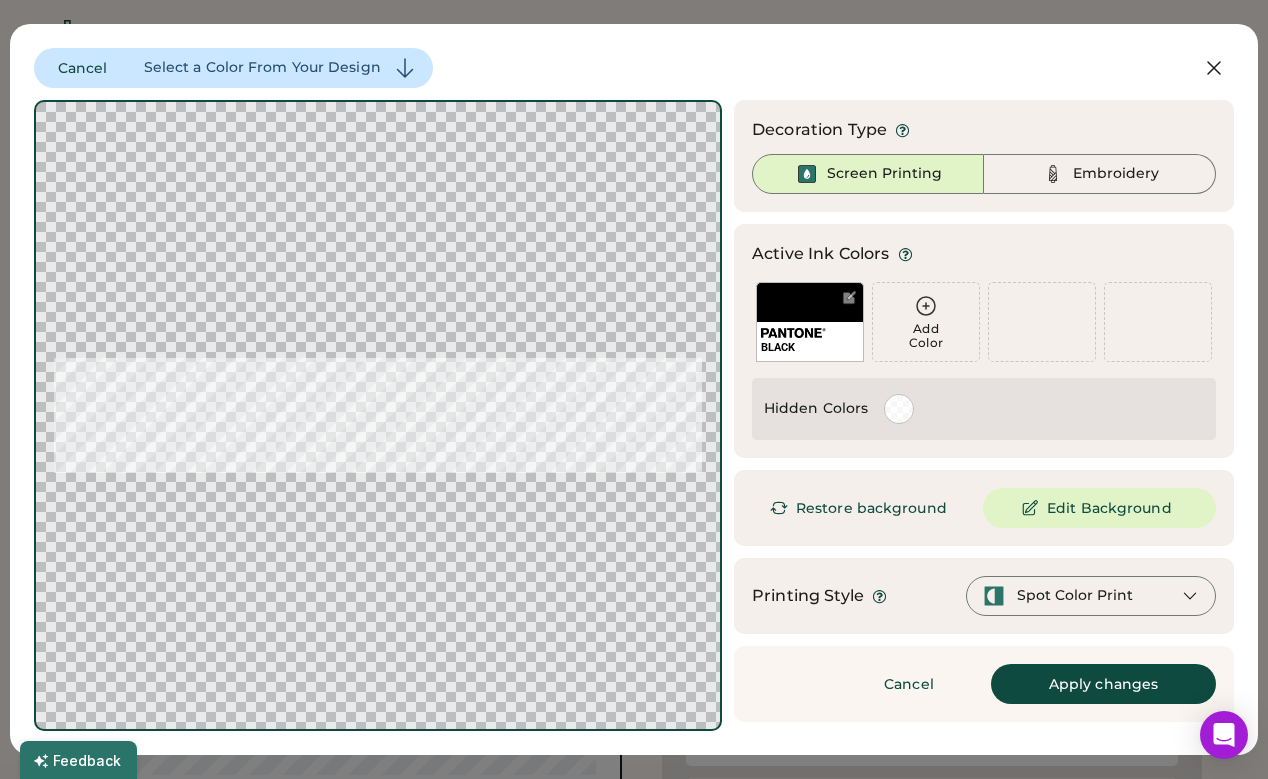 click at bounding box center [378, 415] 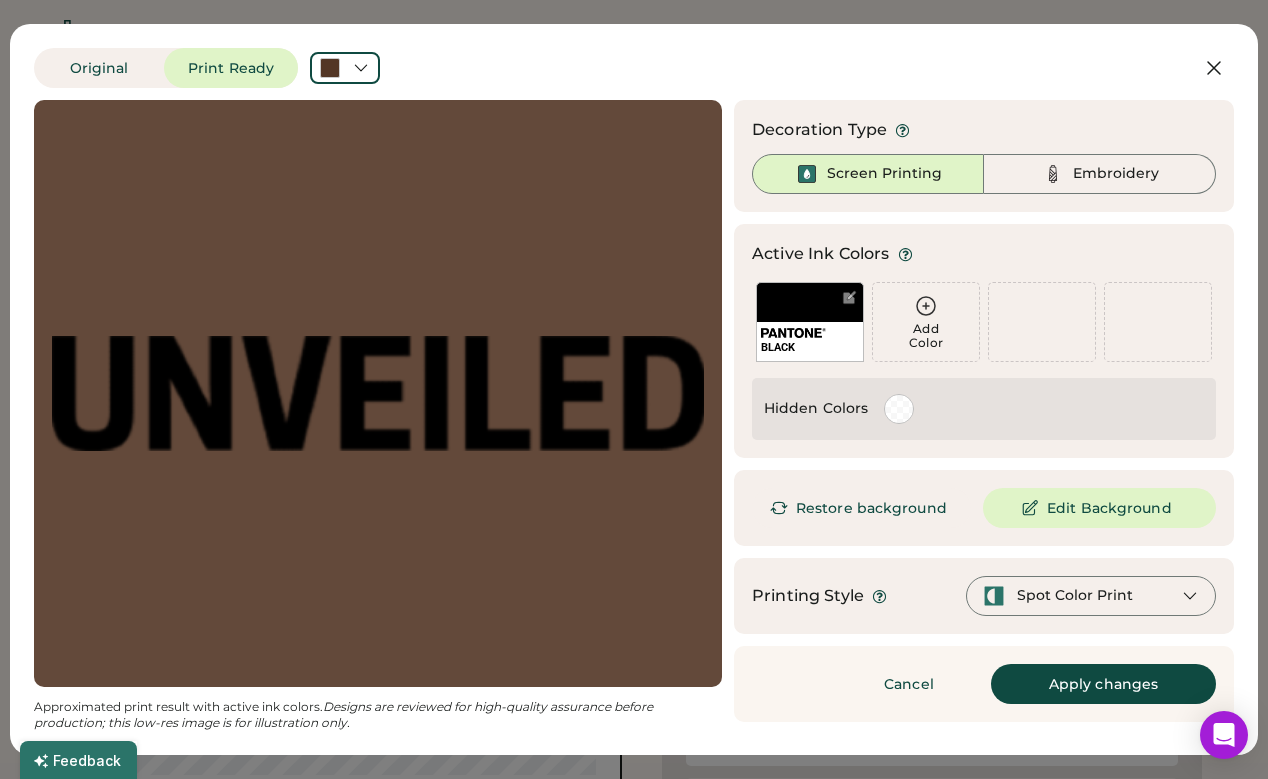 click on "Spot Color Print" at bounding box center [1075, 596] 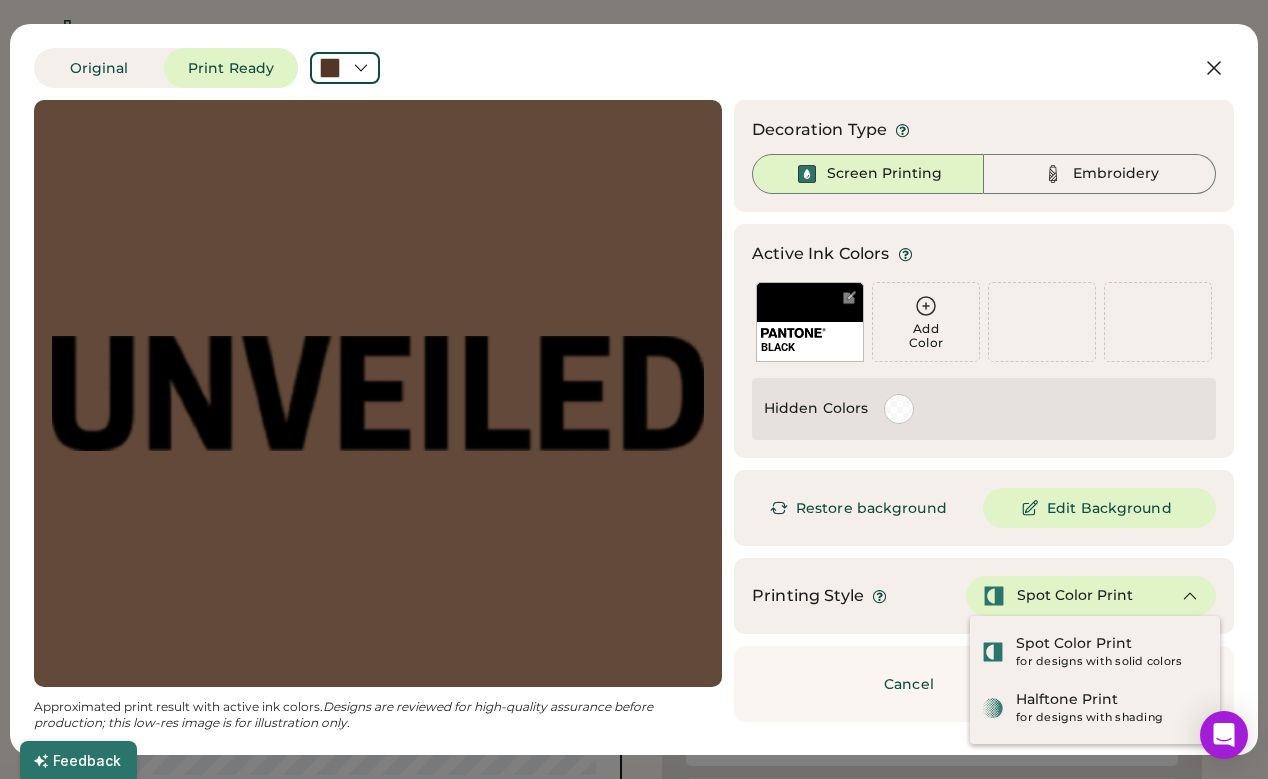 click on "Spot Color Print" at bounding box center (1075, 596) 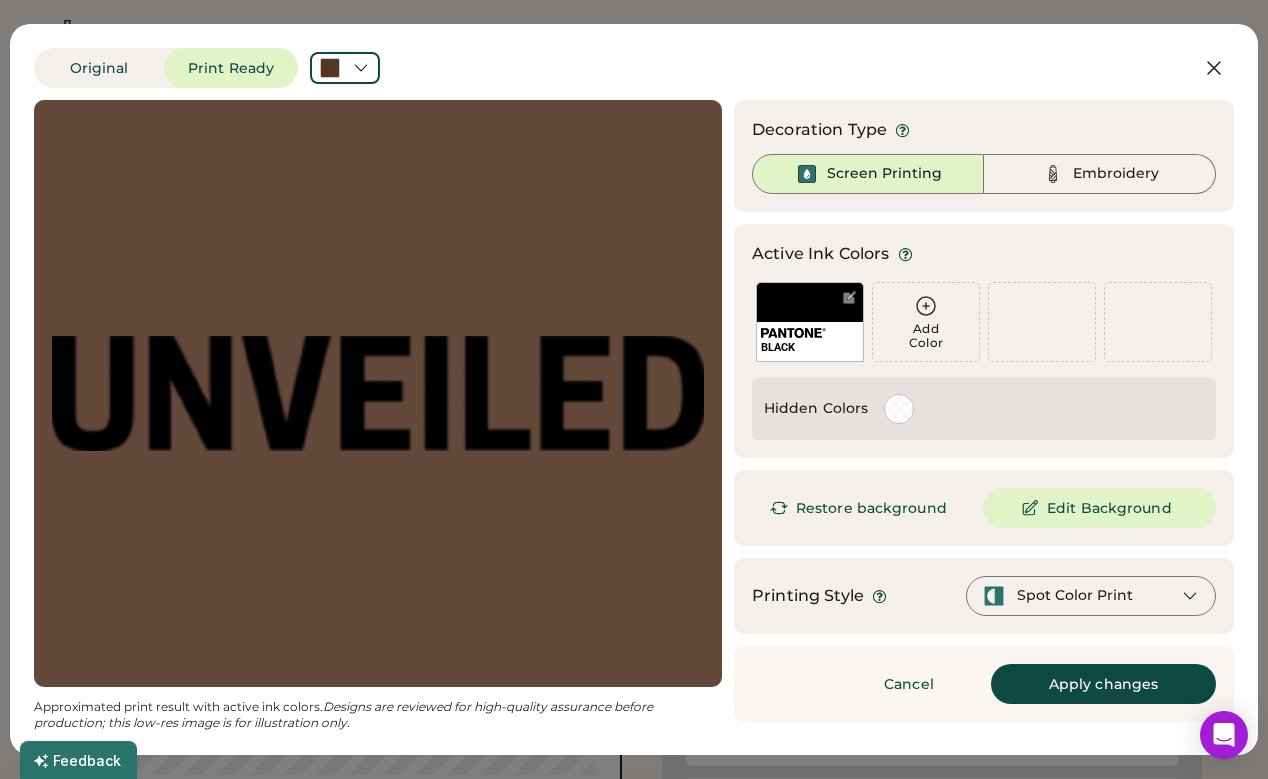 click 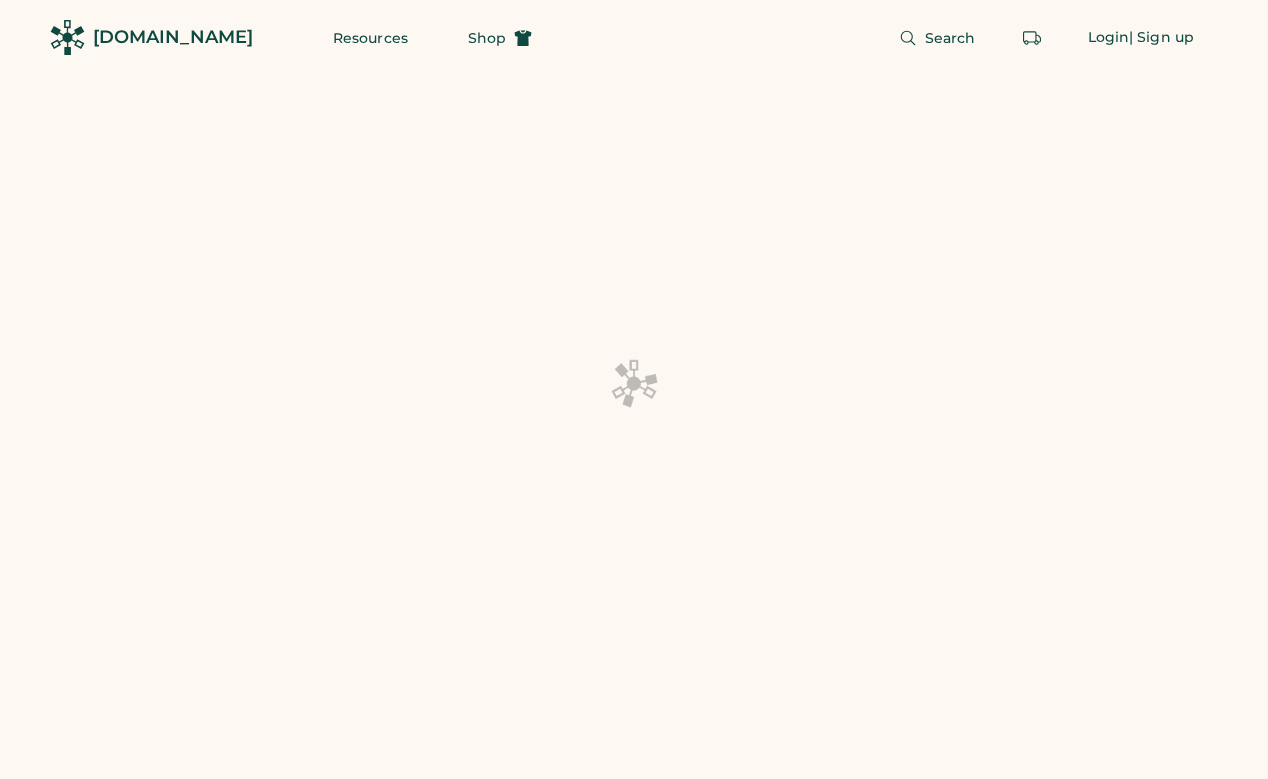 scroll, scrollTop: 0, scrollLeft: 0, axis: both 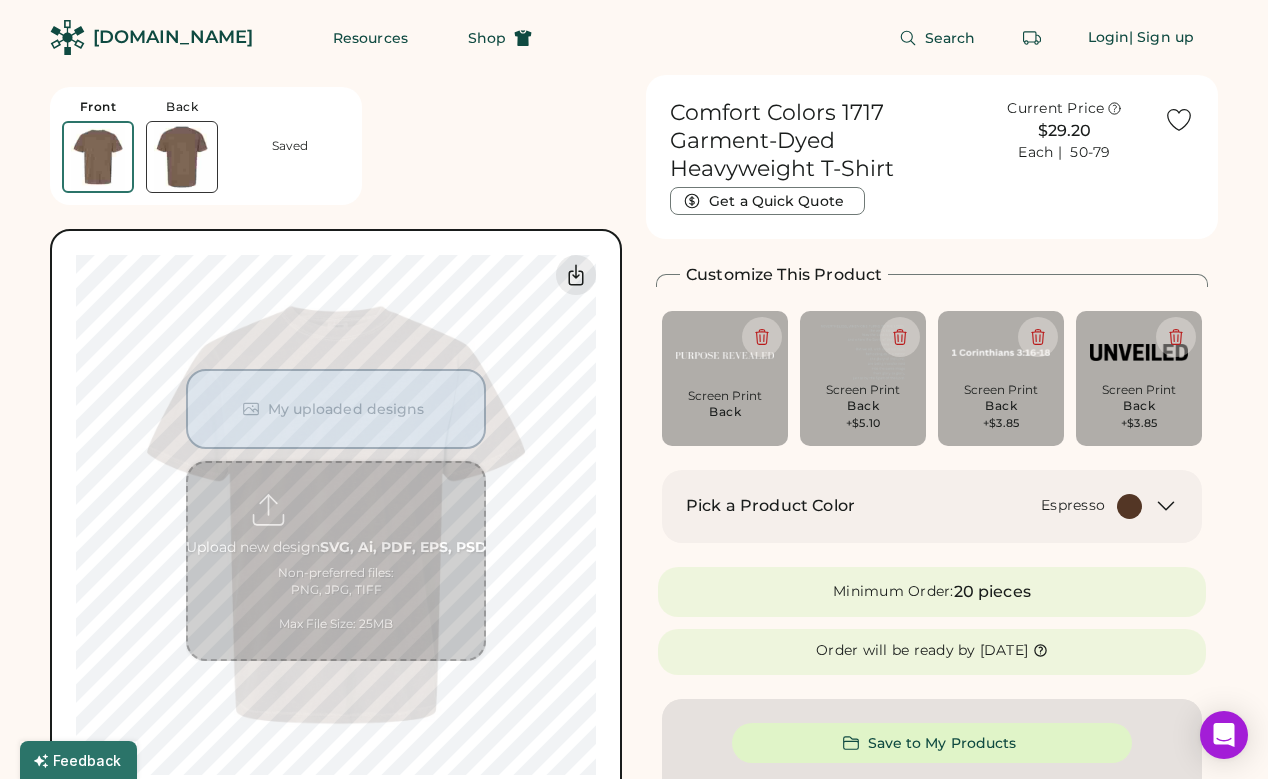 click at bounding box center [182, 157] 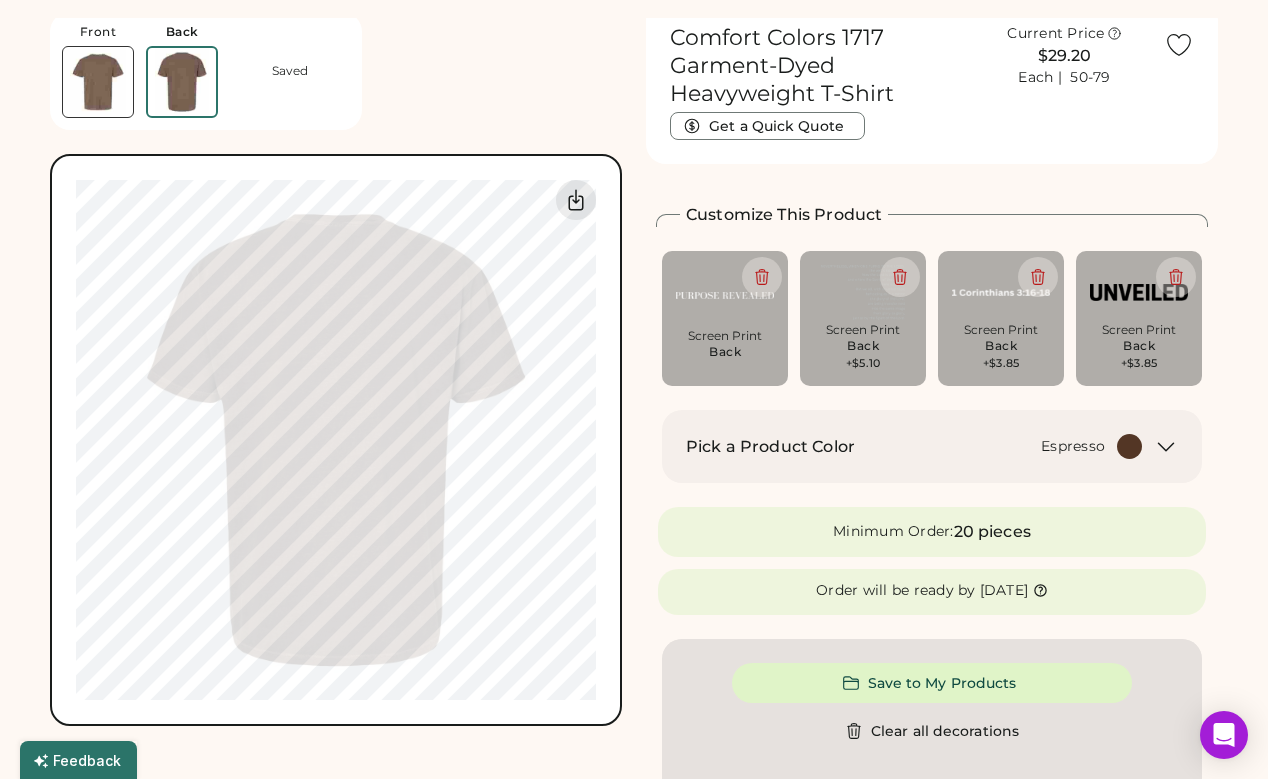 scroll, scrollTop: 75, scrollLeft: 0, axis: vertical 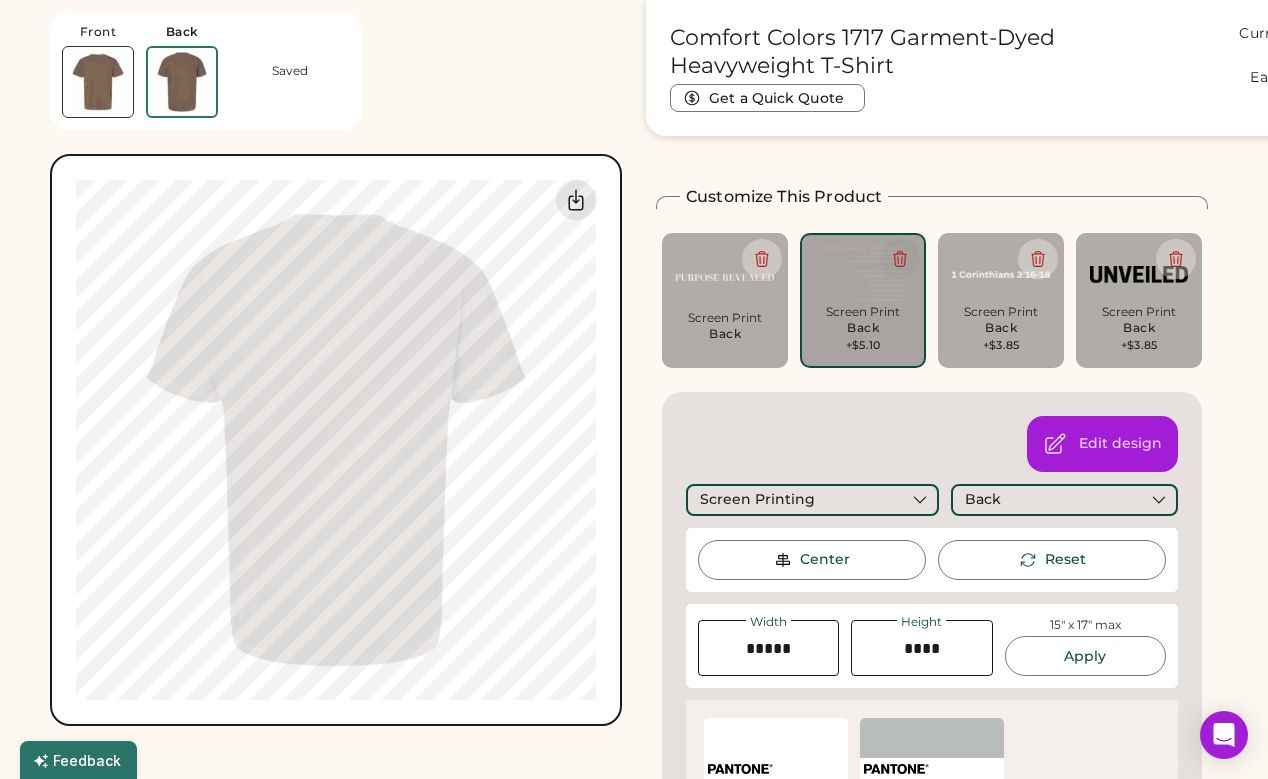 click 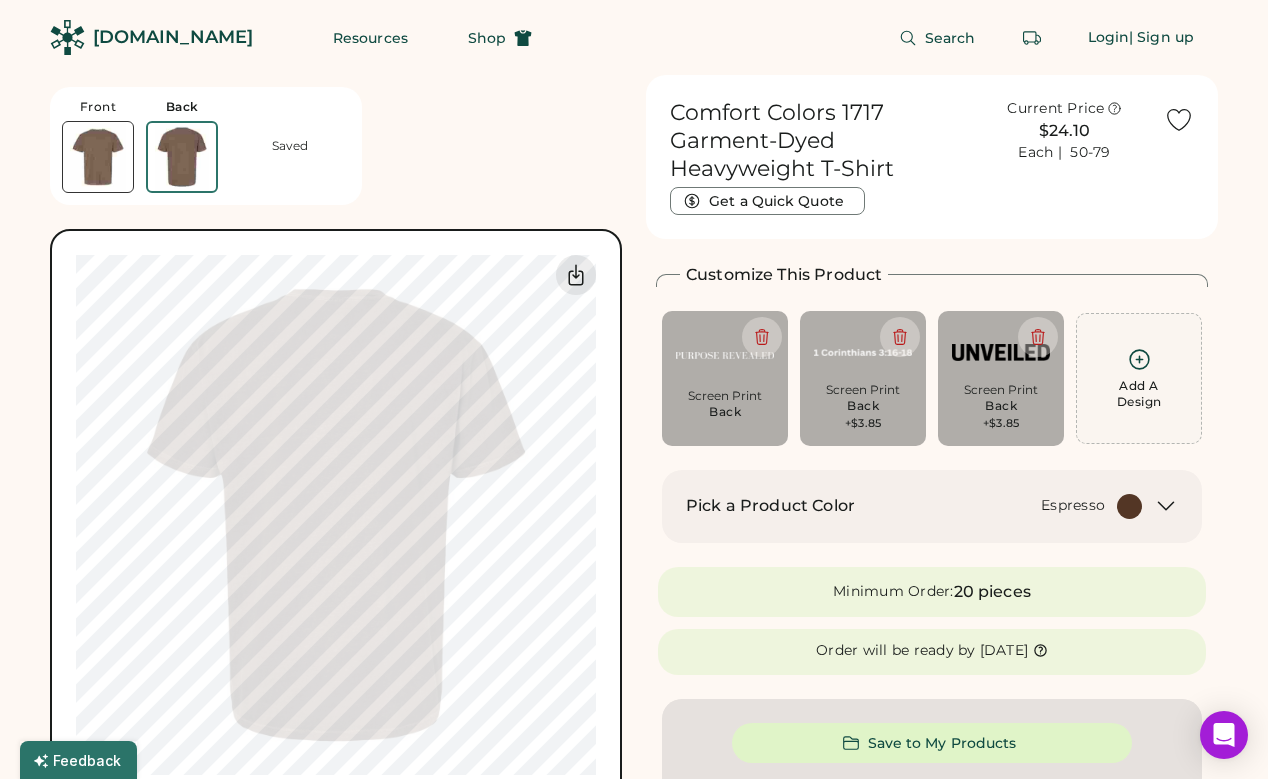 scroll, scrollTop: 0, scrollLeft: 0, axis: both 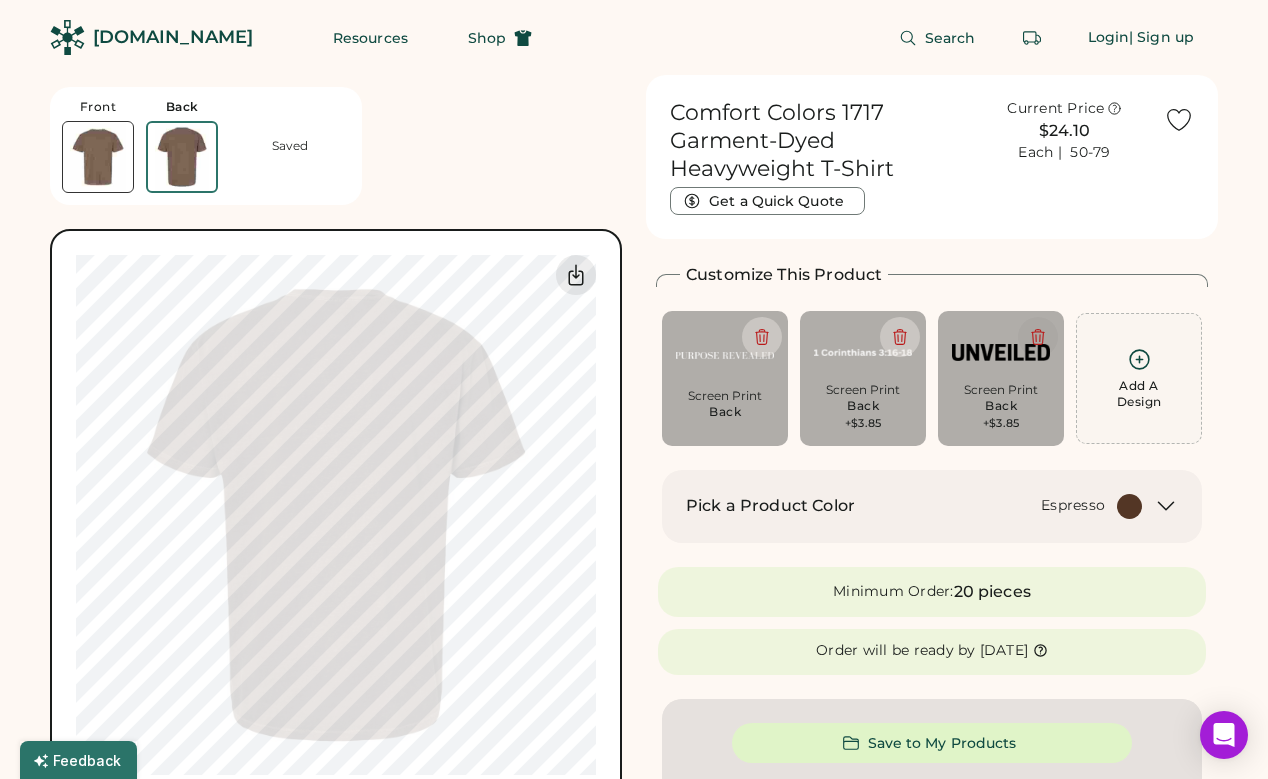 click 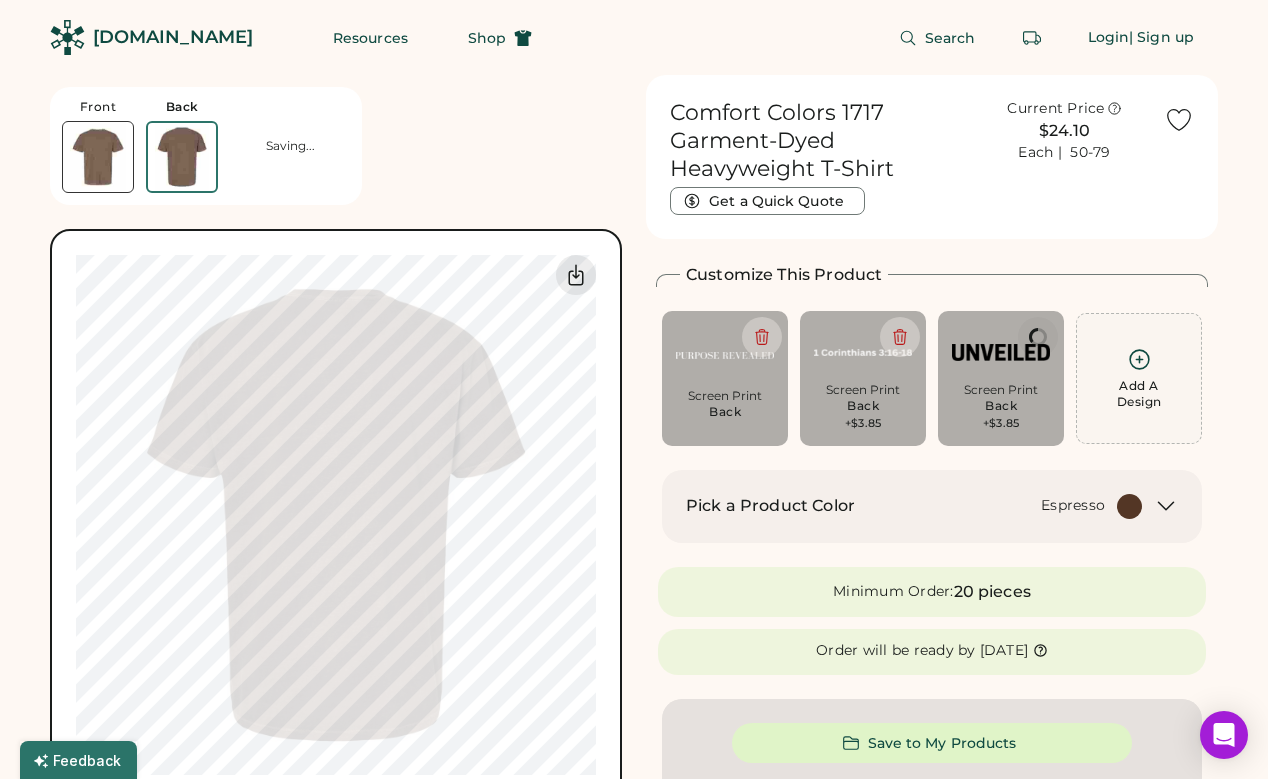 type on "****" 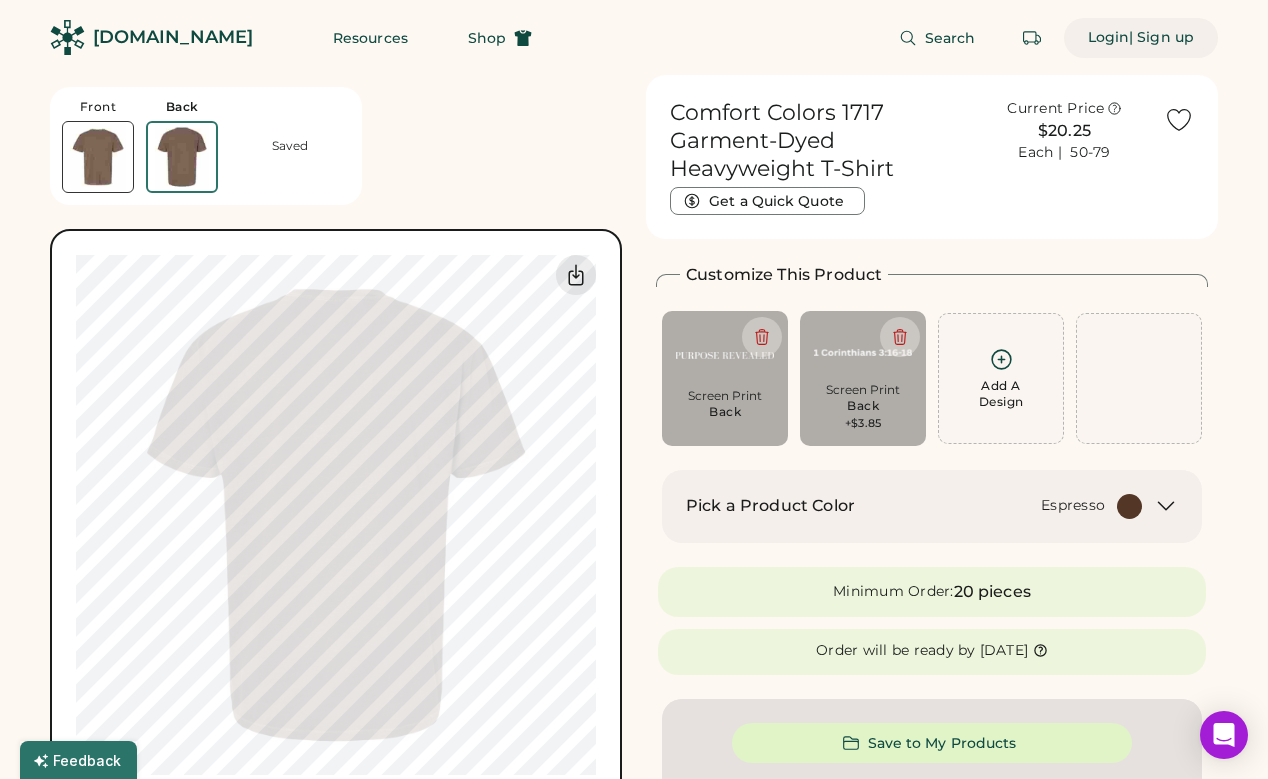 click on "Login" at bounding box center (1109, 38) 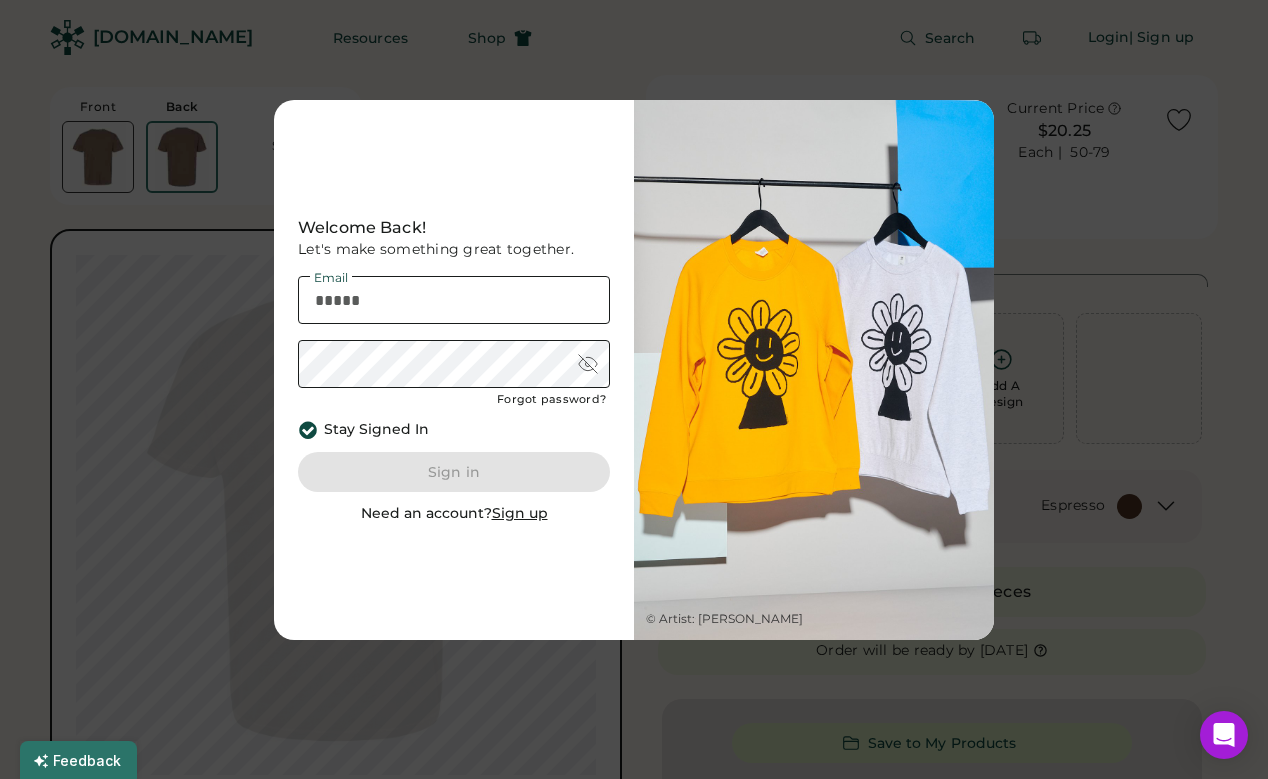 type on "**********" 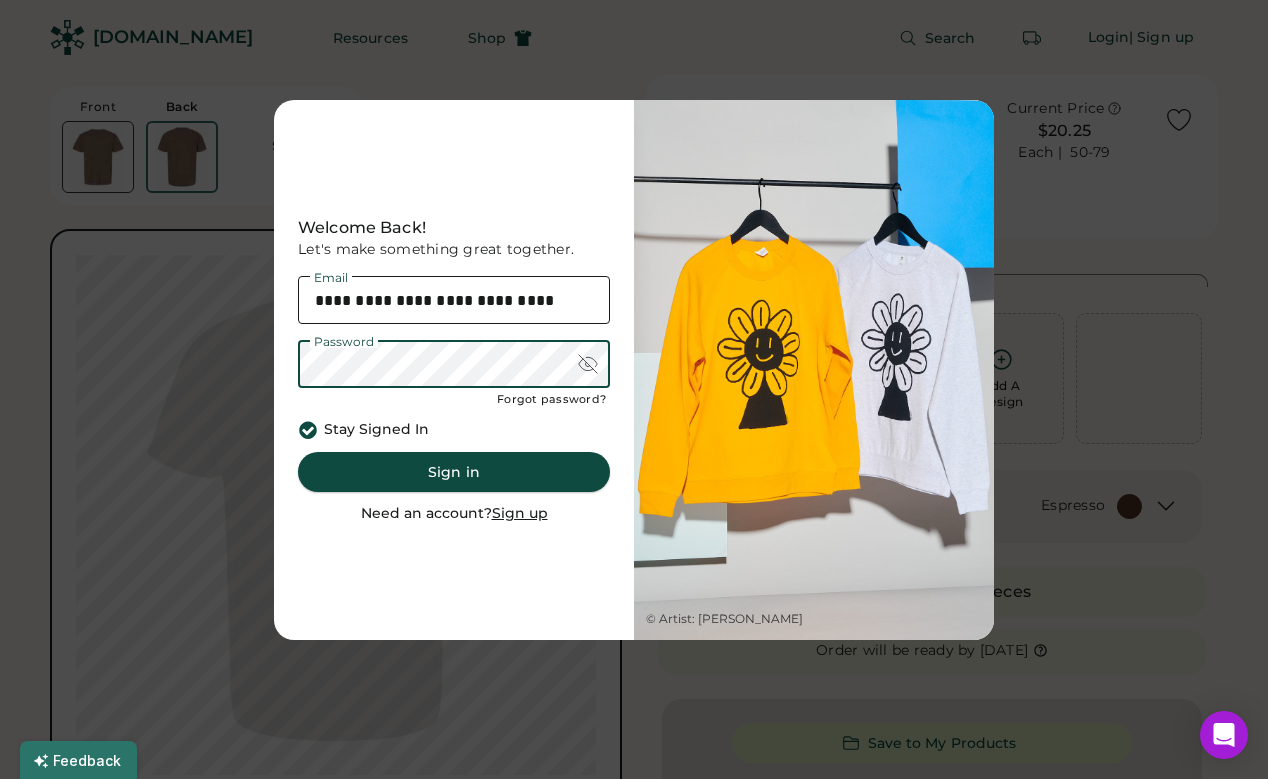 click on "Sign in" at bounding box center [454, 472] 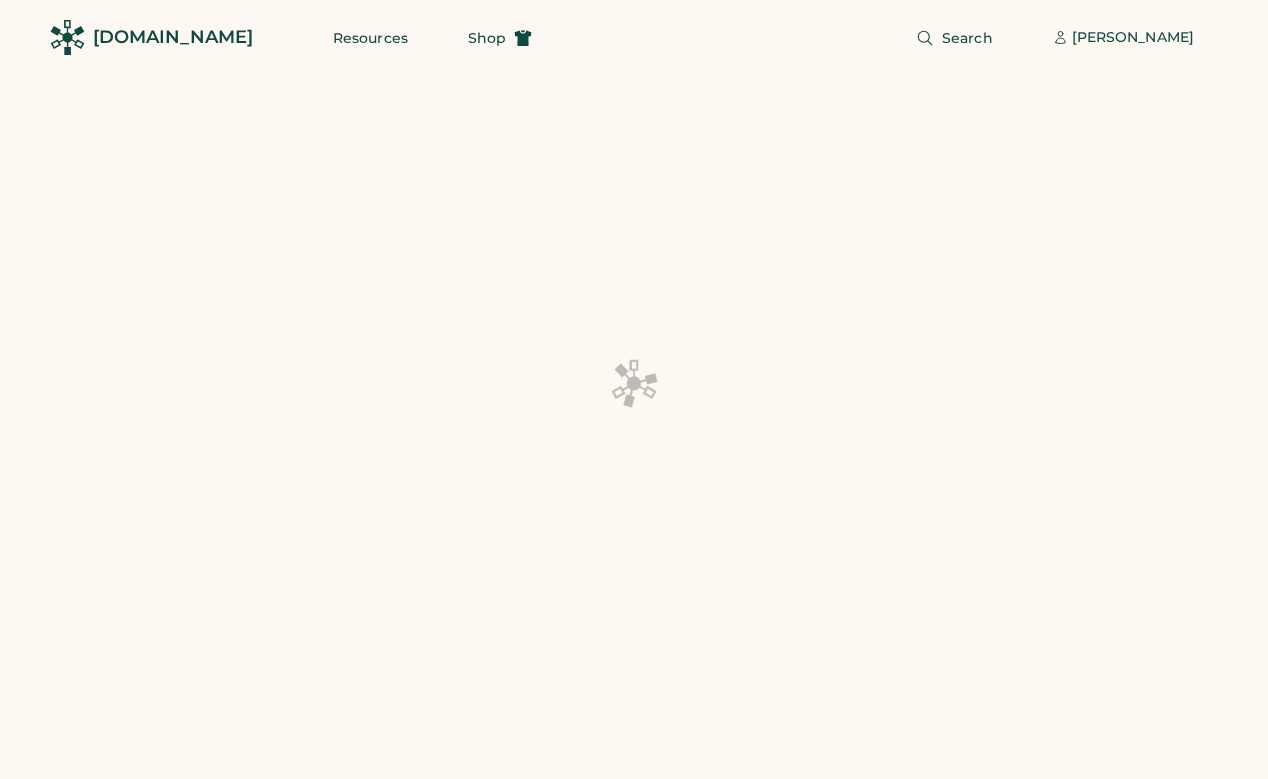 scroll, scrollTop: 0, scrollLeft: 0, axis: both 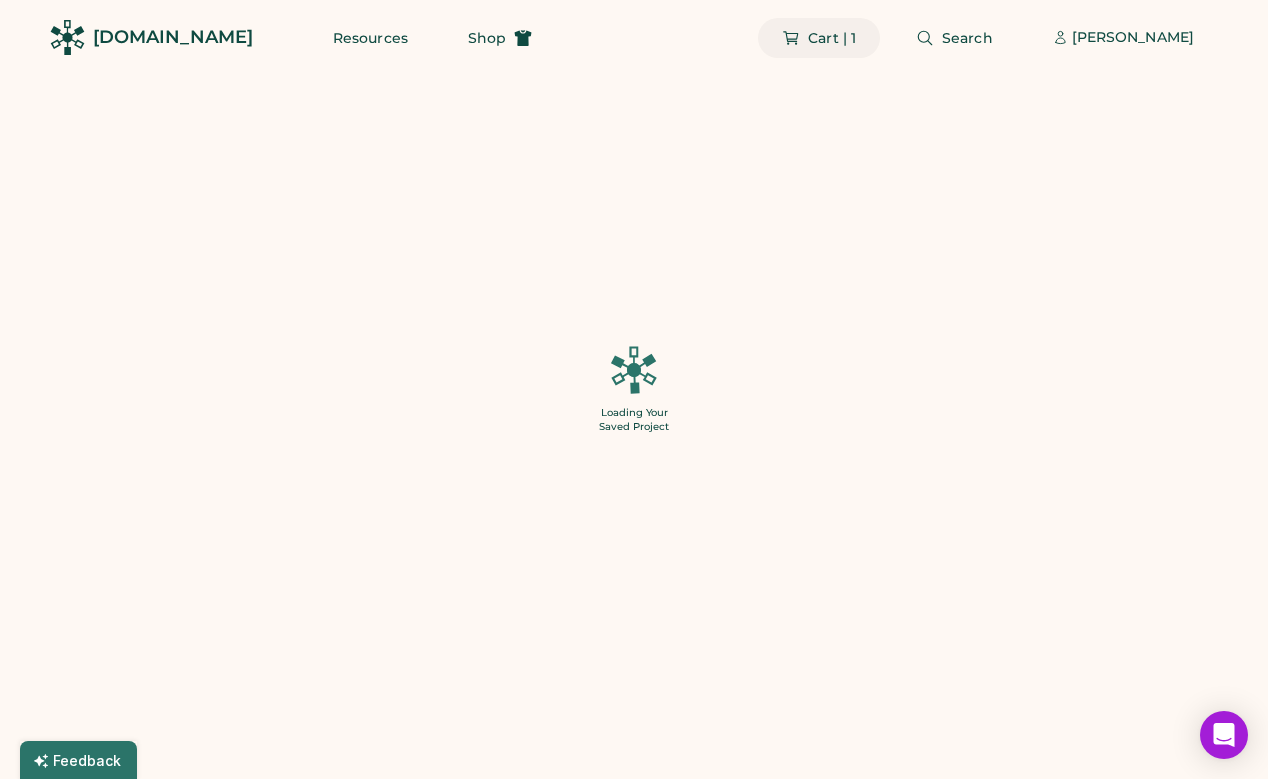 click on "Cart | 1" at bounding box center [819, 38] 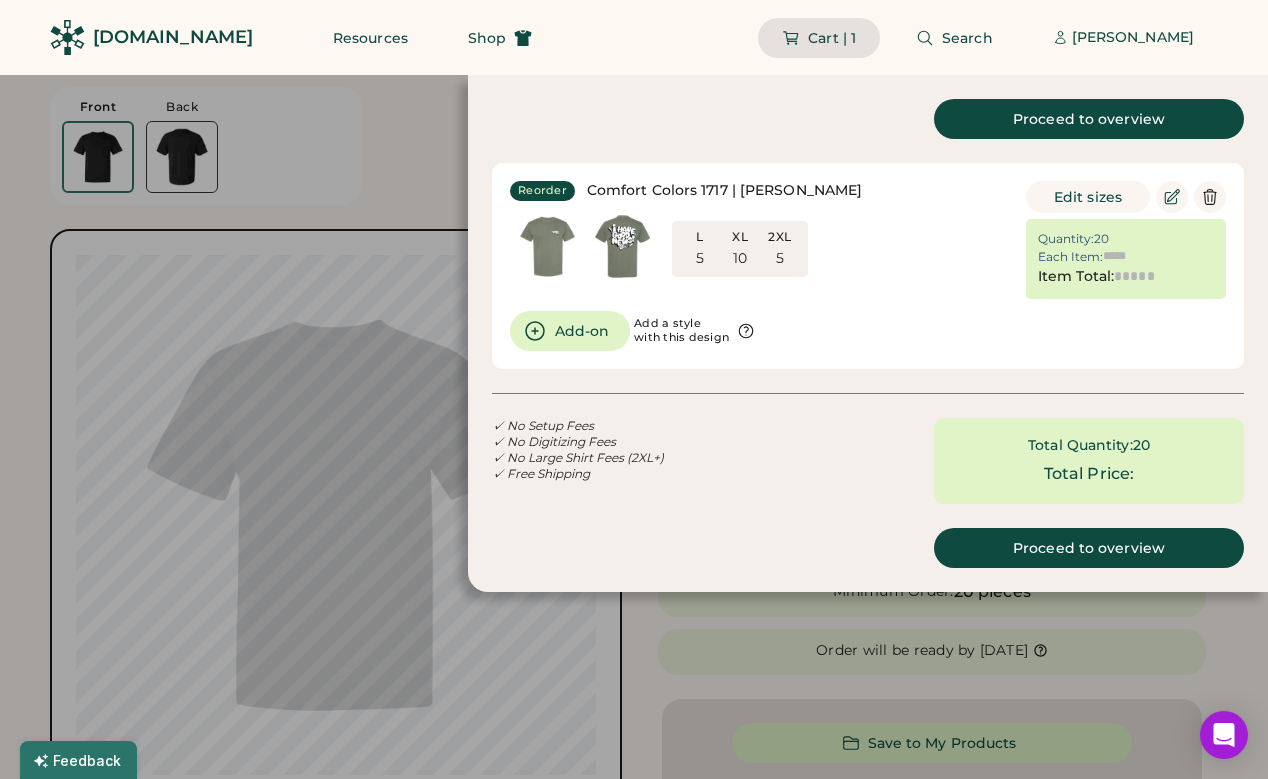 type on "******" 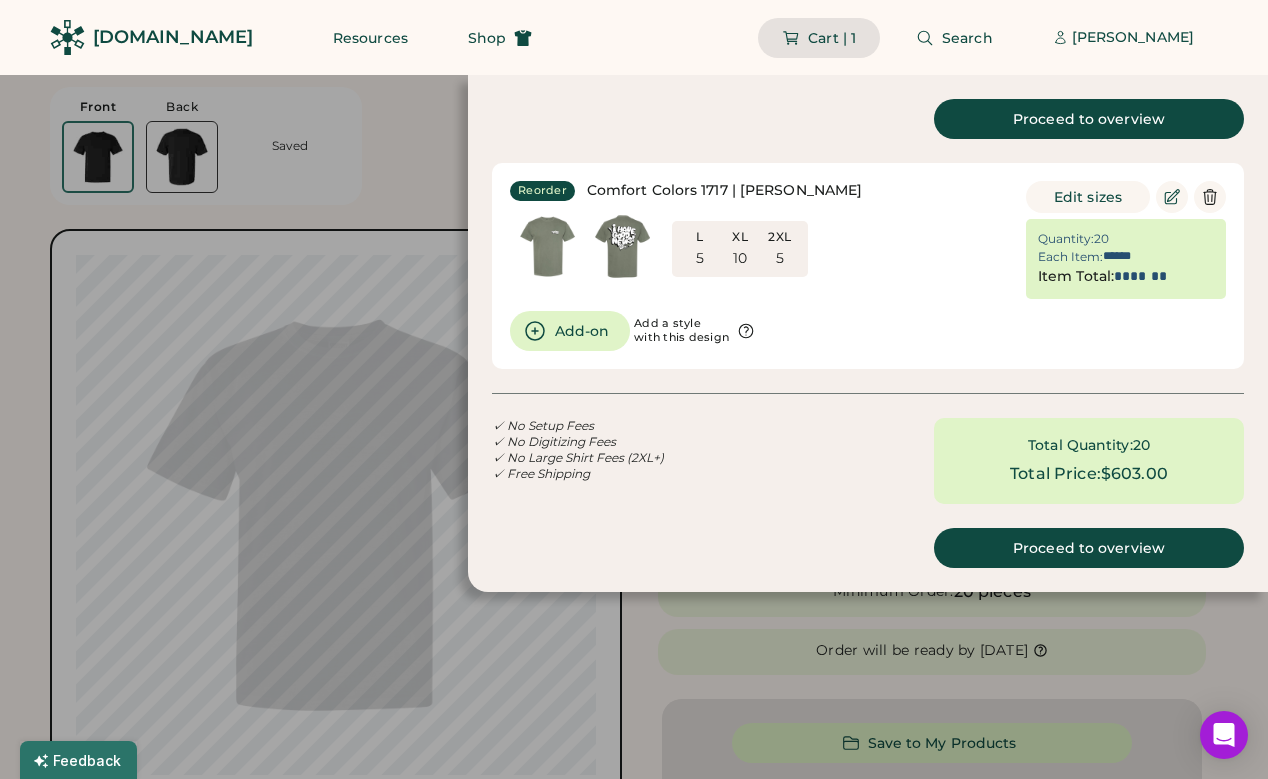click at bounding box center (634, 389) 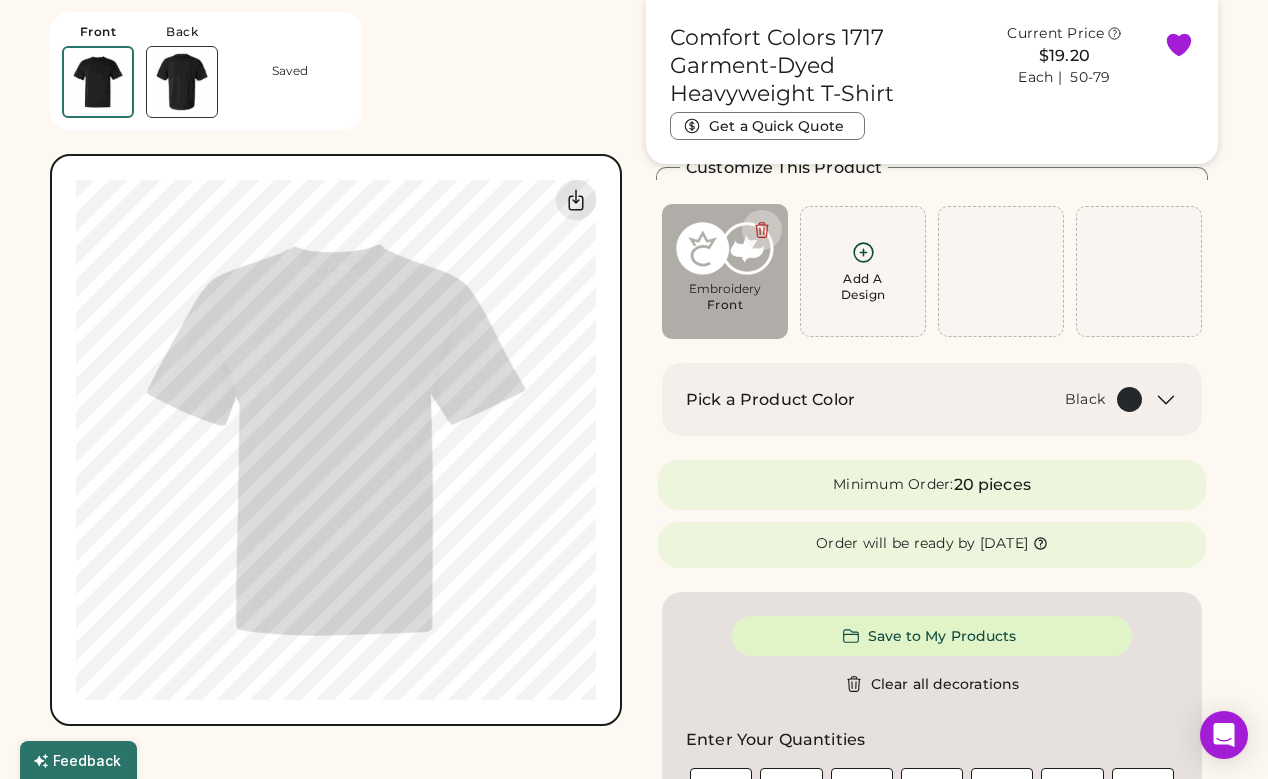 scroll, scrollTop: 164, scrollLeft: 0, axis: vertical 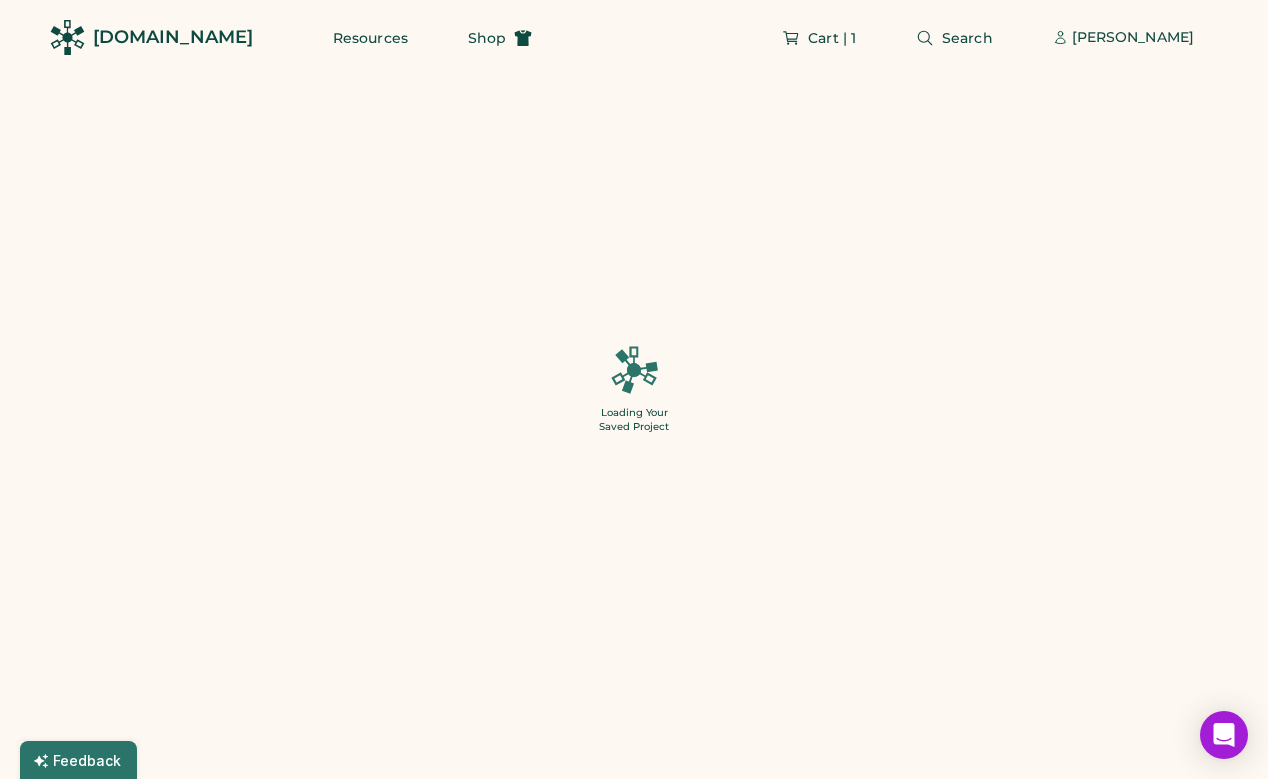 click on "Loading Your
Saved Project" at bounding box center (634, 389) 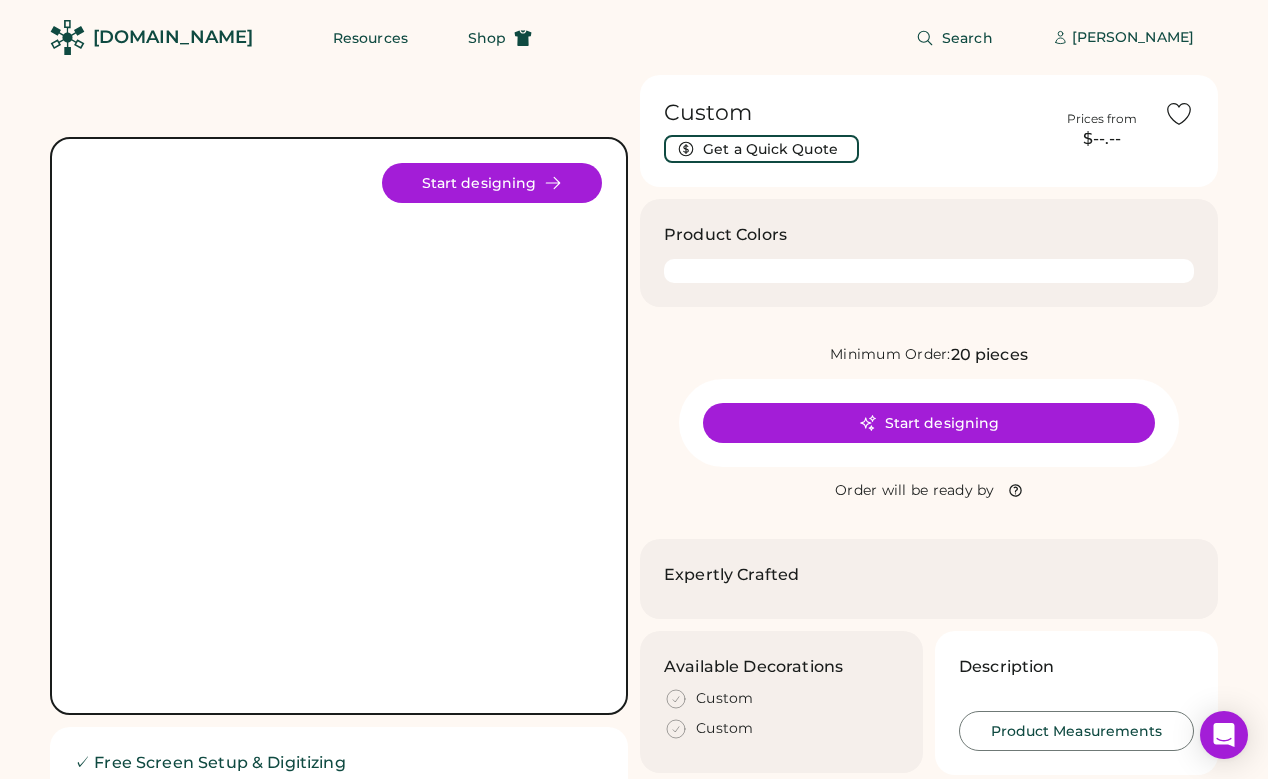 scroll, scrollTop: 0, scrollLeft: 0, axis: both 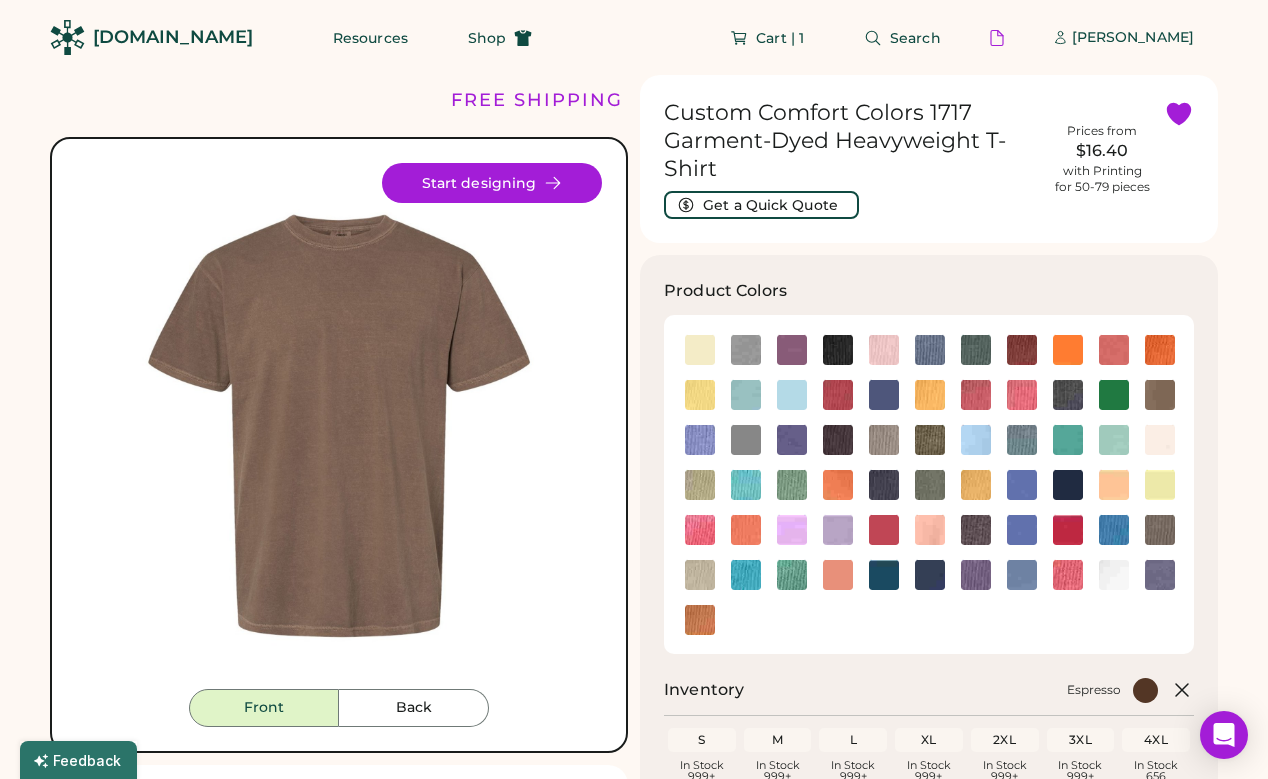 click on "Start designing" at bounding box center (492, 183) 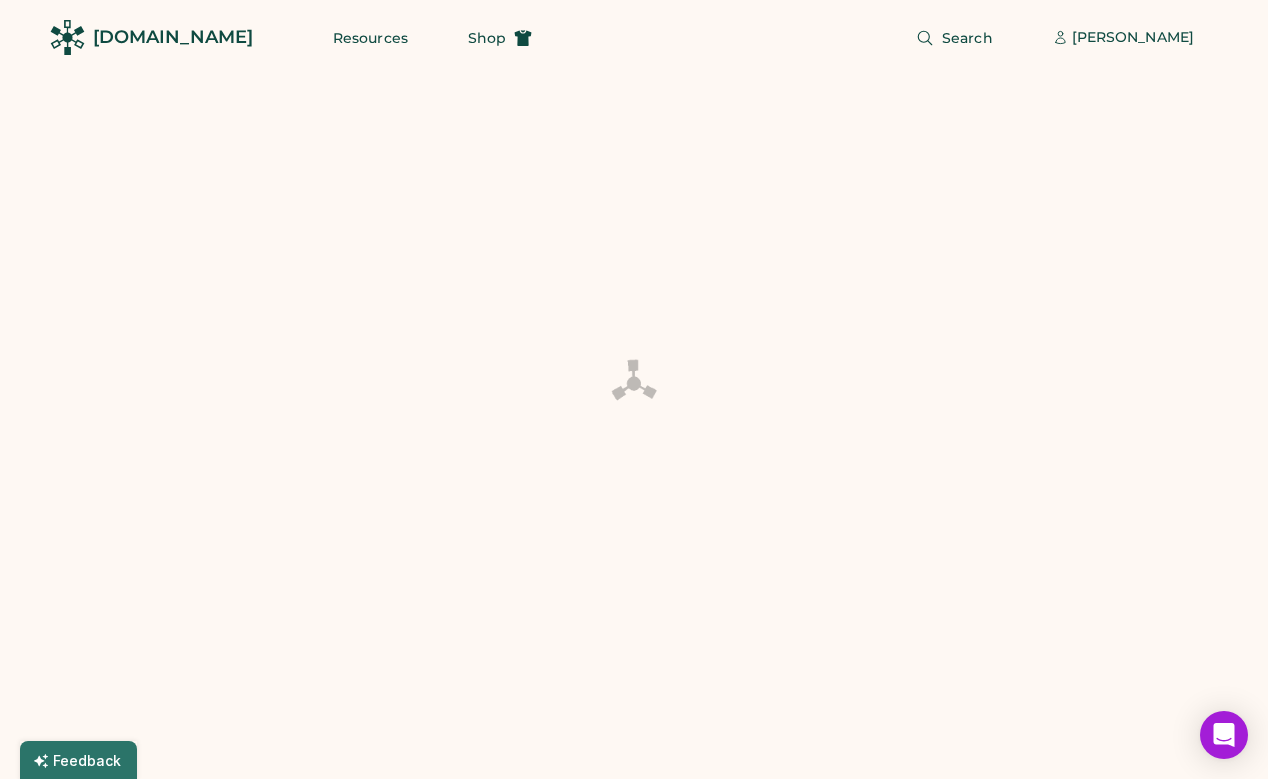 scroll, scrollTop: 0, scrollLeft: 0, axis: both 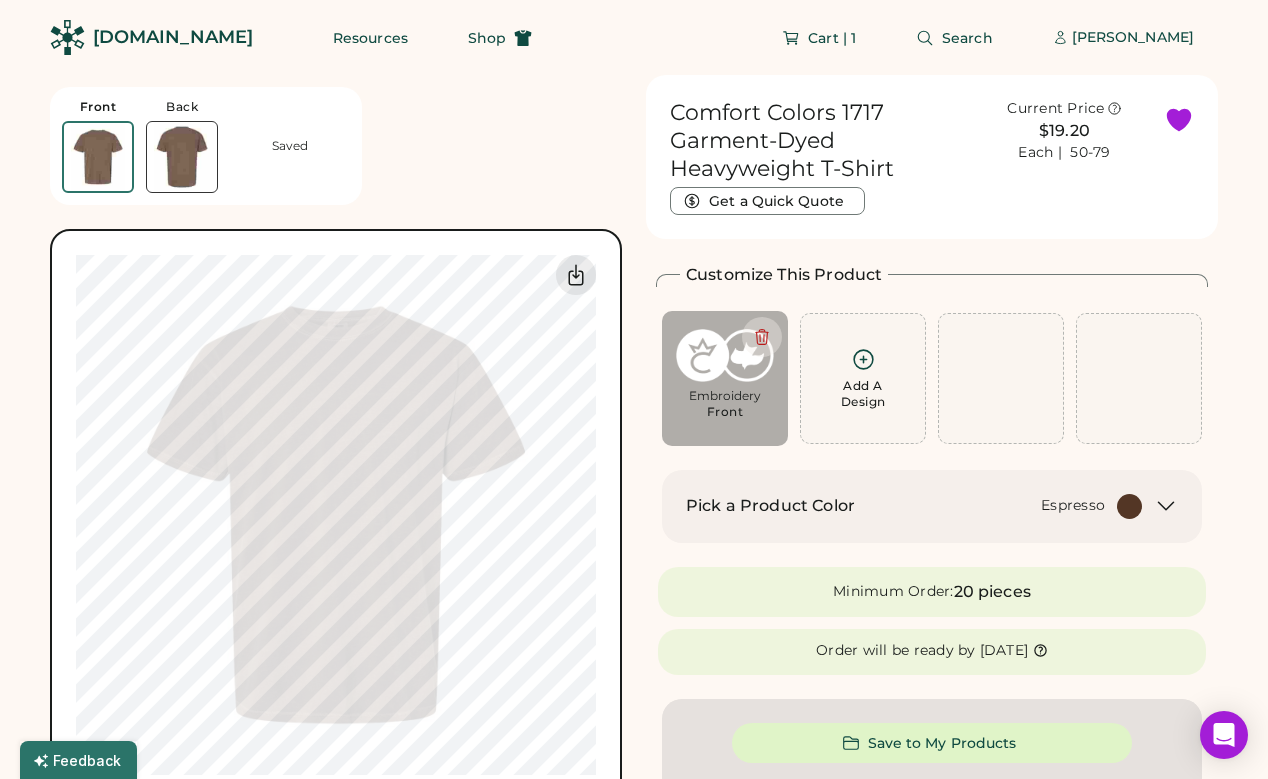 click 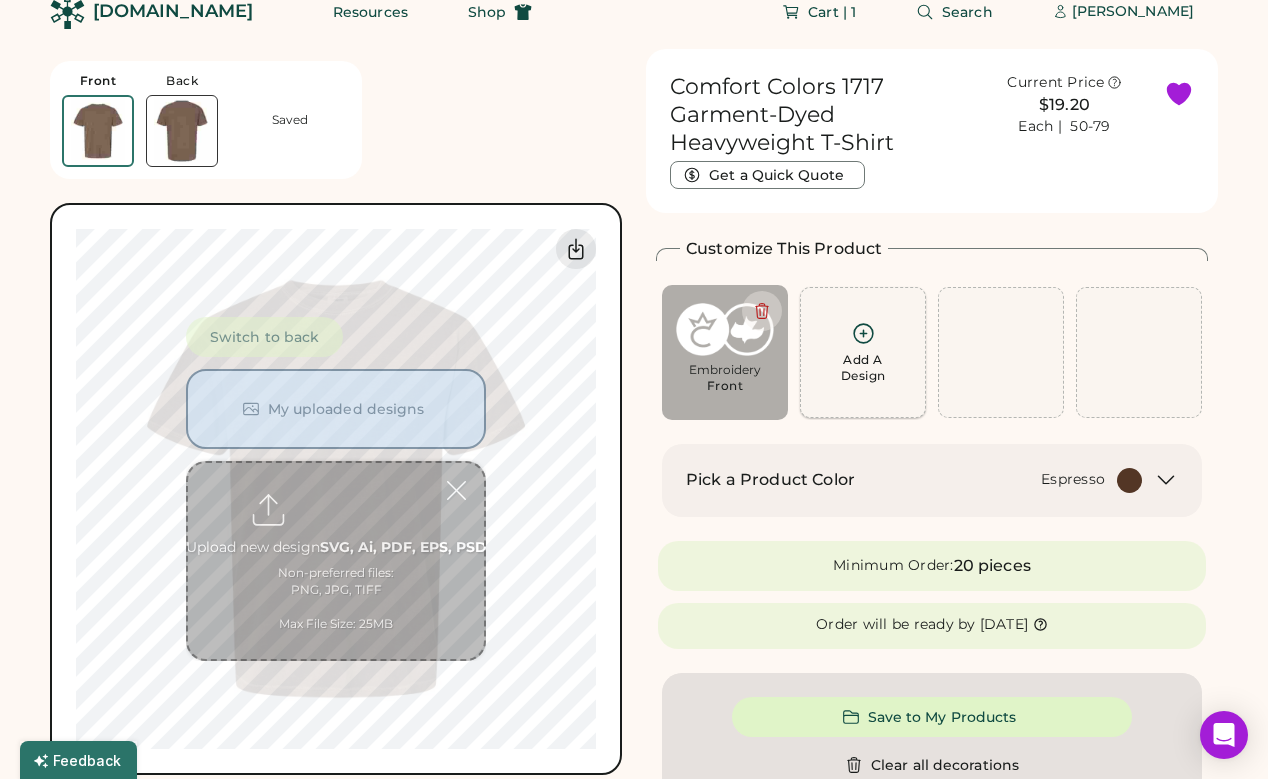 scroll, scrollTop: 75, scrollLeft: 0, axis: vertical 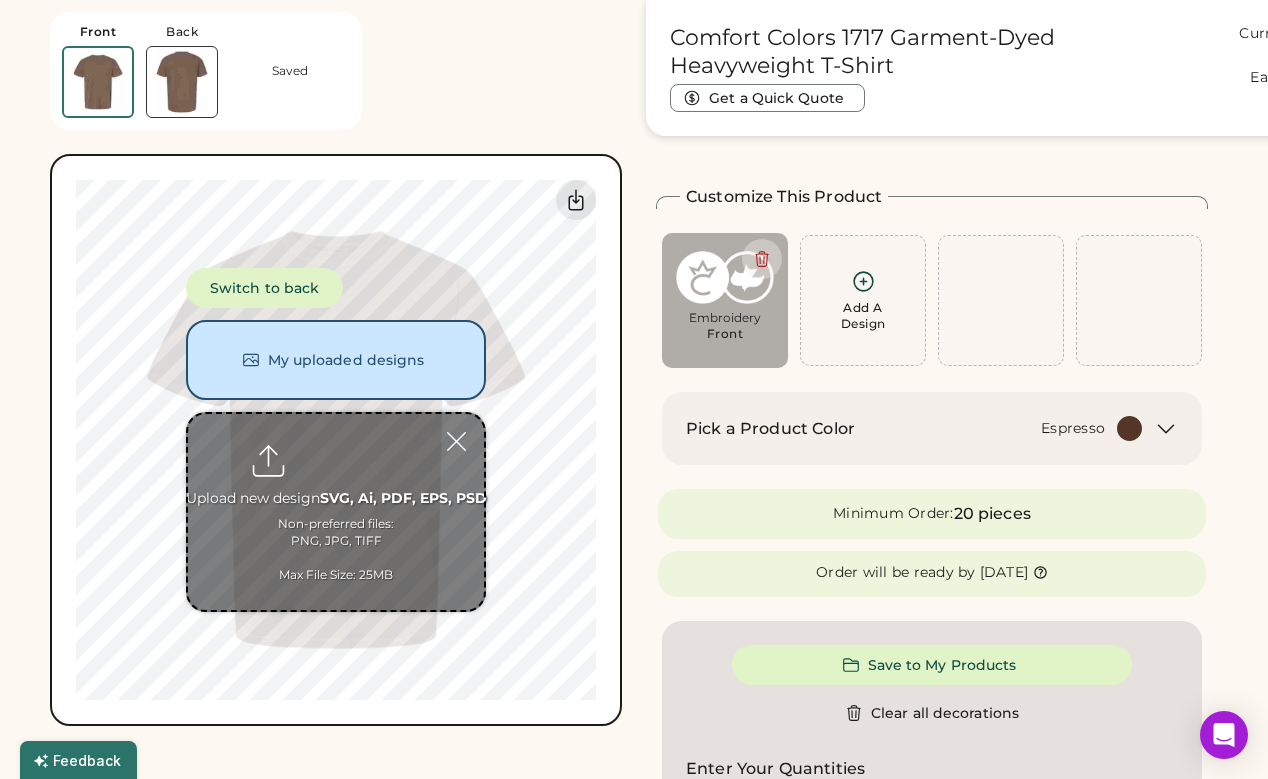 click at bounding box center (336, 512) 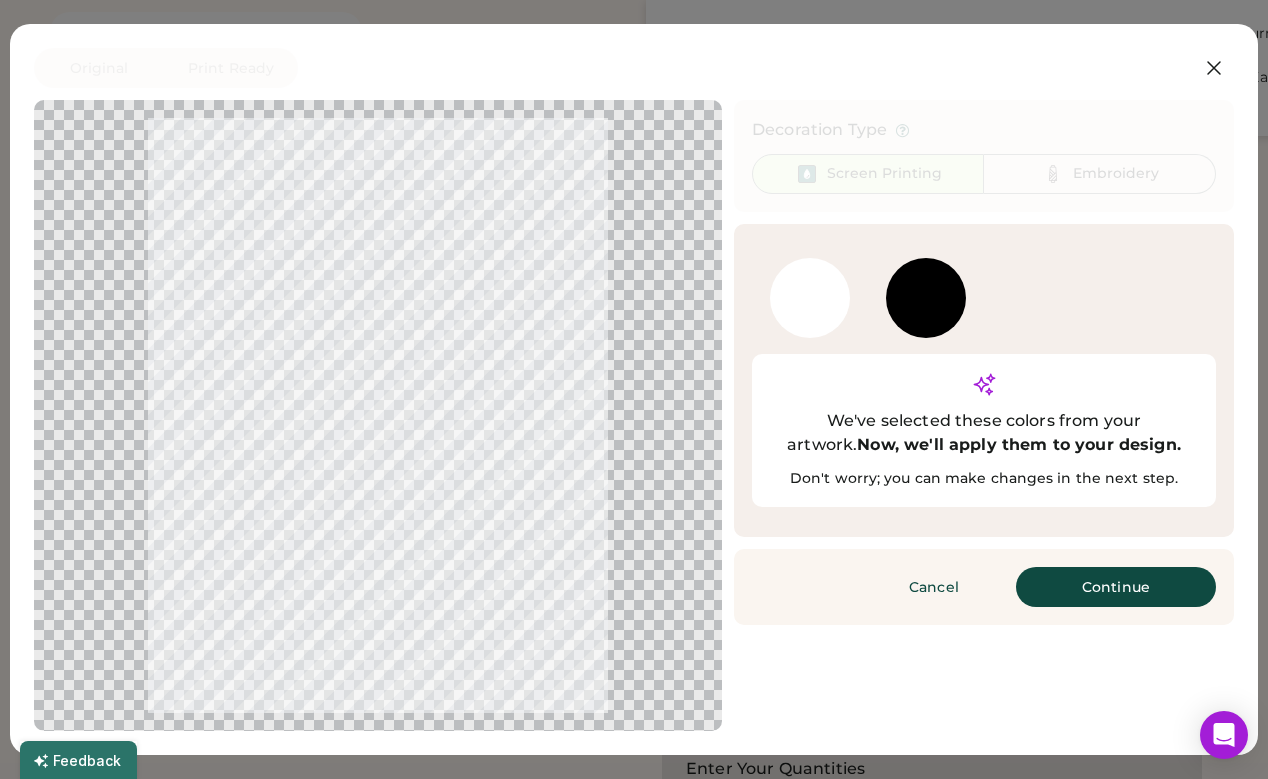 click on "Continue" at bounding box center (1116, 587) 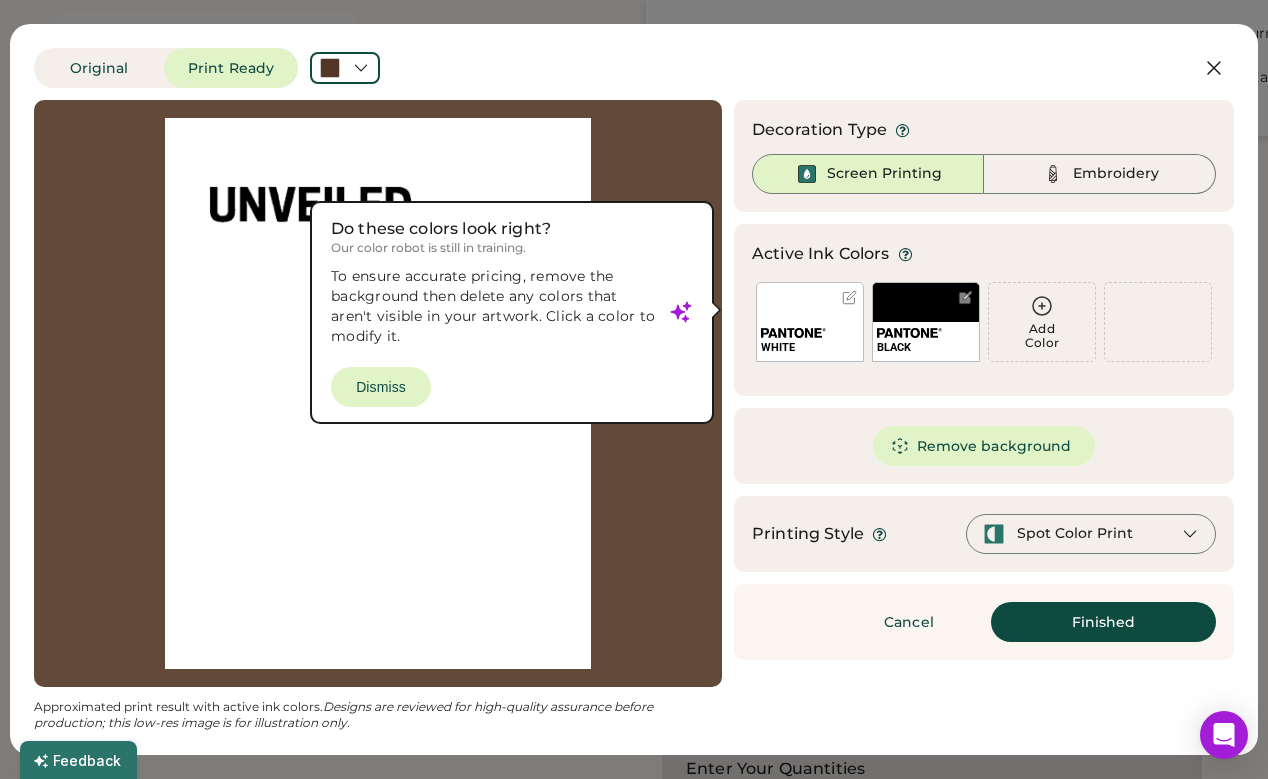 click at bounding box center [378, 393] 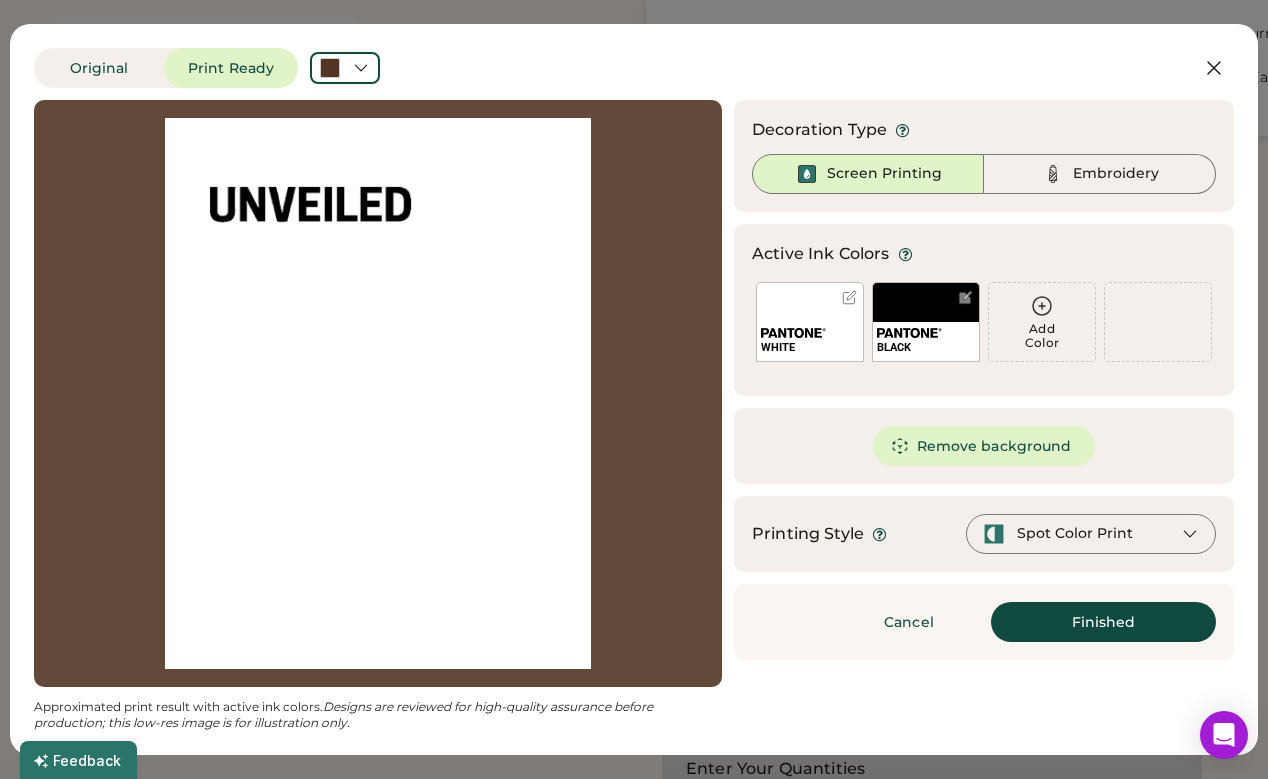 click on "WHITE" at bounding box center (810, 322) 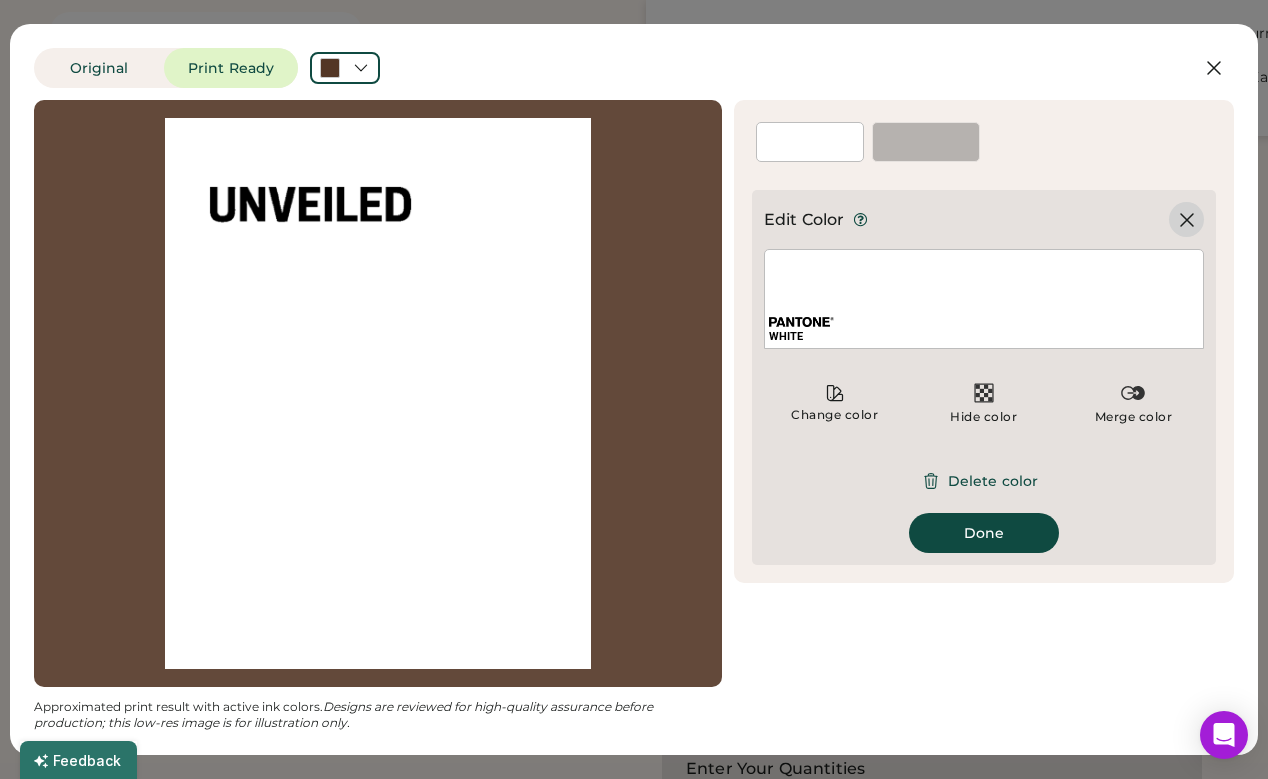 click 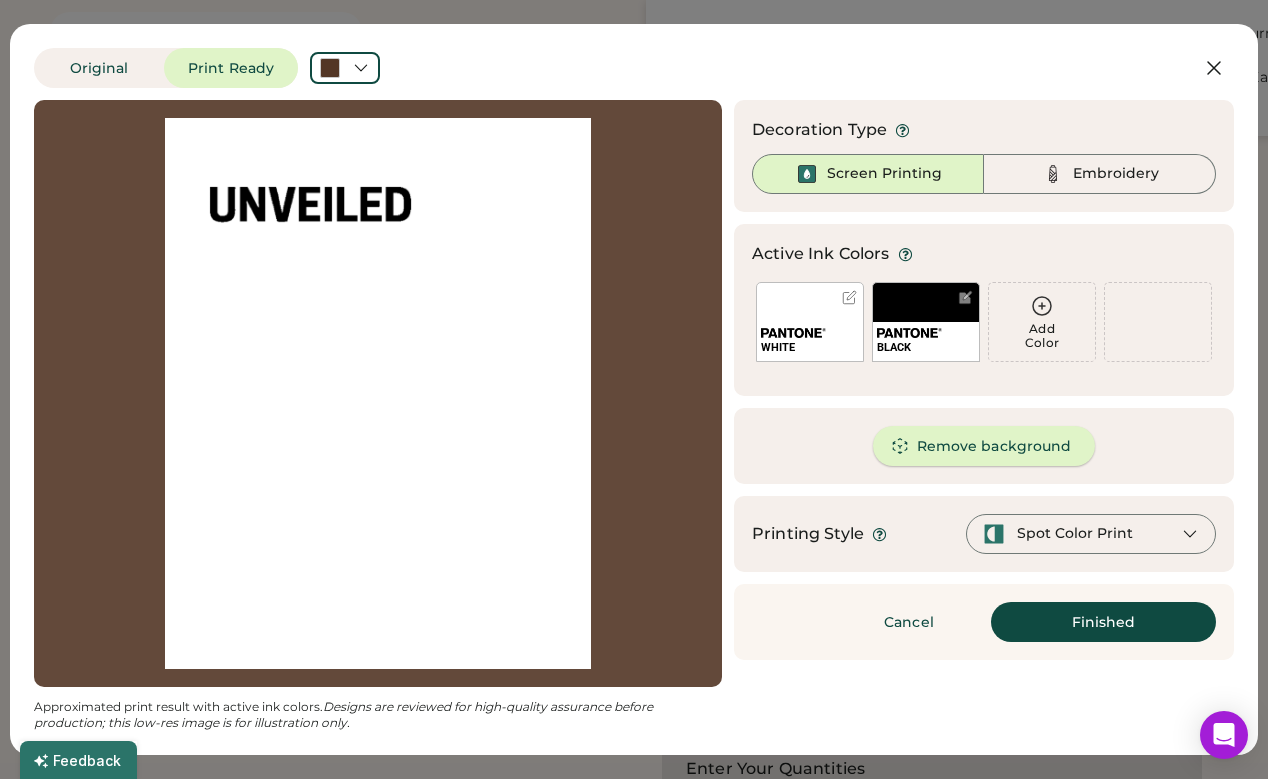 click on "Remove background" at bounding box center [984, 446] 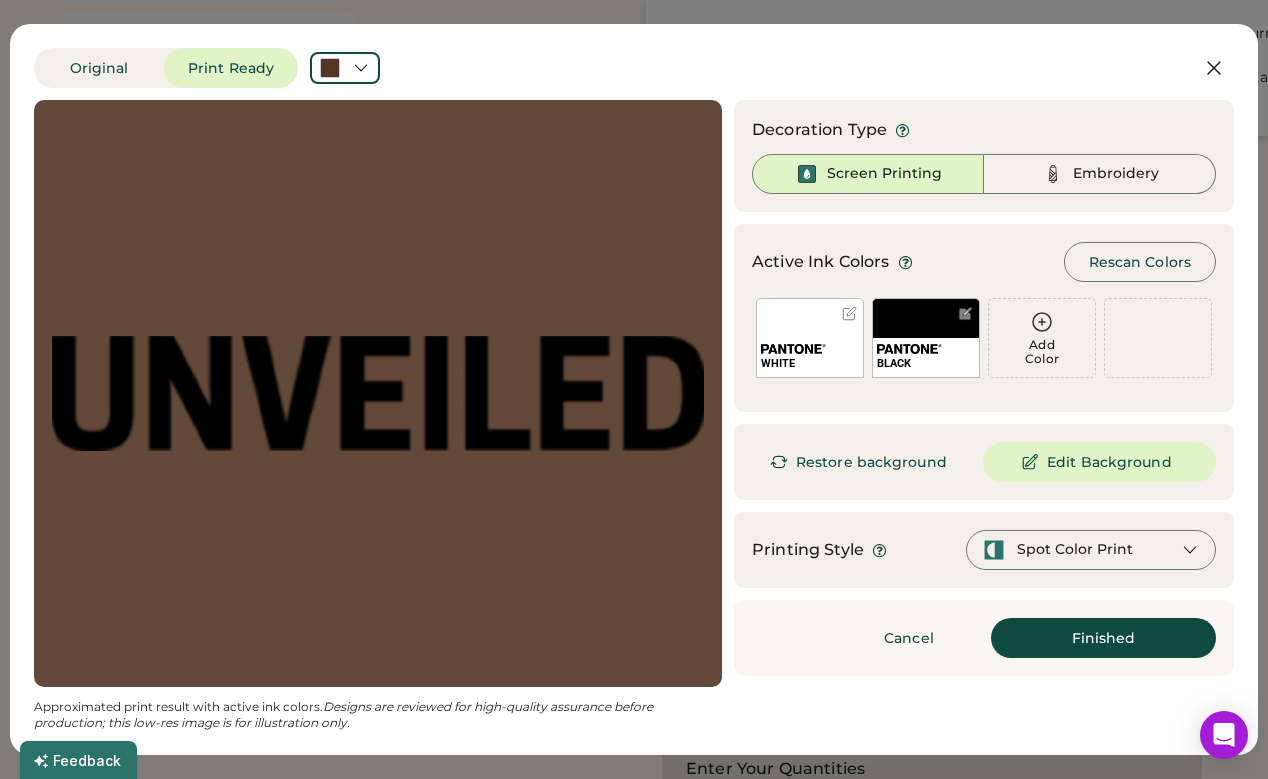 click at bounding box center [378, 393] 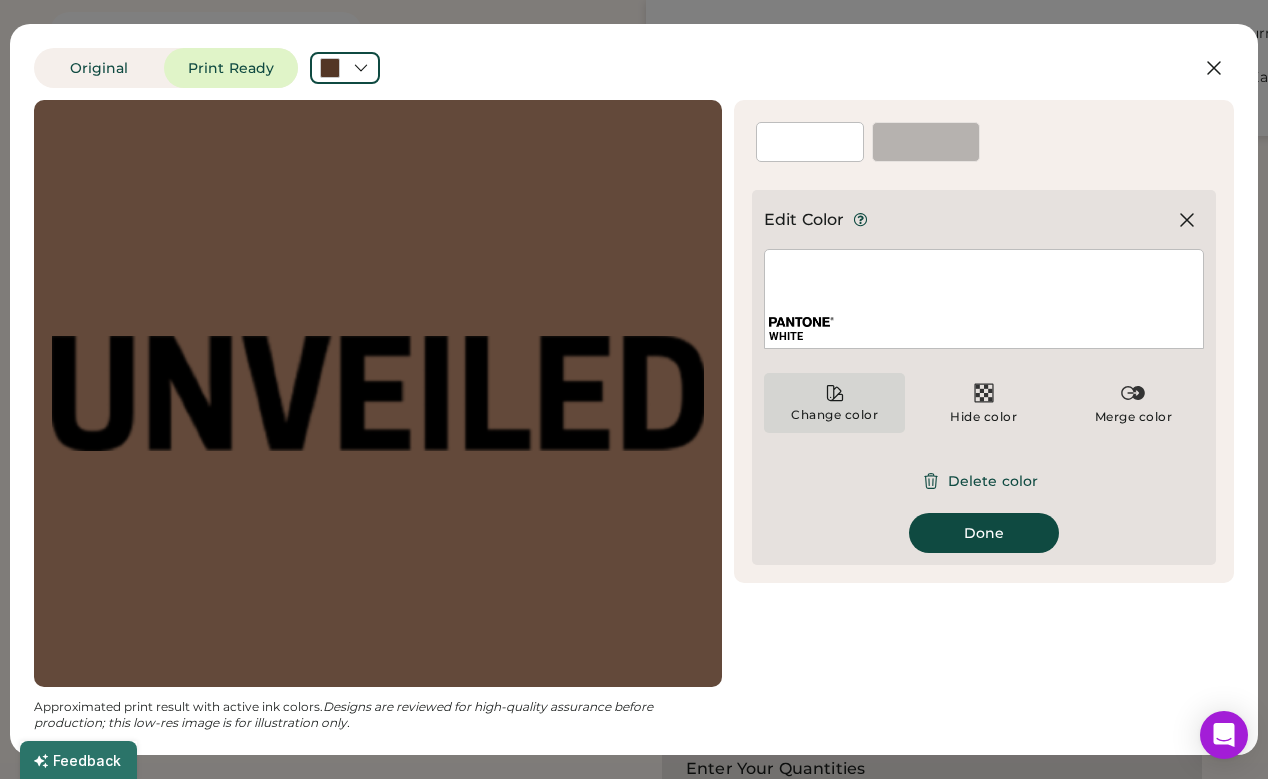 click on "Change color" at bounding box center (834, 415) 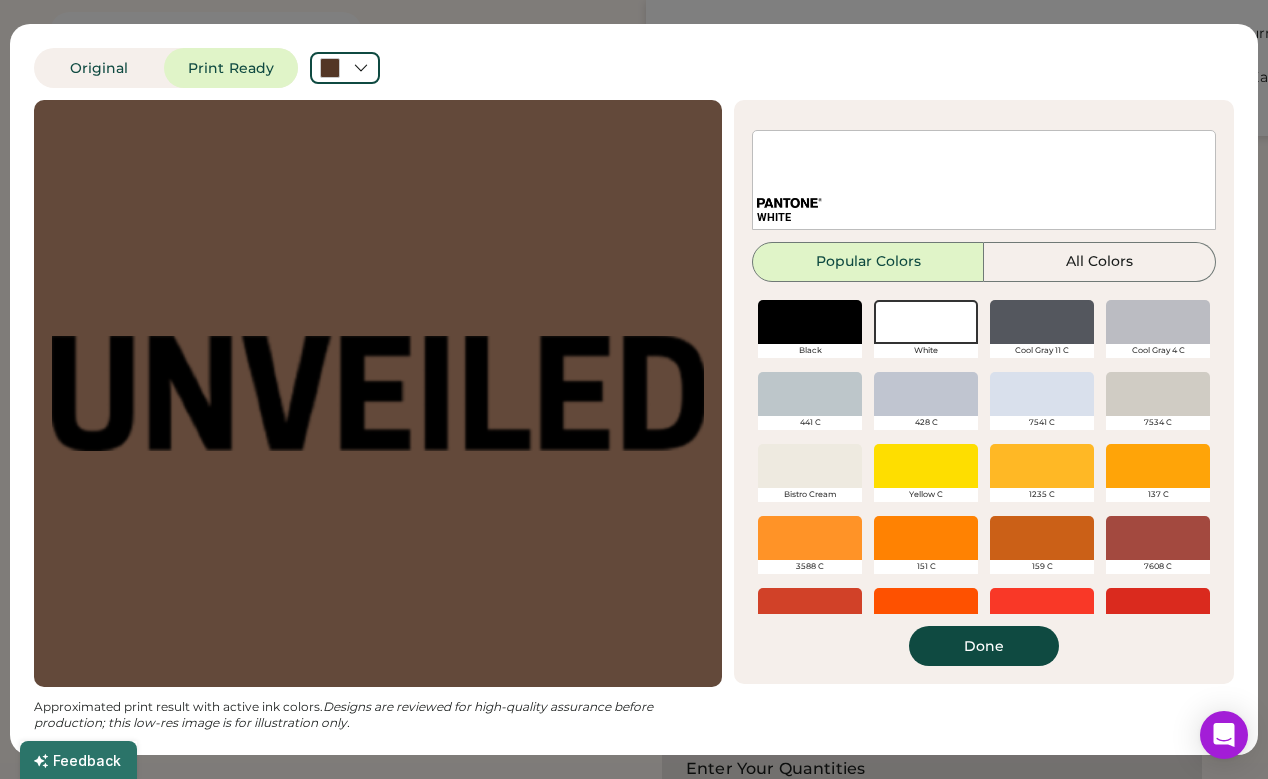 click at bounding box center (926, 322) 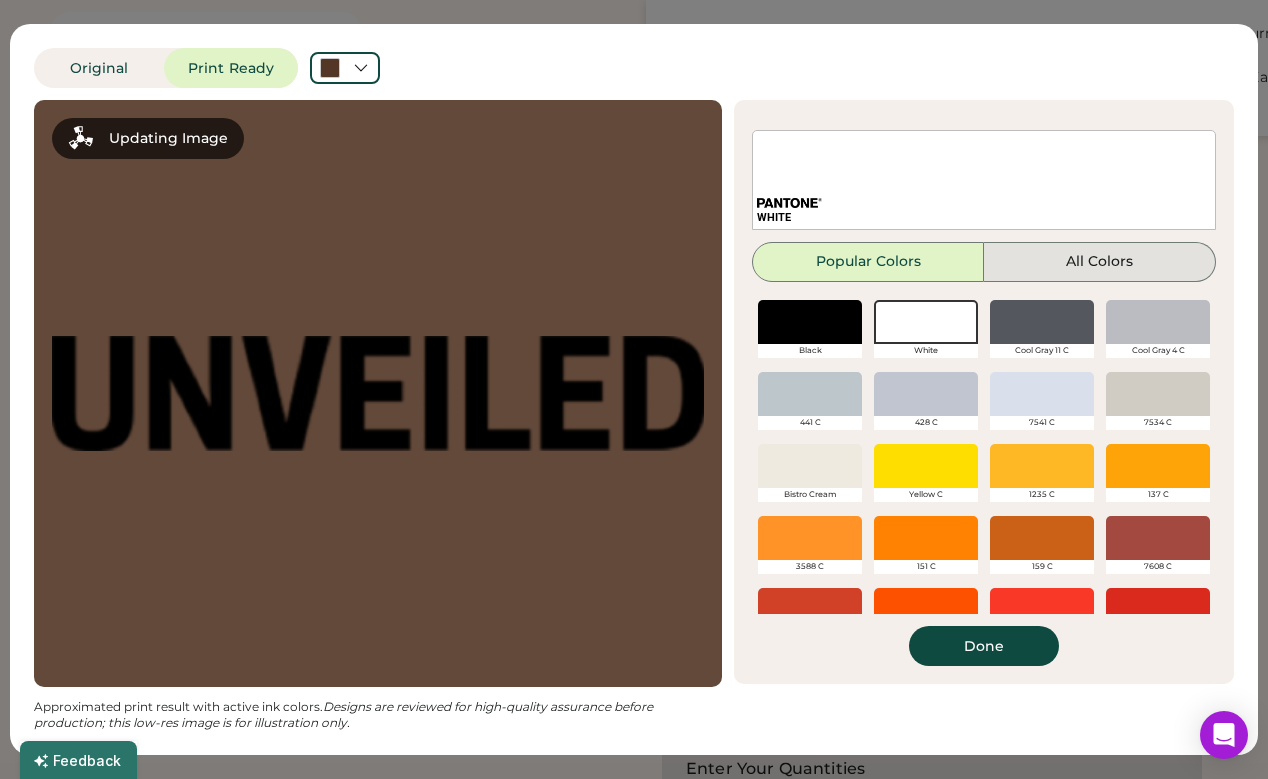 click on "All Colors" at bounding box center [1100, 262] 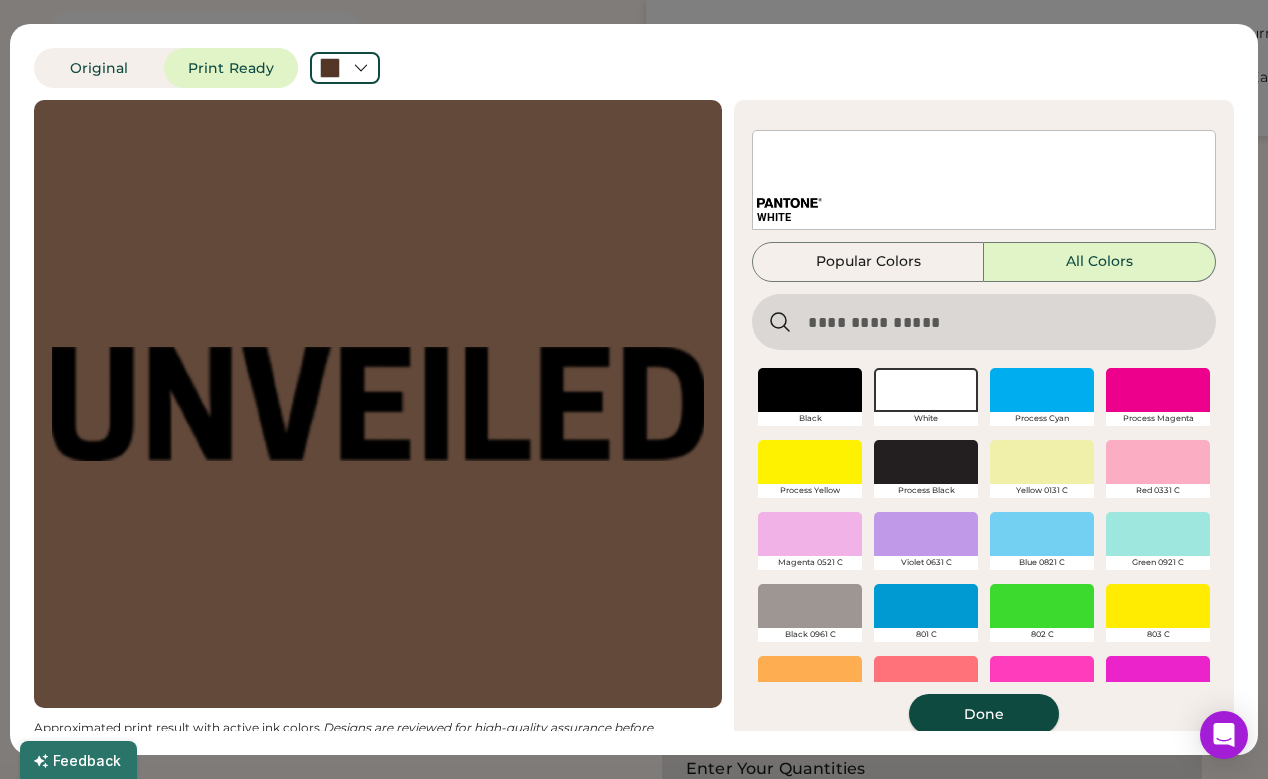 click on "Done" at bounding box center [984, 714] 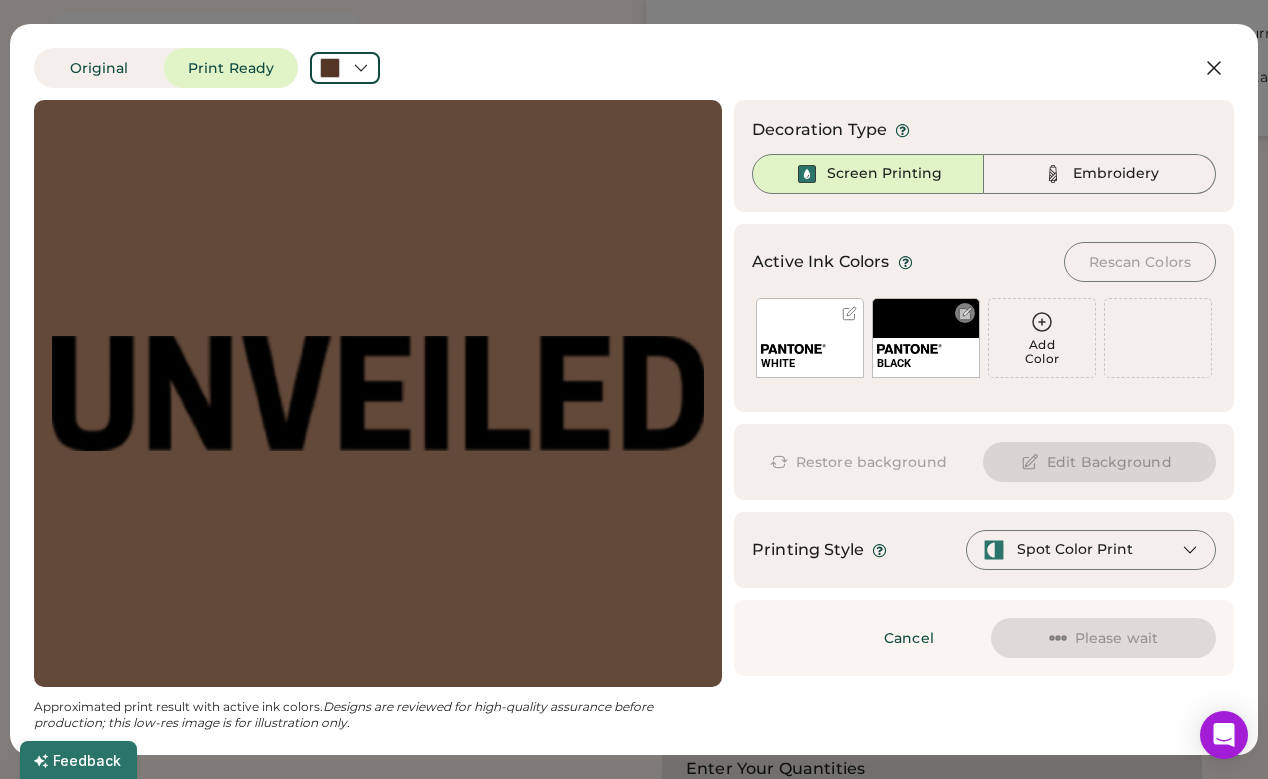 click on "BLACK" at bounding box center (926, 338) 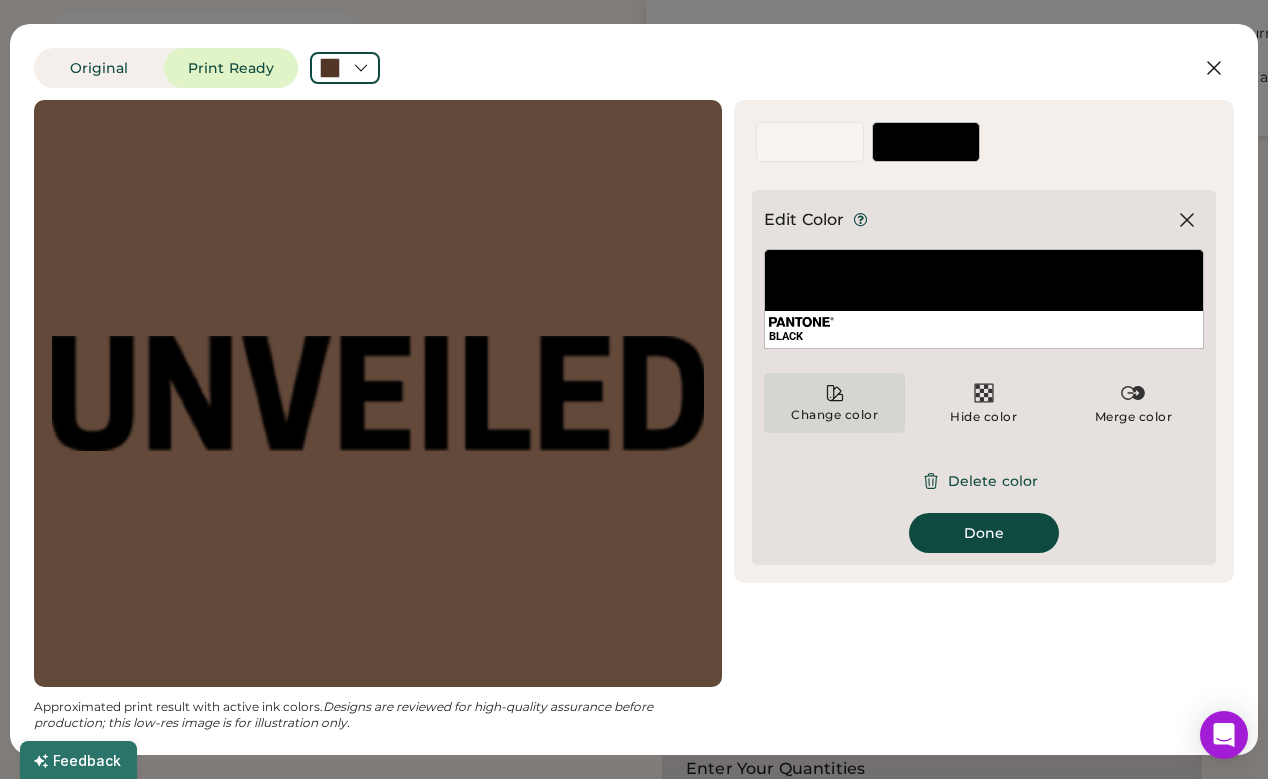 click 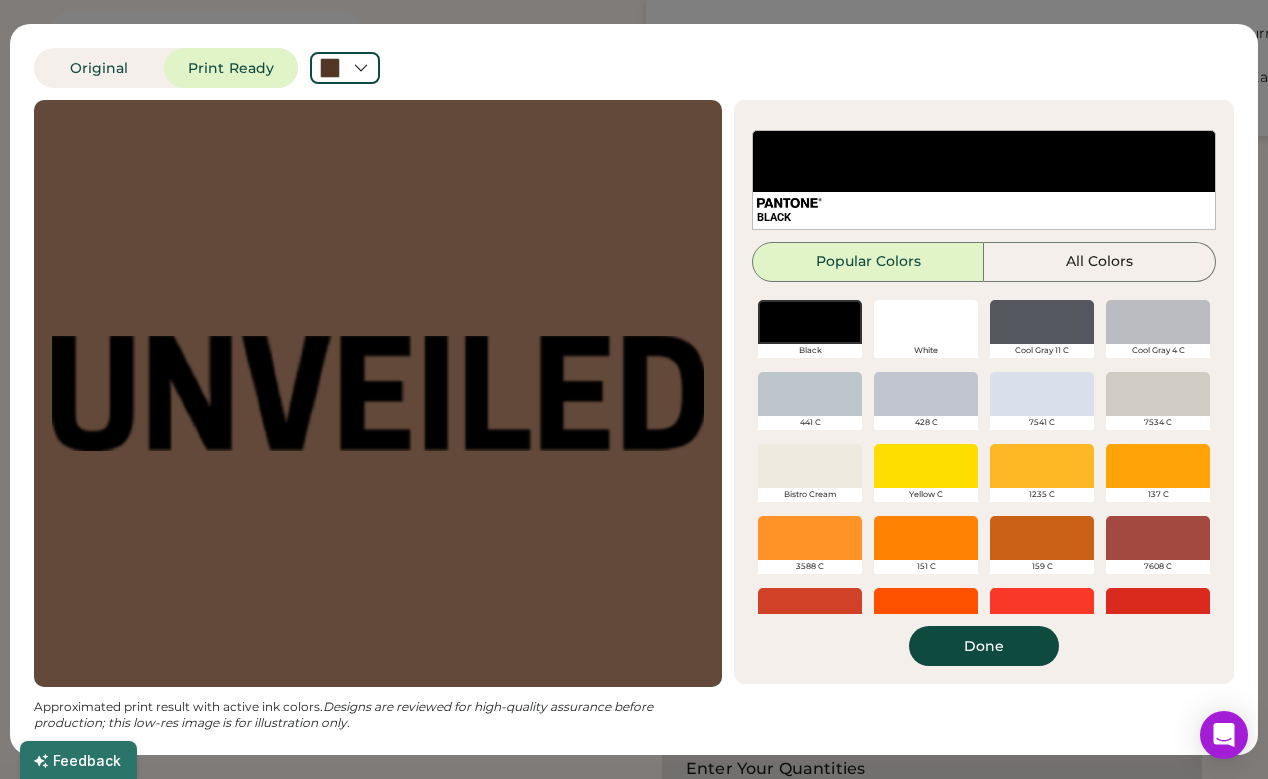 click at bounding box center [926, 322] 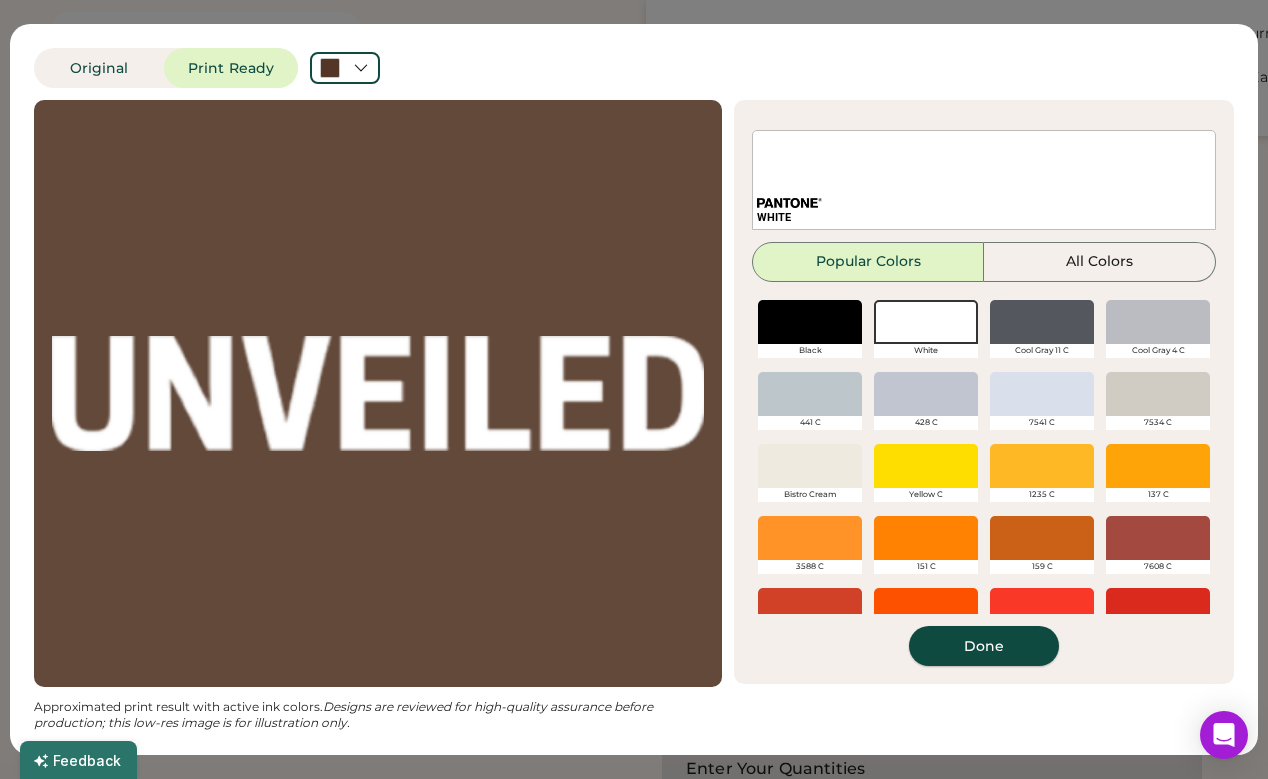 click on "Done" at bounding box center [984, 646] 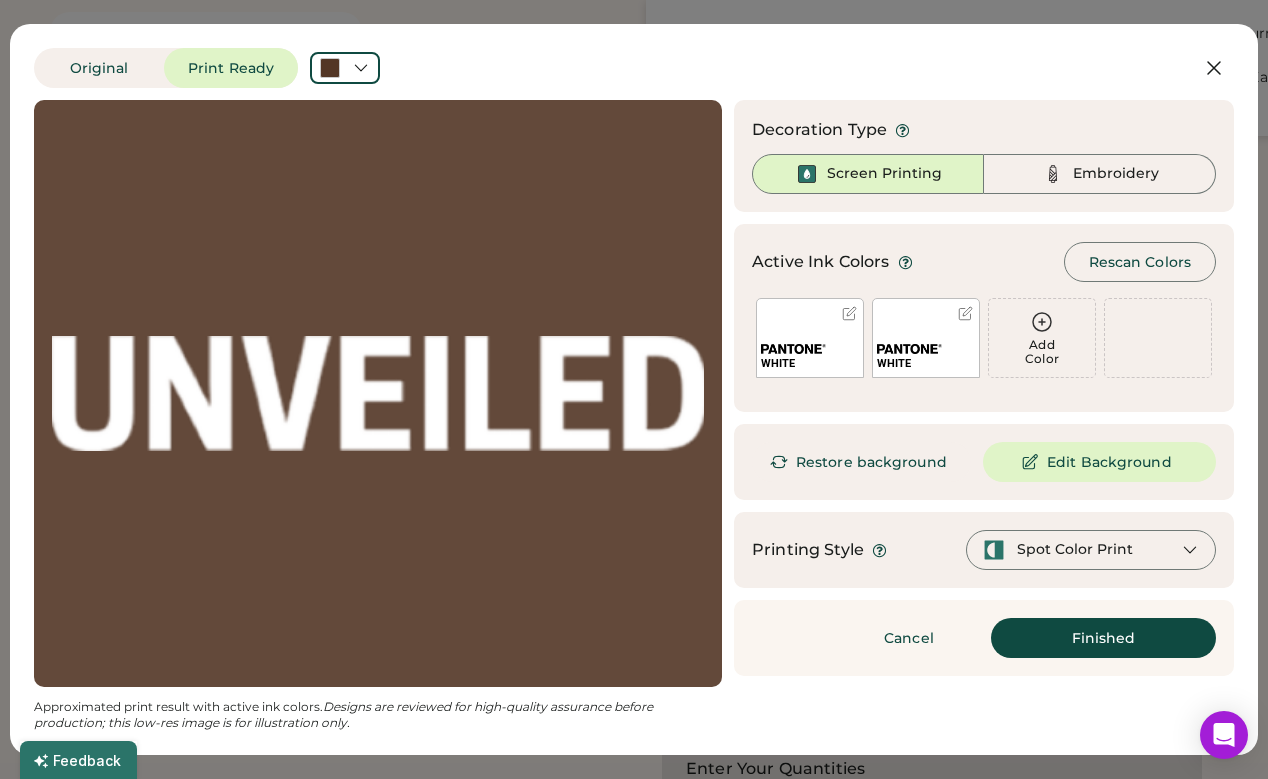 click on "Finished" at bounding box center (1103, 638) 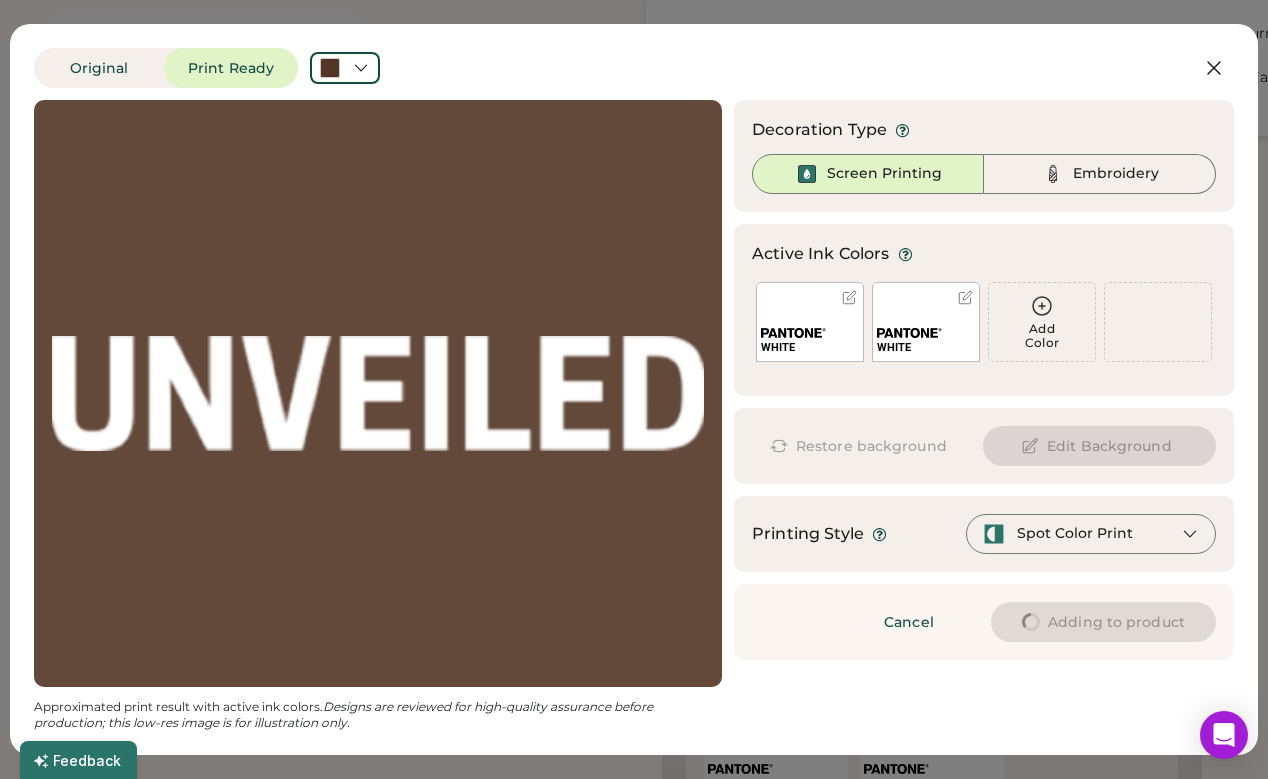type on "****" 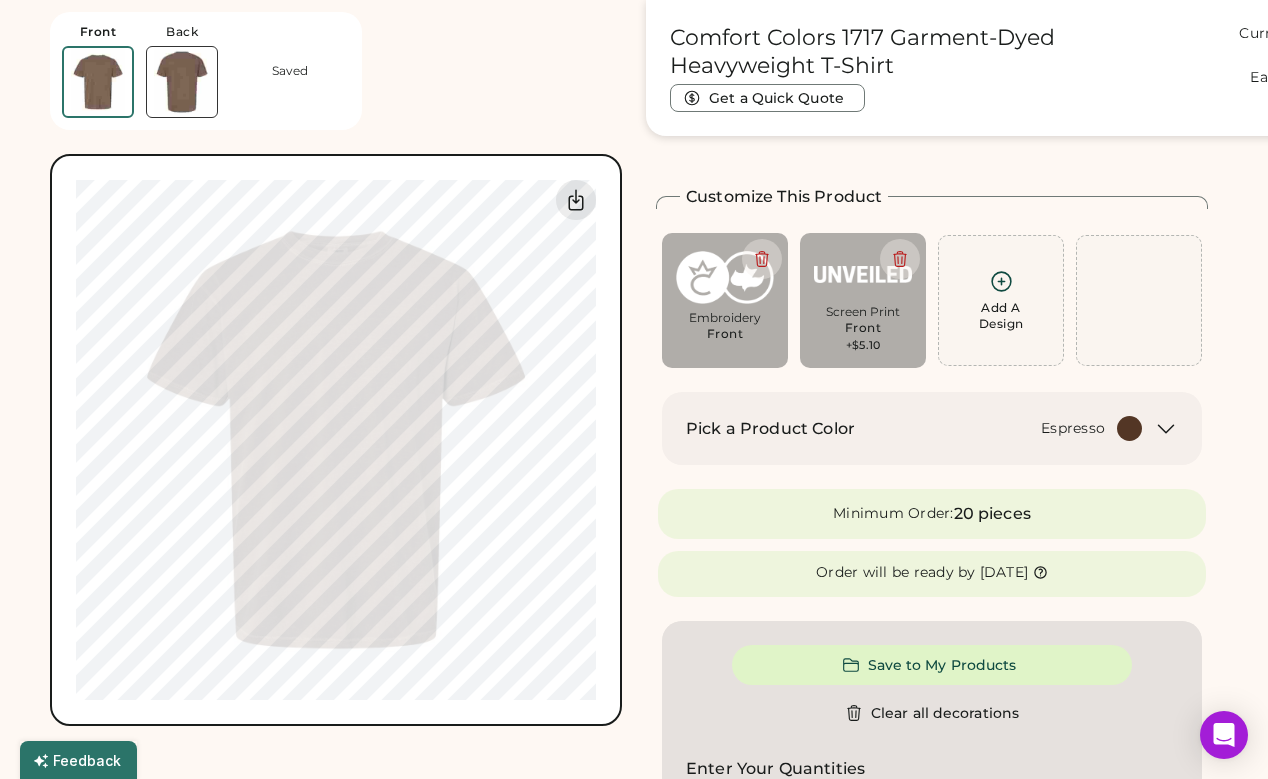type on "****" 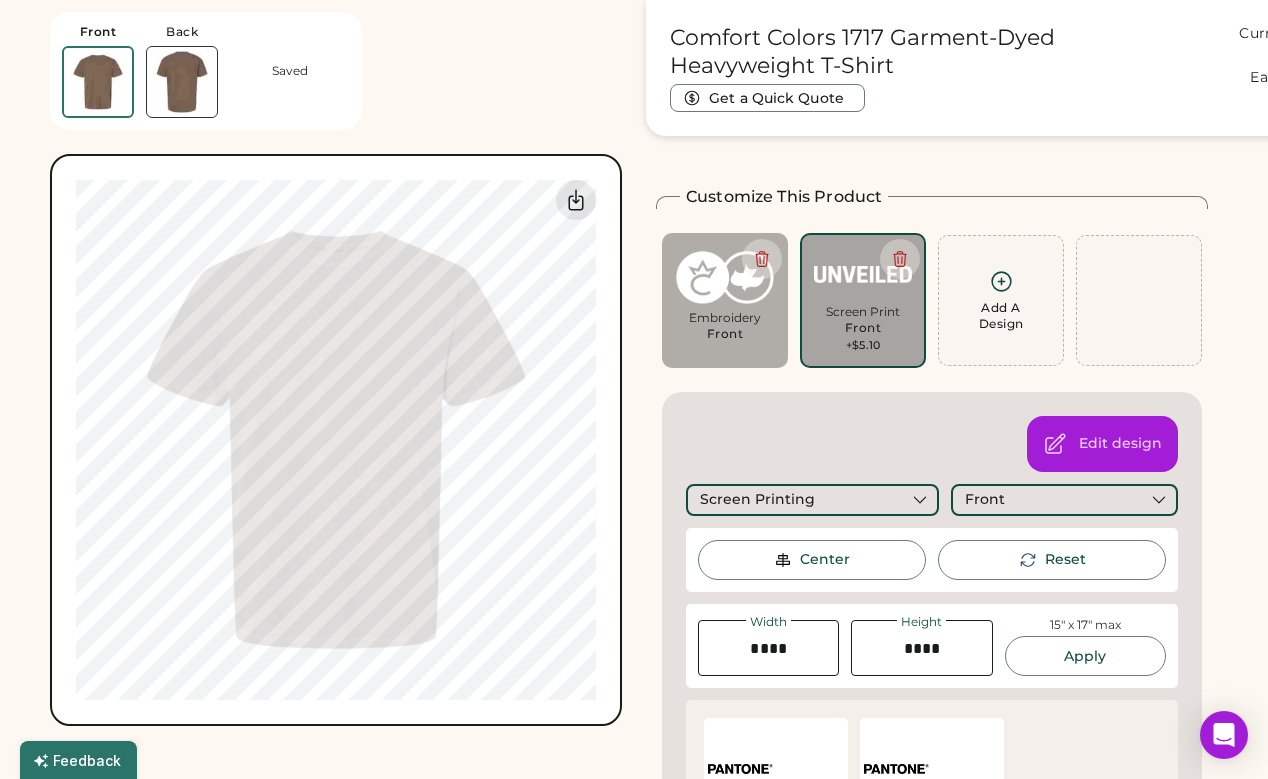 click on "Switch to back    My uploaded designs Upload new design
SVG, Ai, PDF, EPS, PSD Non-preferred files:
PNG, JPG, TIFF Max File Size: 25MB    0% 0%" at bounding box center [336, 440] 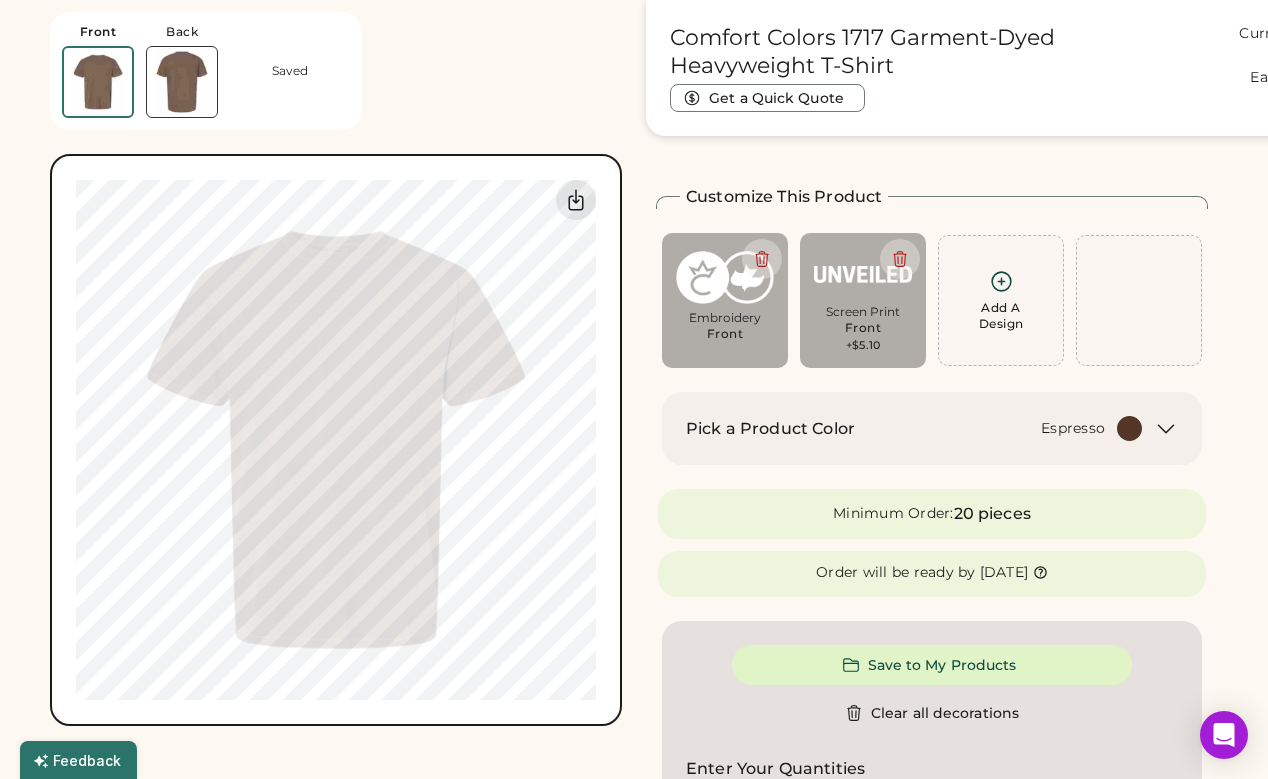 type on "*****" 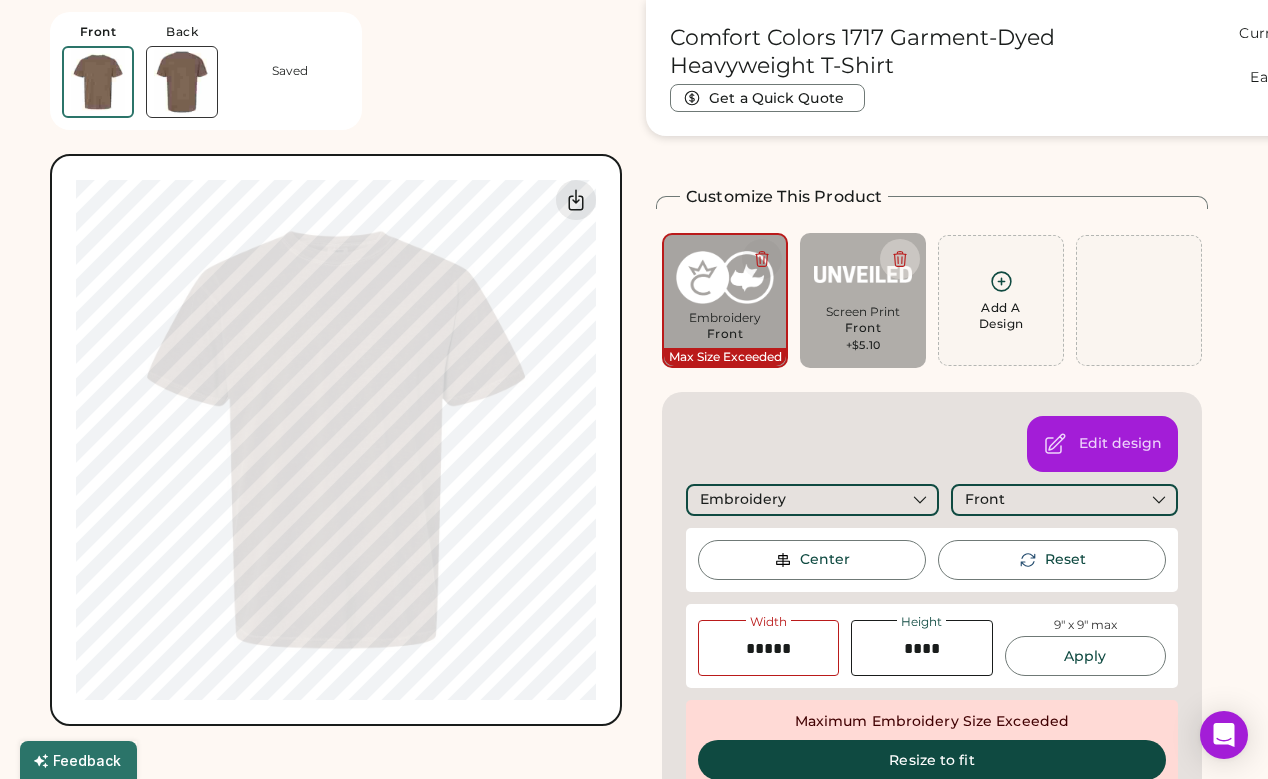 click at bounding box center [762, 259] 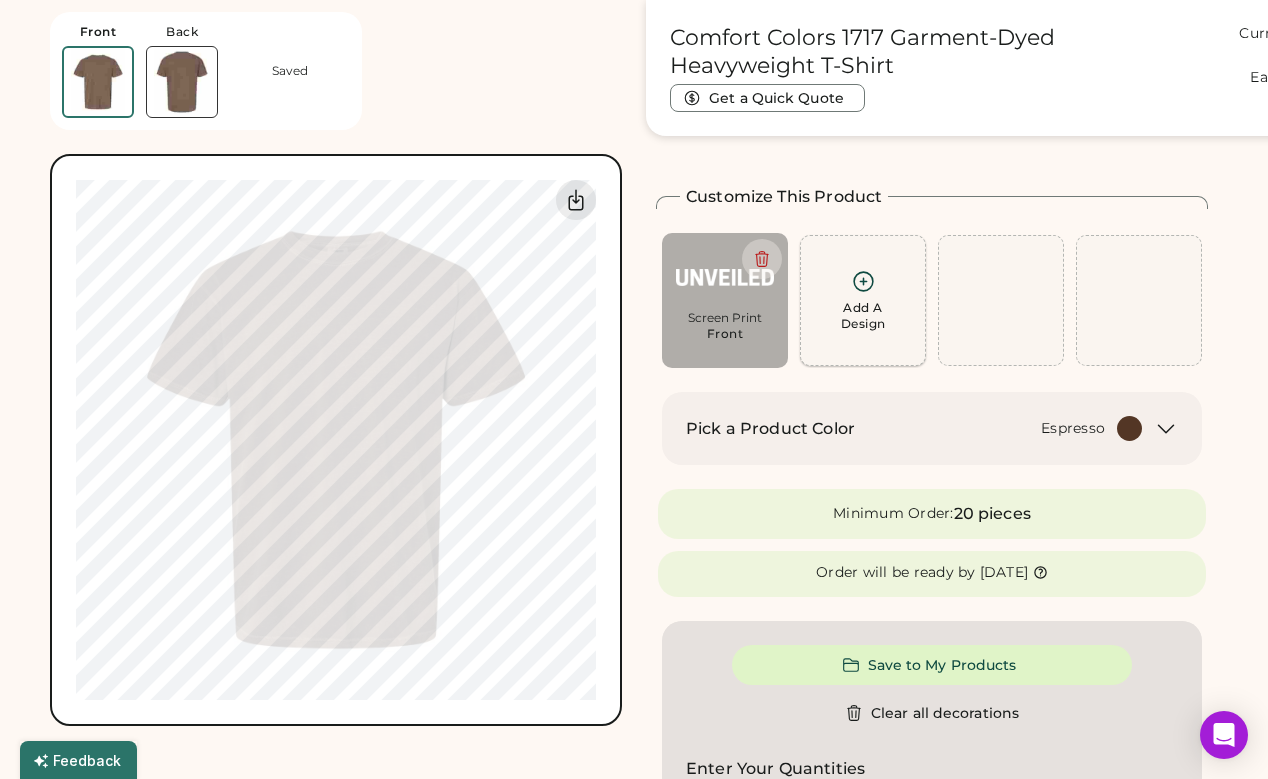 click 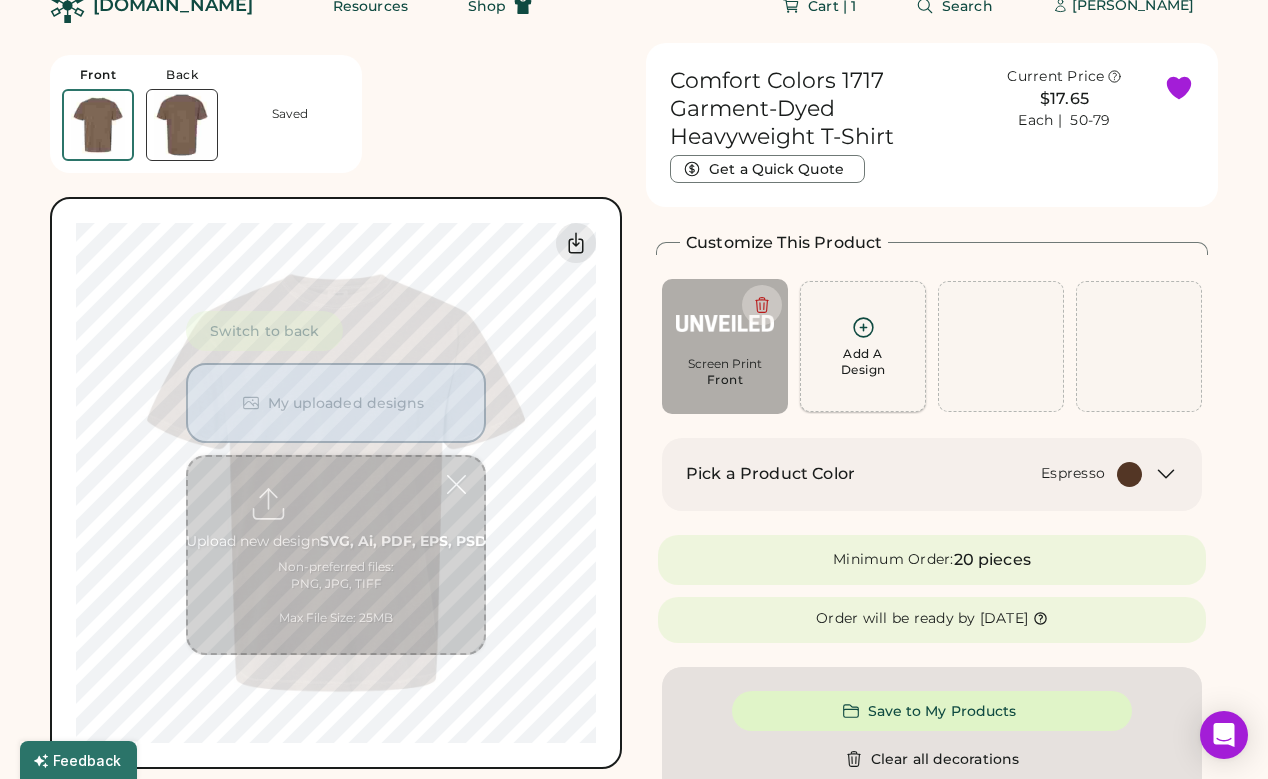 scroll, scrollTop: 21, scrollLeft: 0, axis: vertical 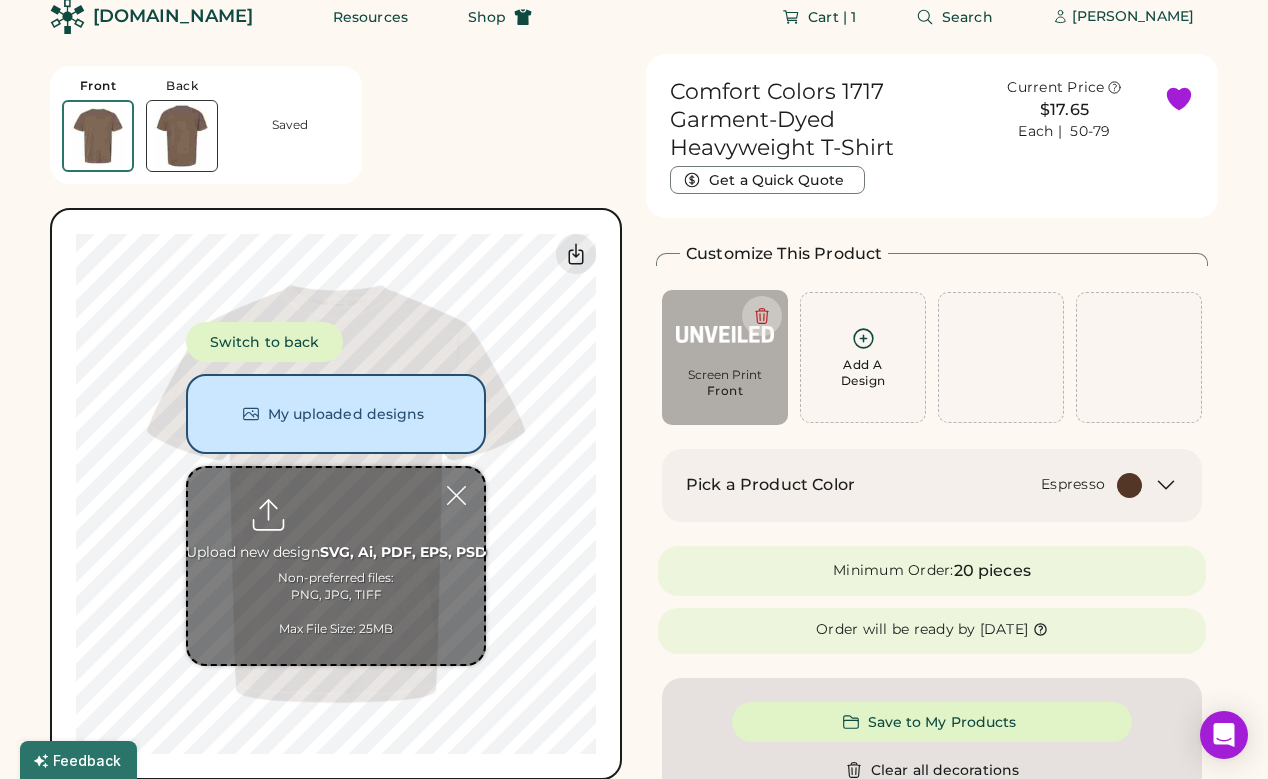 click at bounding box center (336, 566) 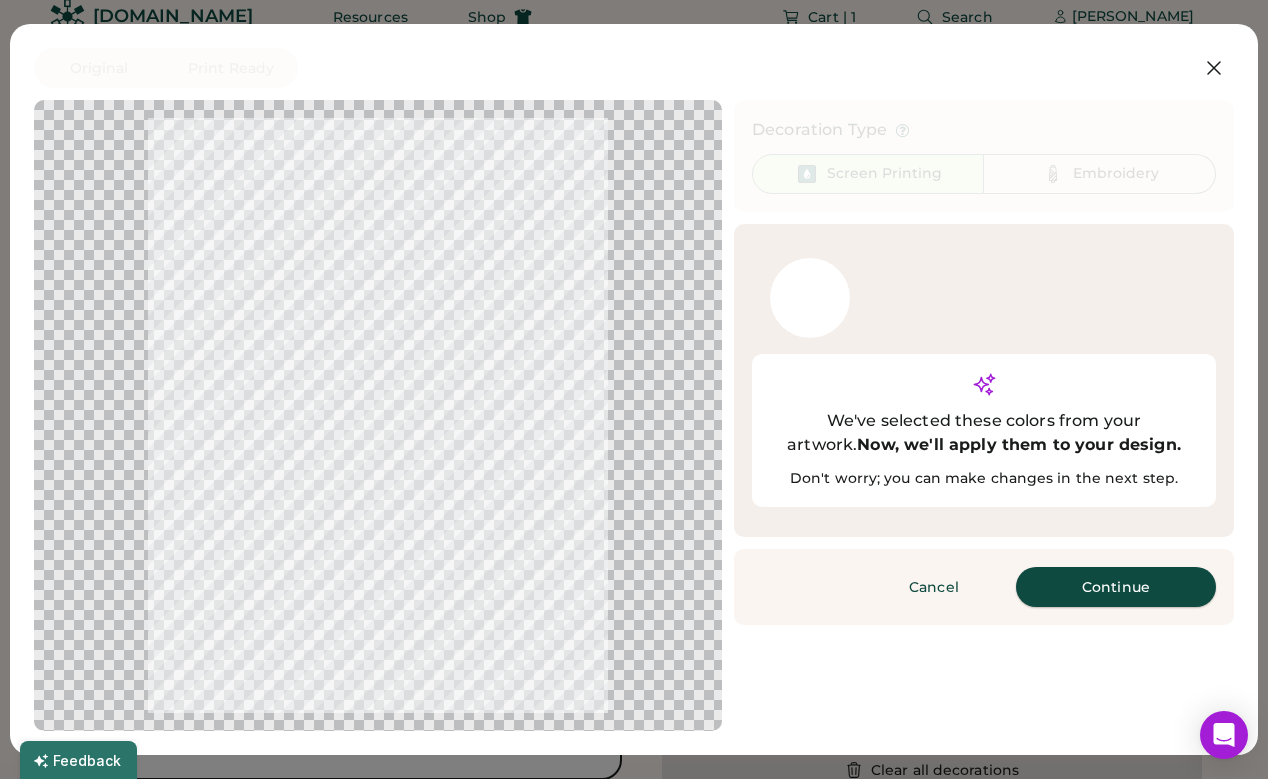 click on "Continue" at bounding box center [1116, 587] 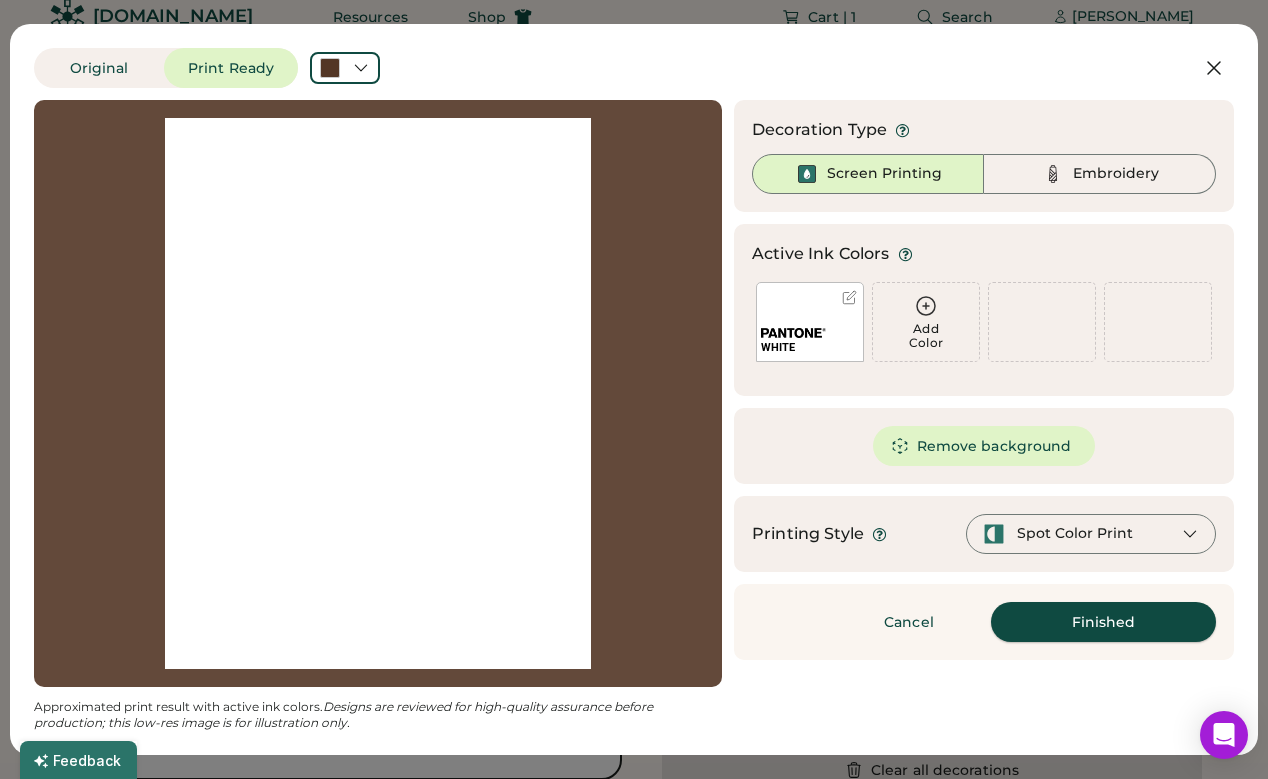 click on "Finished" at bounding box center (1103, 622) 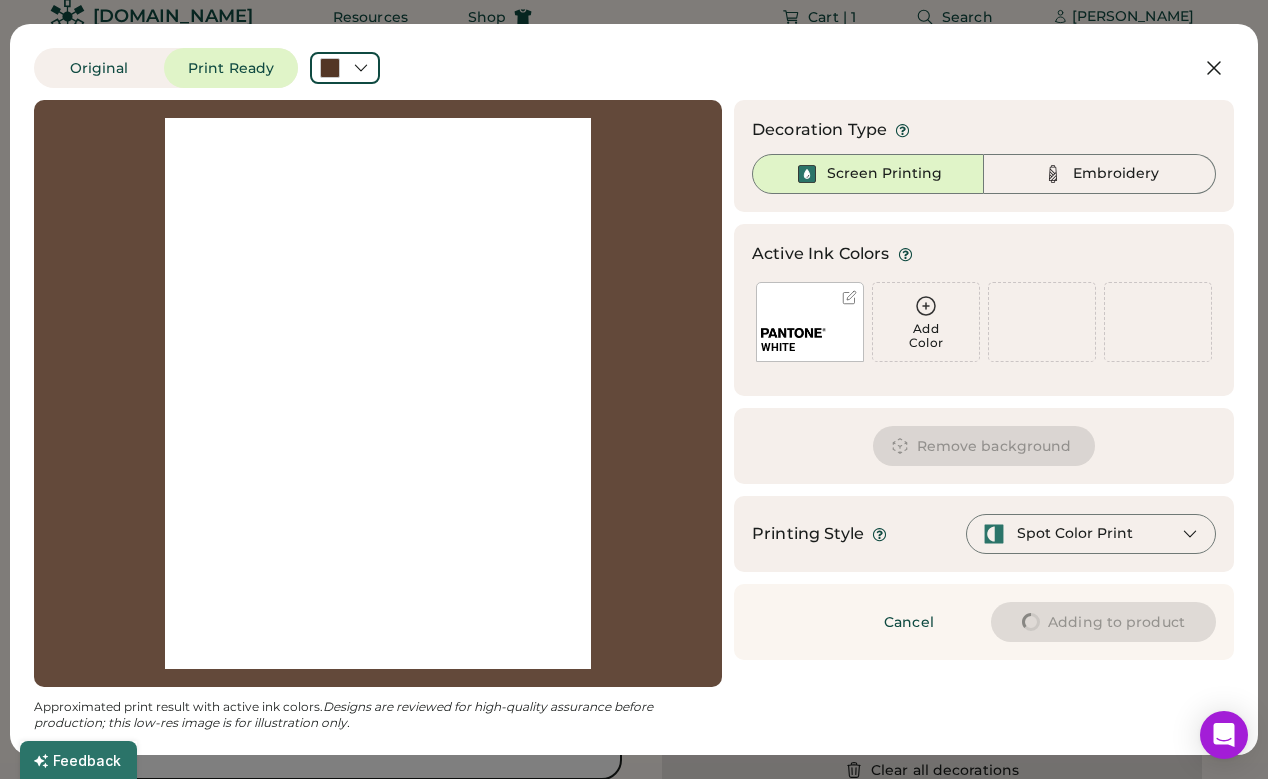 type on "****" 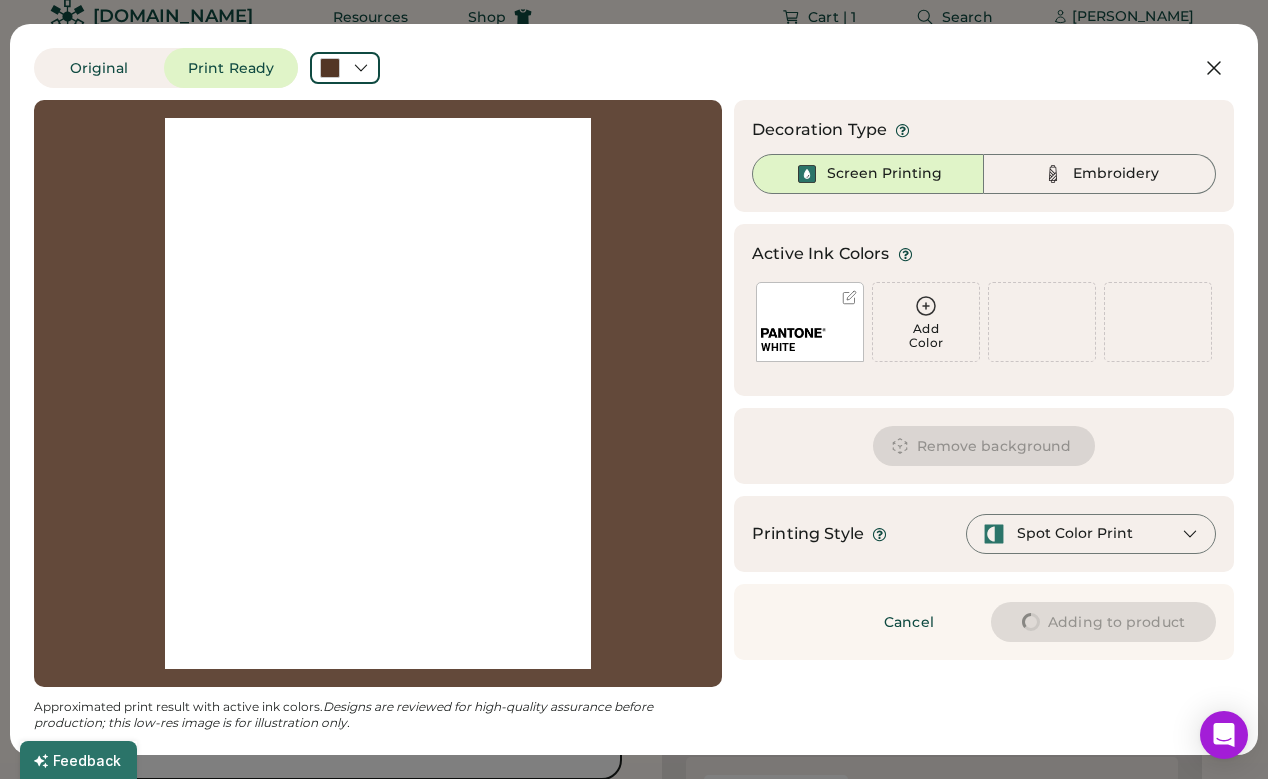 type on "****" 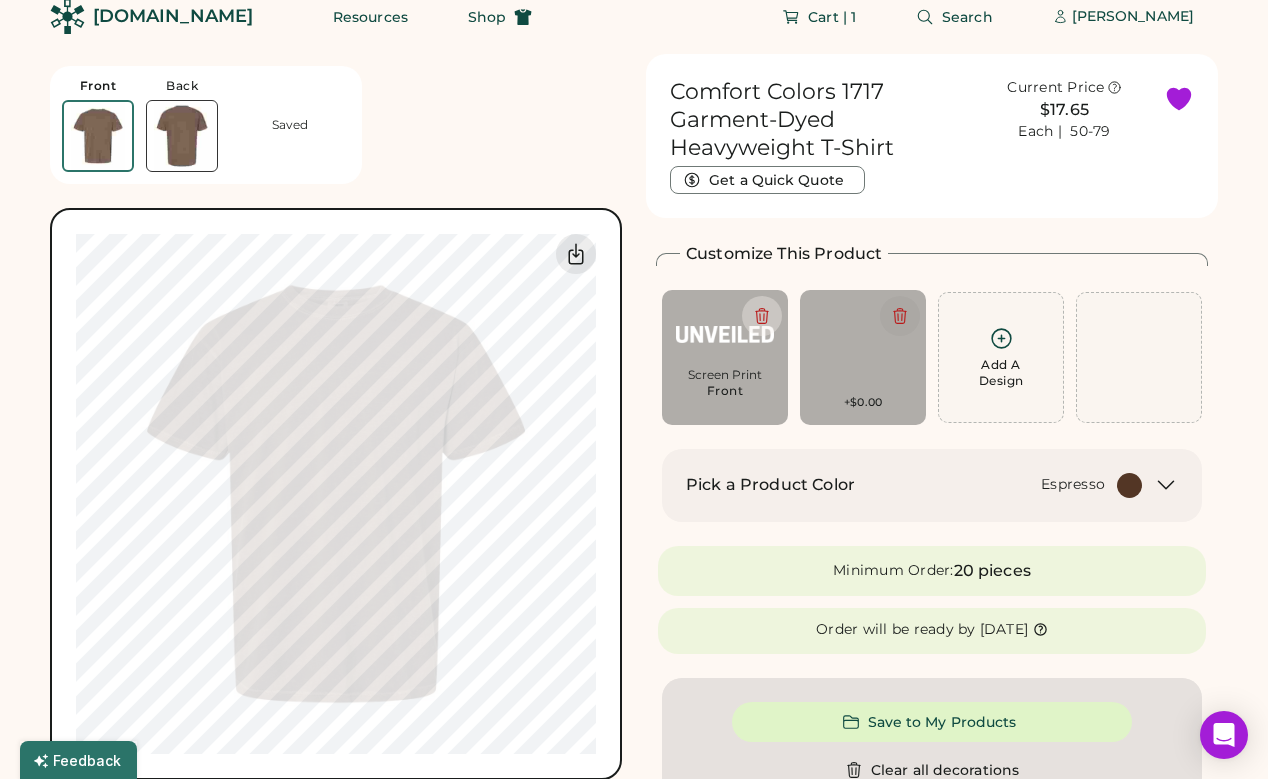 click 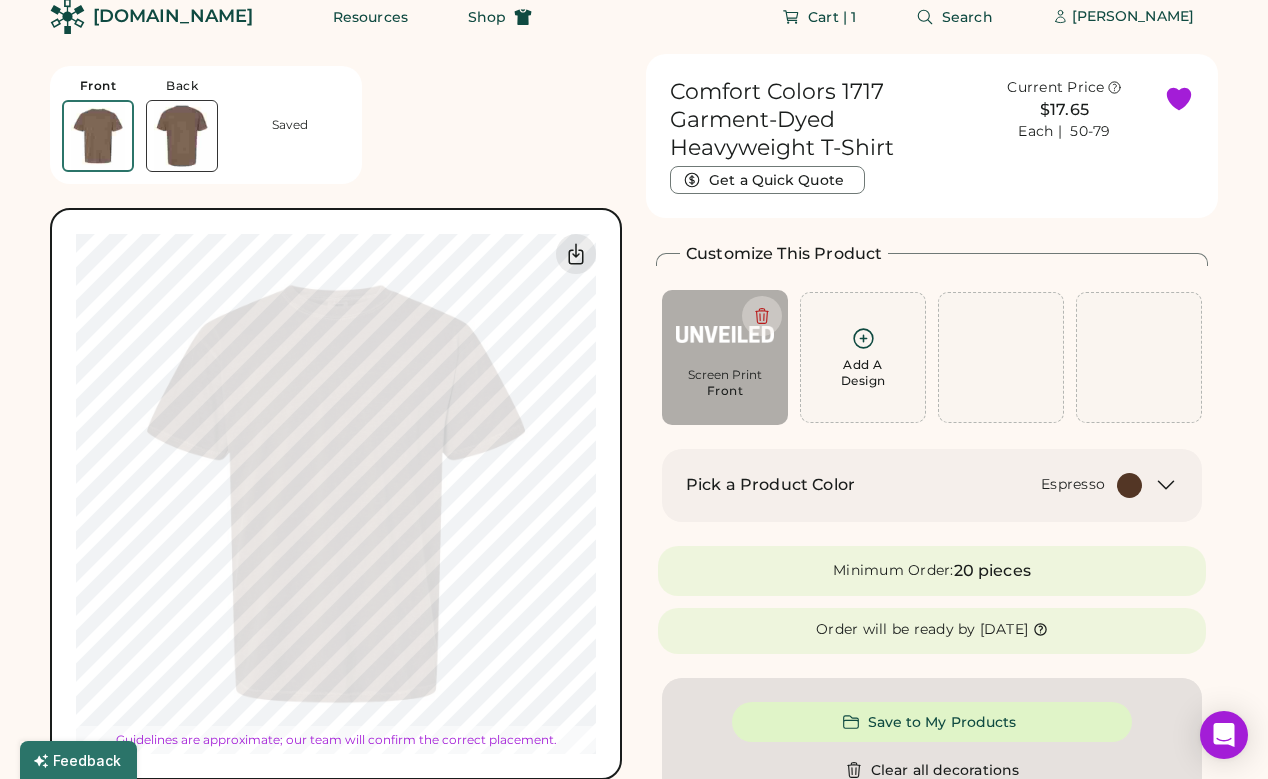 click on "Switch to back    My uploaded designs Upload new design
SVG, Ai, PDF, EPS, PSD Non-preferred files:
PNG, JPG, TIFF Max File Size: 25MB    Guidelines are approximate; our team will confirm the correct placement. 0% 0%" at bounding box center [336, 494] 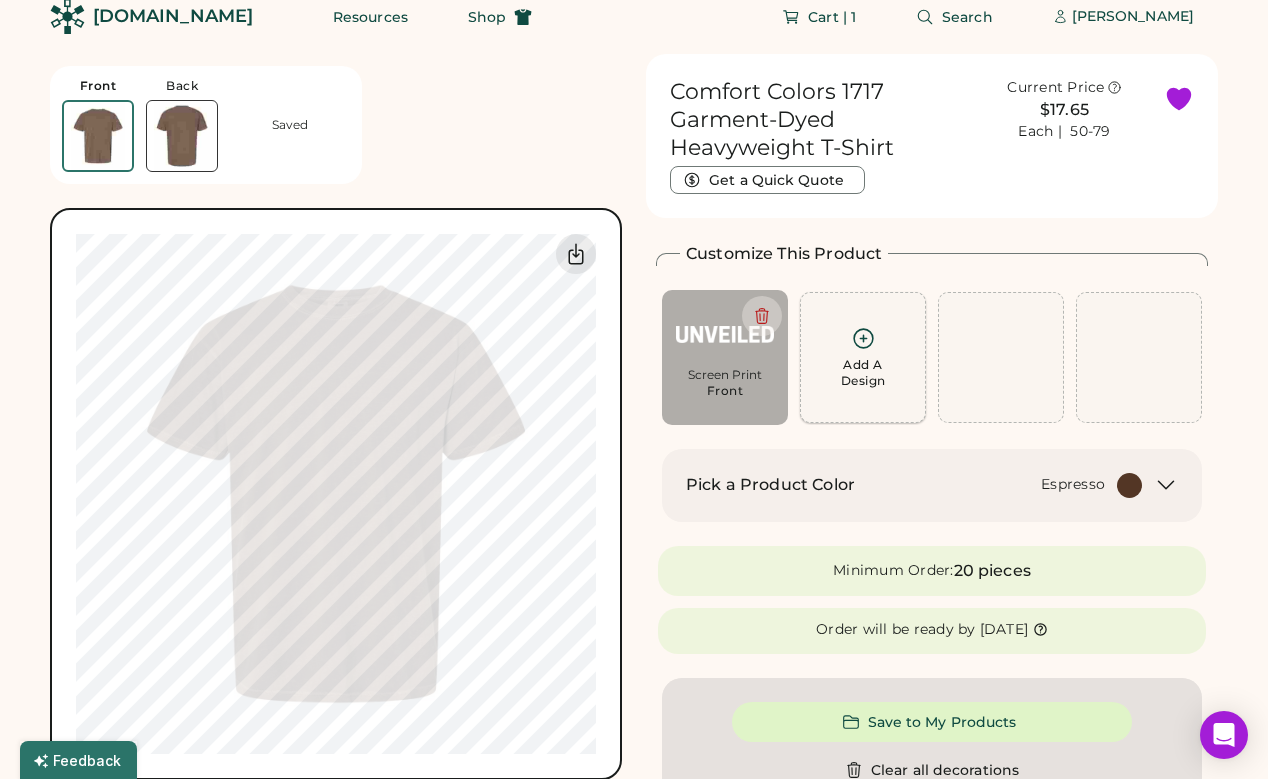 click on "Add A
Design" at bounding box center [863, 373] 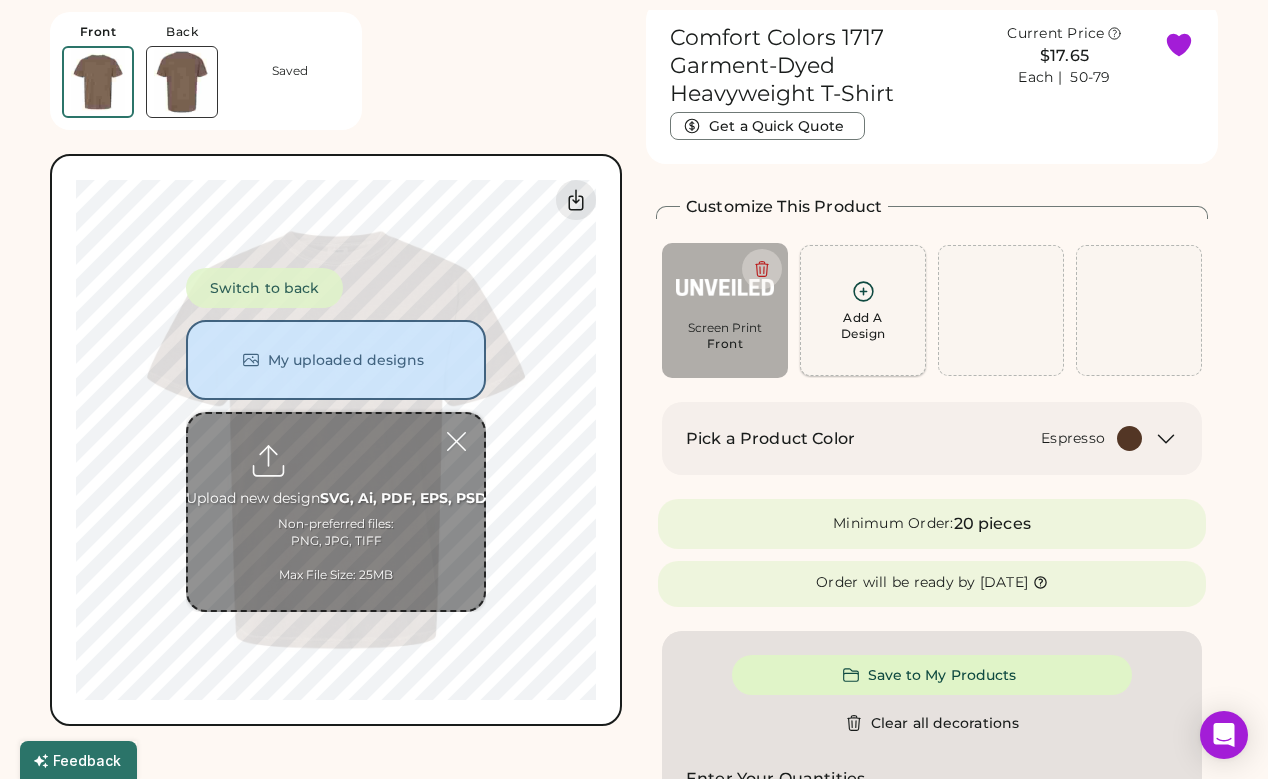scroll, scrollTop: 75, scrollLeft: 0, axis: vertical 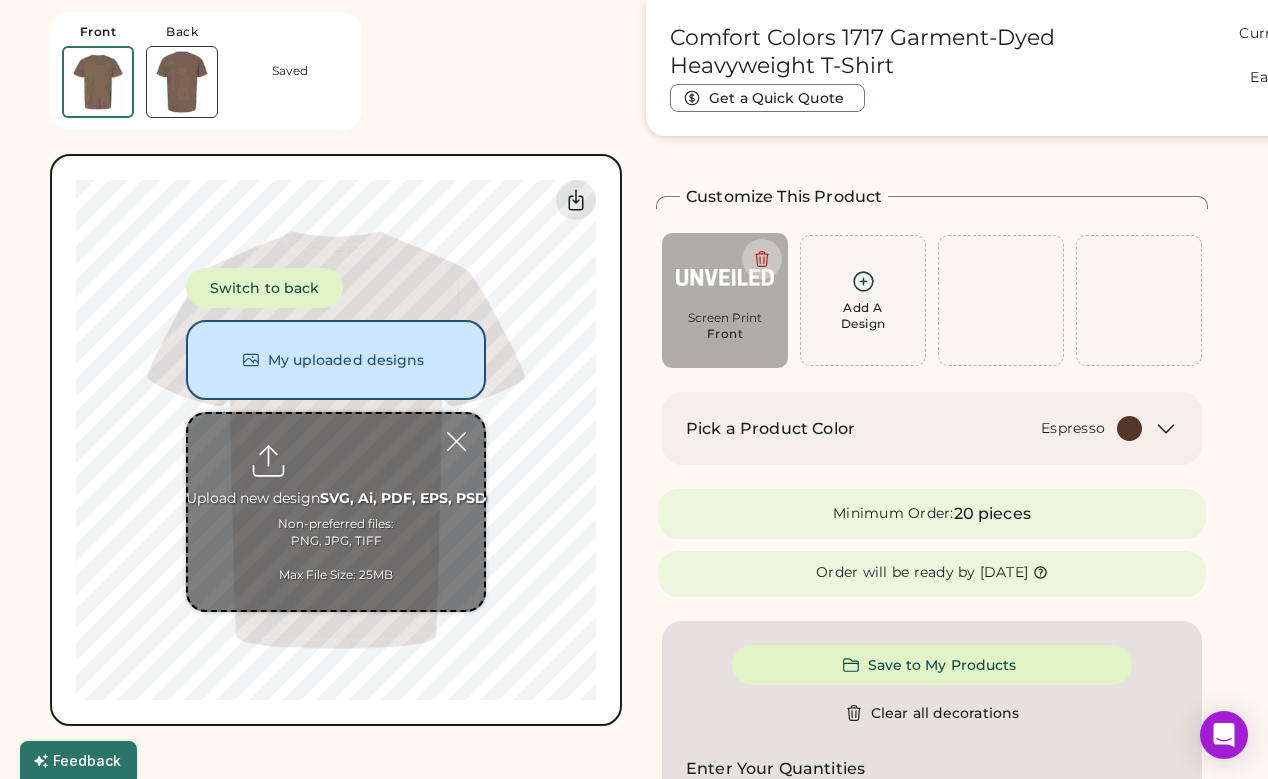 click at bounding box center [336, 512] 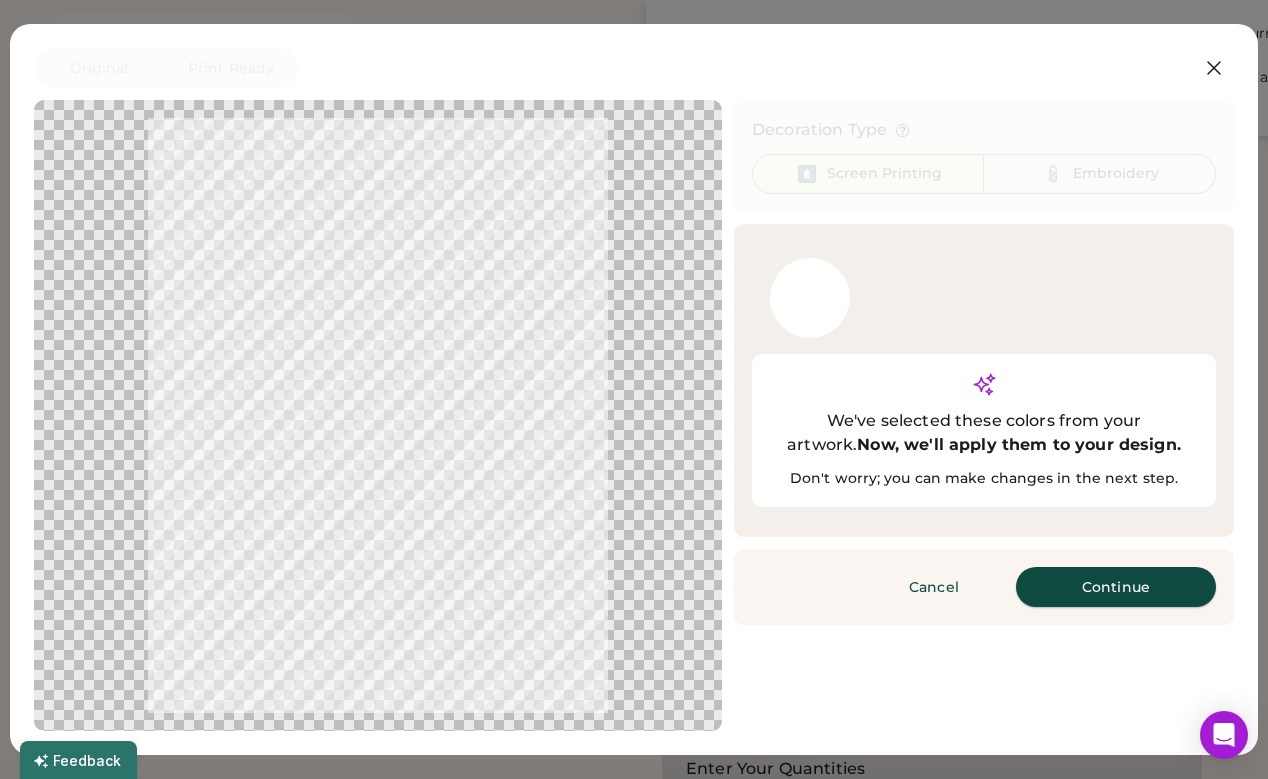 click on "Continue" at bounding box center [1116, 587] 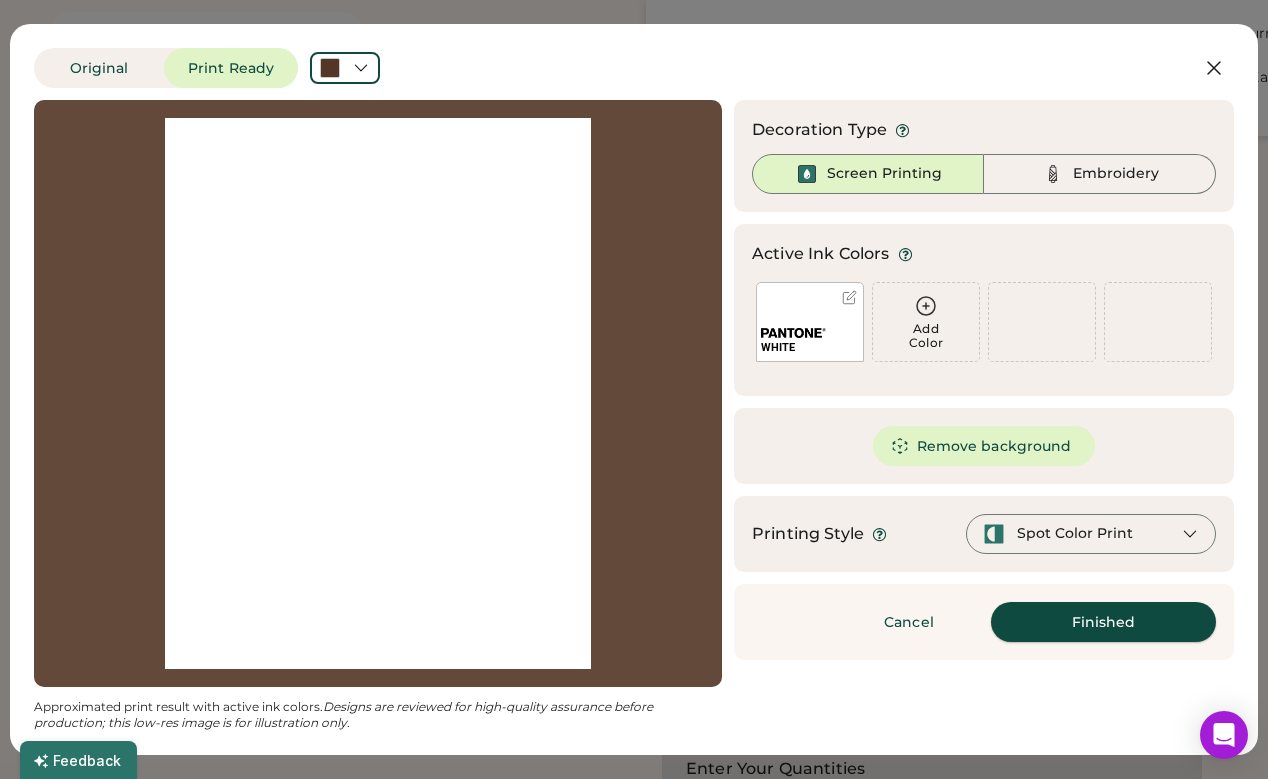 click on "Finished" at bounding box center [1103, 622] 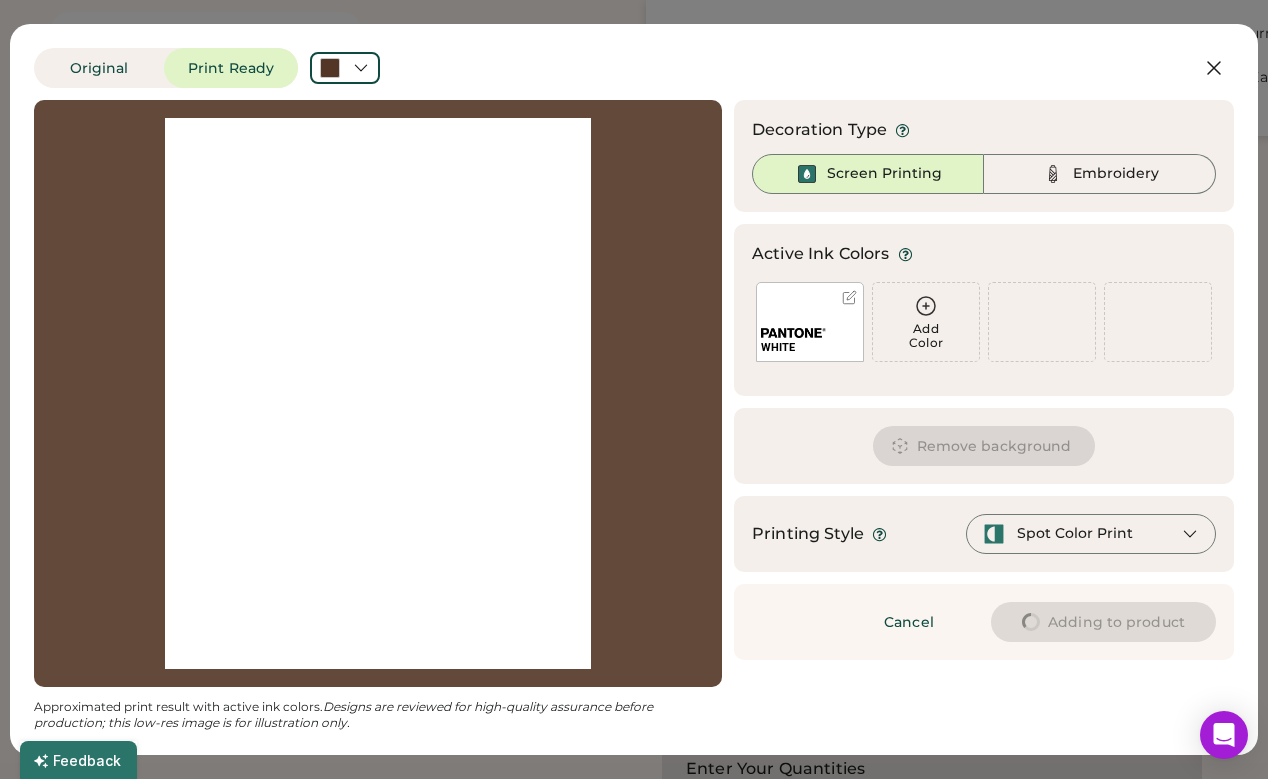 type on "****" 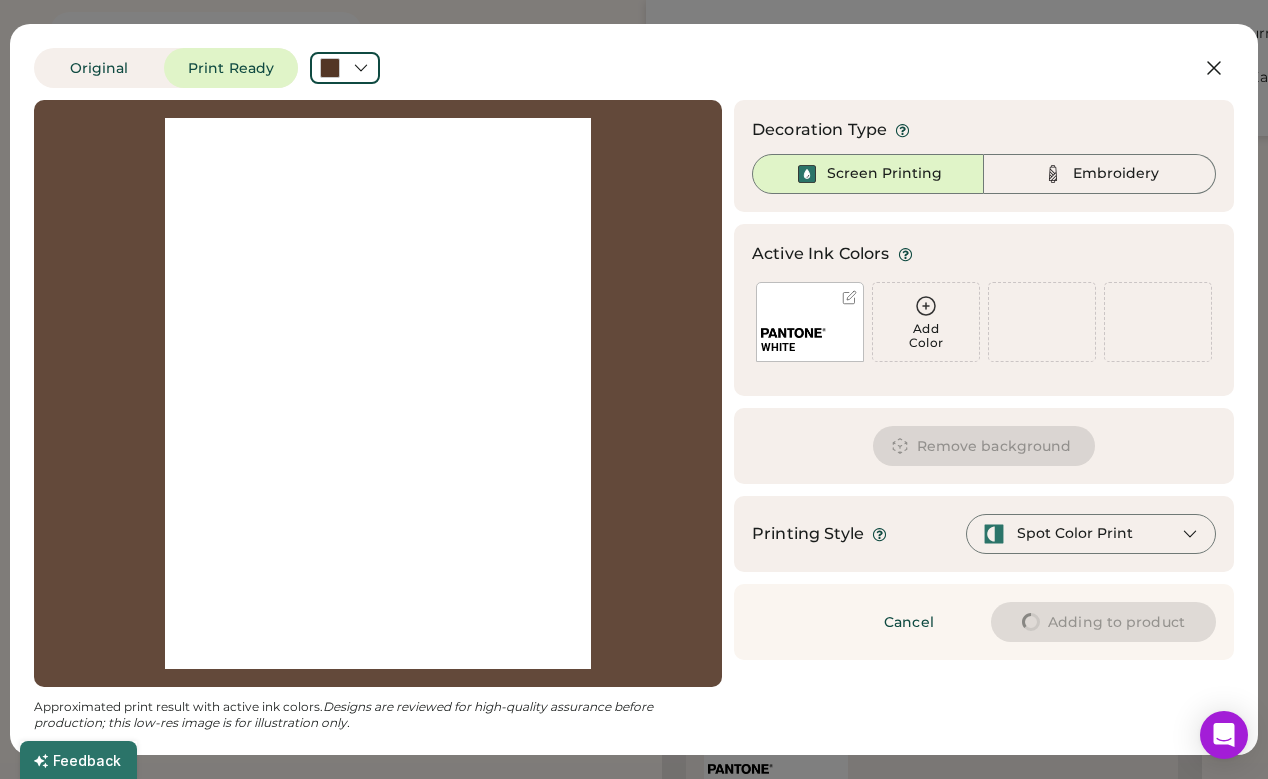 type on "****" 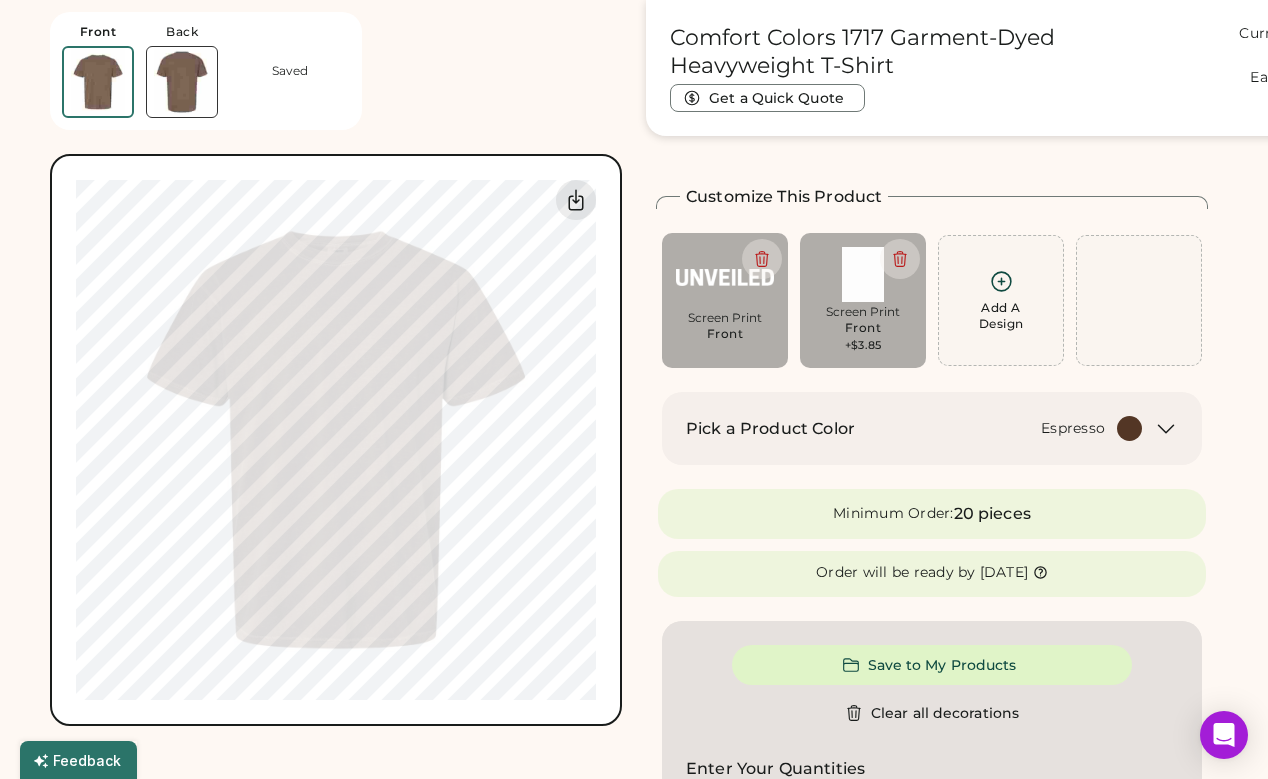 type on "****" 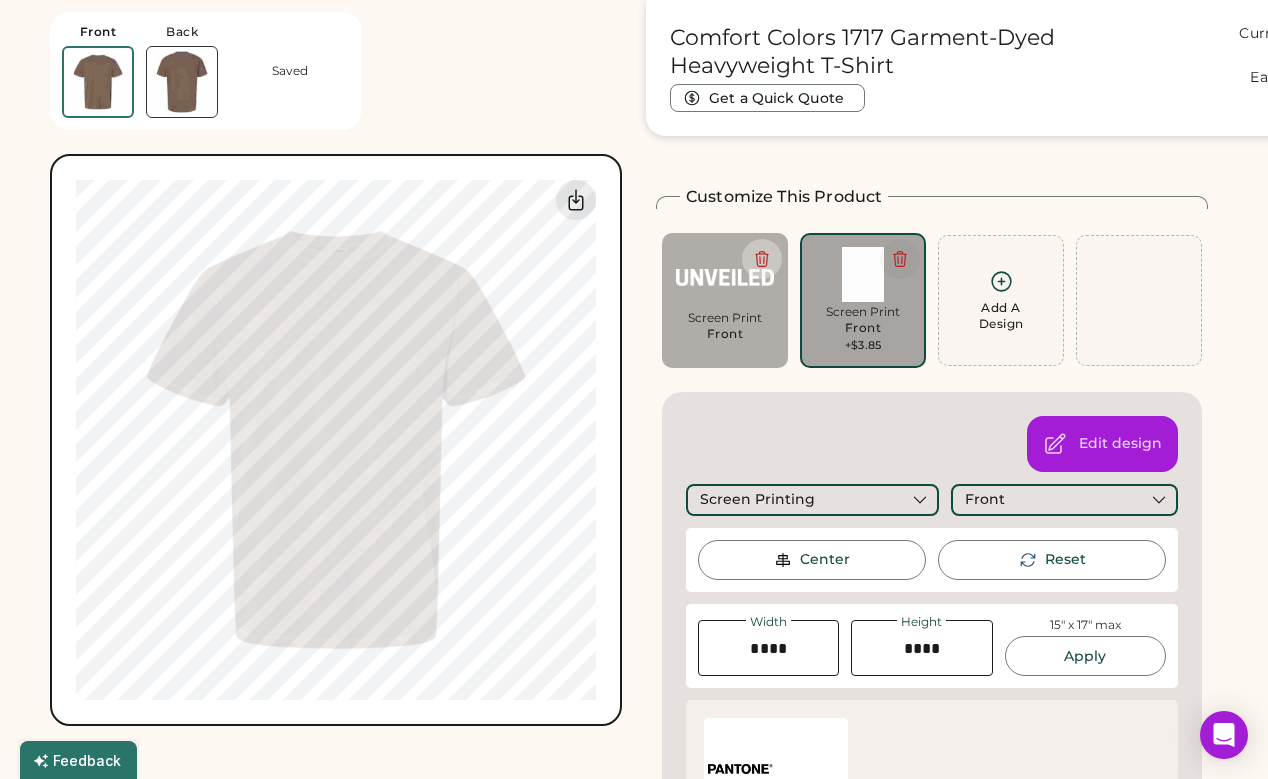 click 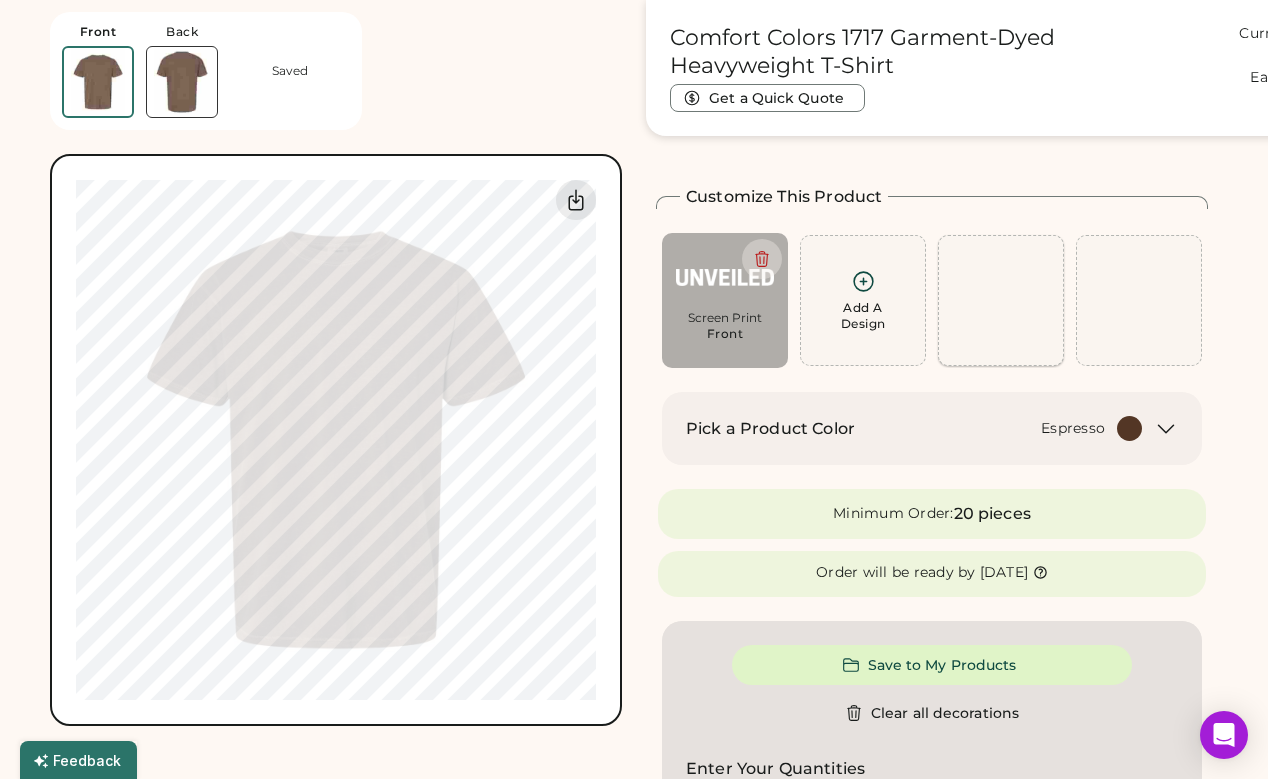 click on "Add A
Design" at bounding box center (1001, 300) 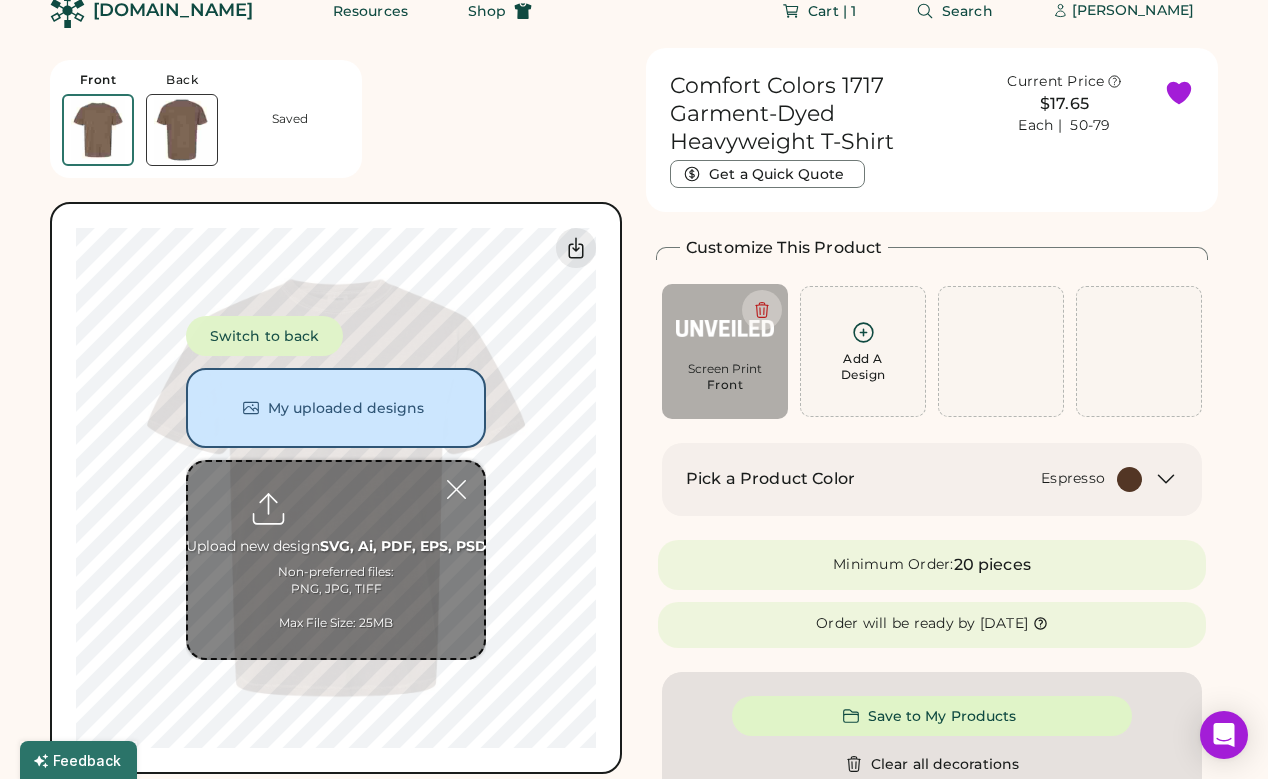 scroll, scrollTop: 21, scrollLeft: 0, axis: vertical 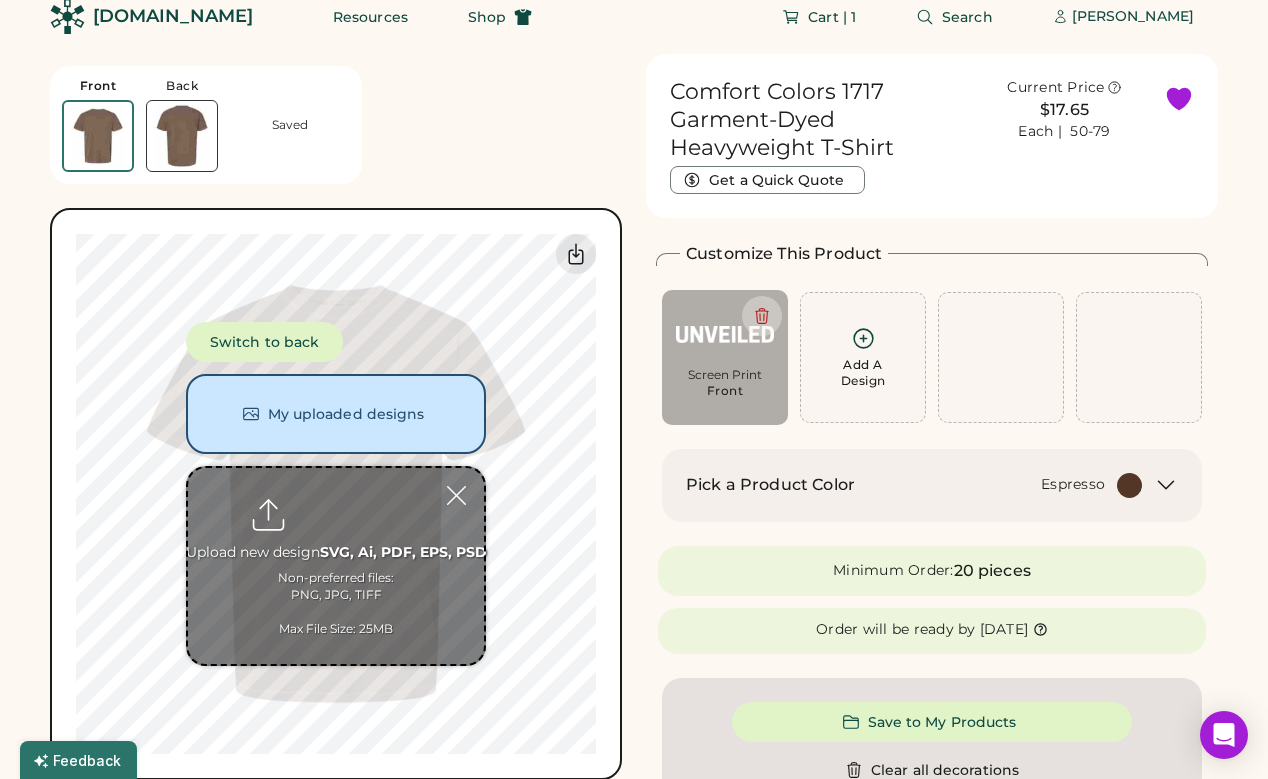 click at bounding box center [336, 566] 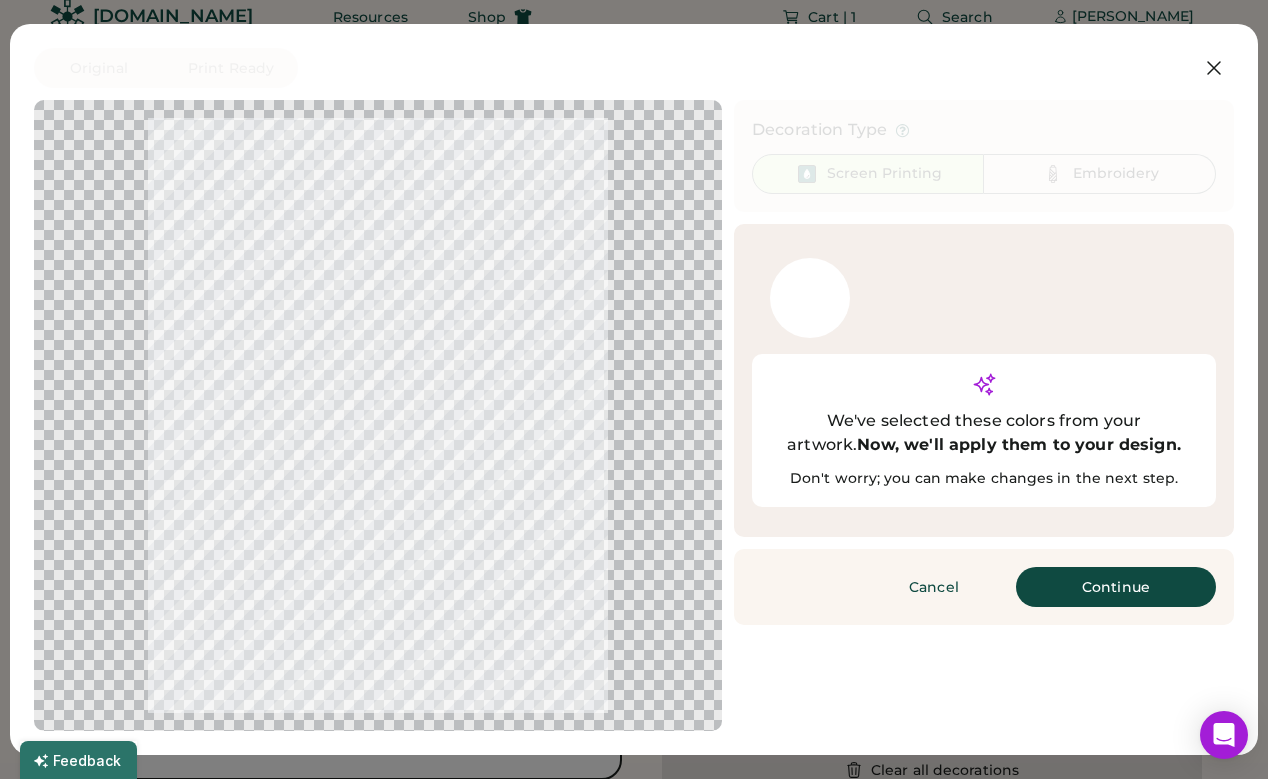 click on "Continue" at bounding box center [1116, 587] 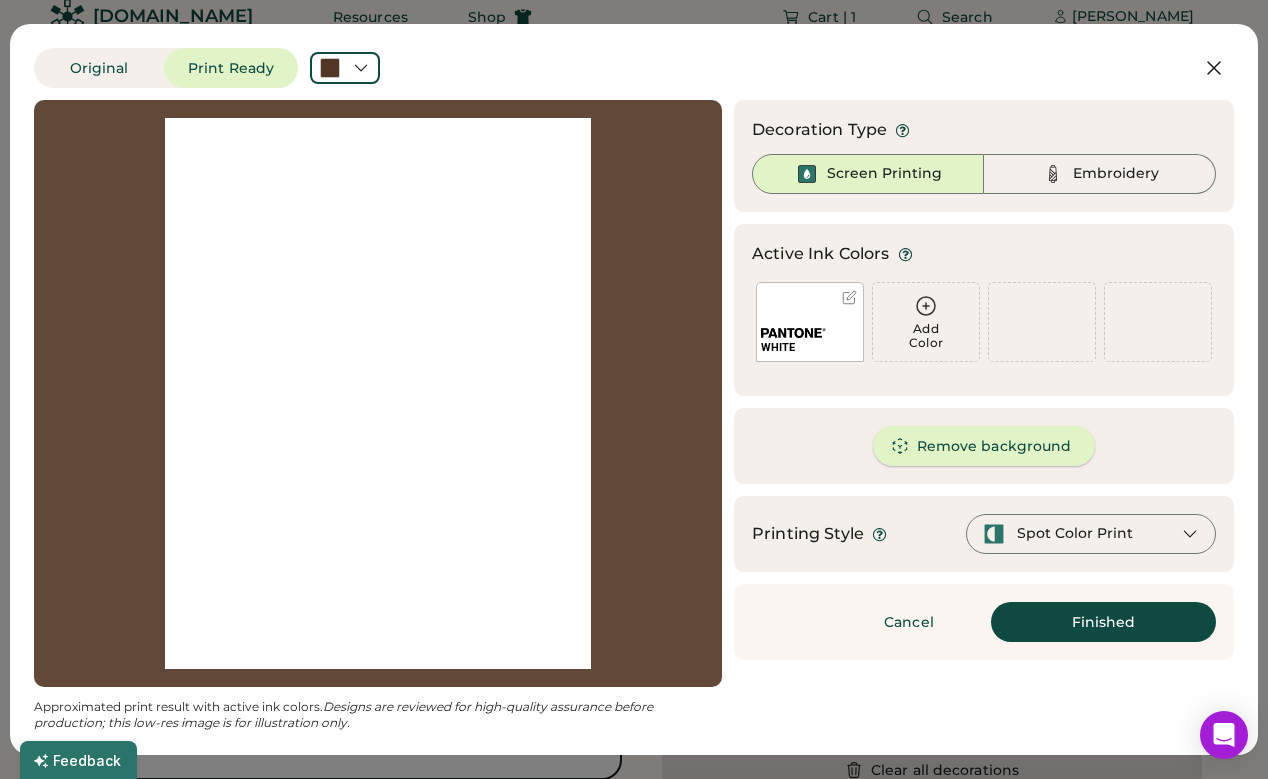 click on "Remove background" at bounding box center (984, 446) 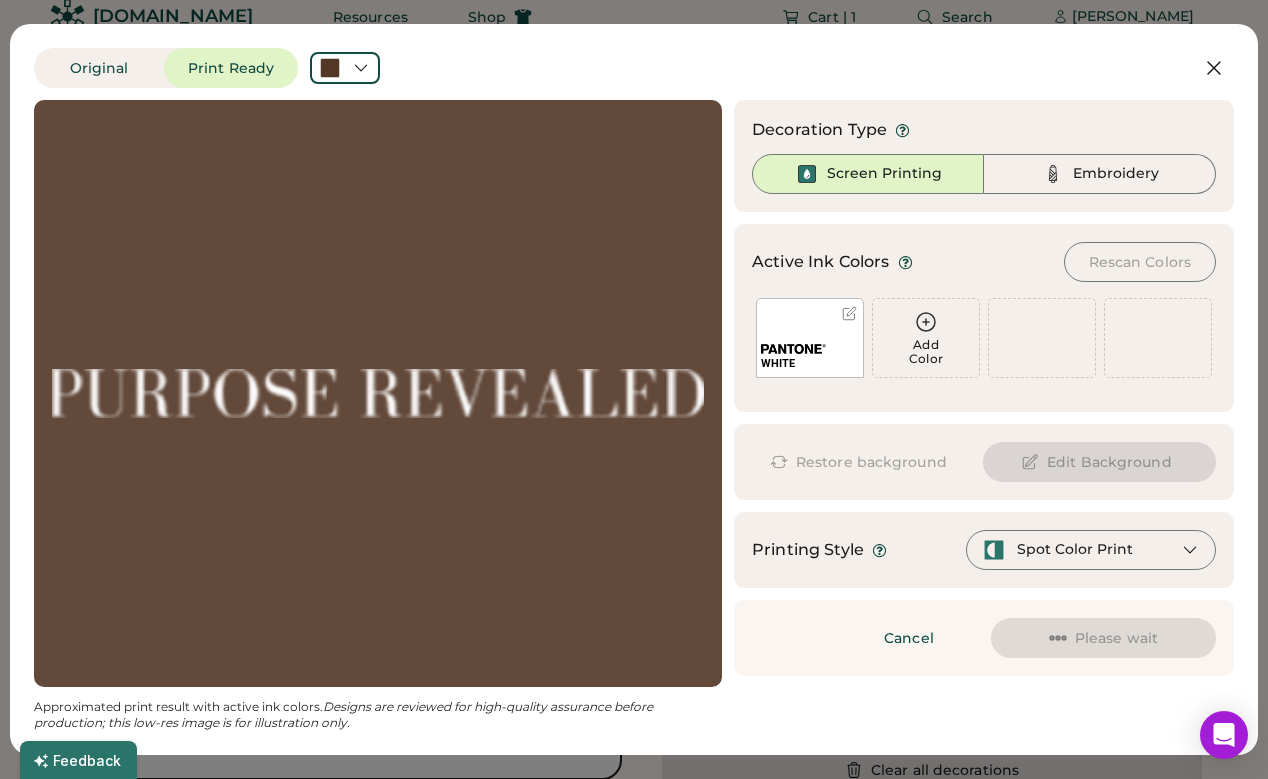 click at bounding box center [378, 393] 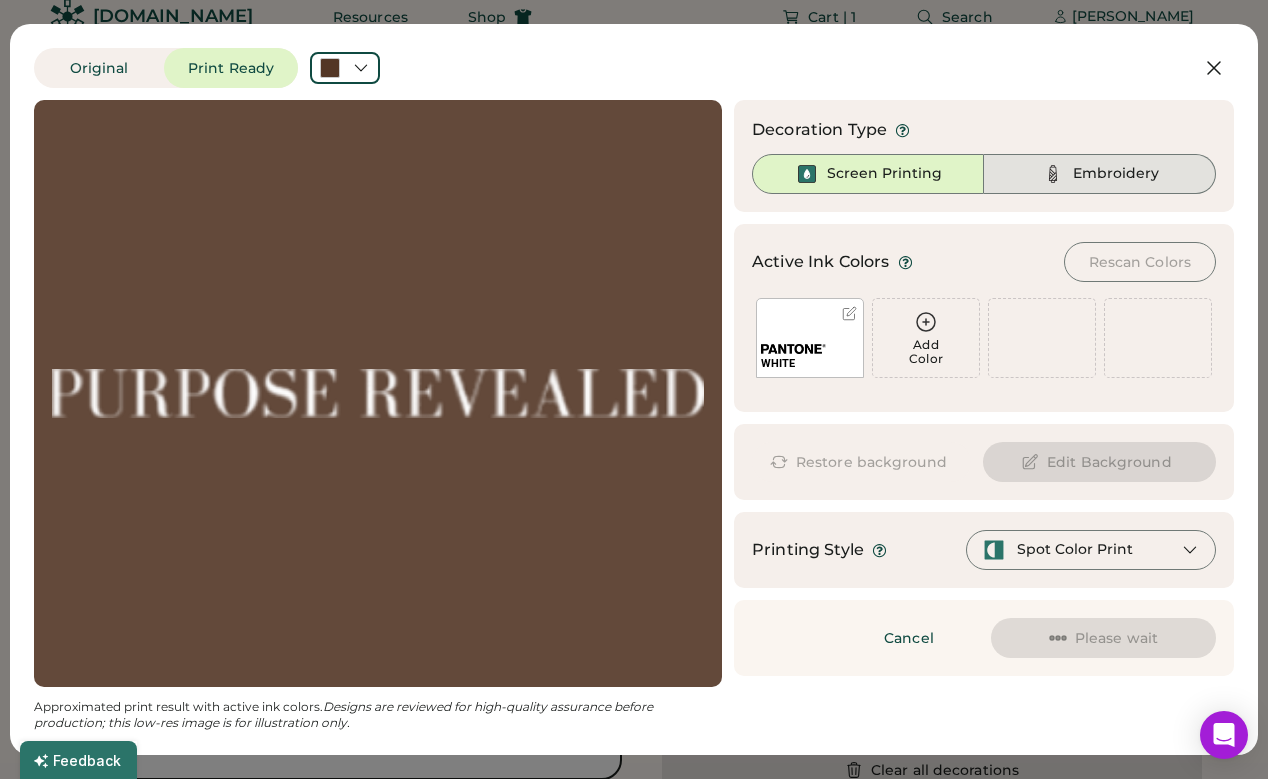 click 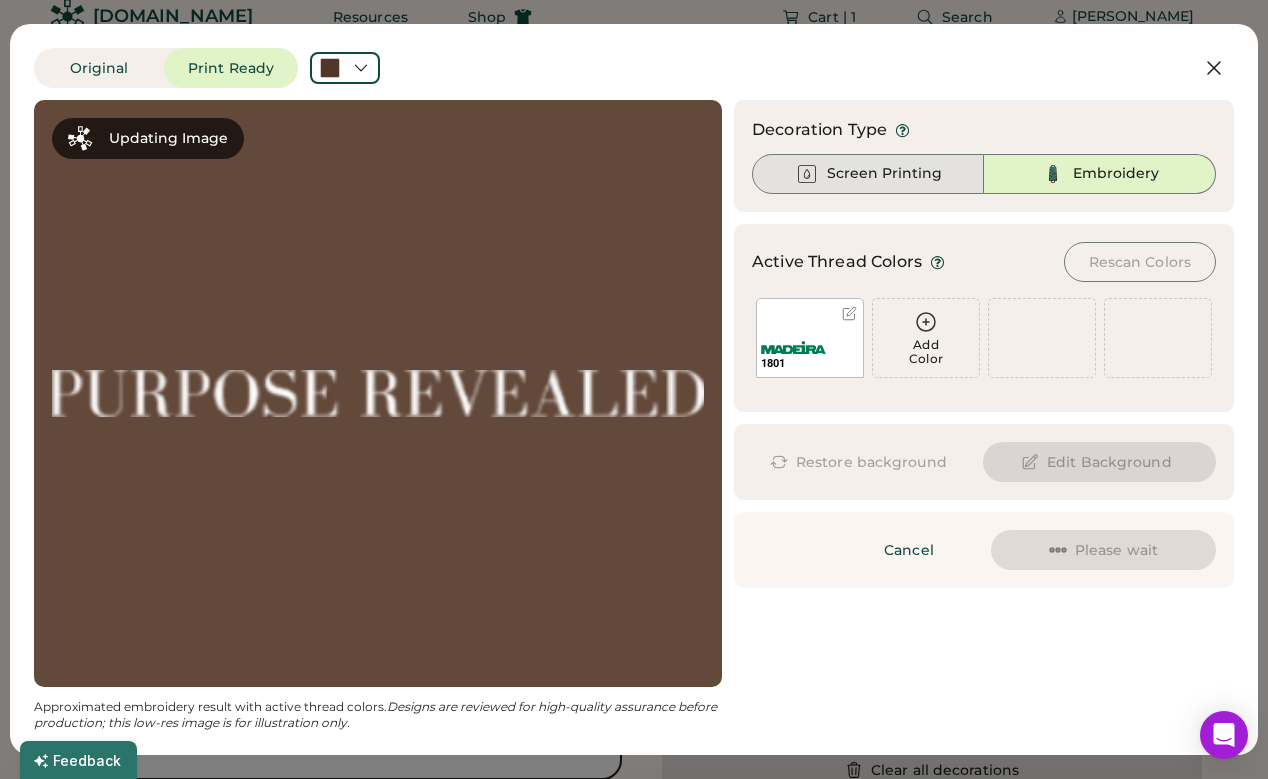click on "Screen Printing" at bounding box center (884, 174) 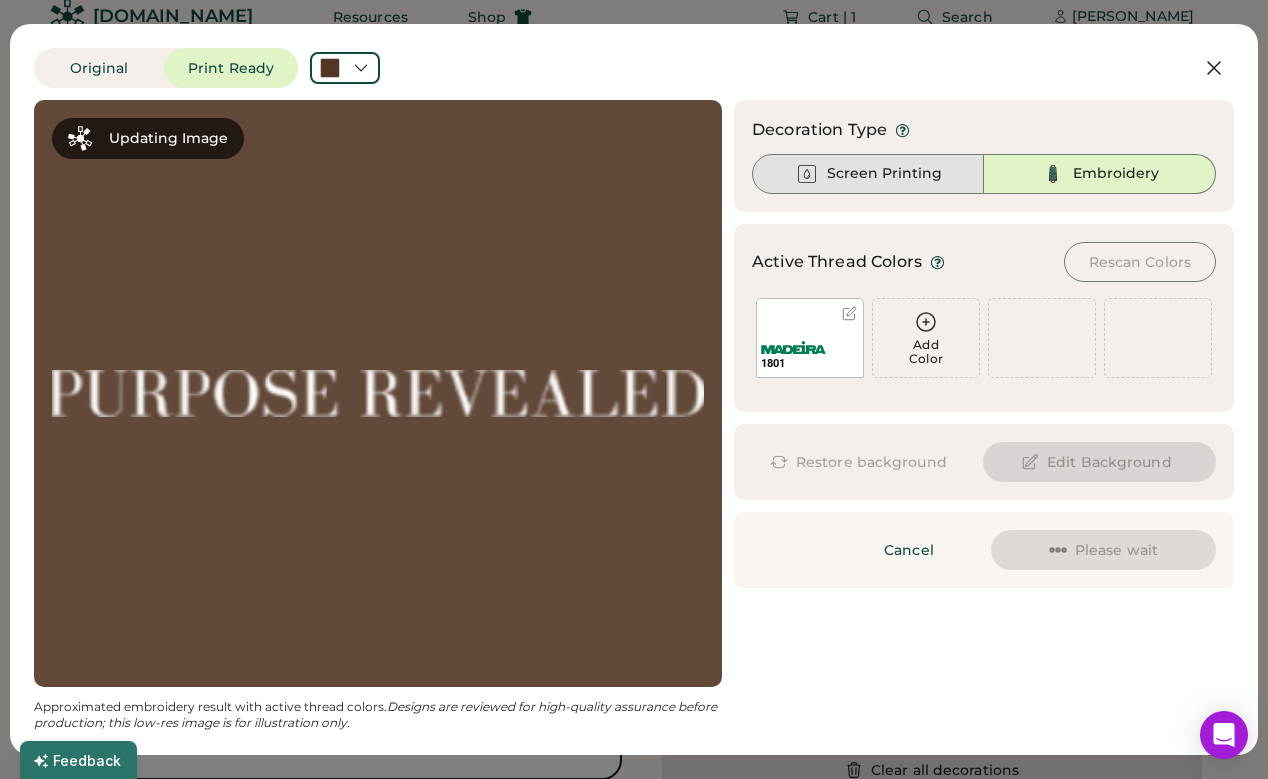 click on "Screen Printing" at bounding box center [884, 174] 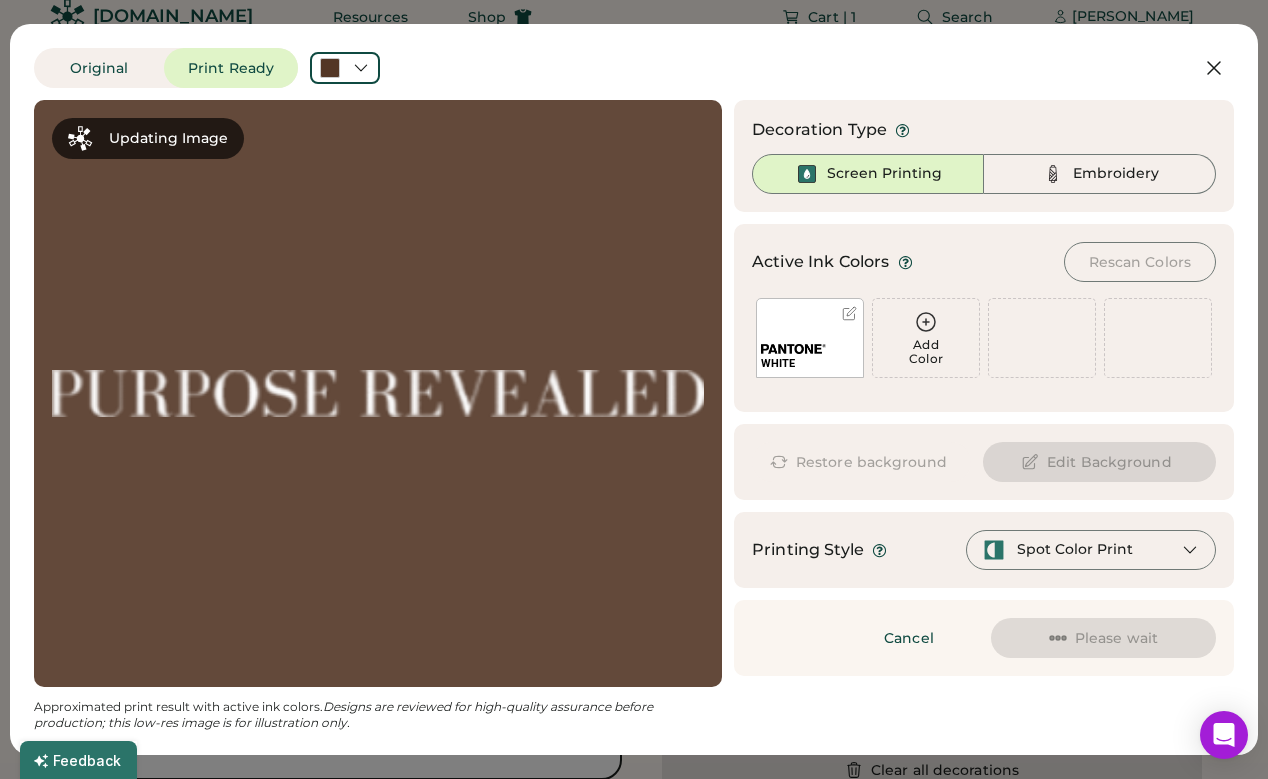 click at bounding box center (849, 313) 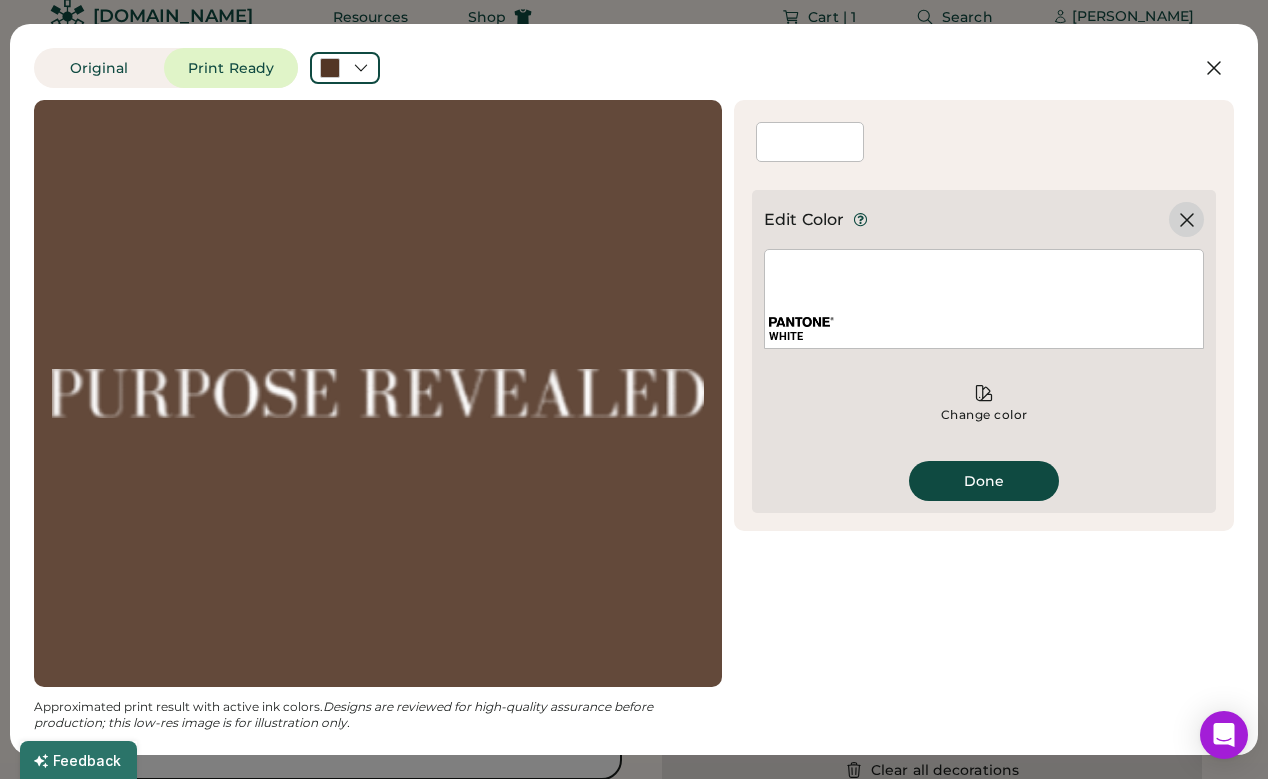 click 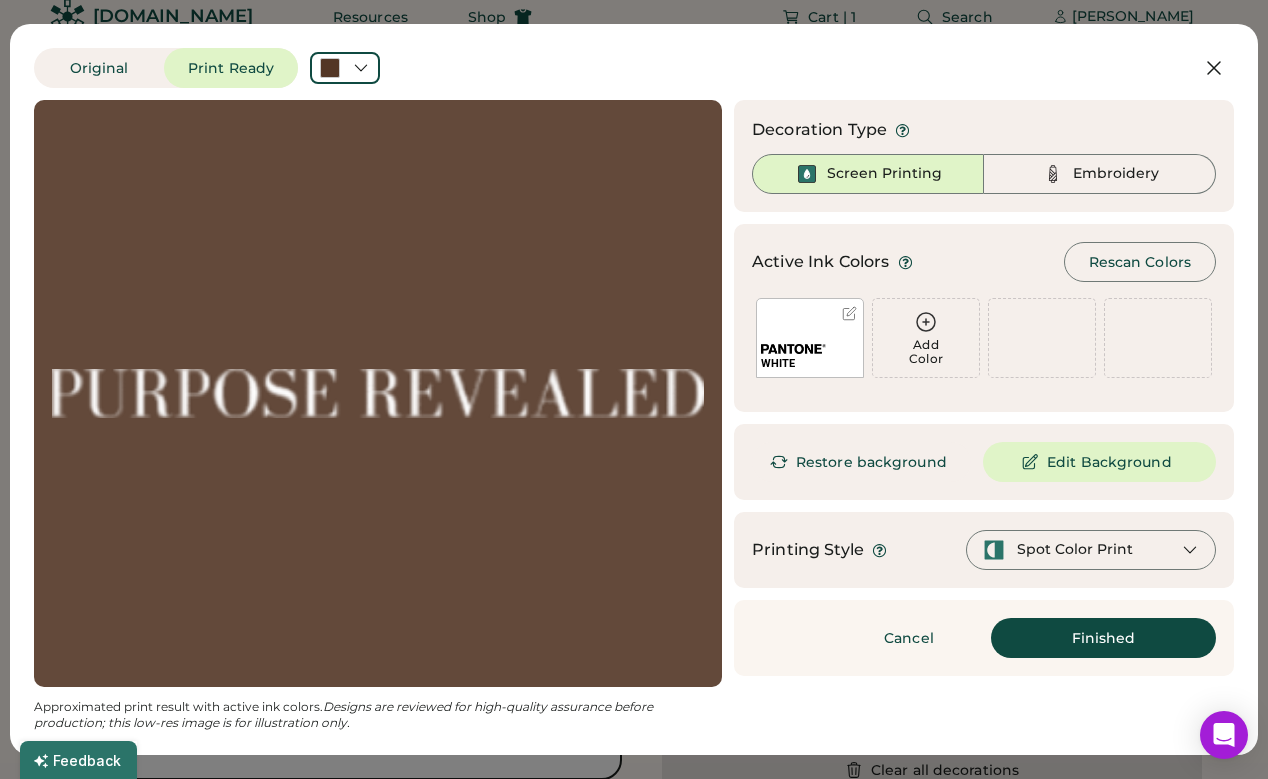 click at bounding box center [378, 393] 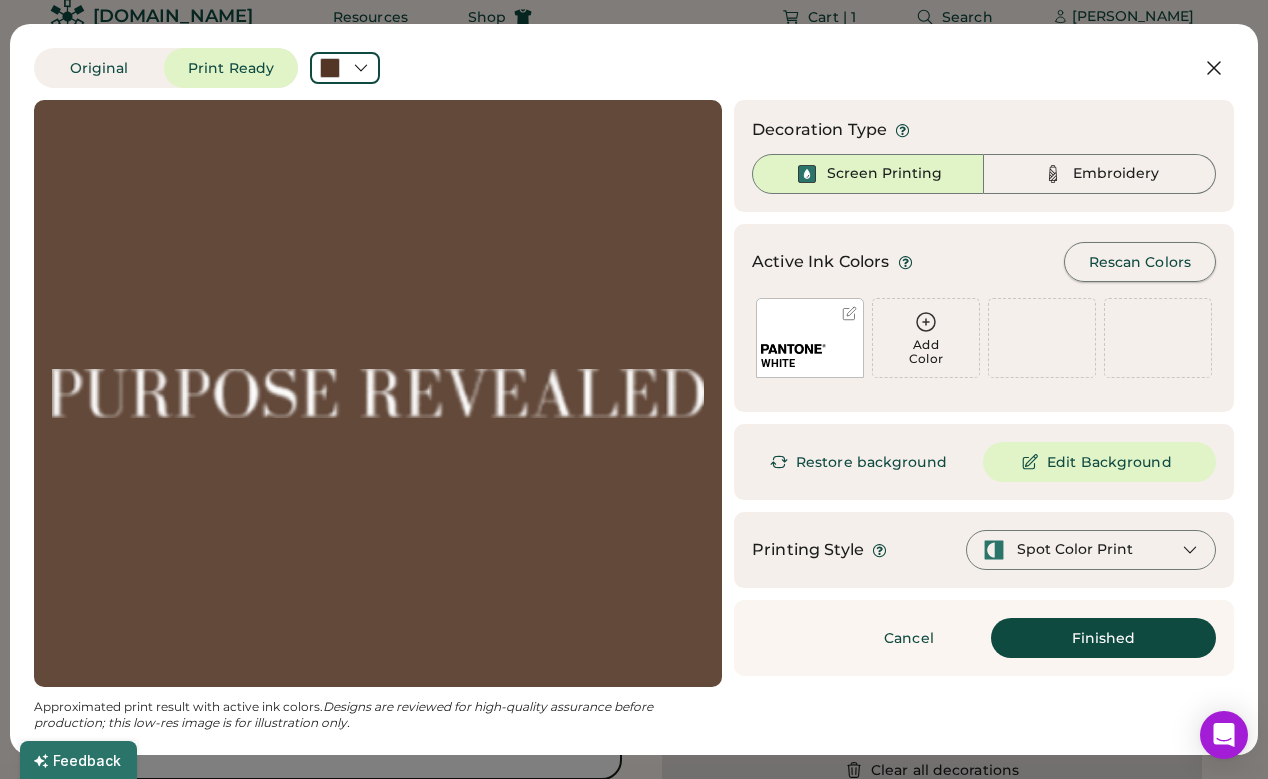 click on "Rescan Colors" at bounding box center (1140, 262) 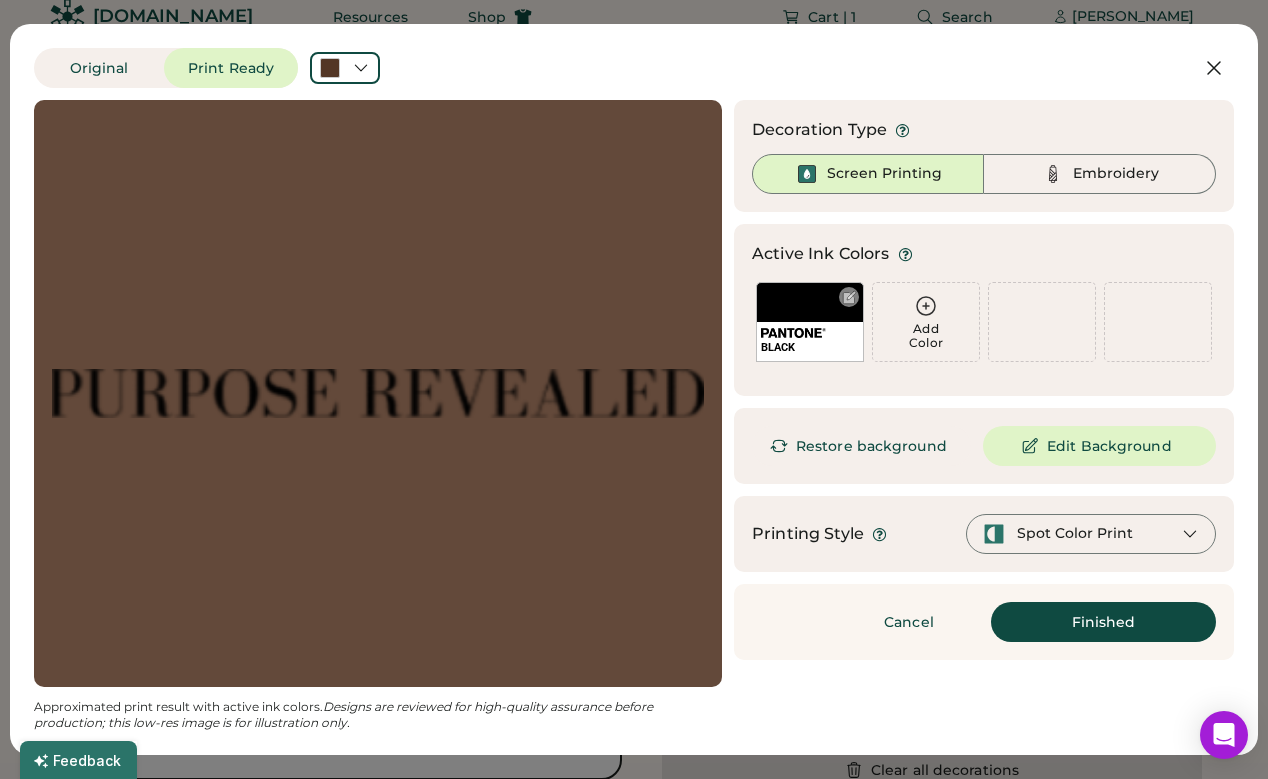 click at bounding box center (849, 297) 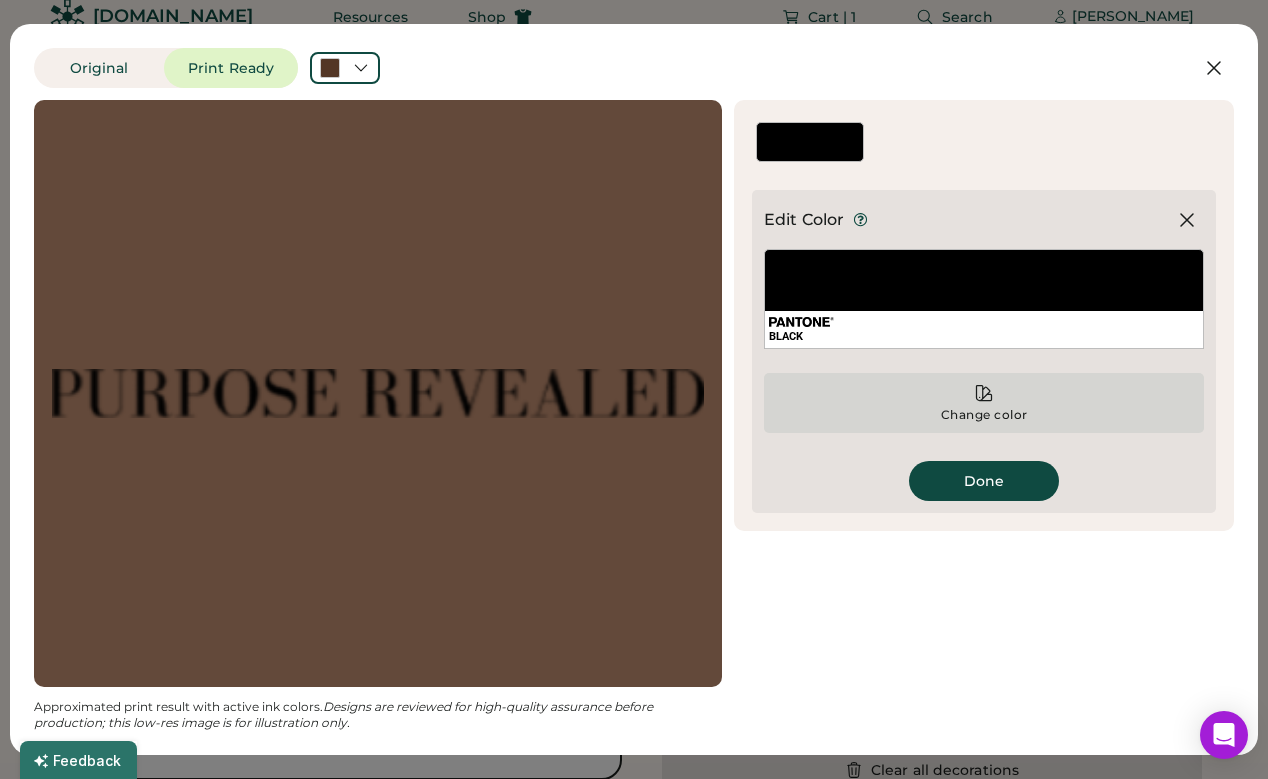 click on "Change color" at bounding box center (984, 415) 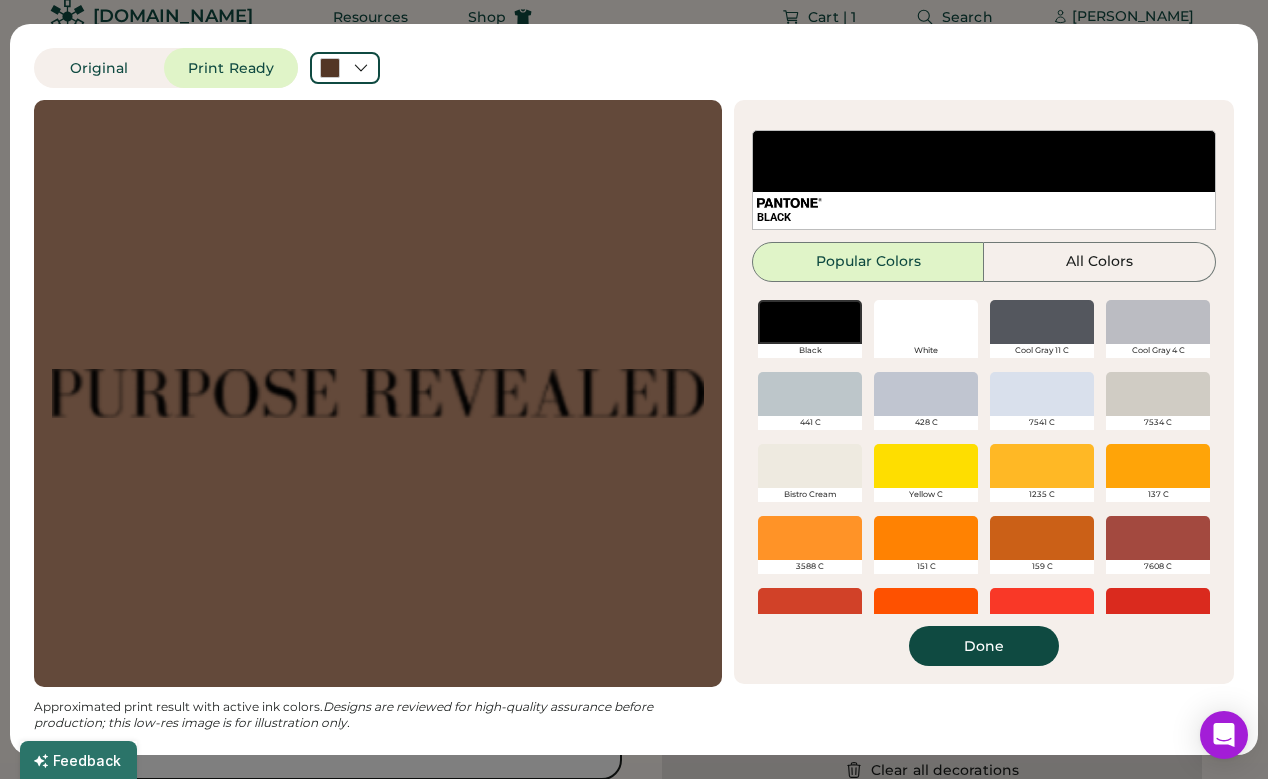click at bounding box center (926, 322) 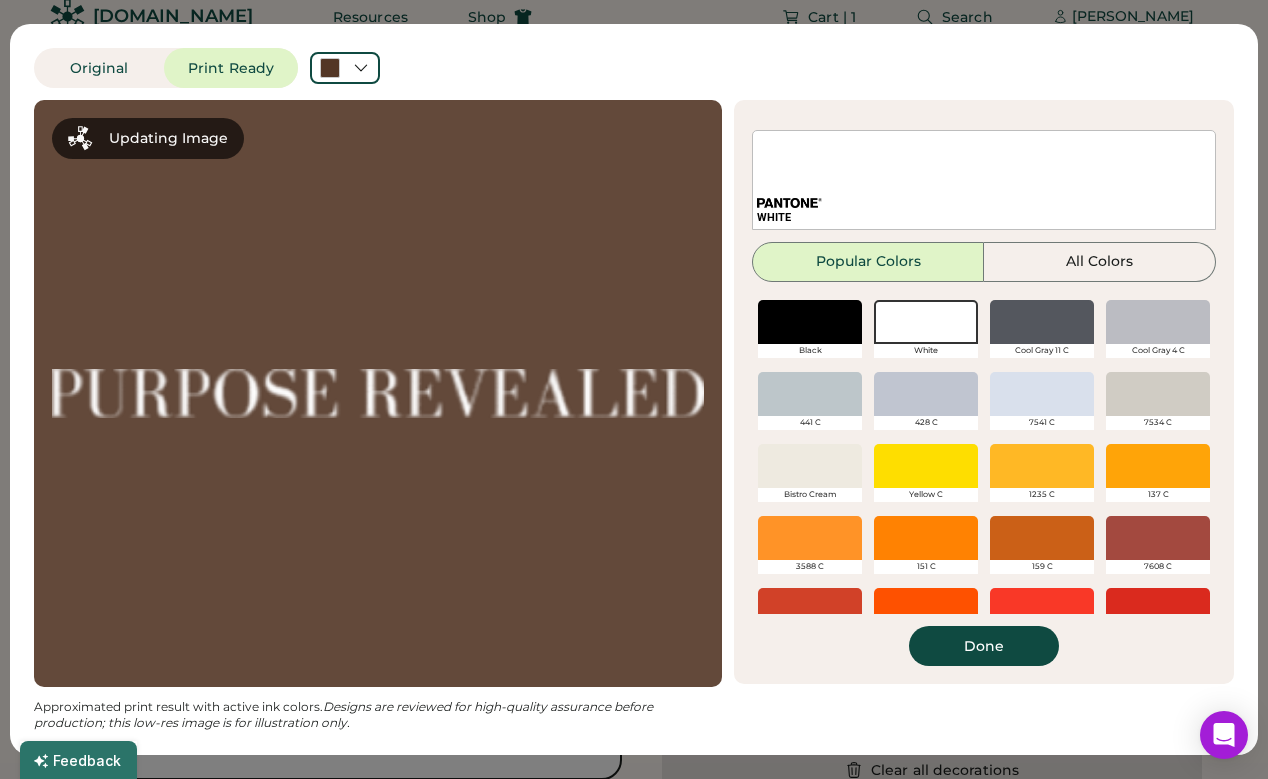 click on "Done" at bounding box center [984, 646] 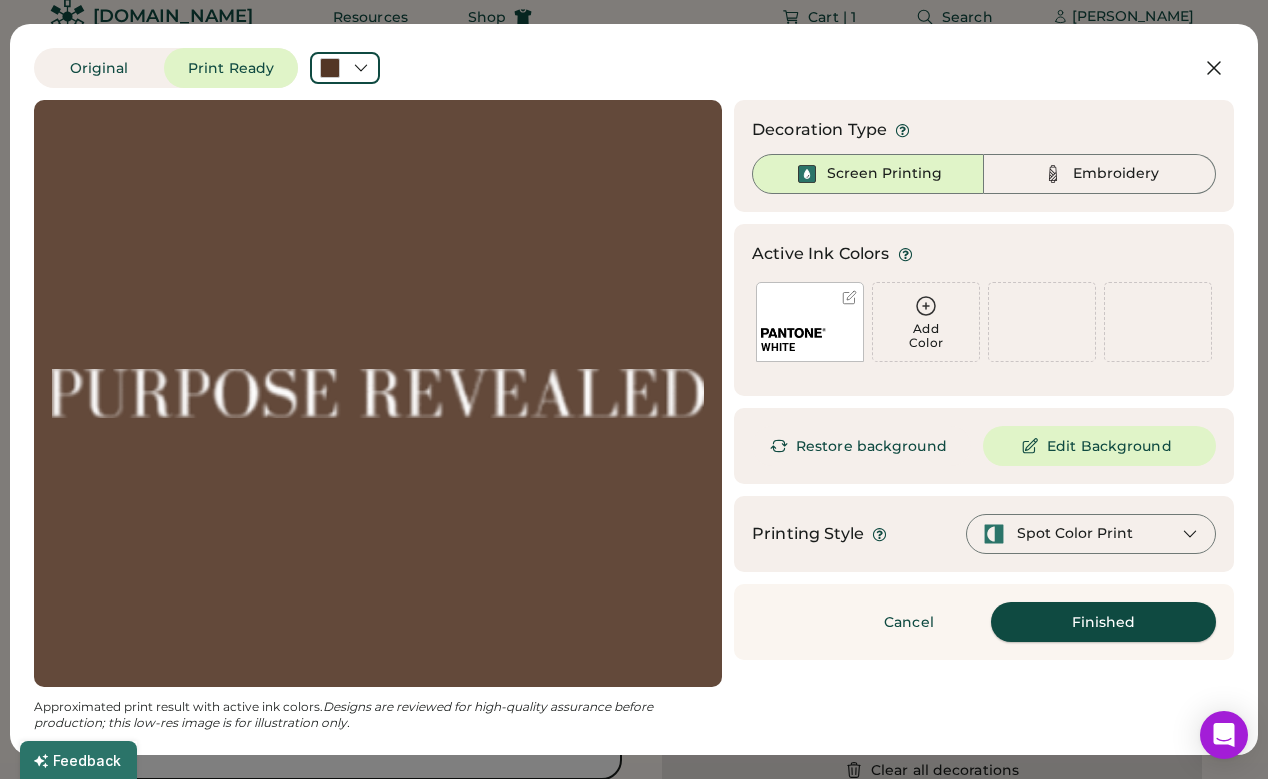 click on "Finished" at bounding box center (1103, 622) 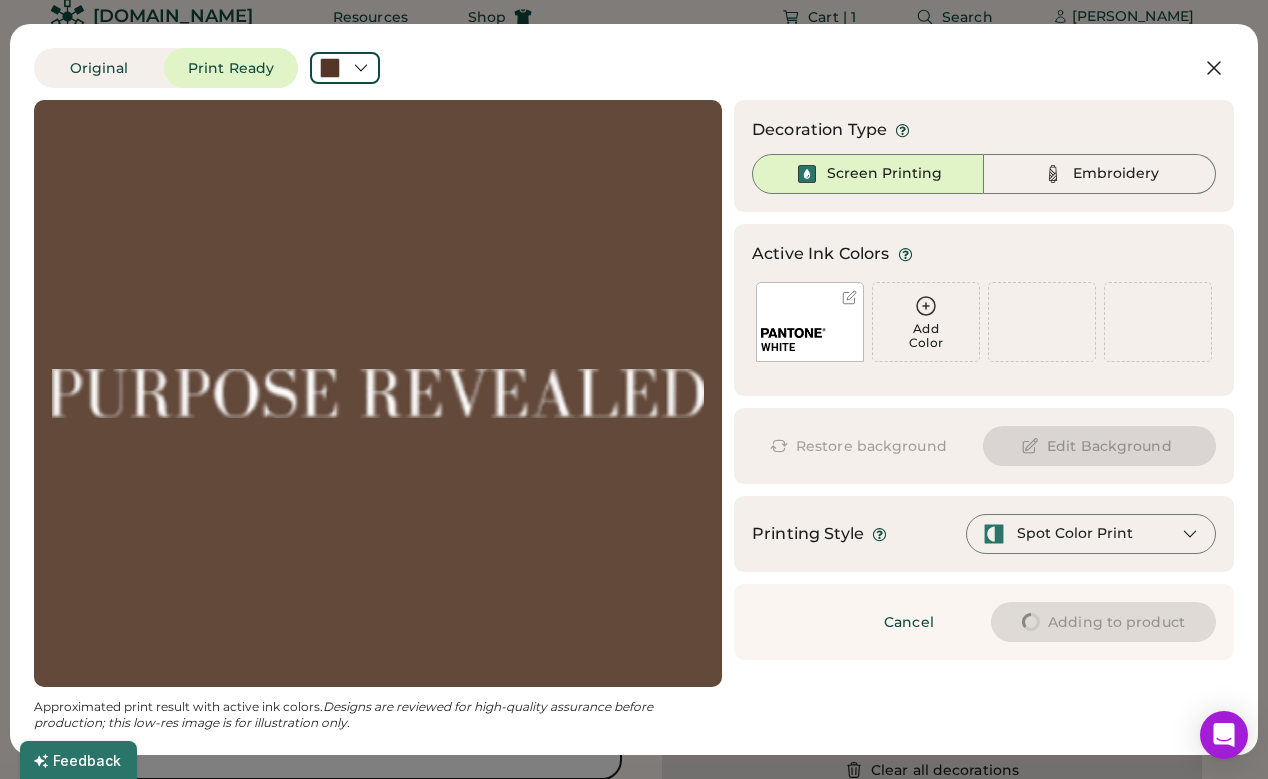 type on "****" 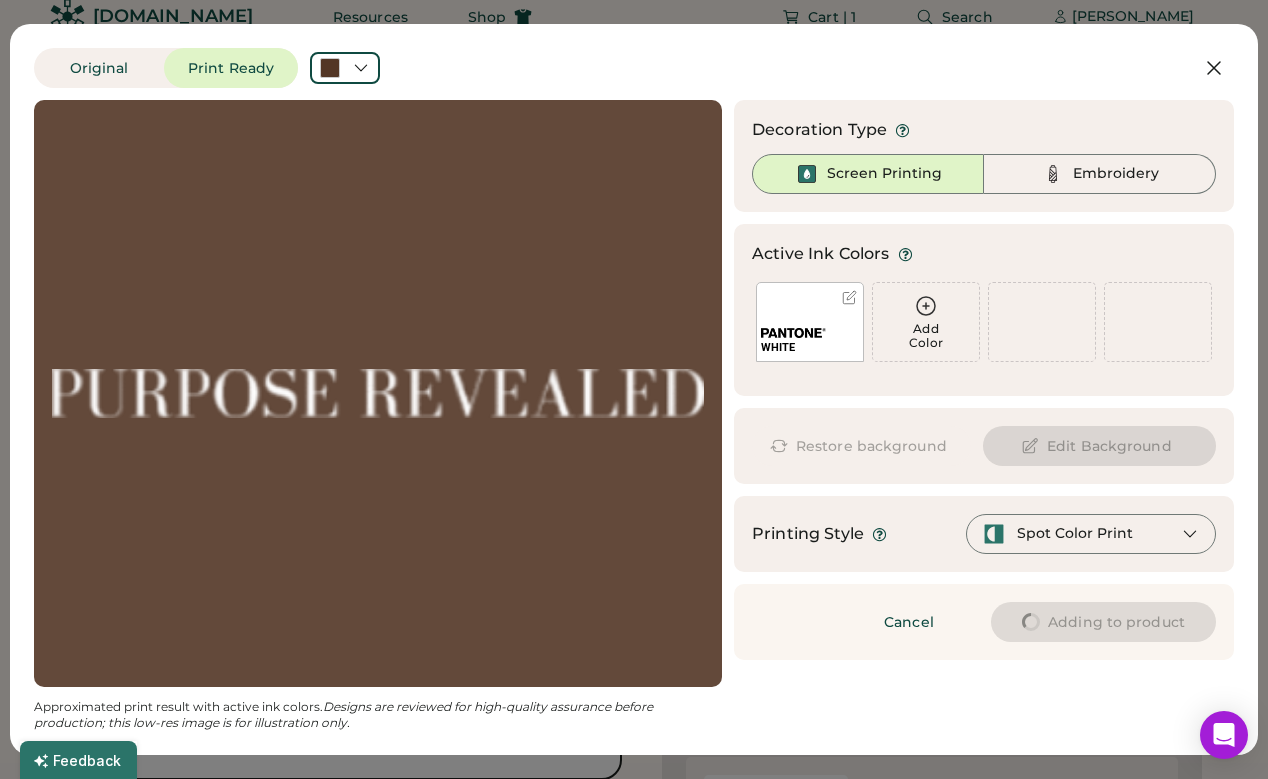 type on "****" 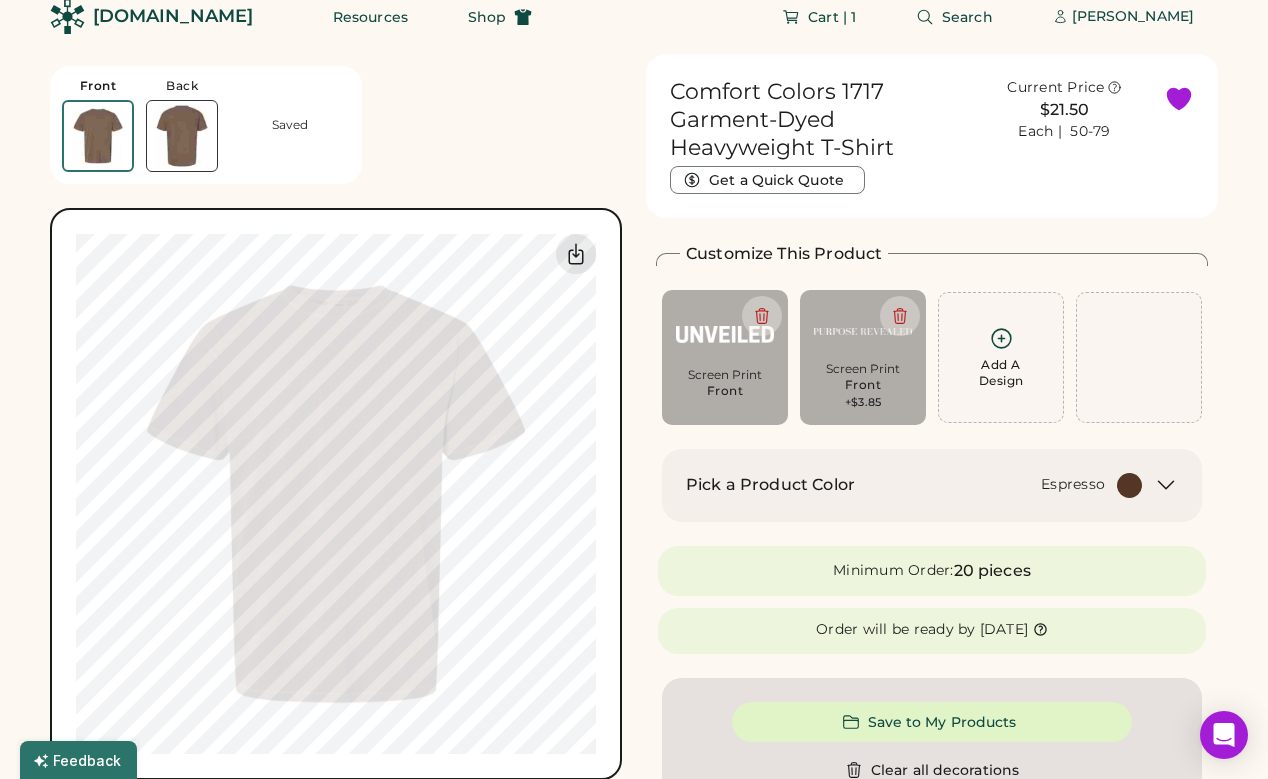 type on "****" 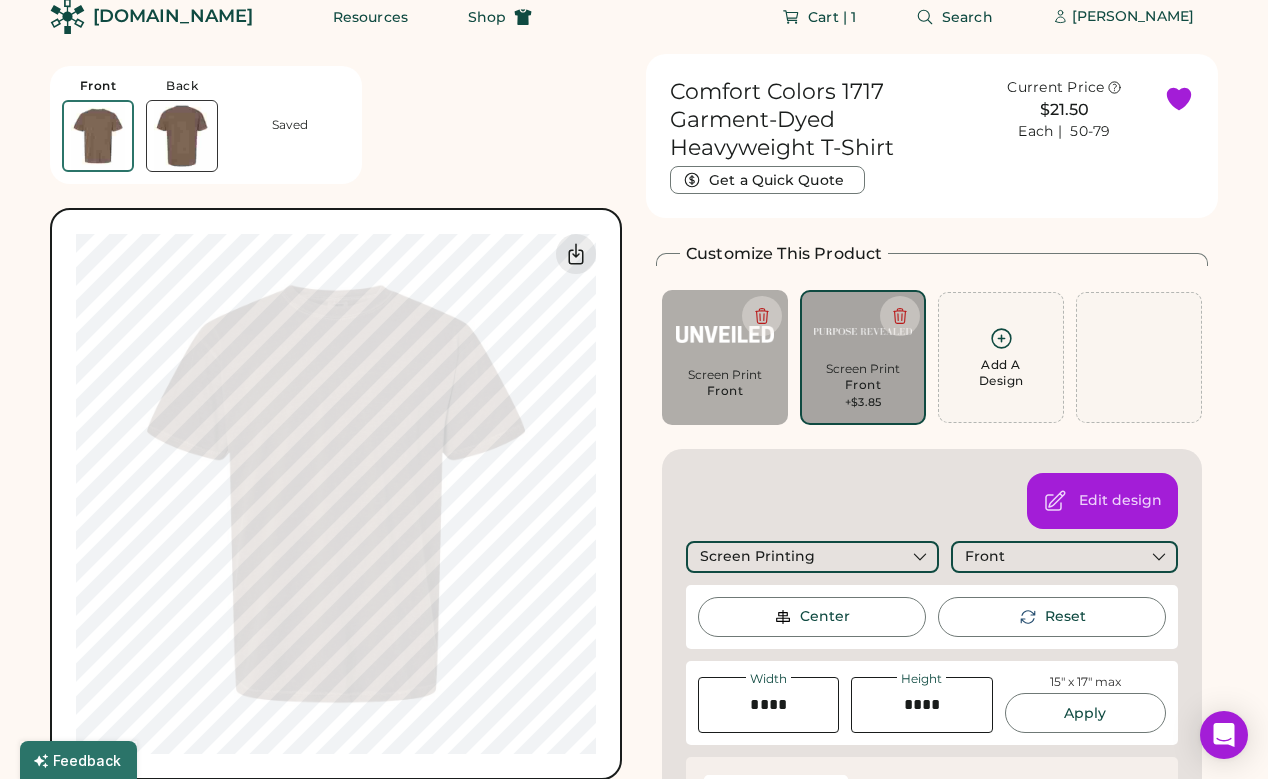 type on "****" 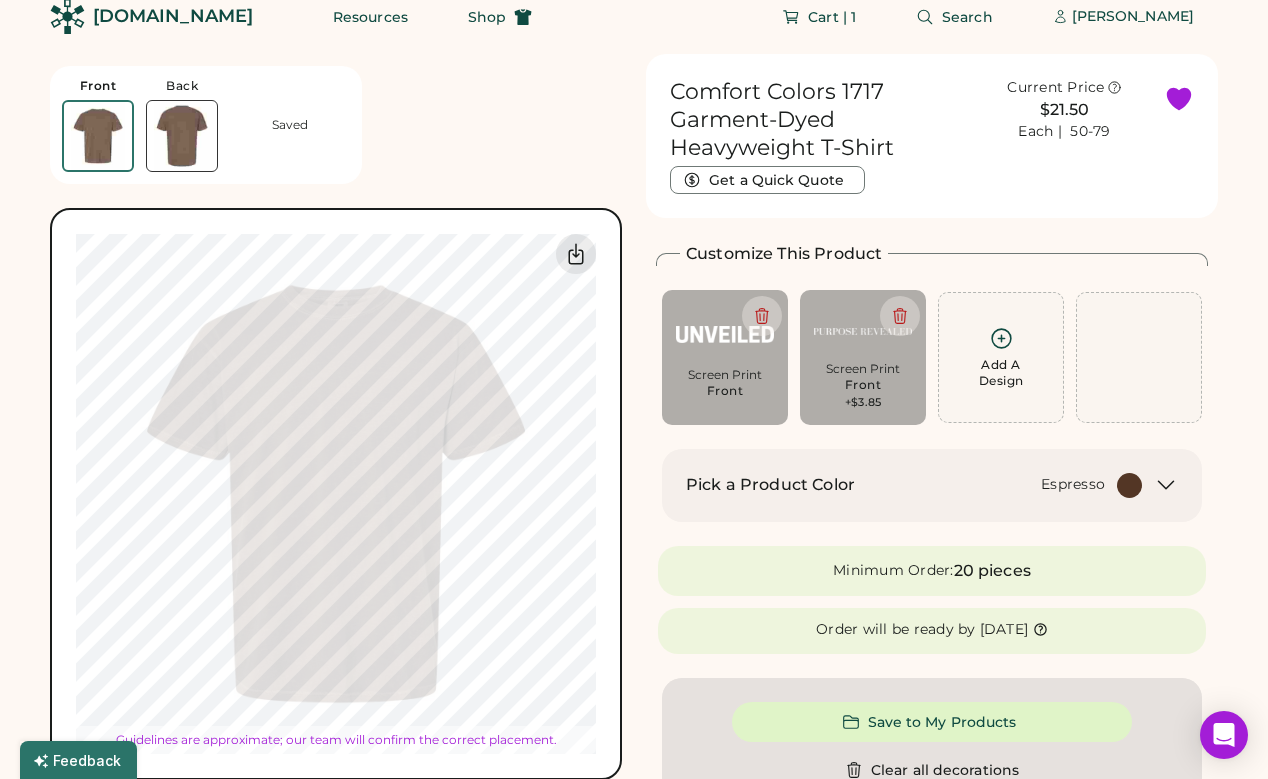 type on "****" 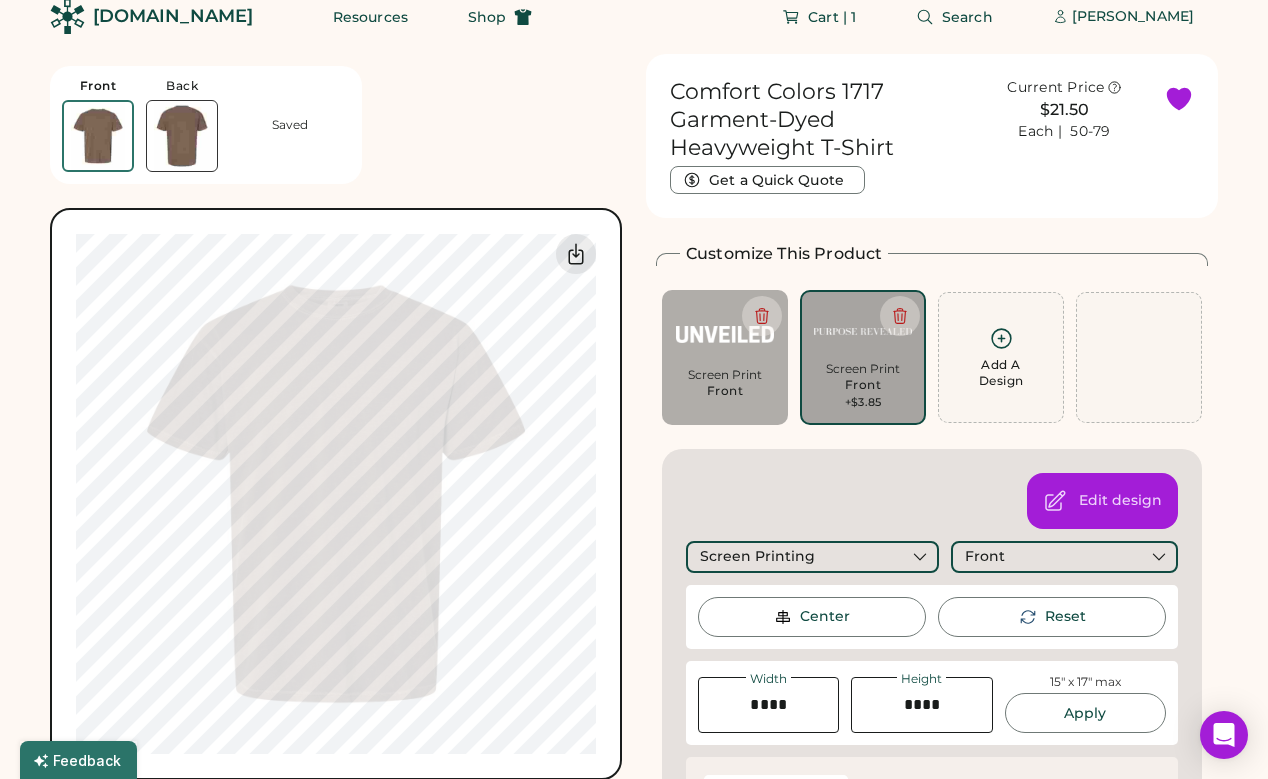 type on "****" 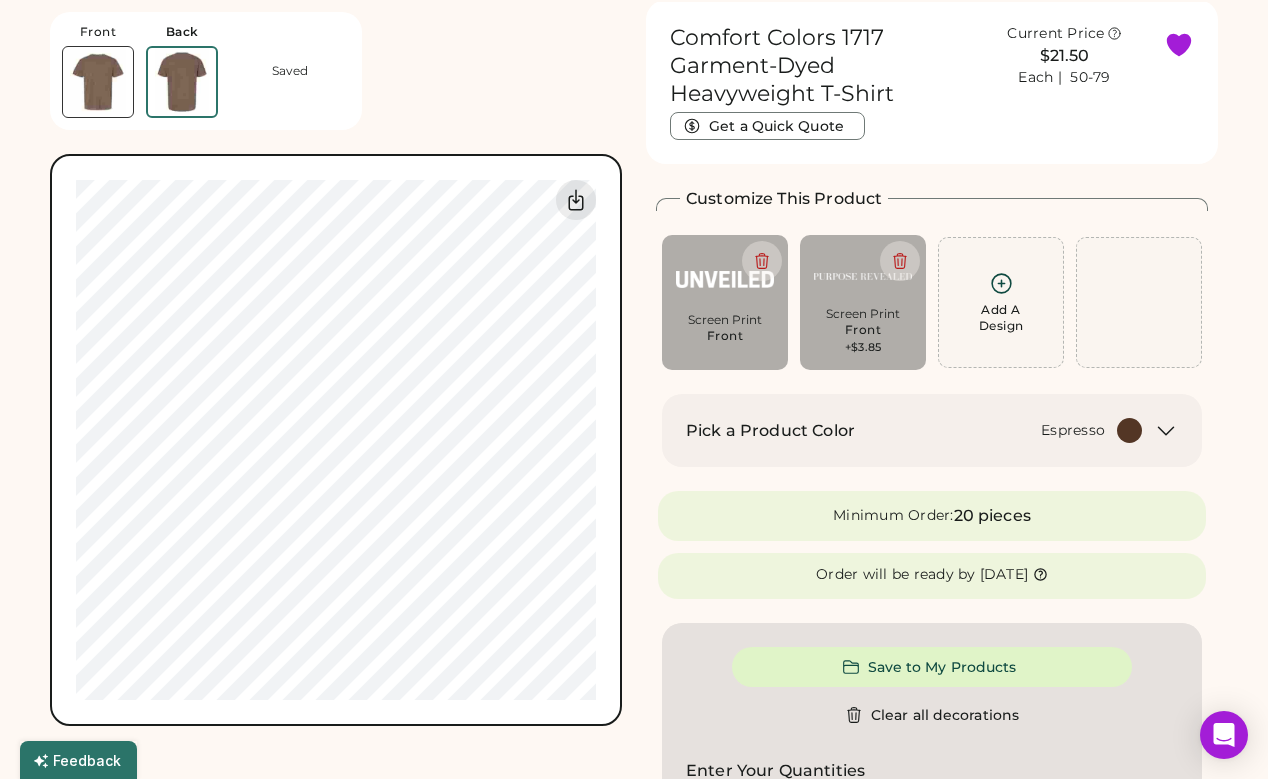 scroll, scrollTop: 75, scrollLeft: 0, axis: vertical 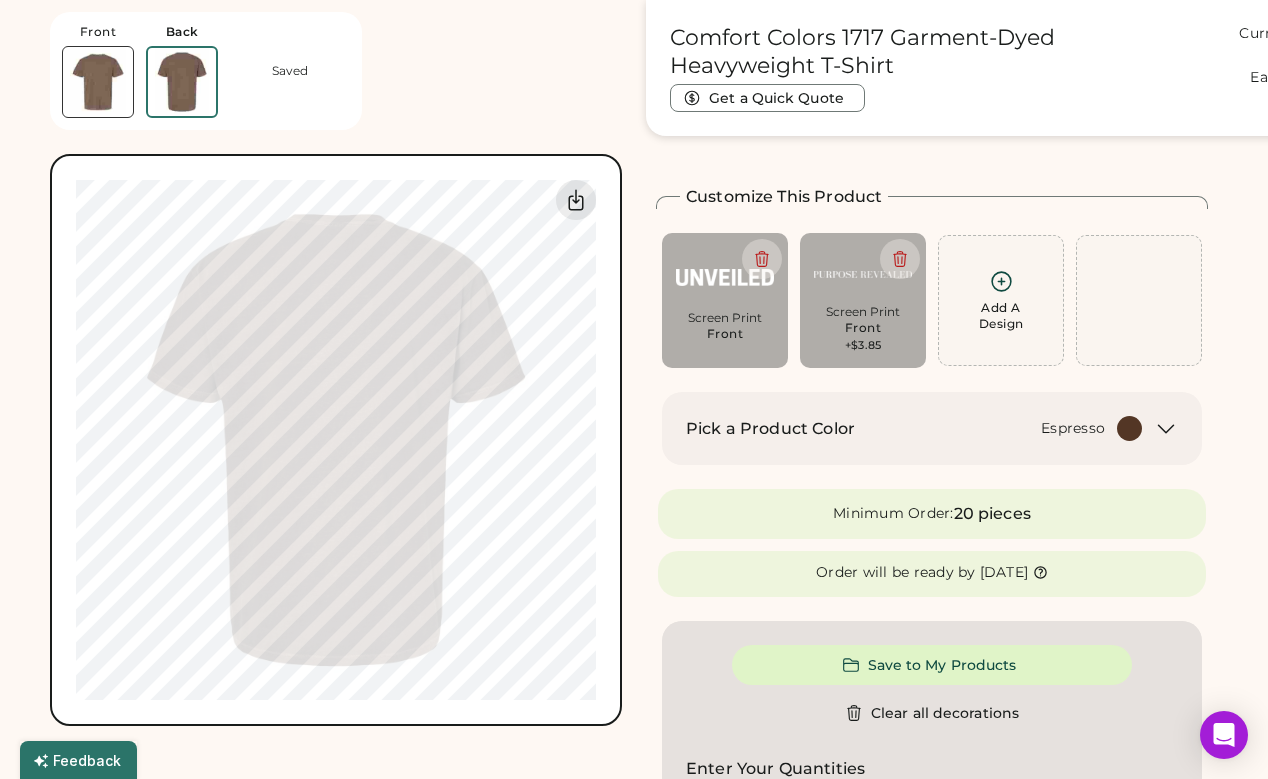 click 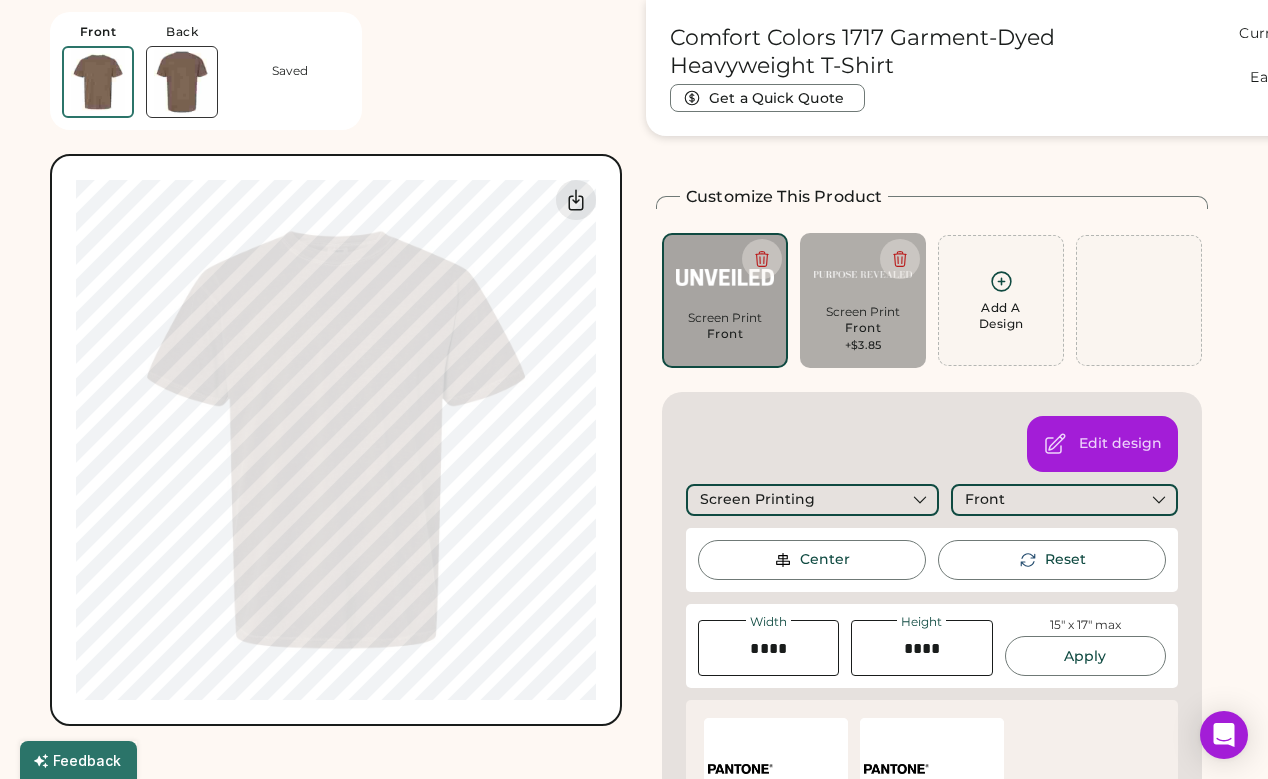 click at bounding box center [182, 82] 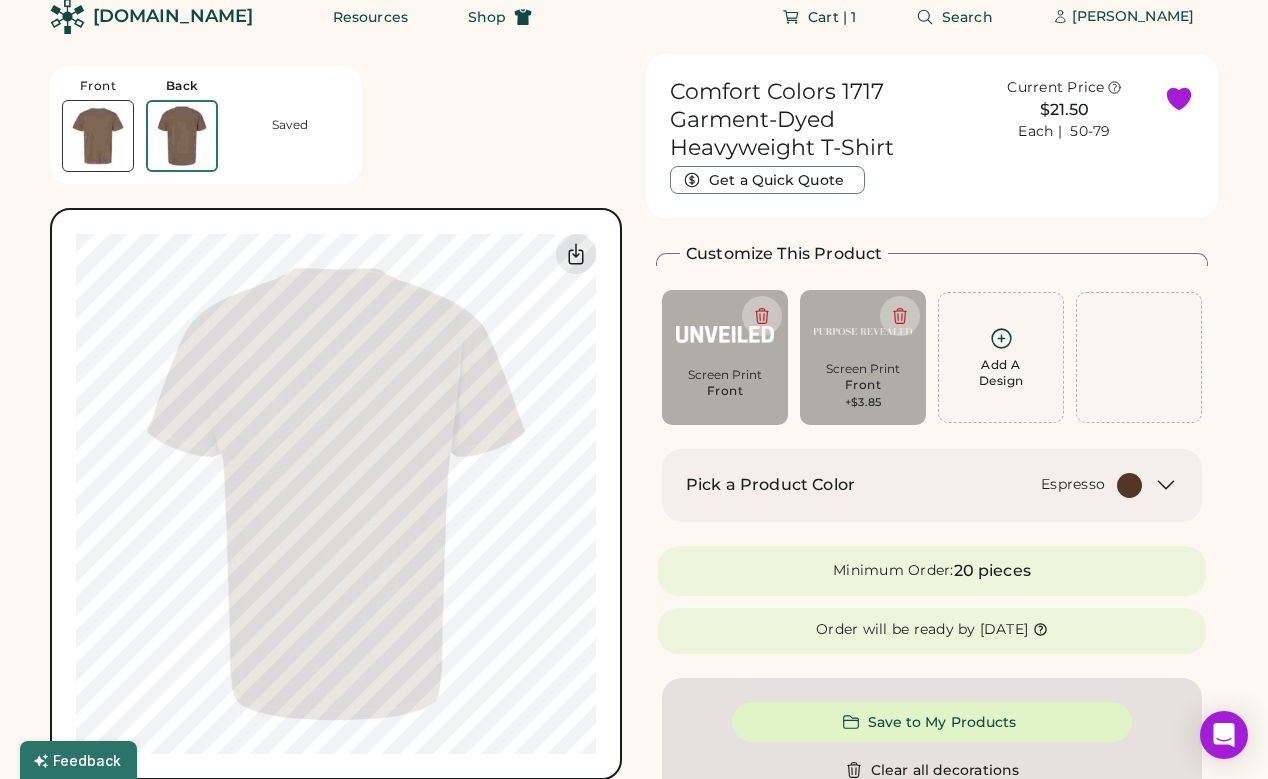 click at bounding box center [98, 136] 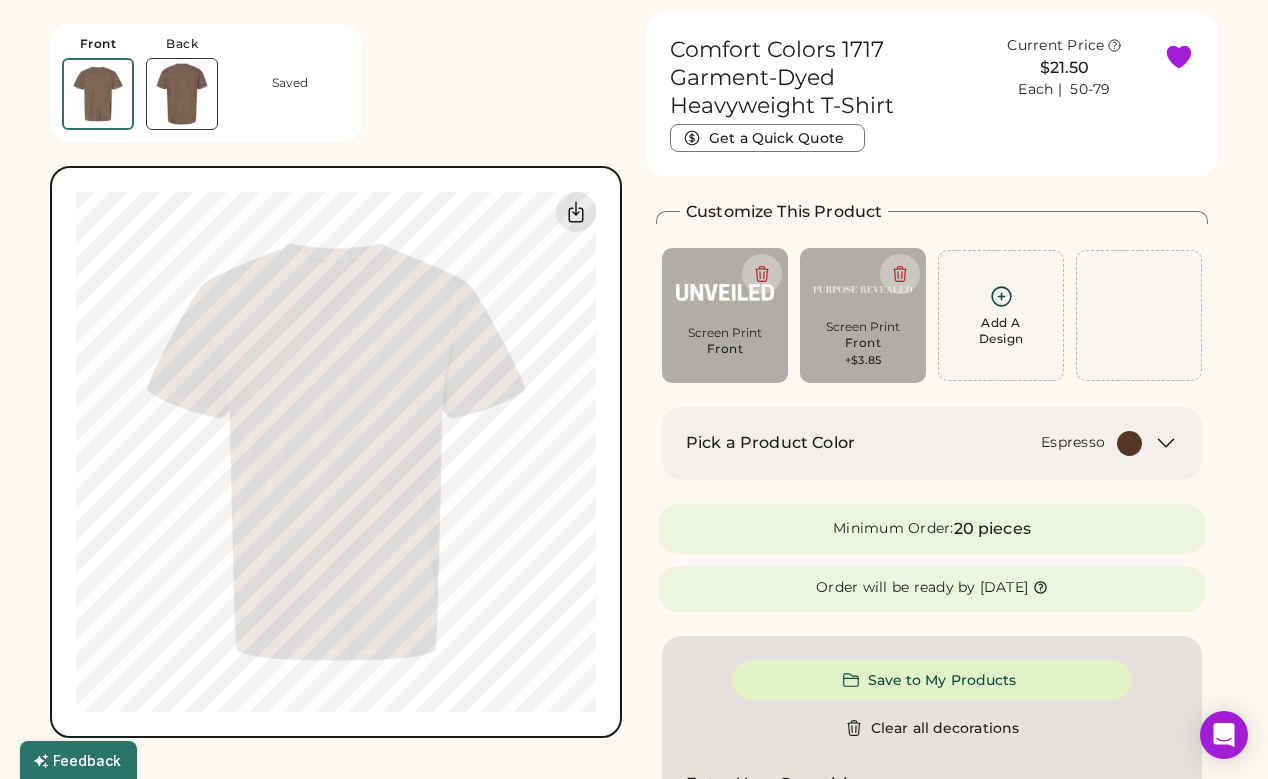 scroll, scrollTop: 75, scrollLeft: 0, axis: vertical 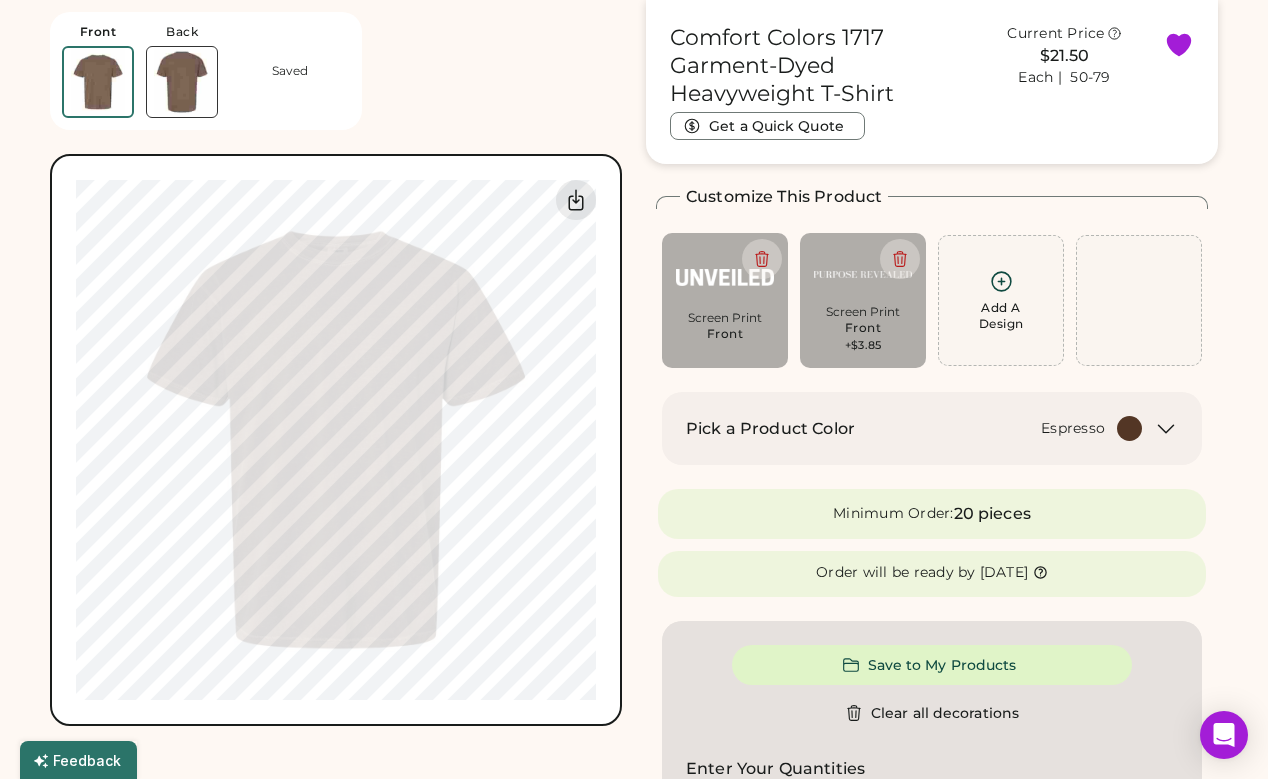 type on "****" 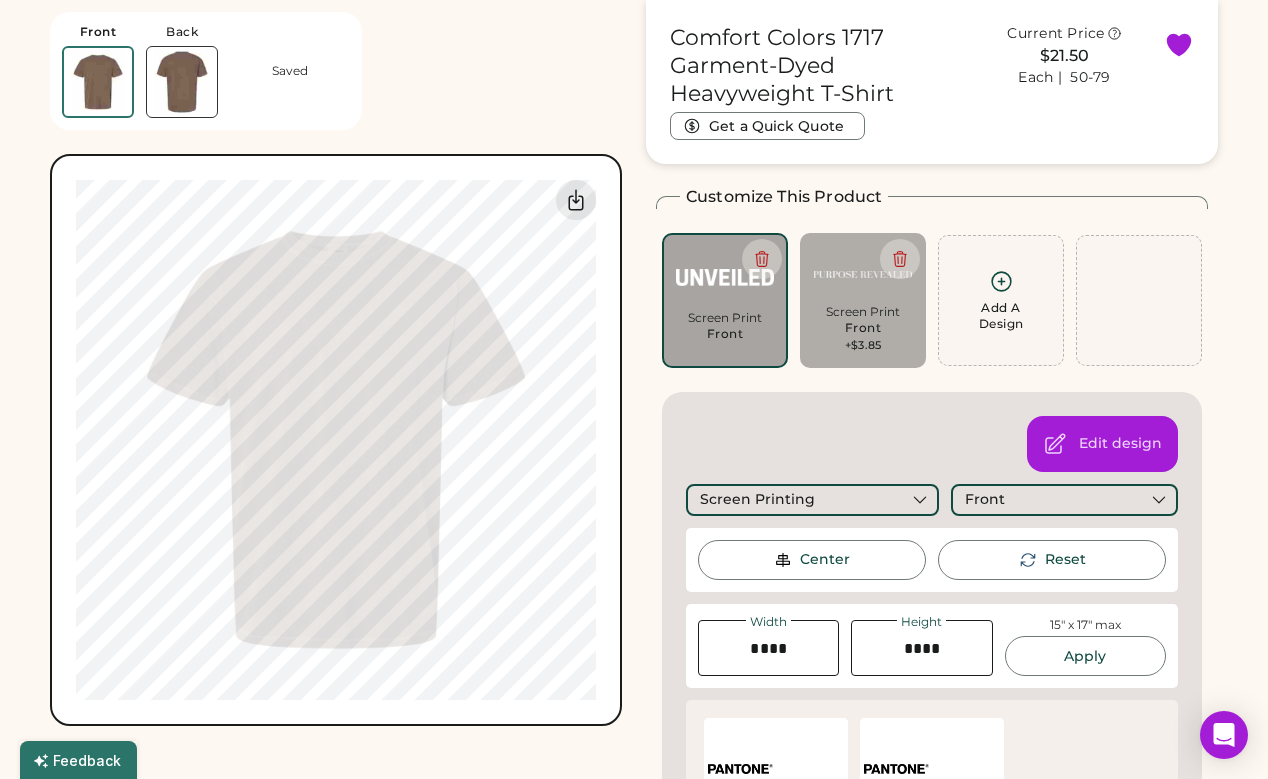type on "****" 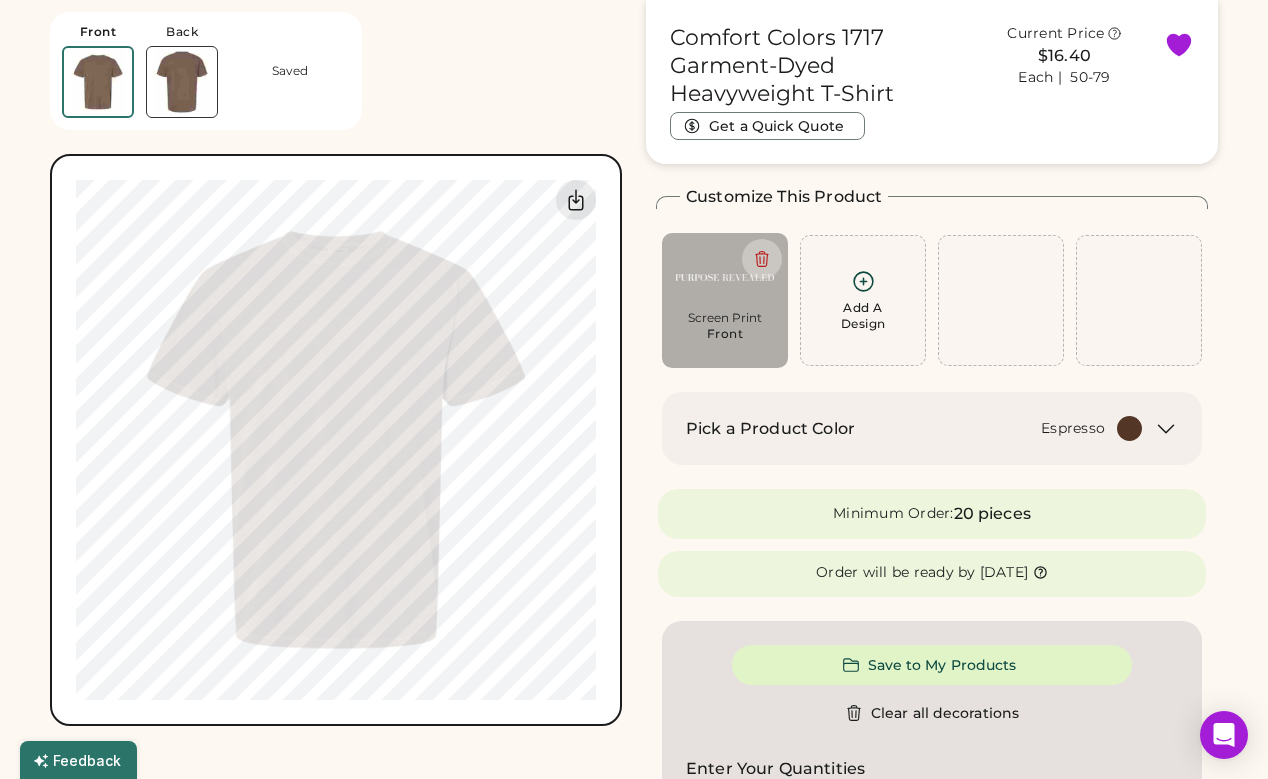 type on "****" 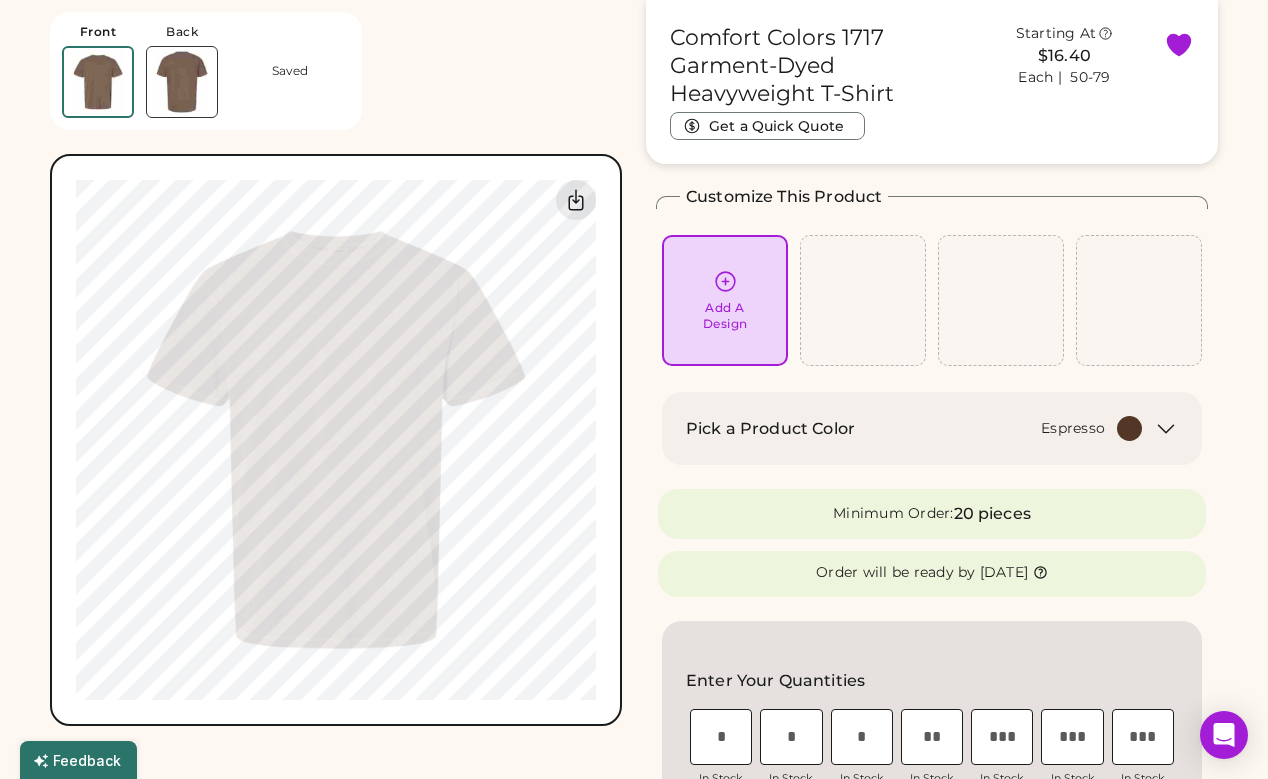 click at bounding box center (182, 82) 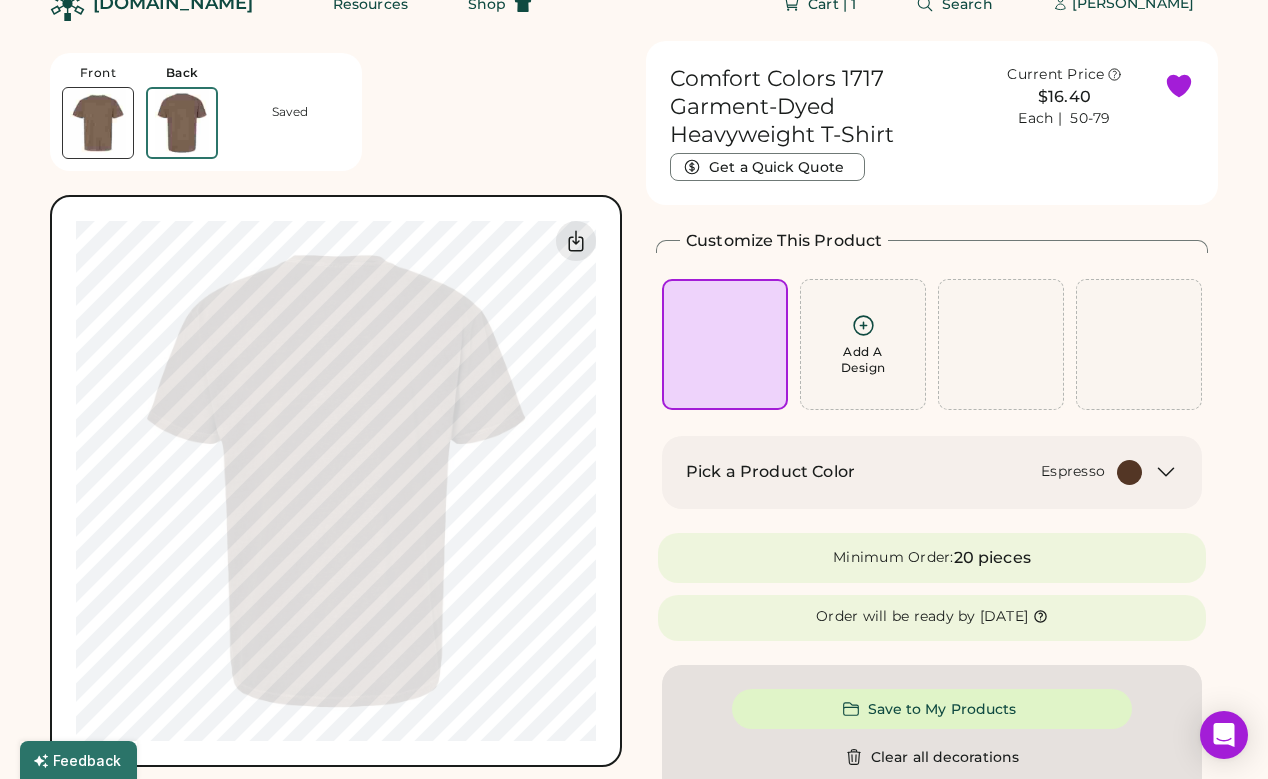 scroll, scrollTop: 21, scrollLeft: 0, axis: vertical 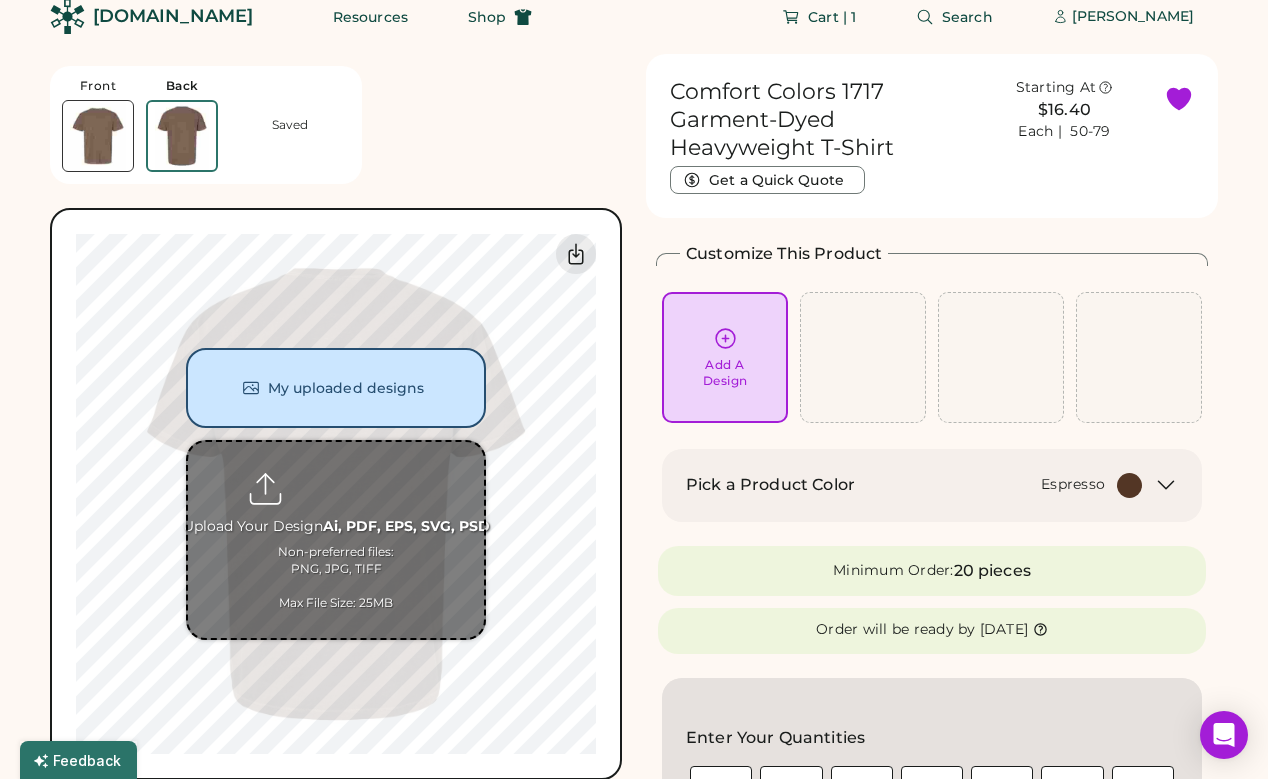 click at bounding box center (336, 540) 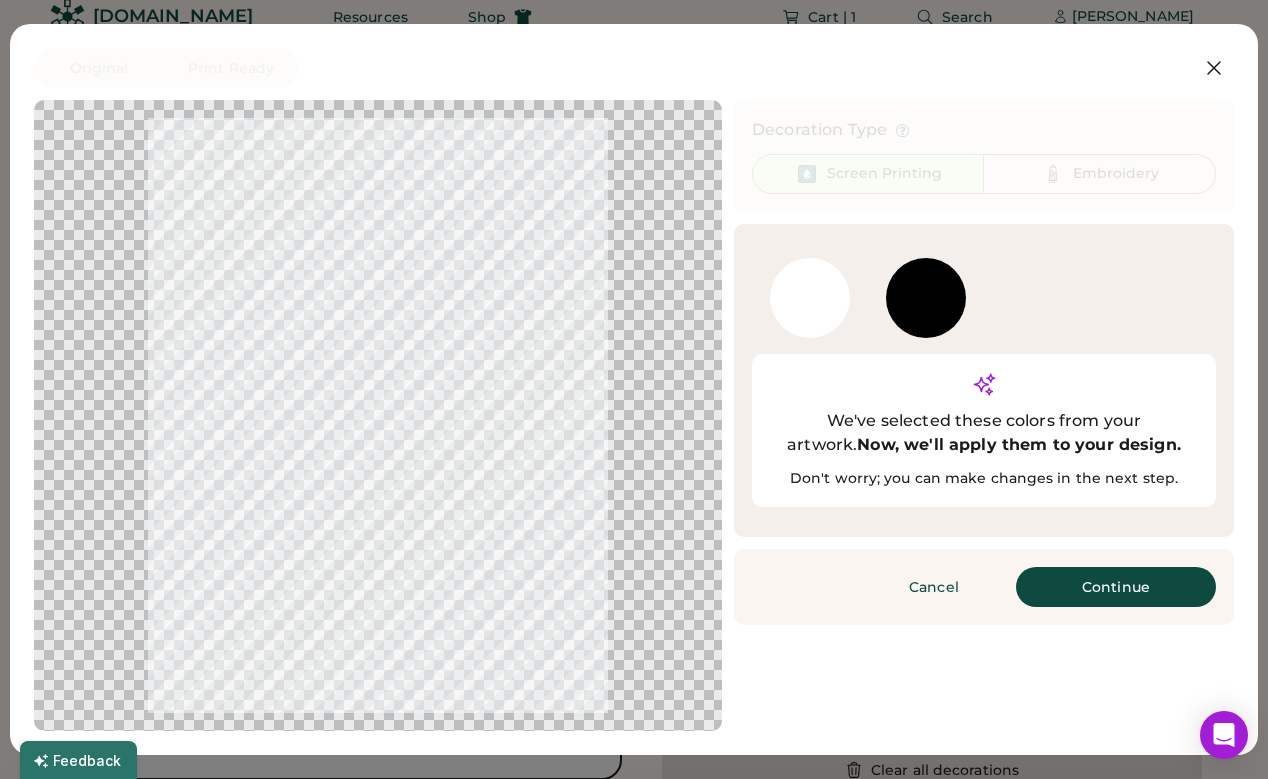 click on "Continue" at bounding box center [1116, 587] 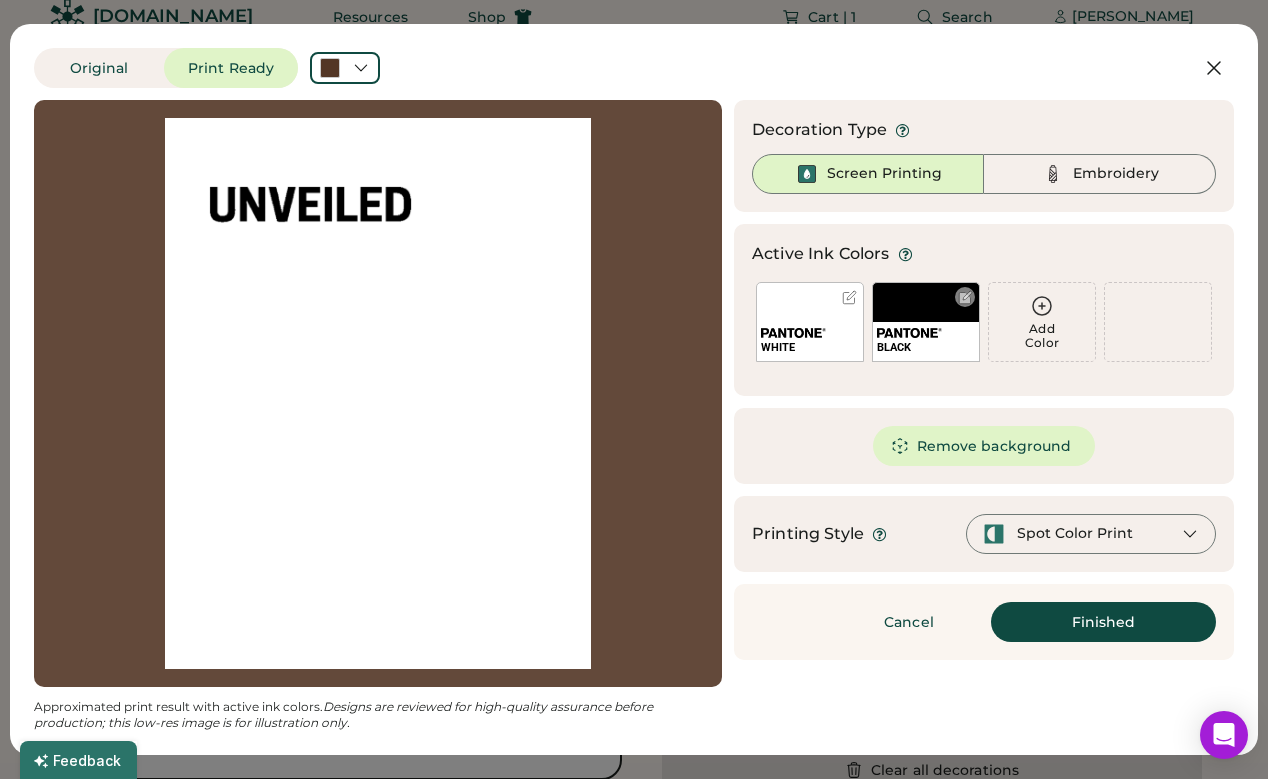 click at bounding box center [965, 297] 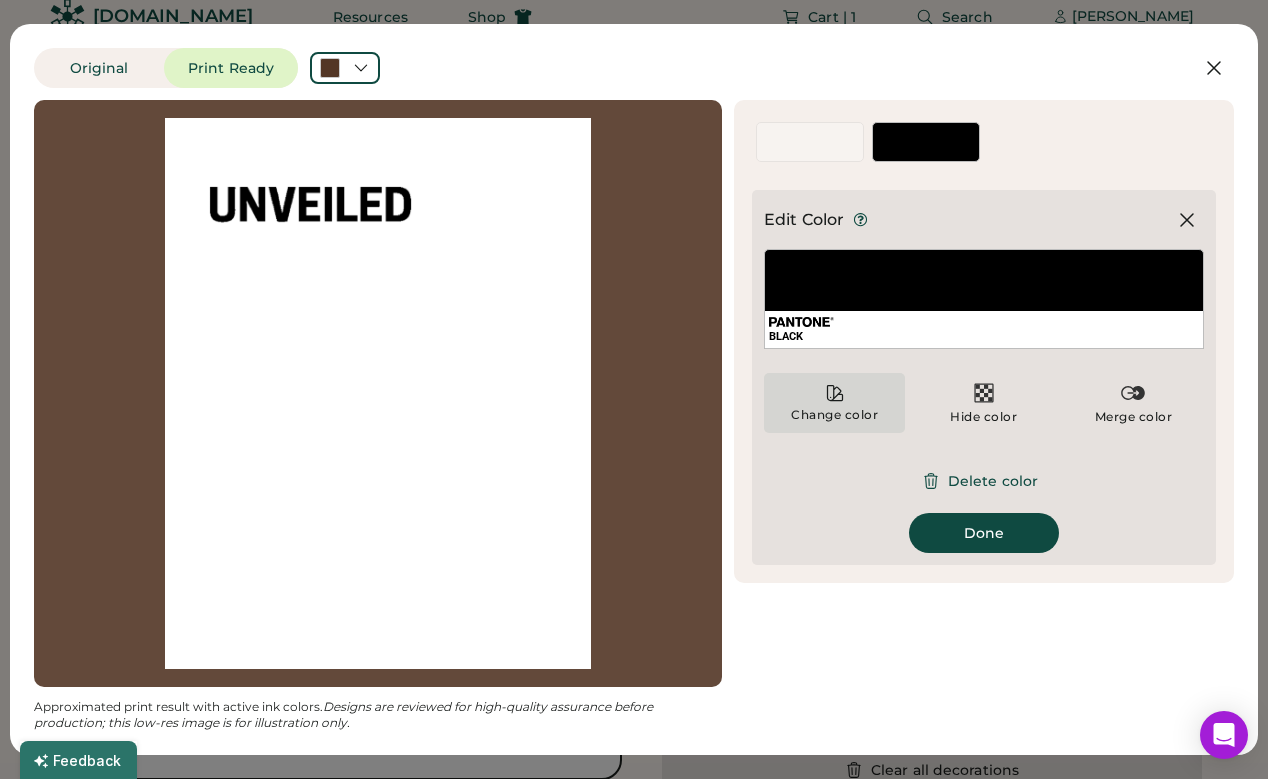 click 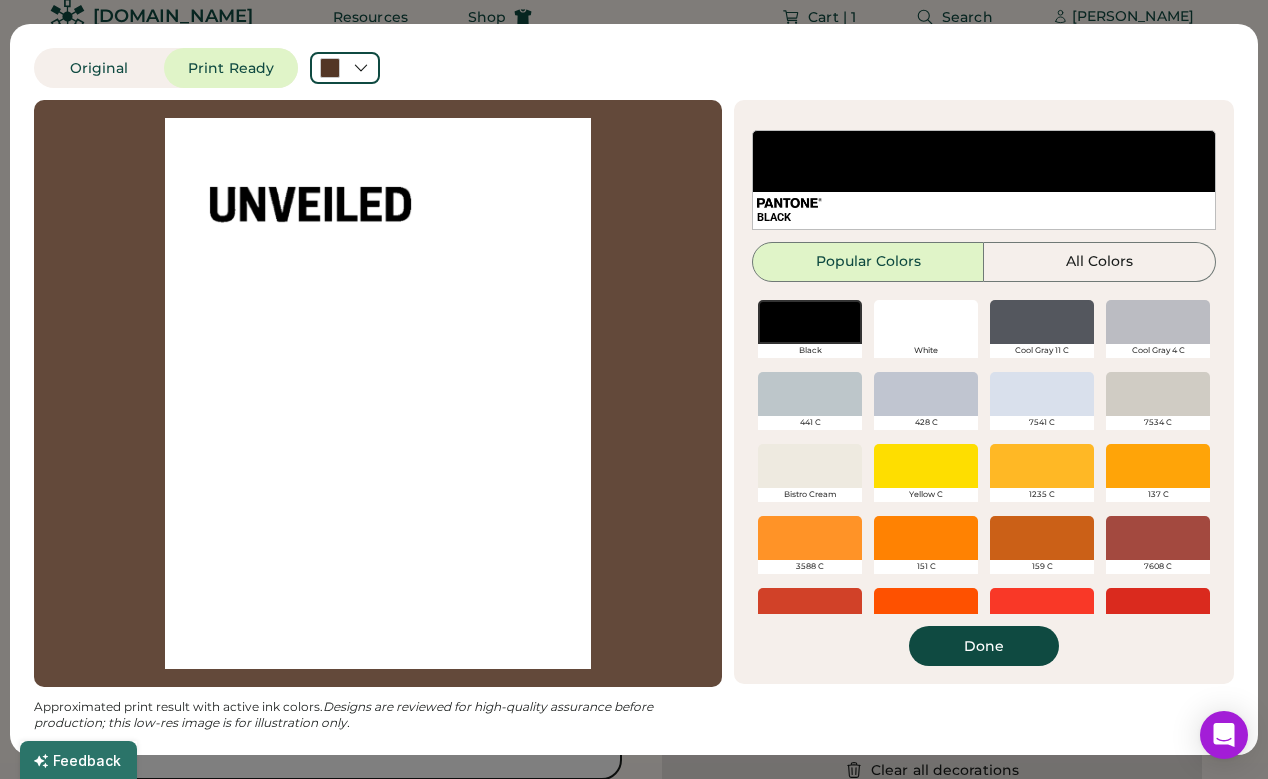 click on "White" at bounding box center (926, 330) 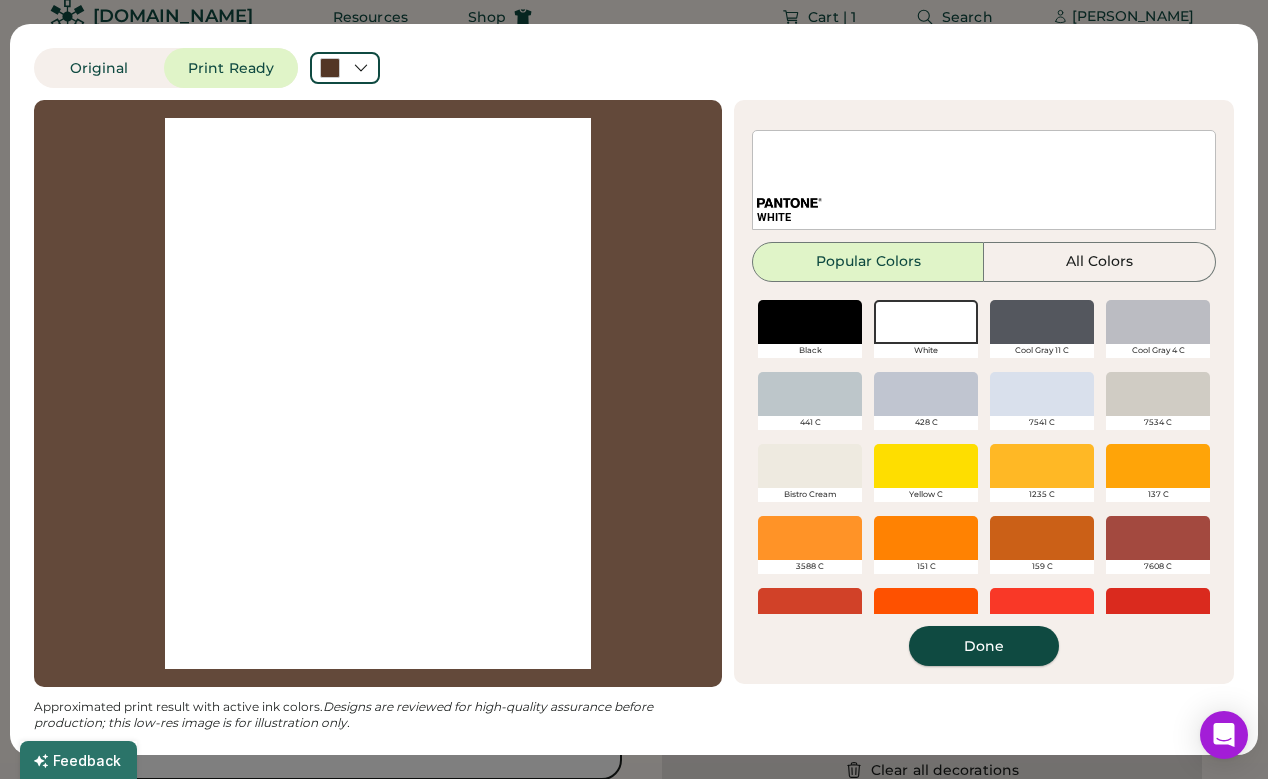 click on "Done" at bounding box center [984, 646] 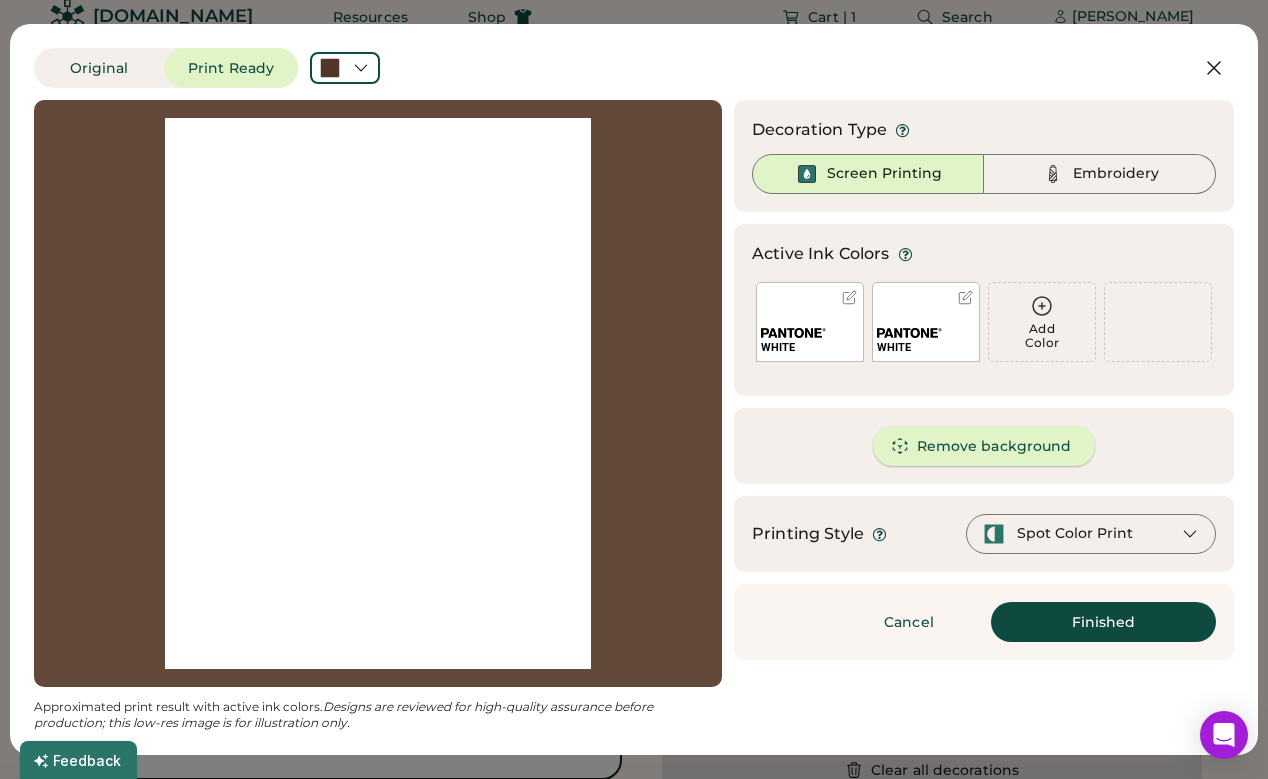click on "Remove background" at bounding box center (984, 446) 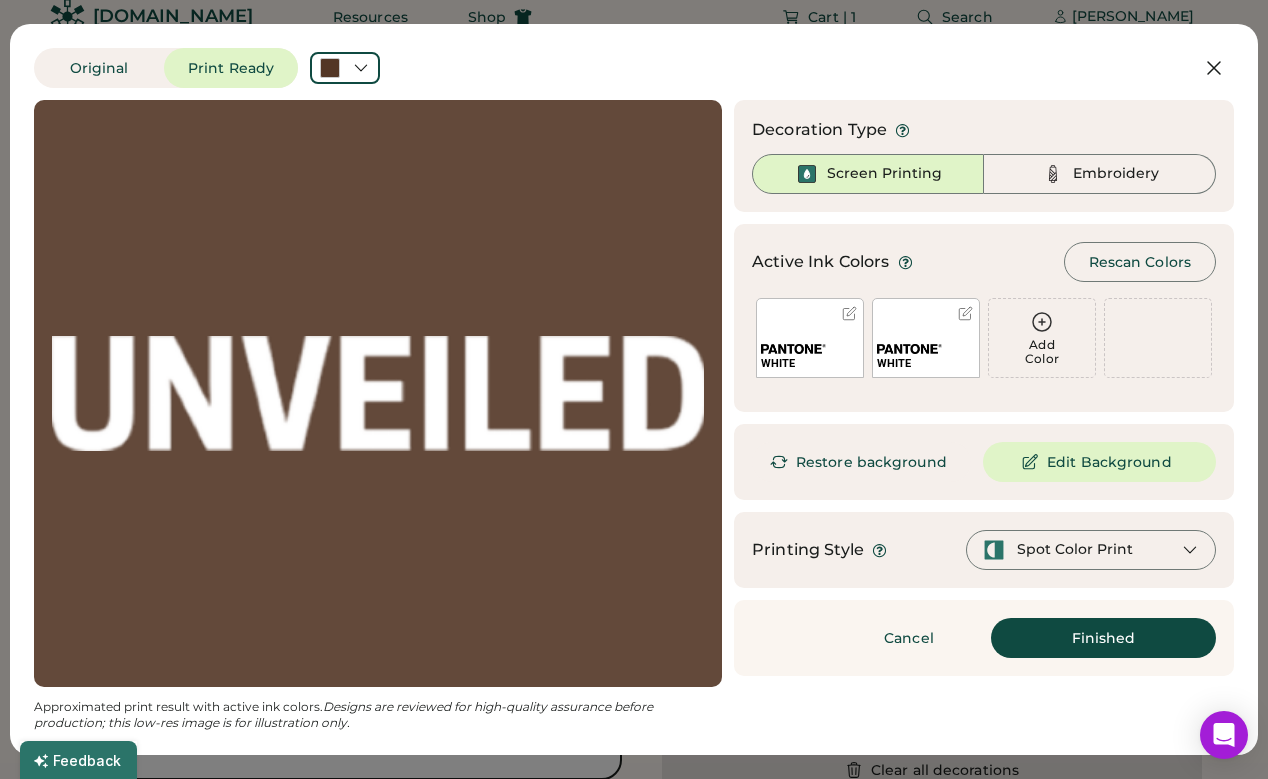 click on "Finished" at bounding box center [1103, 638] 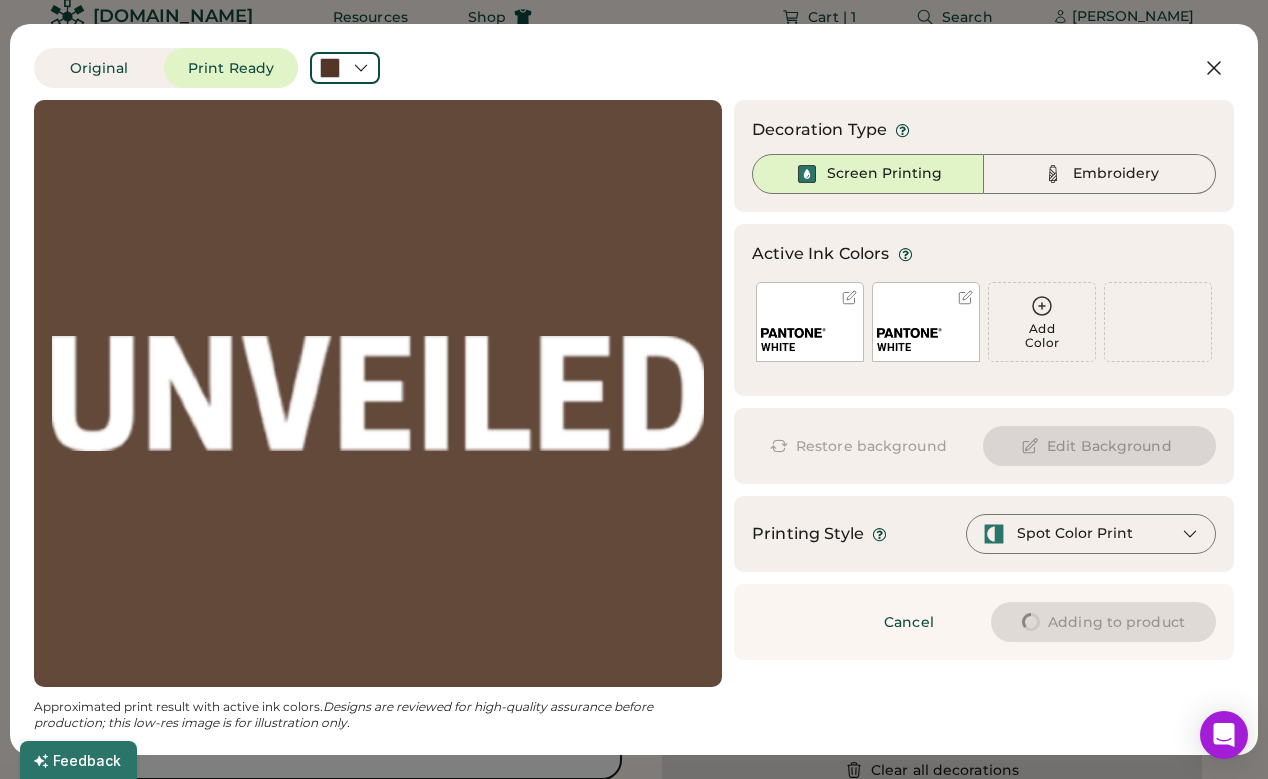 type on "****" 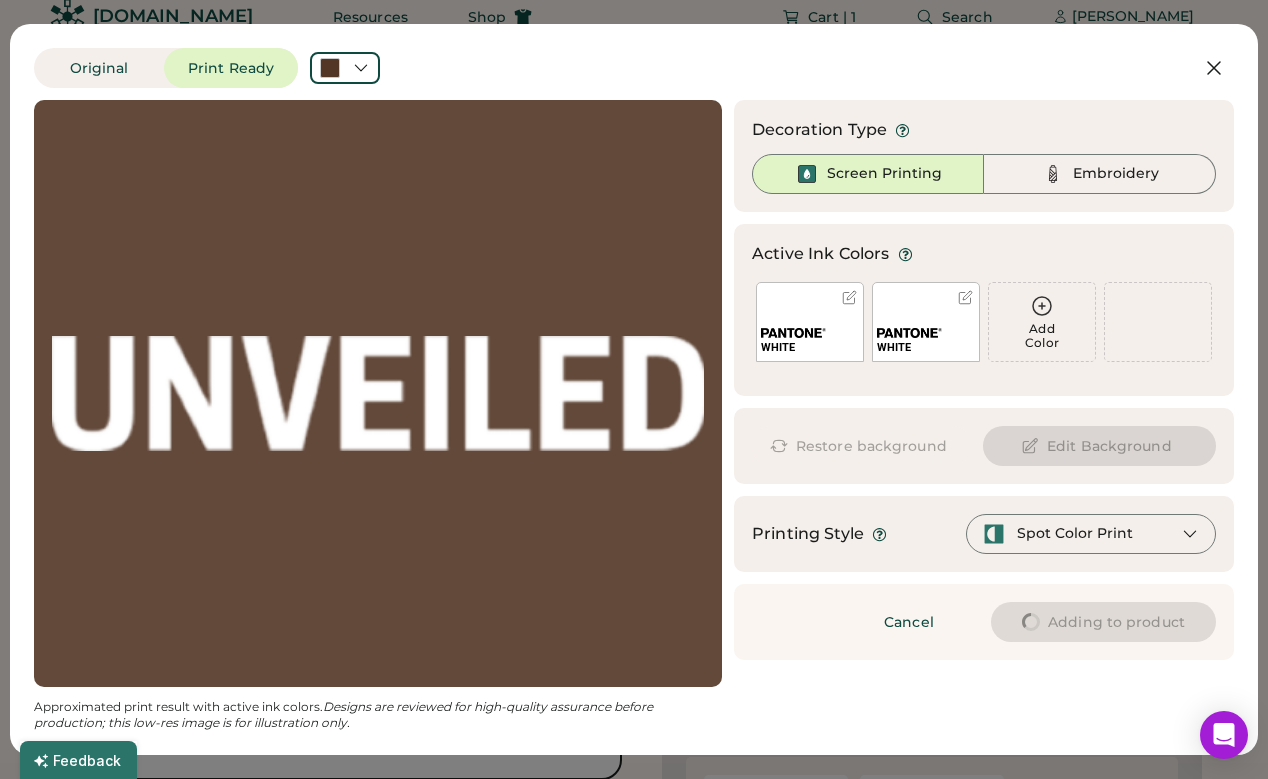 type on "****" 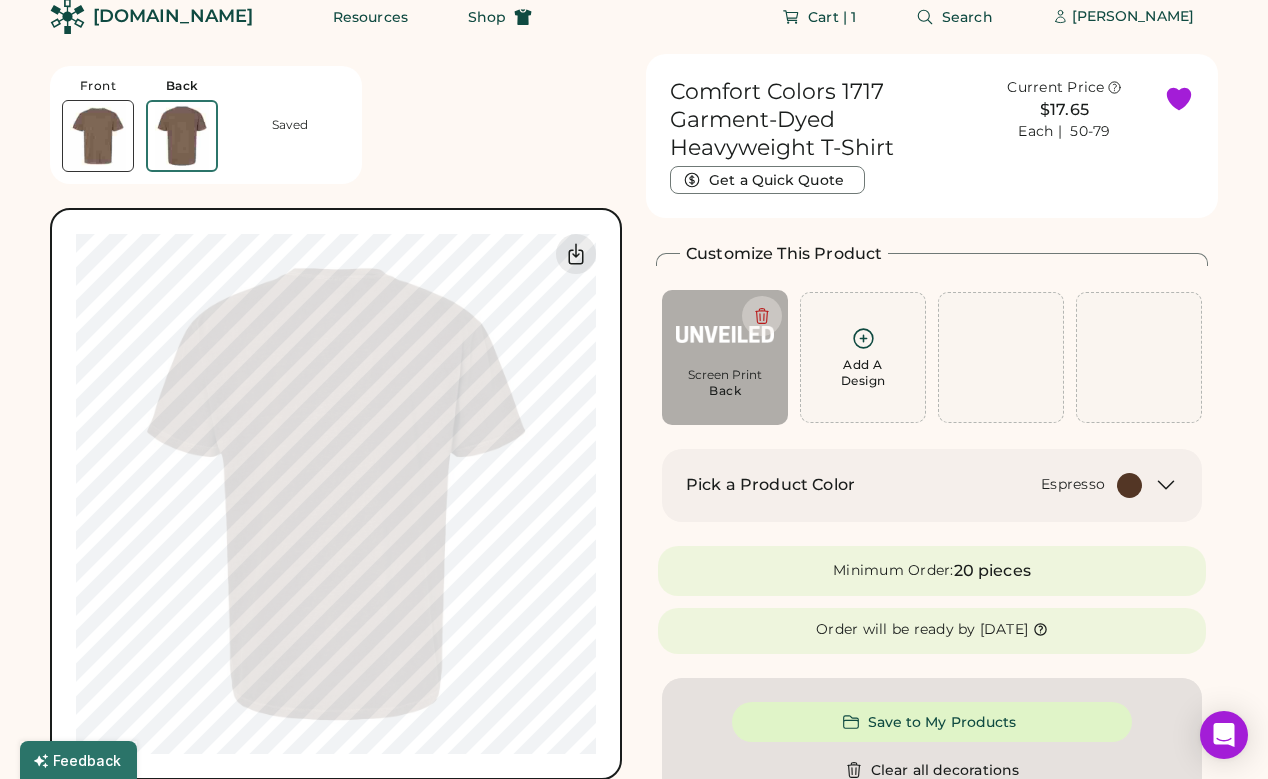 type on "****" 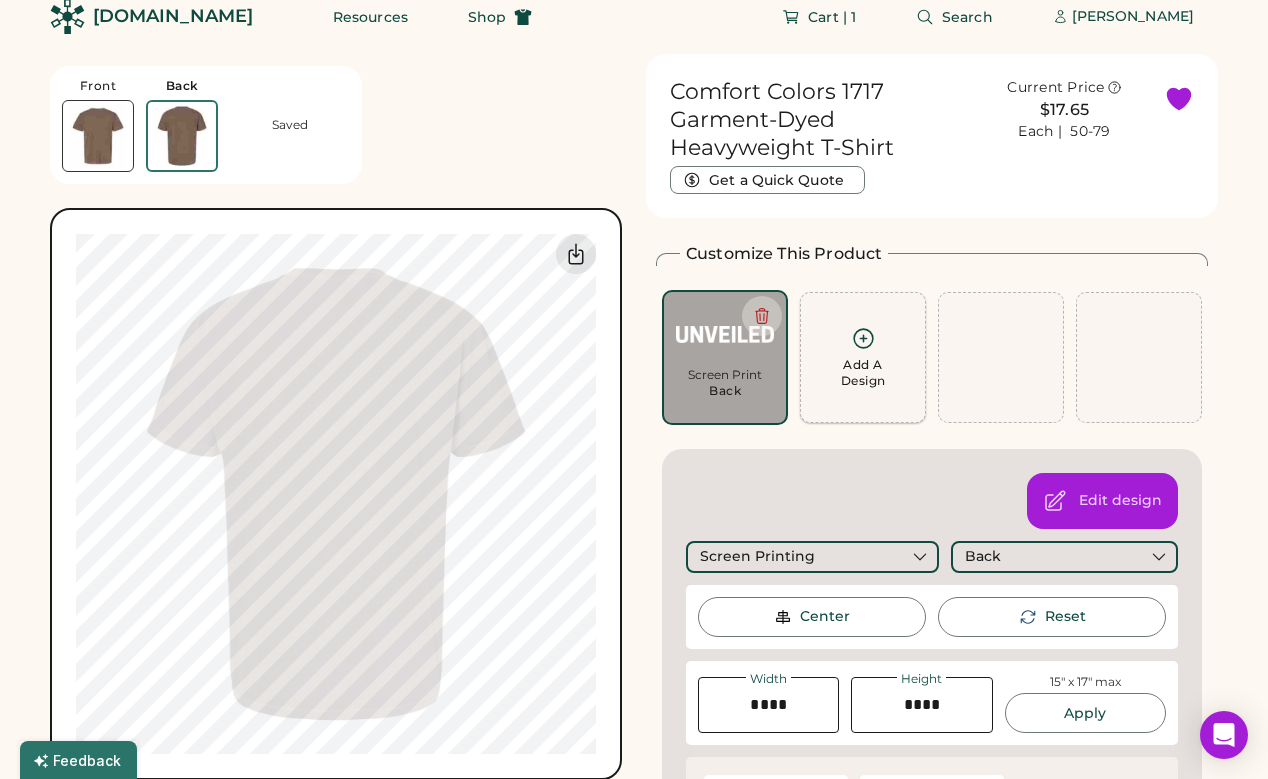 click 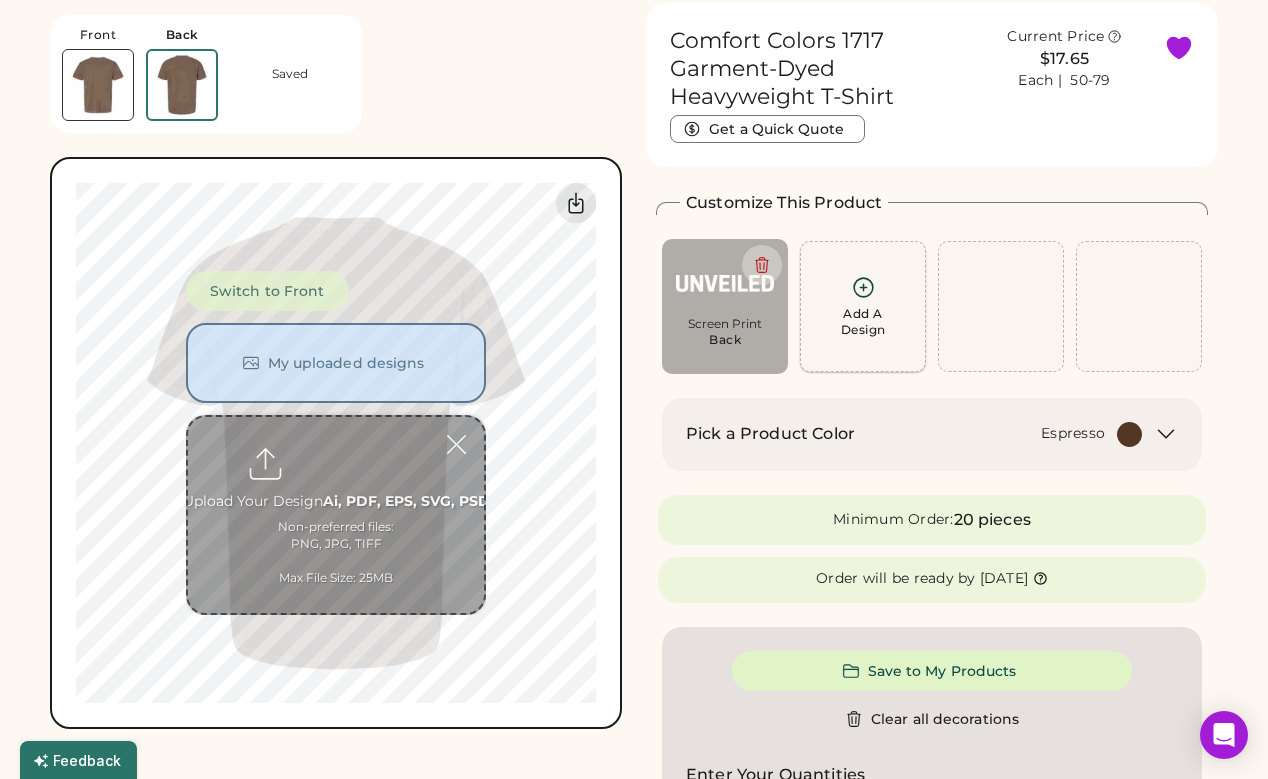 scroll, scrollTop: 75, scrollLeft: 0, axis: vertical 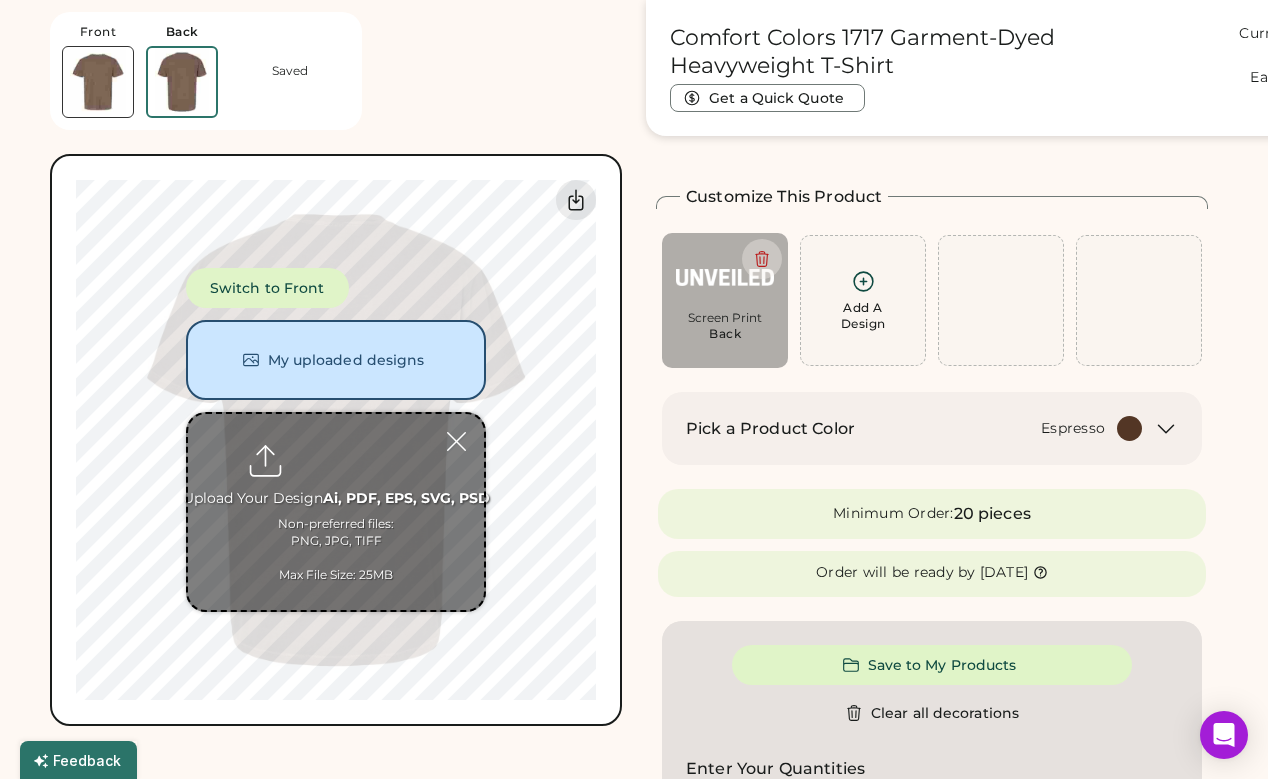 click at bounding box center [336, 512] 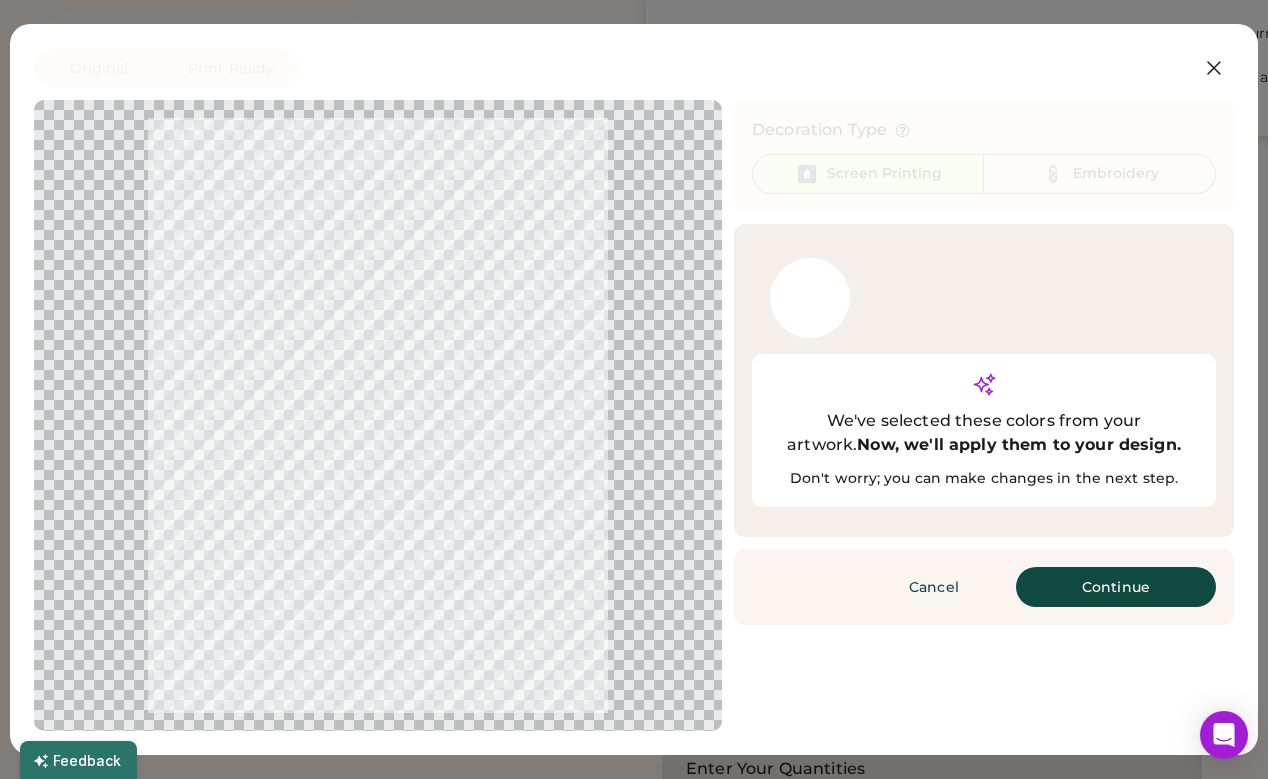 click on "Continue" at bounding box center (1116, 587) 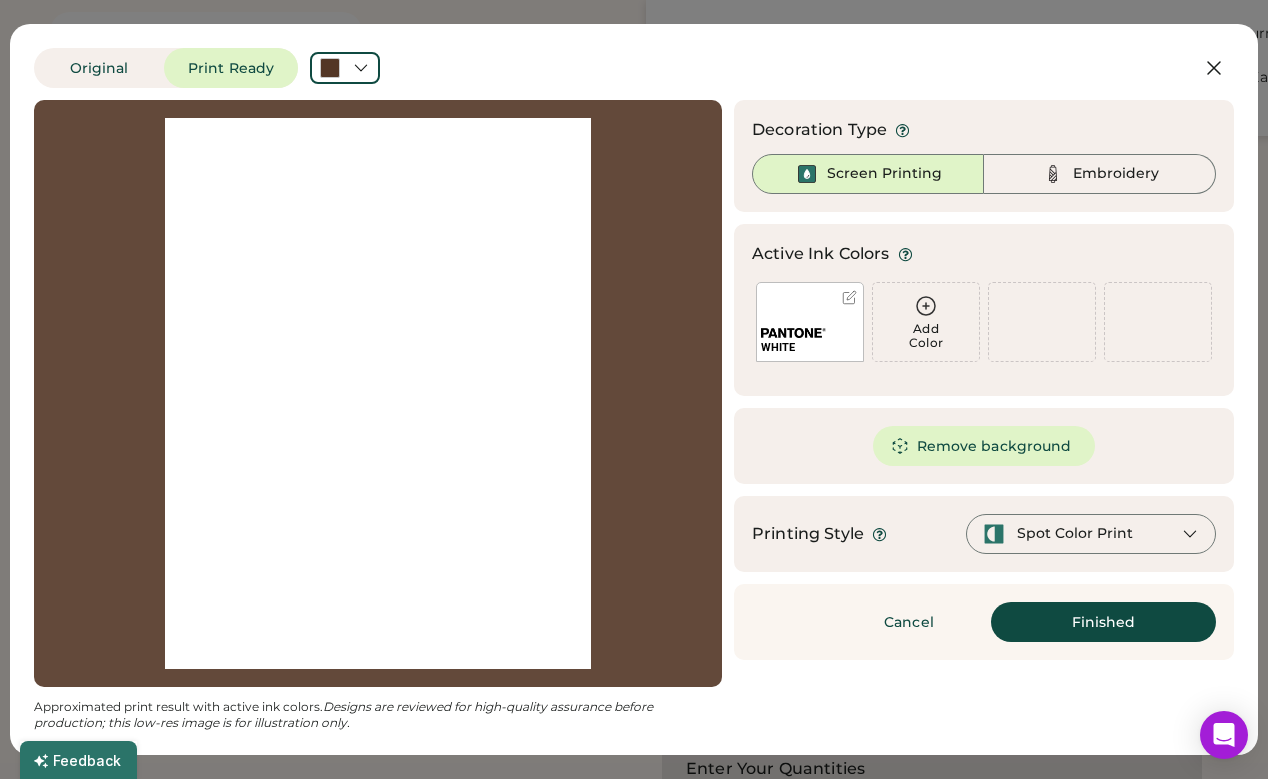 click on "Remove background" at bounding box center [984, 446] 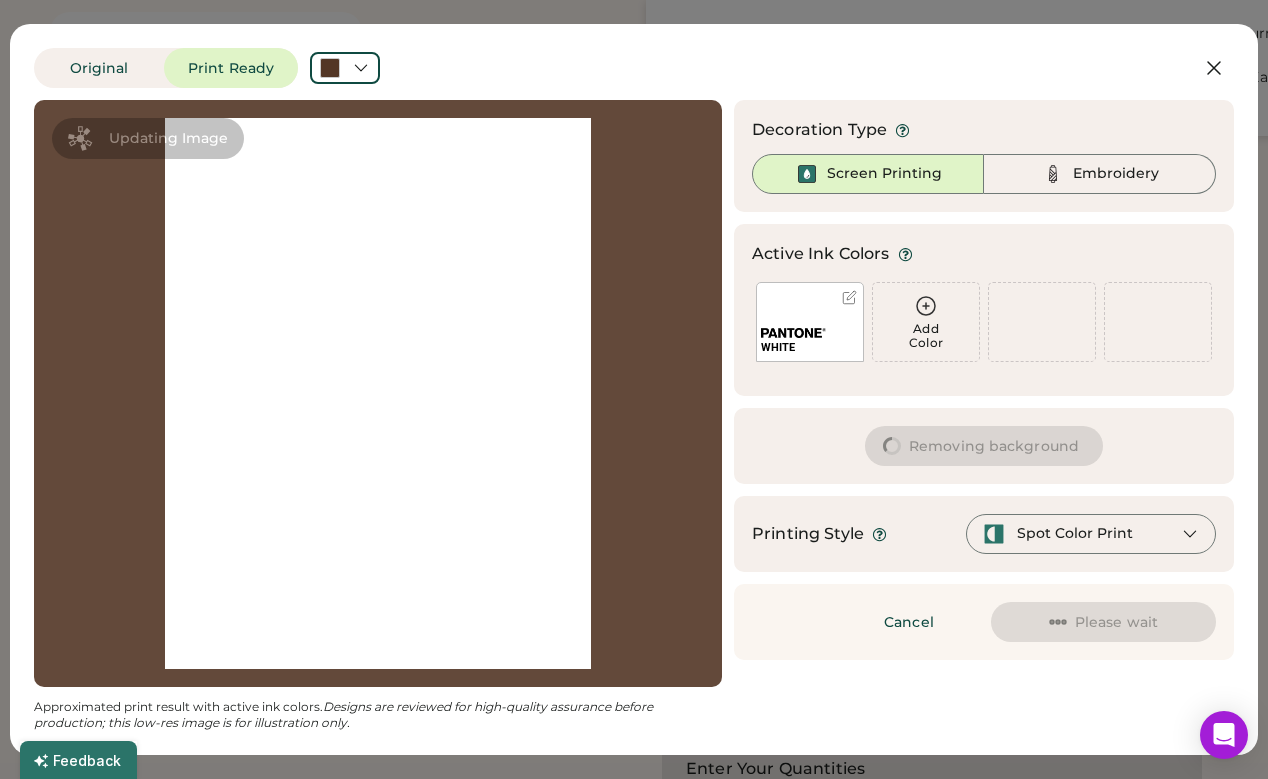 click on "Removing background" at bounding box center [984, 446] 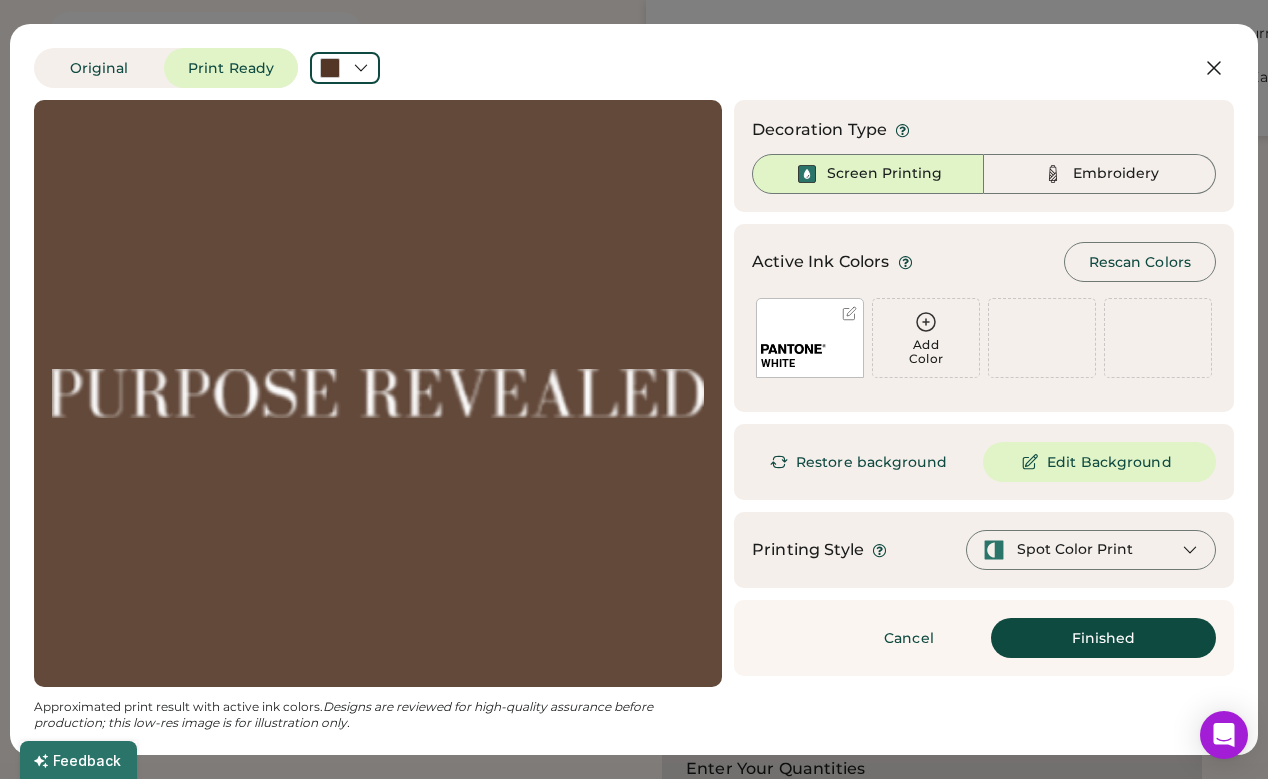 click on "Original Print Ready
Updating Image Approximated print result with active ink colors.
Designs are reviewed for high-quality assurance before production; this low-res image is for illustration only.
Decoration Type Screen Printing Embroidery Active Ink Colors Rescan Colors    Add
Color WHITE    Add
Color    Add
Color    We've selected these colors from your artwork.
Now, we'll apply them to your design.  Don't worry; you can make changes in the next step. Popular Colors All Colors Black White Cool Gray 11 C Cool Gray 4 C 441 C 428 C 7541 C 7534 C Bistro Cream Yellow C 1235 C 137 C 3588 C 151 C 159 C 7608 C 7597 C Orange 021 C Bright Red C 485 C 176 C 1777 C 213 C 2035 C 200 C 4079 C Purple C 4083 C 2356 C 3515 C Medium Purple C 2098 C 2119 C 3105 C 2915 C 549 C 660 C 286 C Dark Blue C 534 C 3035 C 3292 C 323 C 3268 C Green C 2252 C 354 C 375 C 7737 C 554 C 2427 C 7505 C 464 C 7610 C 469 C 2322 C    Black White Process Cyan Process Magenta Process Yellow Process Black Yellow 0131 C Red 0331 C 801 C" at bounding box center [634, 389] 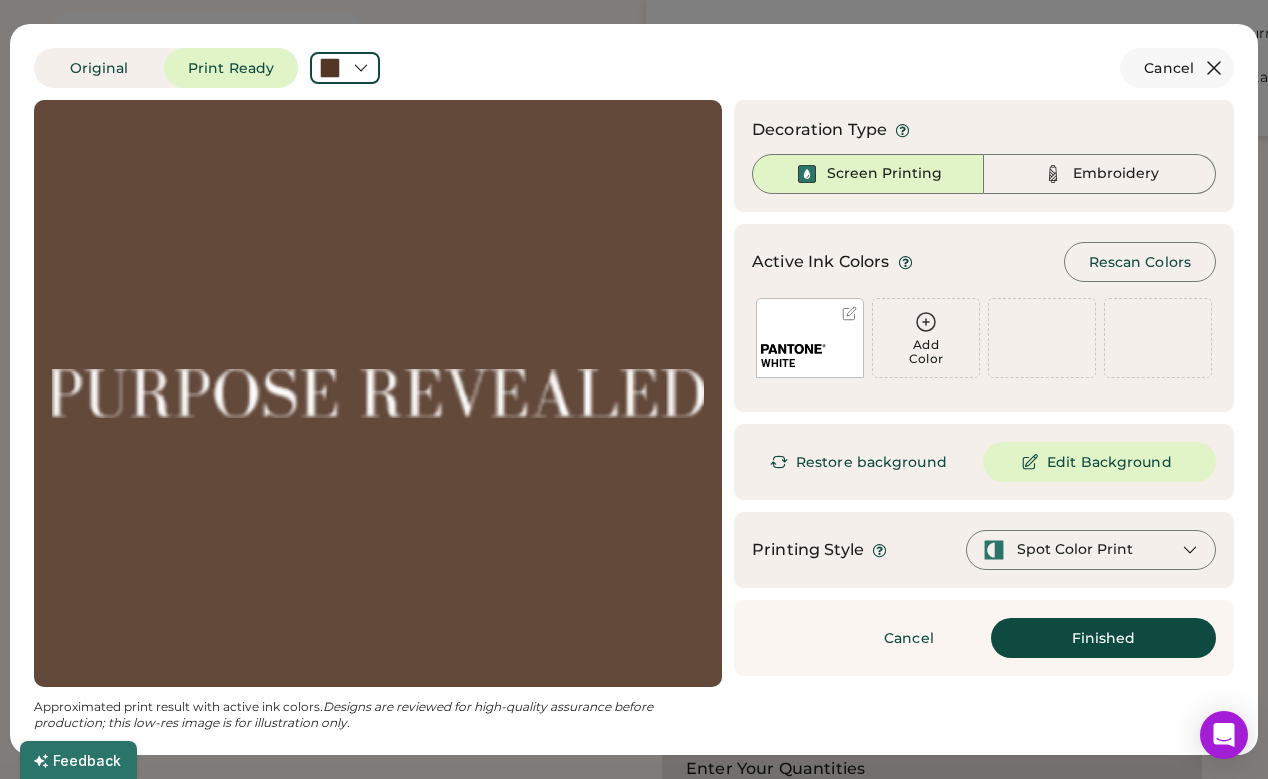 click on "Cancel" at bounding box center (1177, 68) 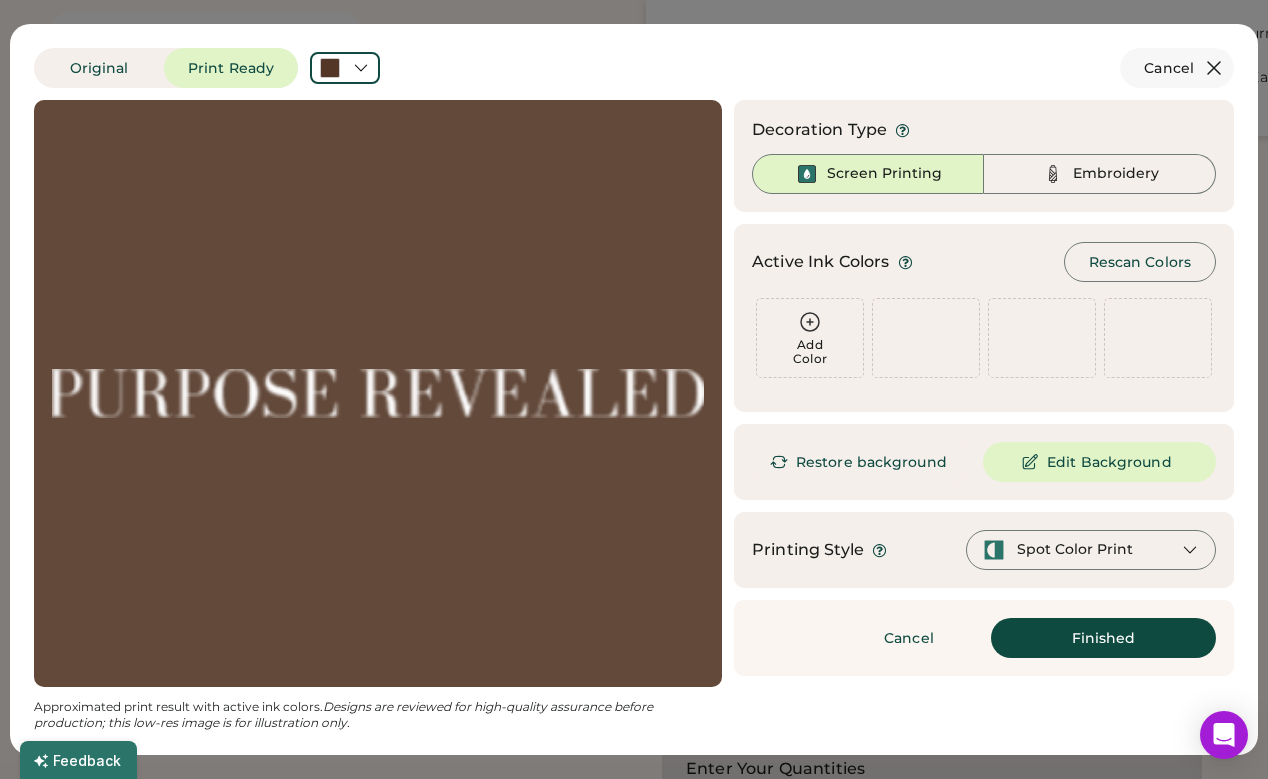 click on "Comfort Colors 1717 Garment-Dyed Heavyweight T-Shirt" at bounding box center (933, 52) 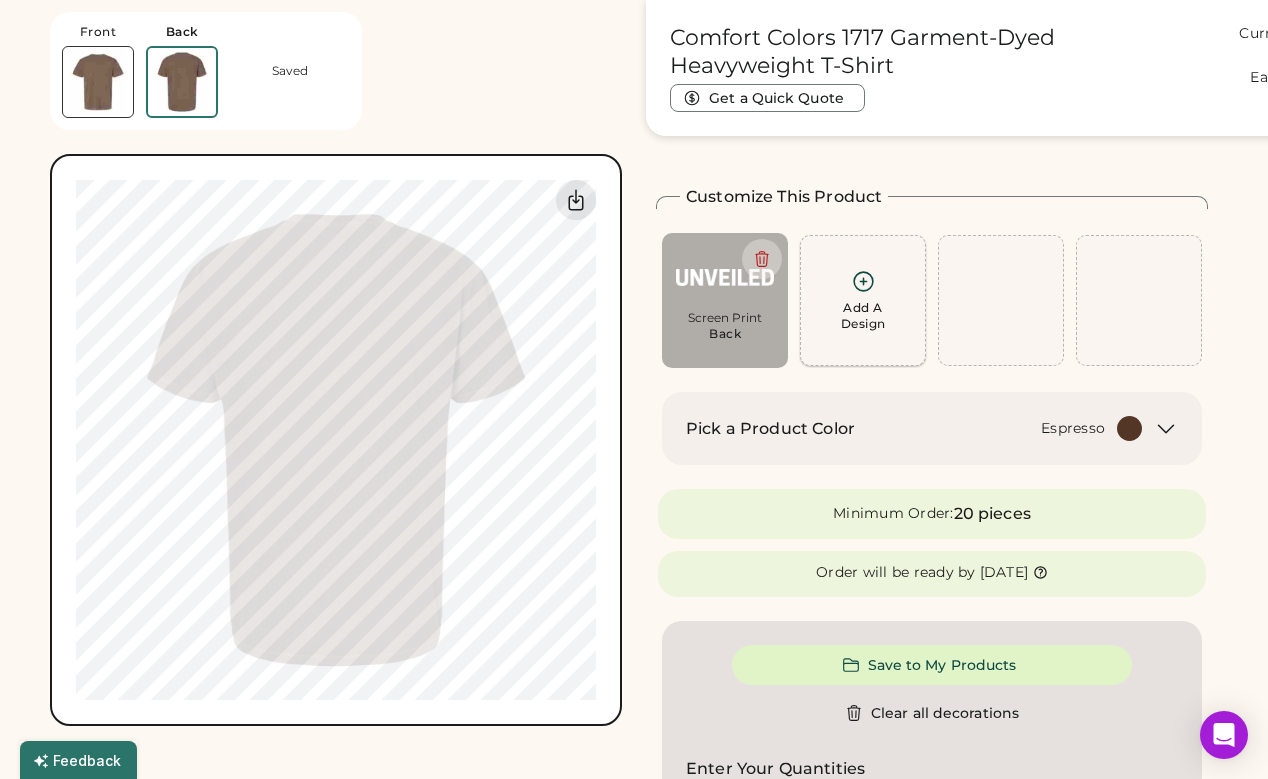click 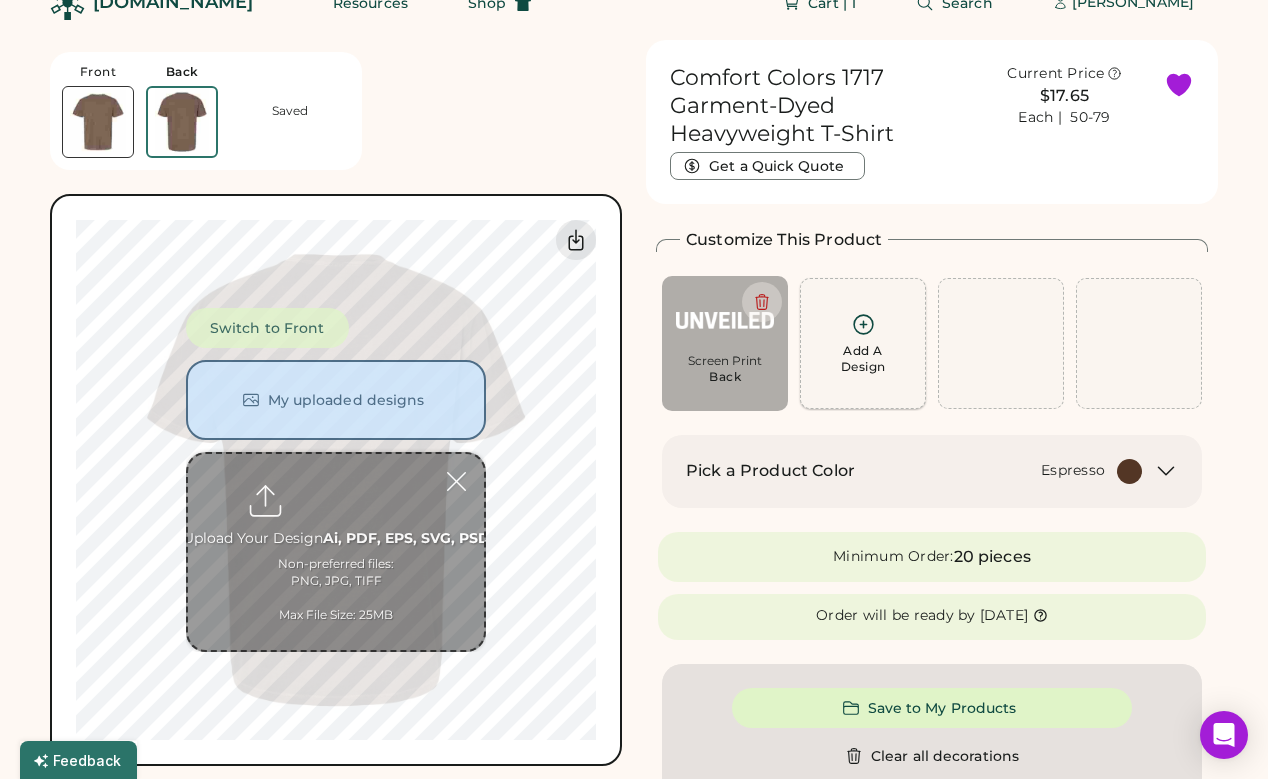 scroll, scrollTop: 21, scrollLeft: 0, axis: vertical 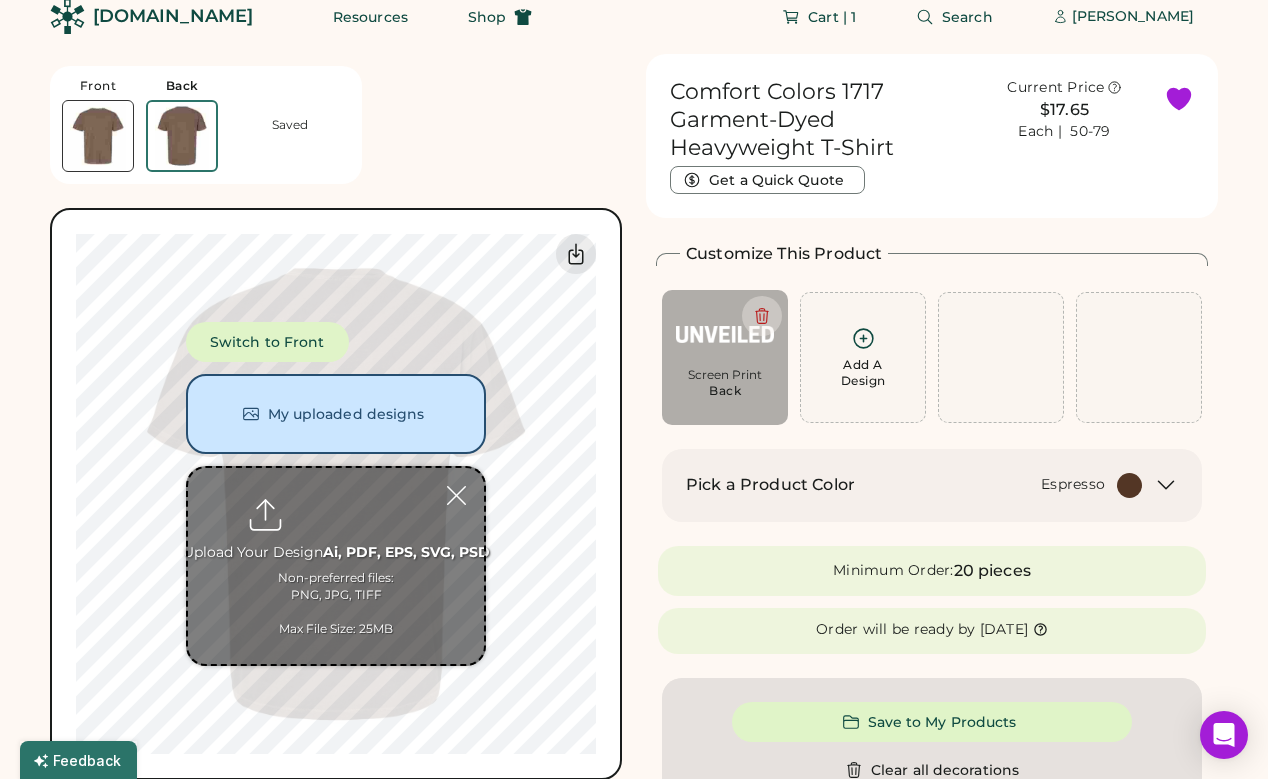 click on "Front Back Saved Switch to back    My uploaded designs Upload new design
SVG, Ai, PDF, EPS, PSD Non-preferred files:
PNG, JPG, TIFF Max File Size: 25MB    Guidelines are approximate; our team will confirm the correct placement. Switch to Front    My uploaded designs Upload Your Design
Ai, PDF, EPS, SVG, PSD Non-preferred files:
PNG, JPG, TIFF Max File Size: 25MB 100% 100%" at bounding box center (336, 417) 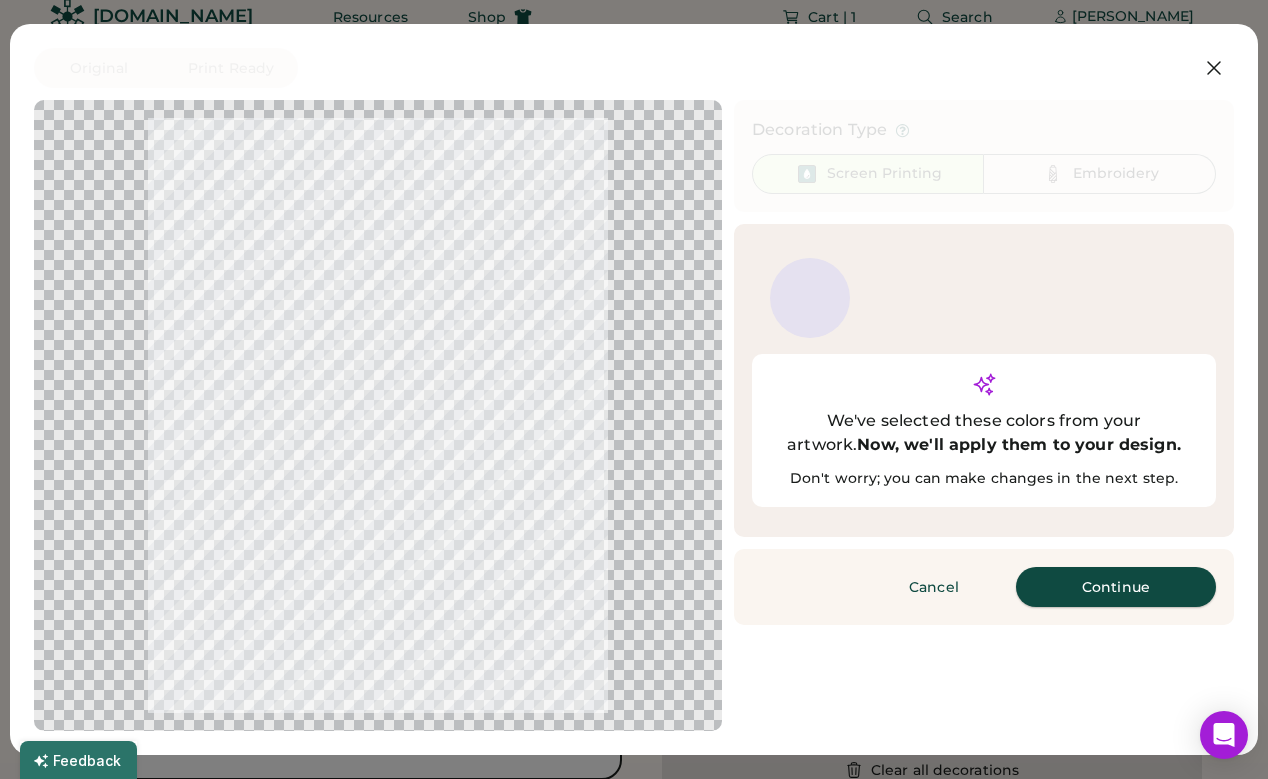 click on "Continue" at bounding box center [1116, 587] 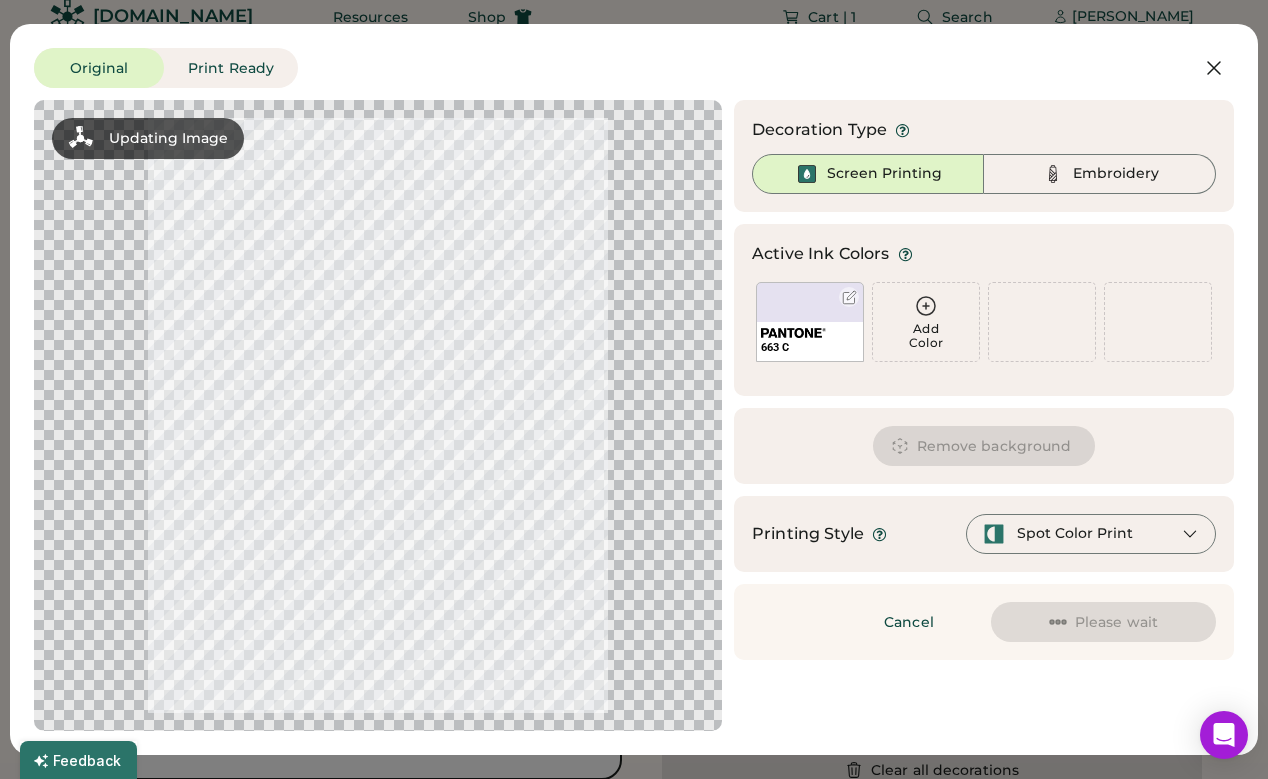 click at bounding box center (849, 297) 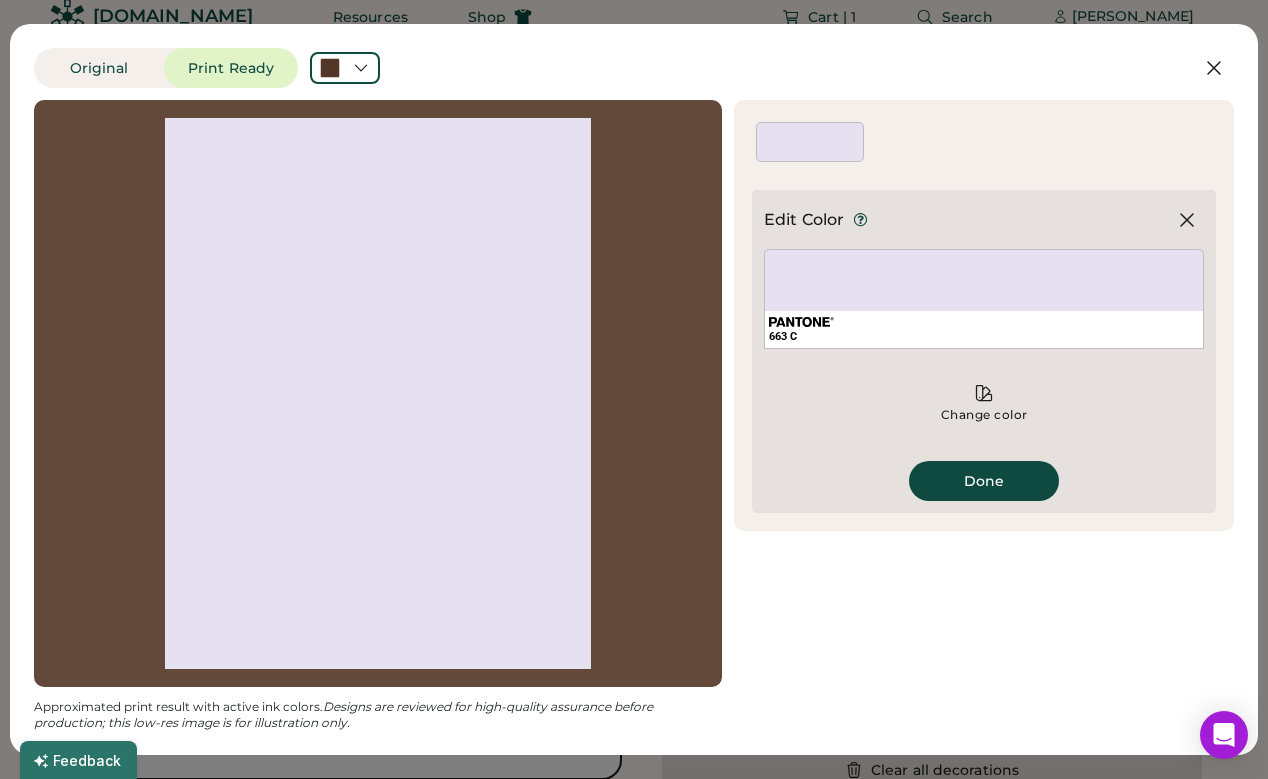 click on "Done" at bounding box center (984, 481) 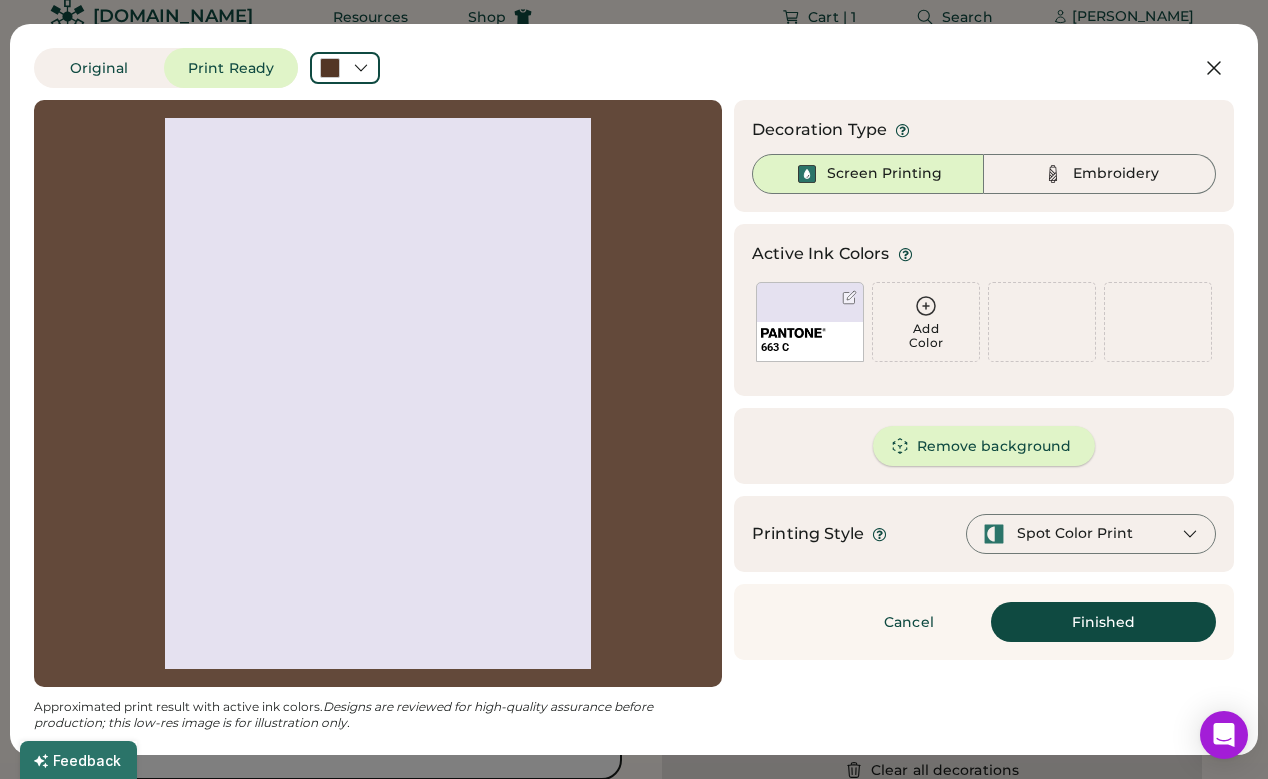 click on "Remove background" at bounding box center (984, 446) 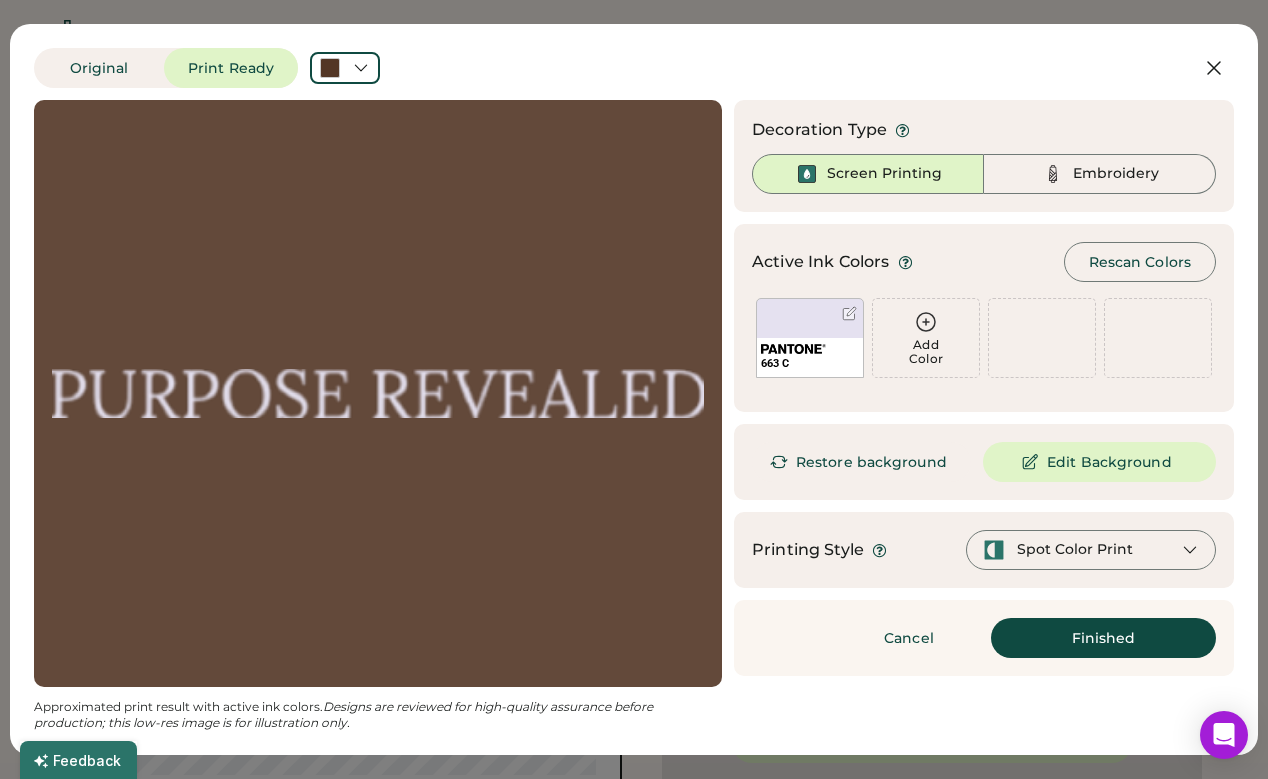 scroll, scrollTop: 21, scrollLeft: 0, axis: vertical 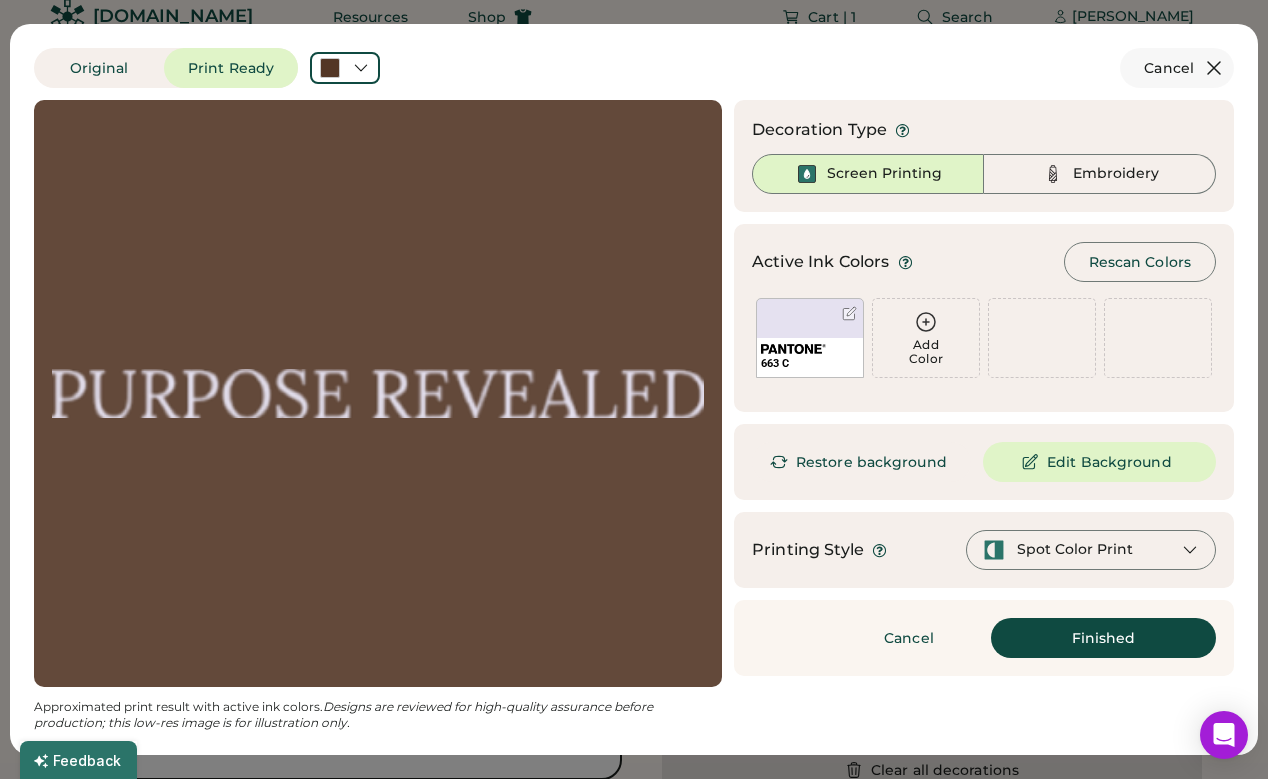 click 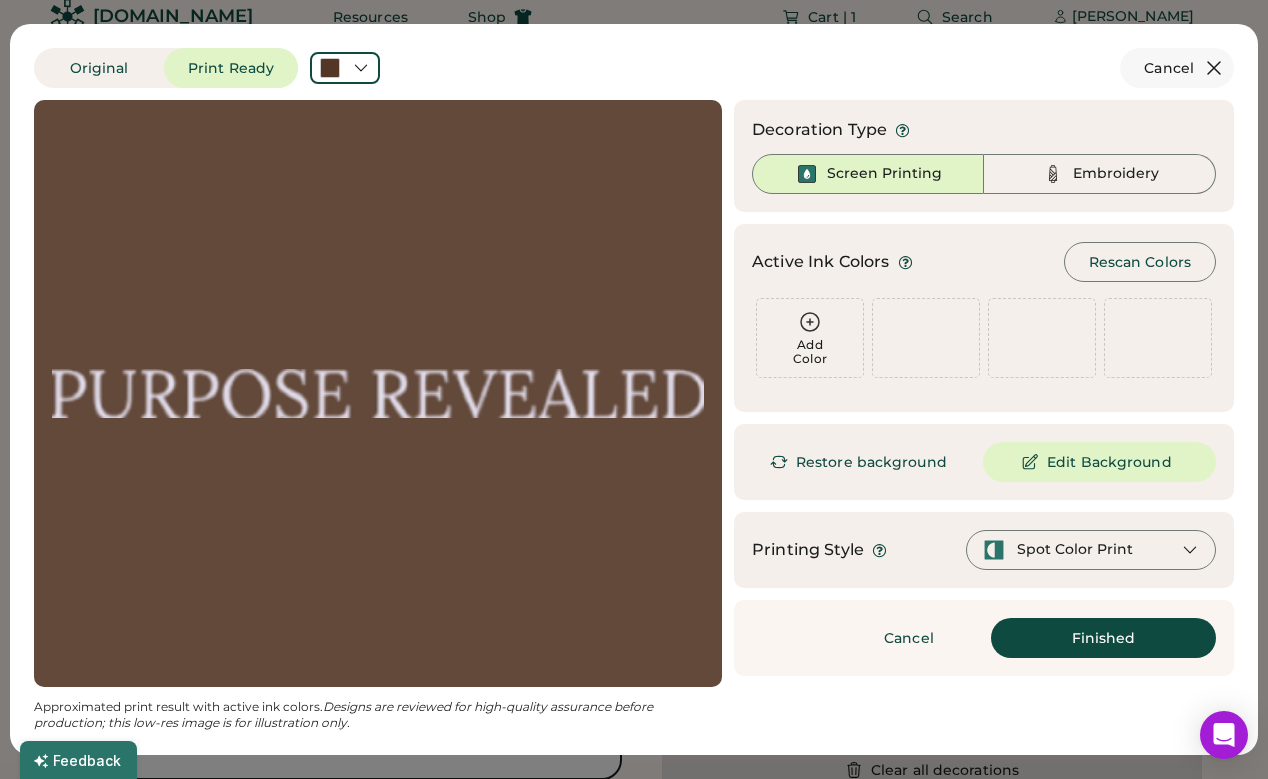 click 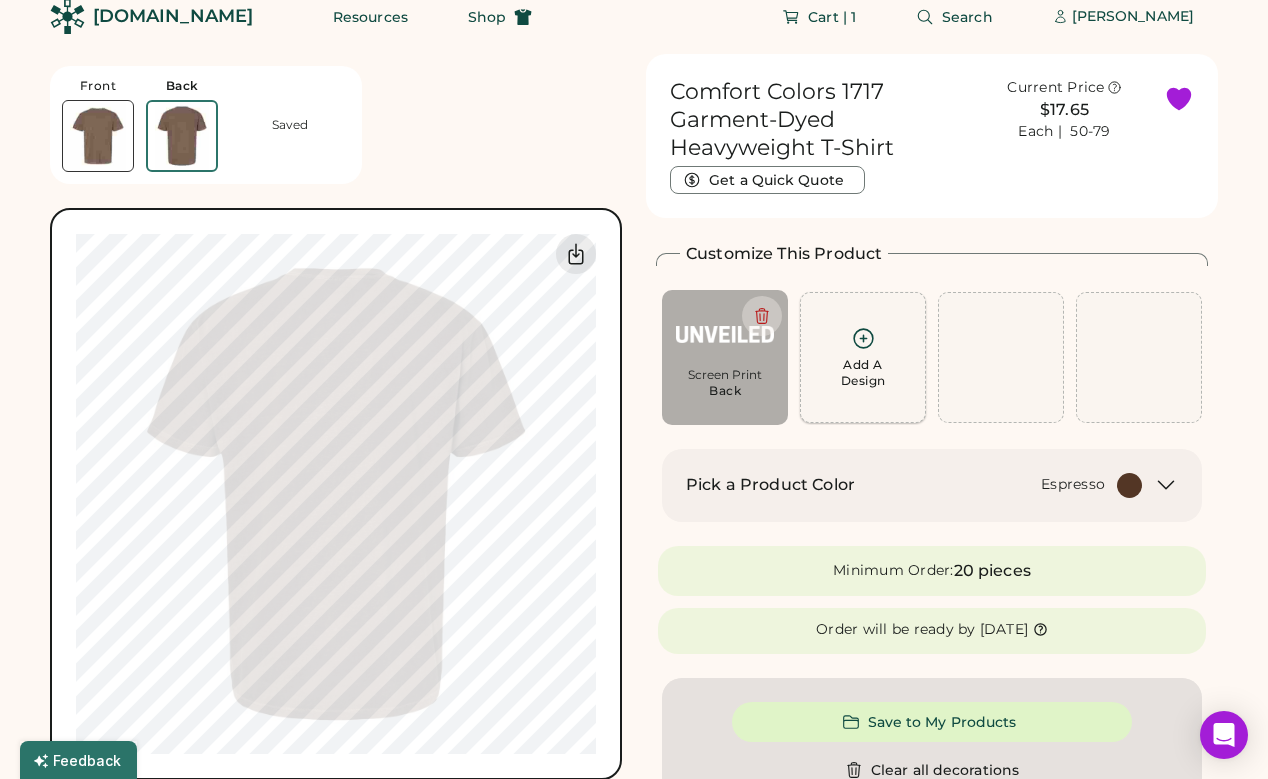 click 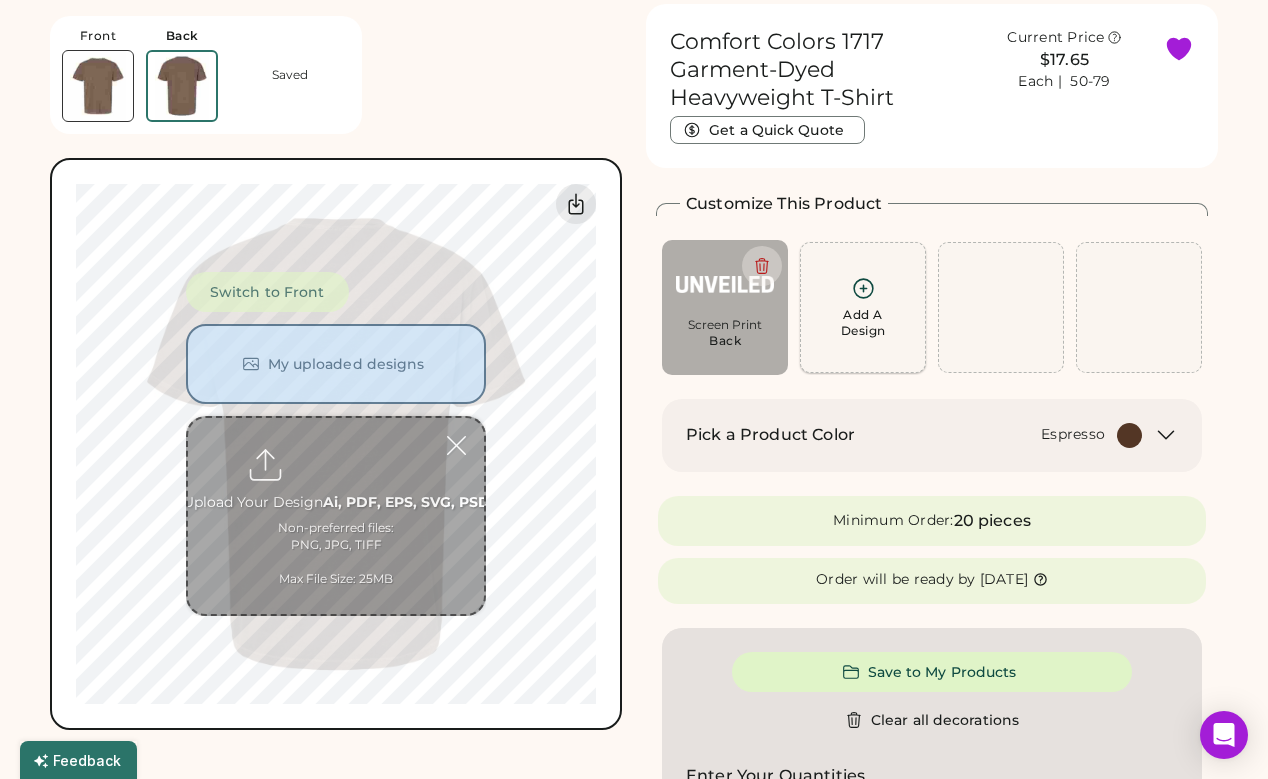 scroll, scrollTop: 75, scrollLeft: 0, axis: vertical 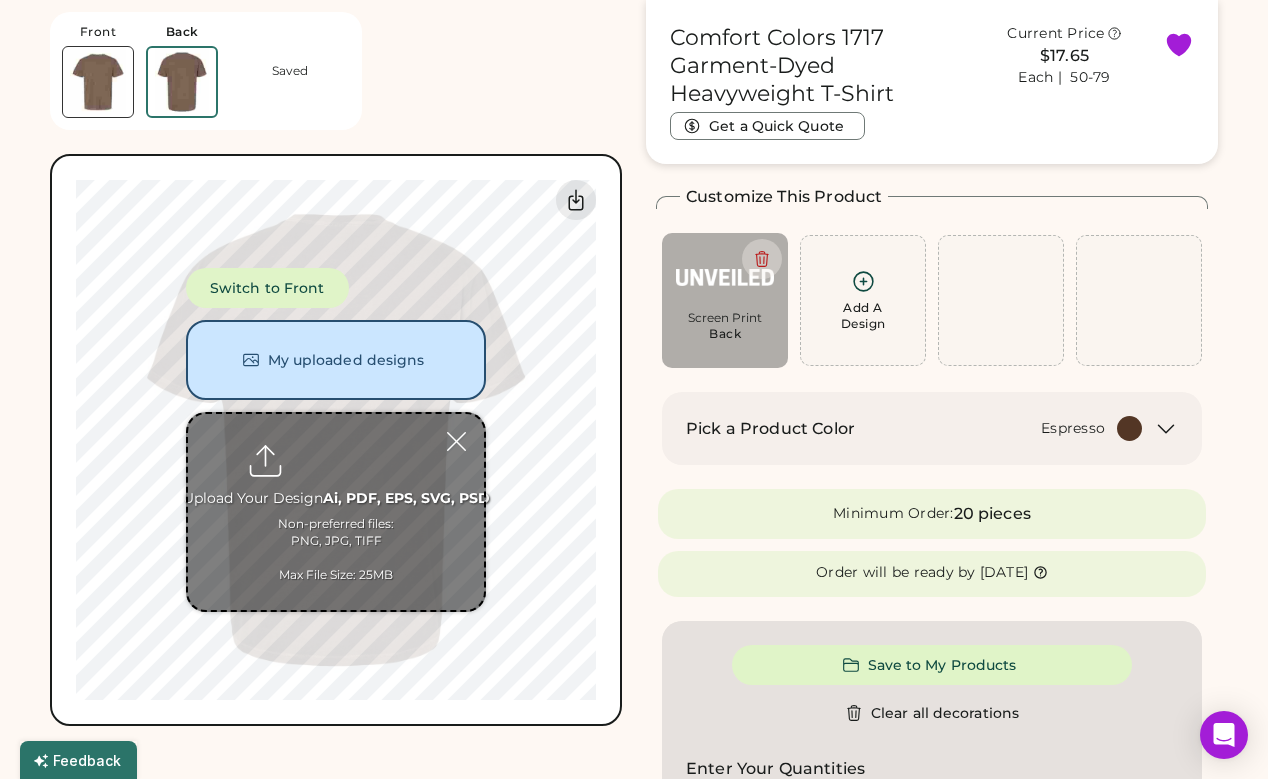 click at bounding box center (336, 512) 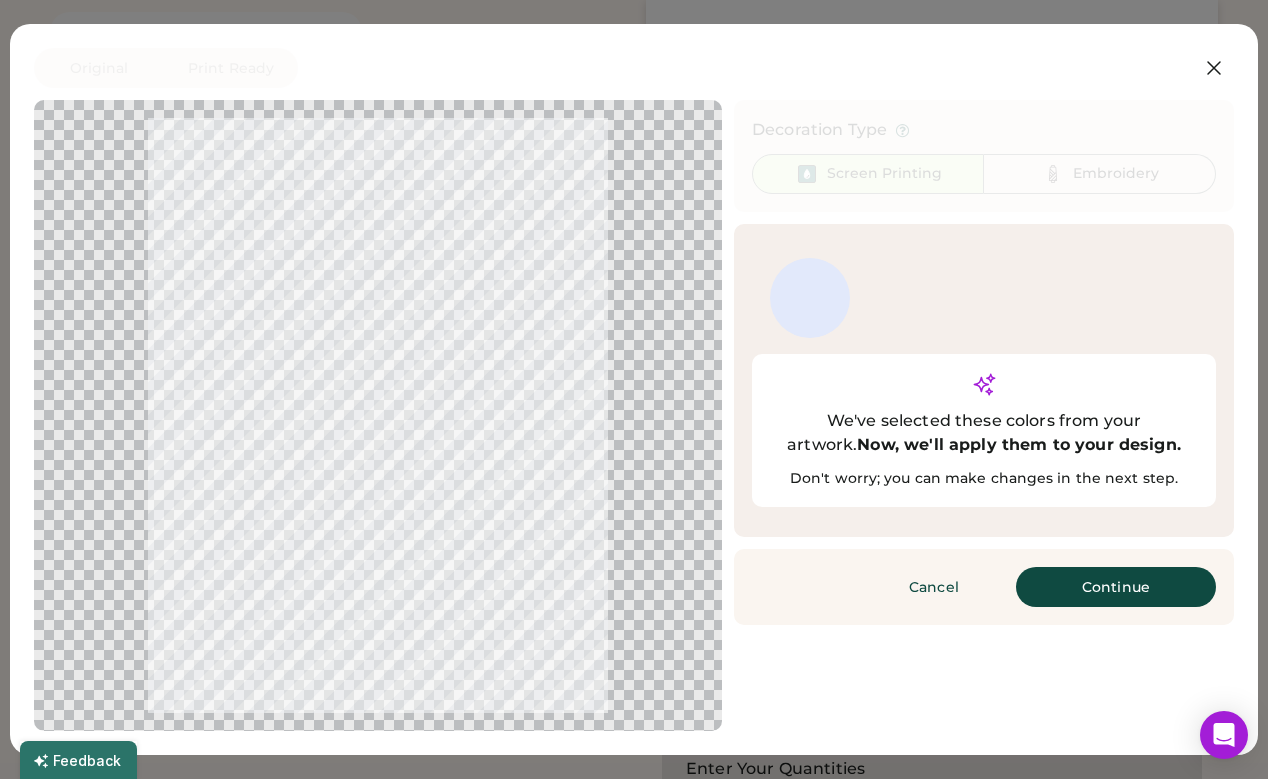 click on "Continue" at bounding box center (1116, 587) 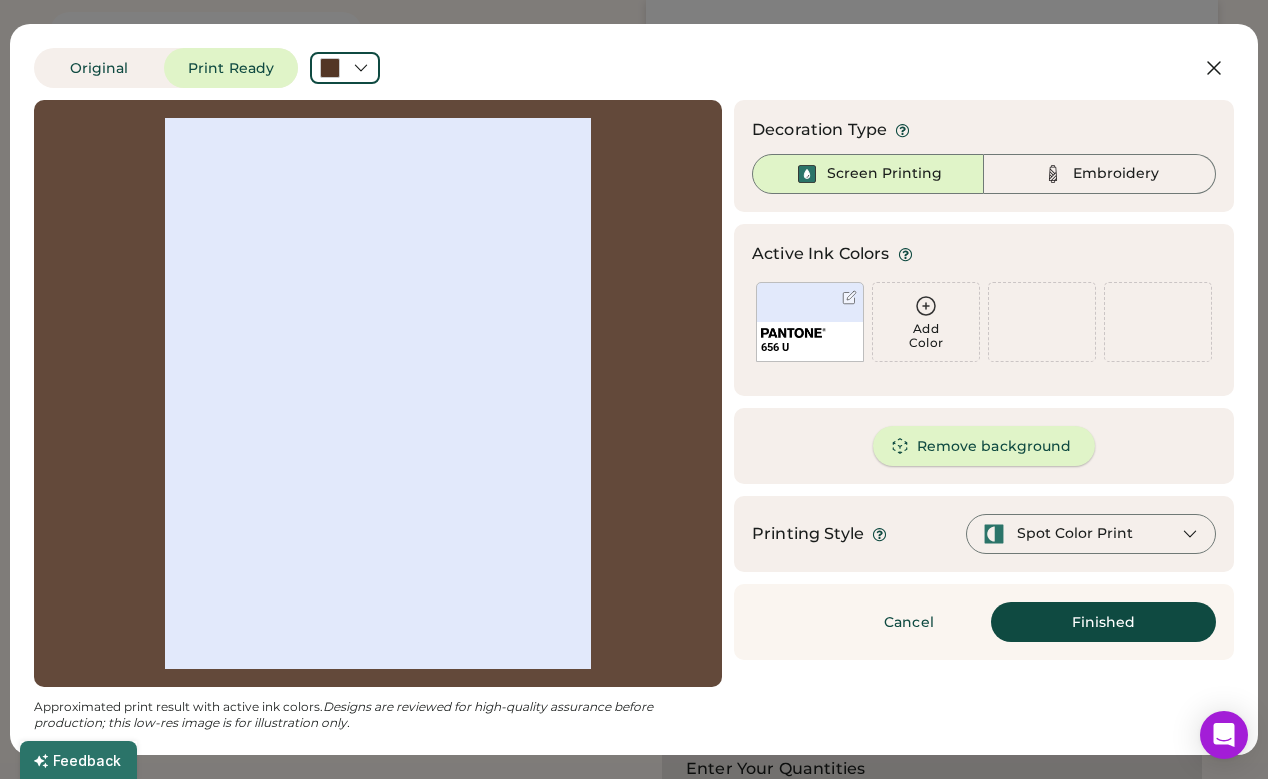 click on "Remove background" at bounding box center (984, 446) 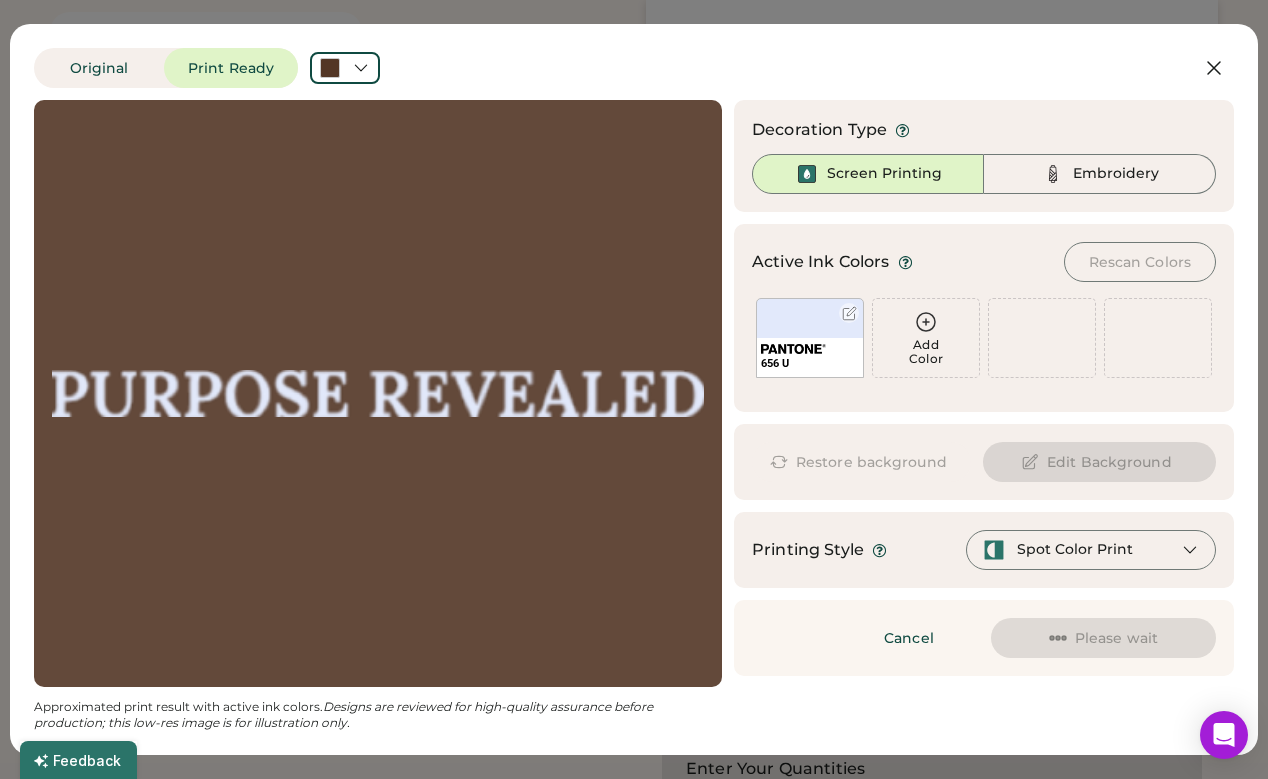 click on "656 U" at bounding box center (810, 338) 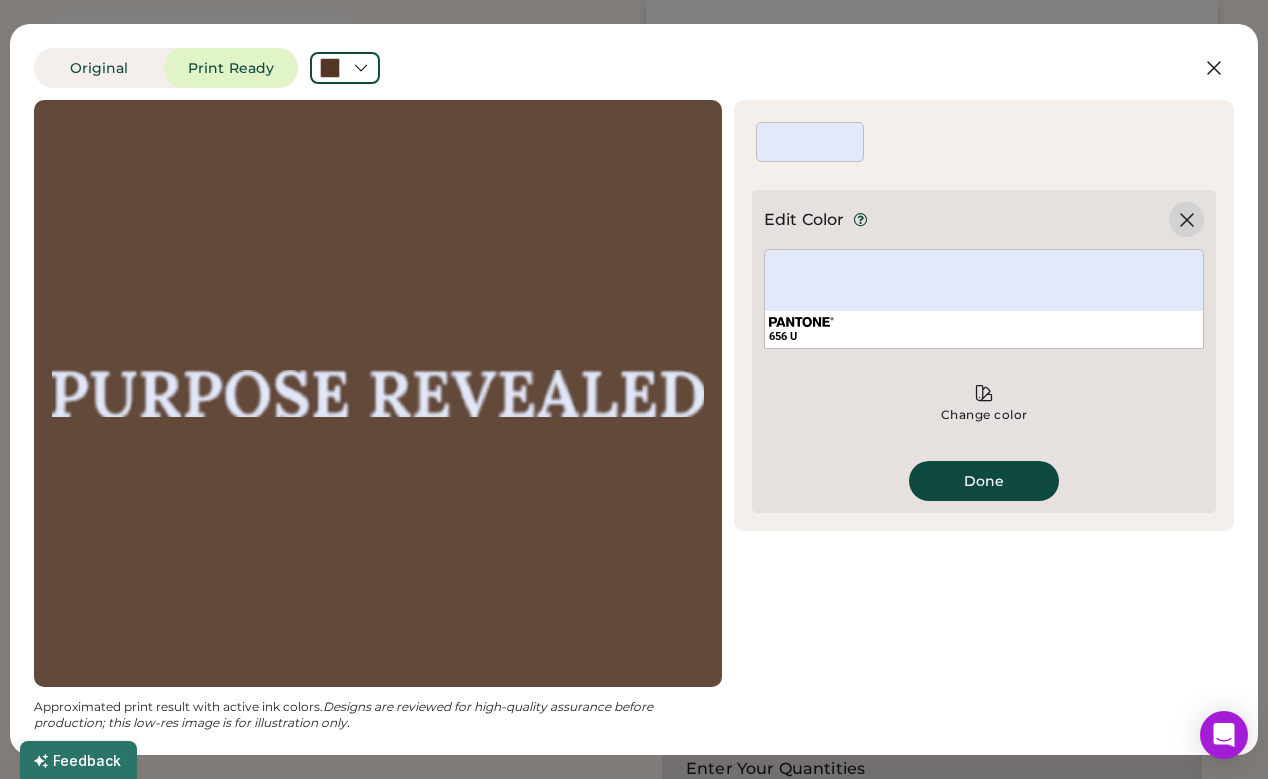 click 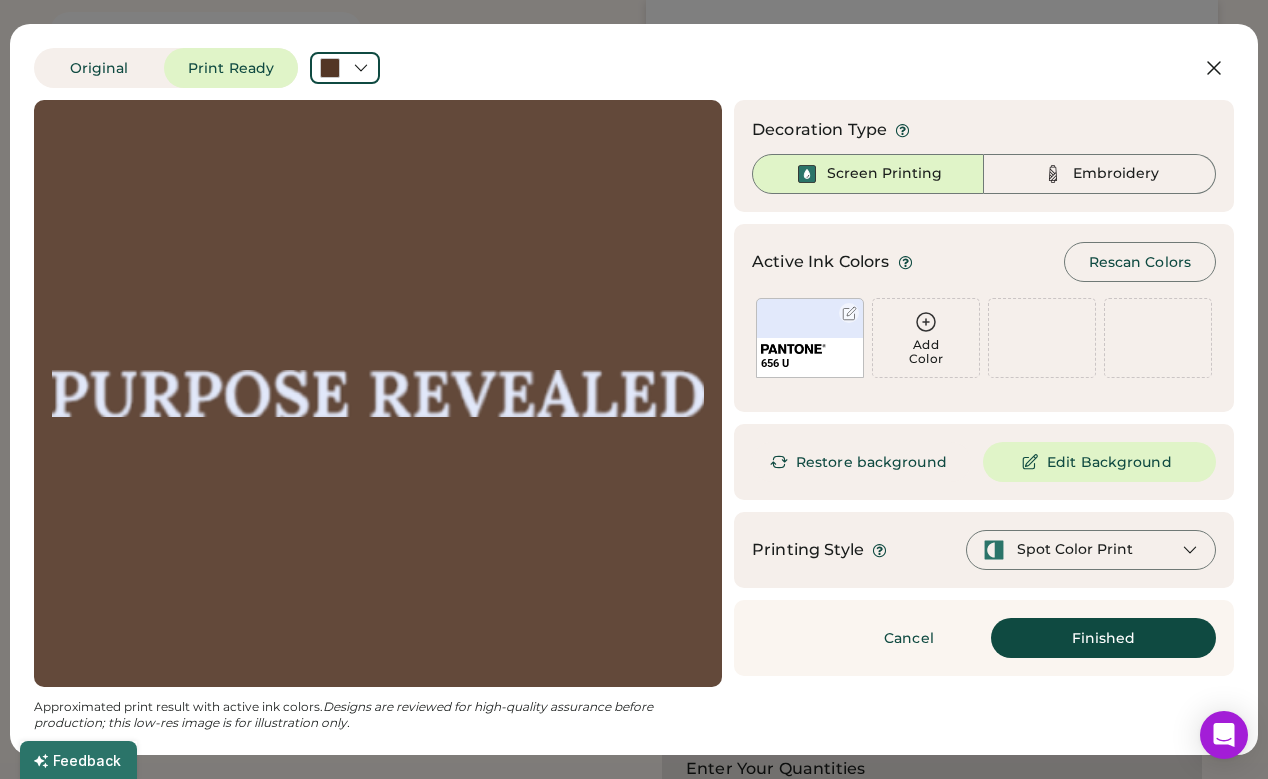 click on "656 U" at bounding box center (810, 338) 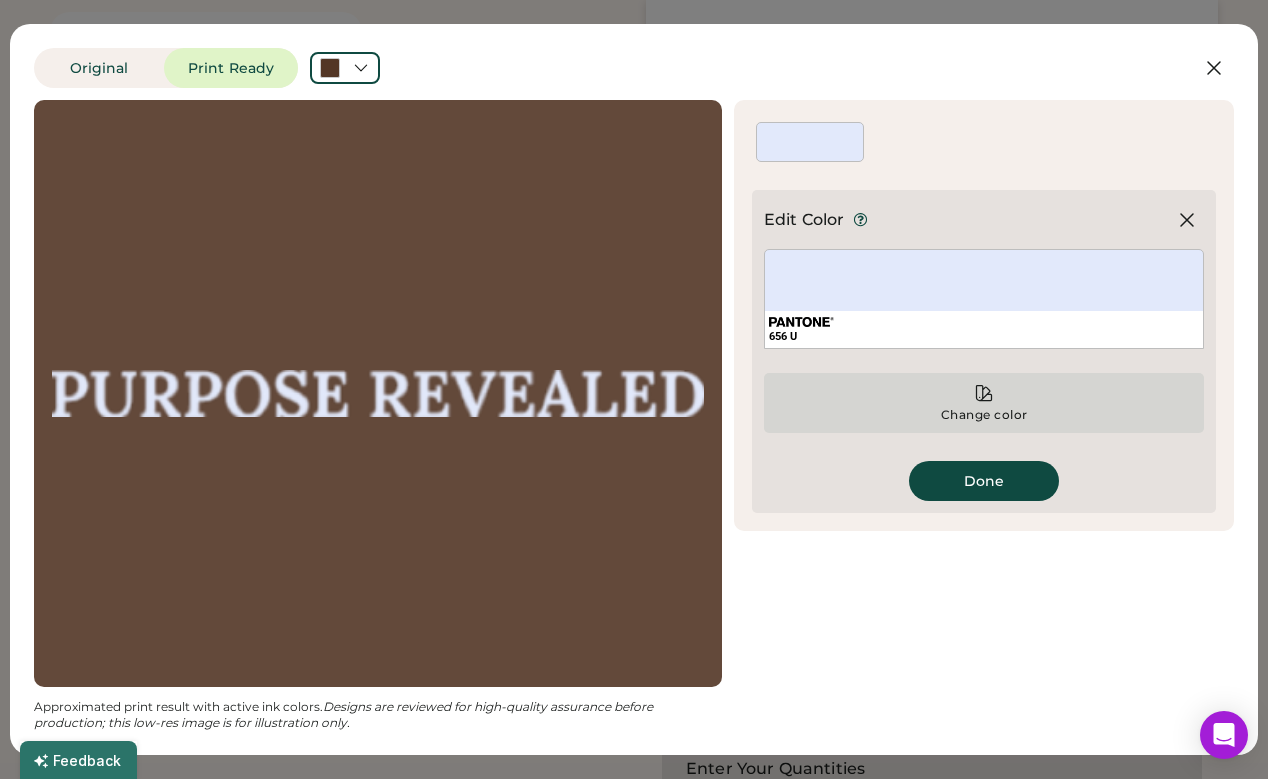 click on "Change color" at bounding box center [984, 403] 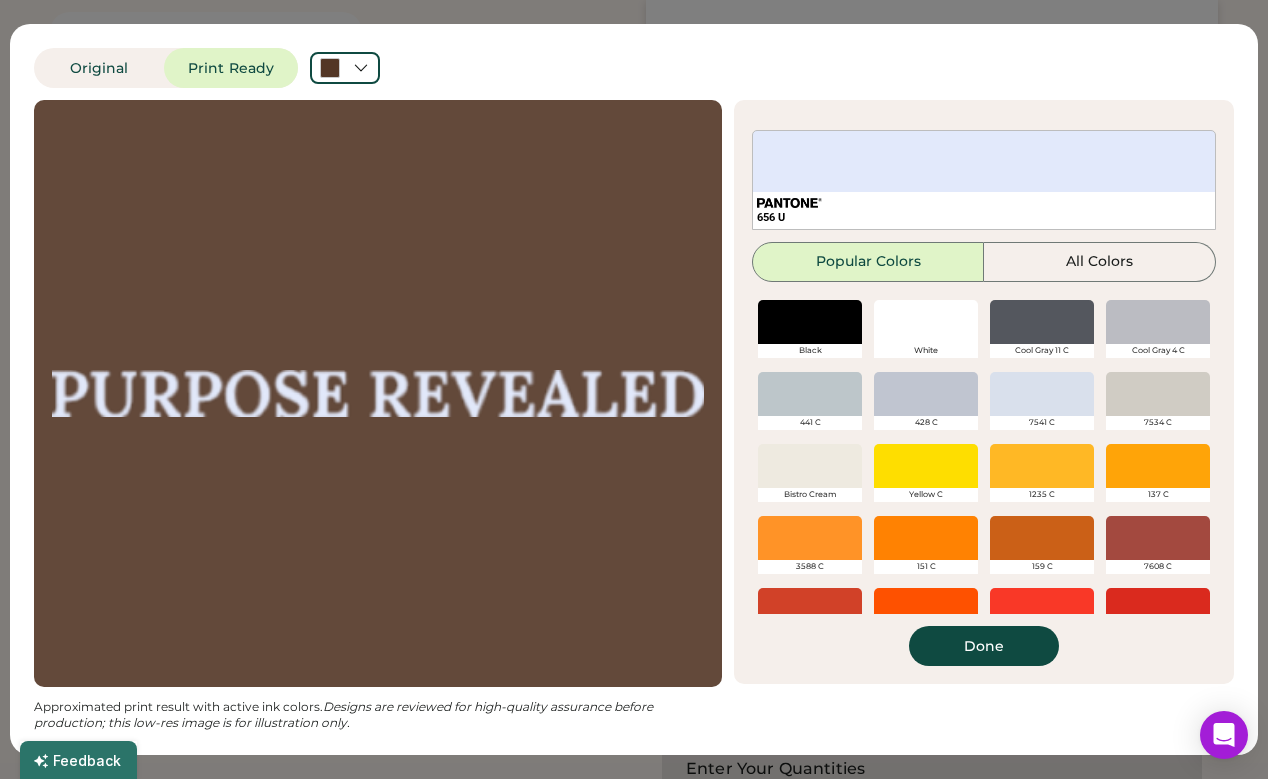 click at bounding box center (926, 322) 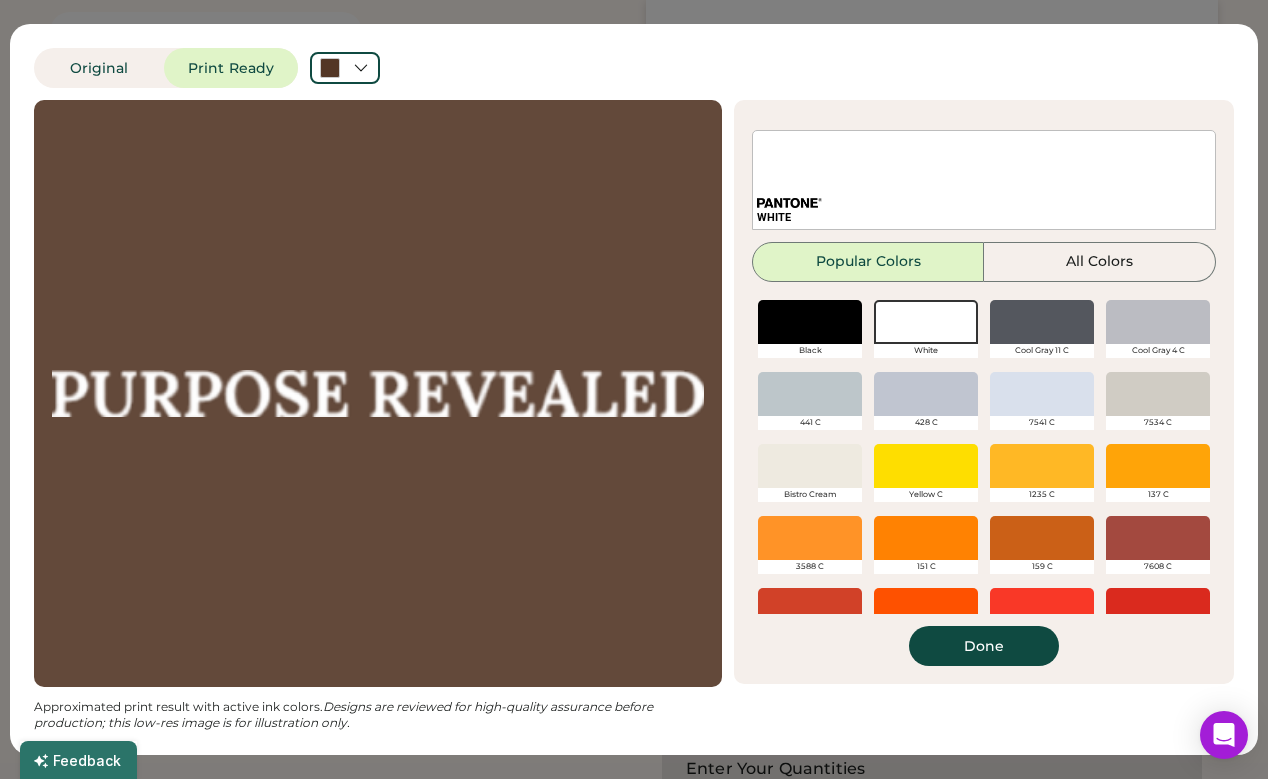 click on "Done" at bounding box center (984, 646) 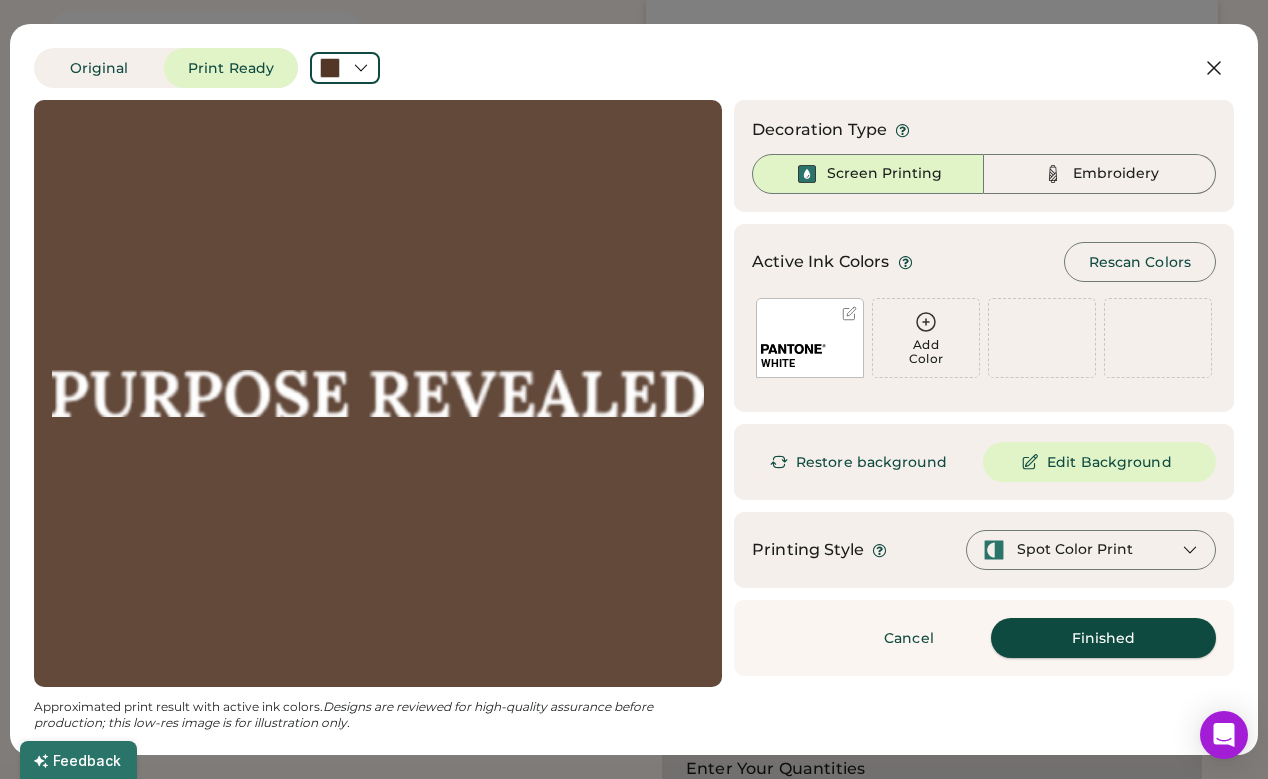 click on "Finished" at bounding box center (1103, 638) 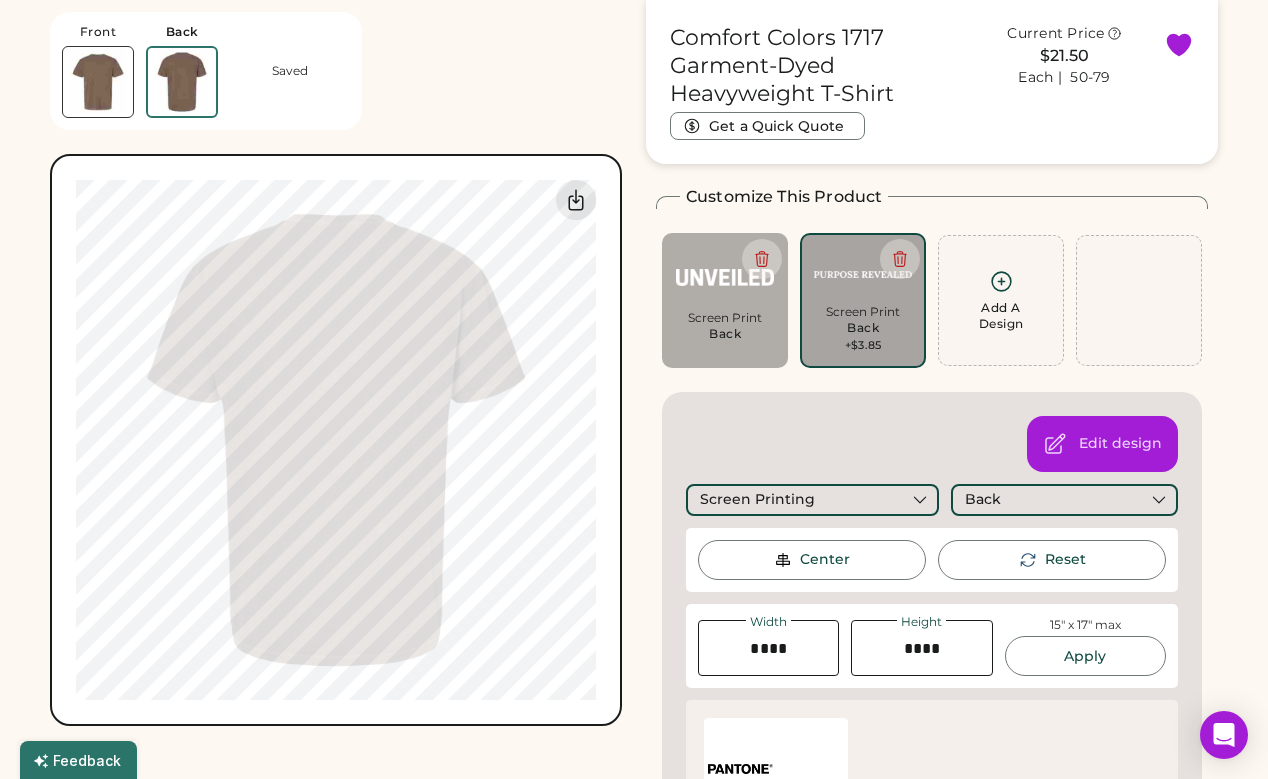 click on "Center" at bounding box center [825, 560] 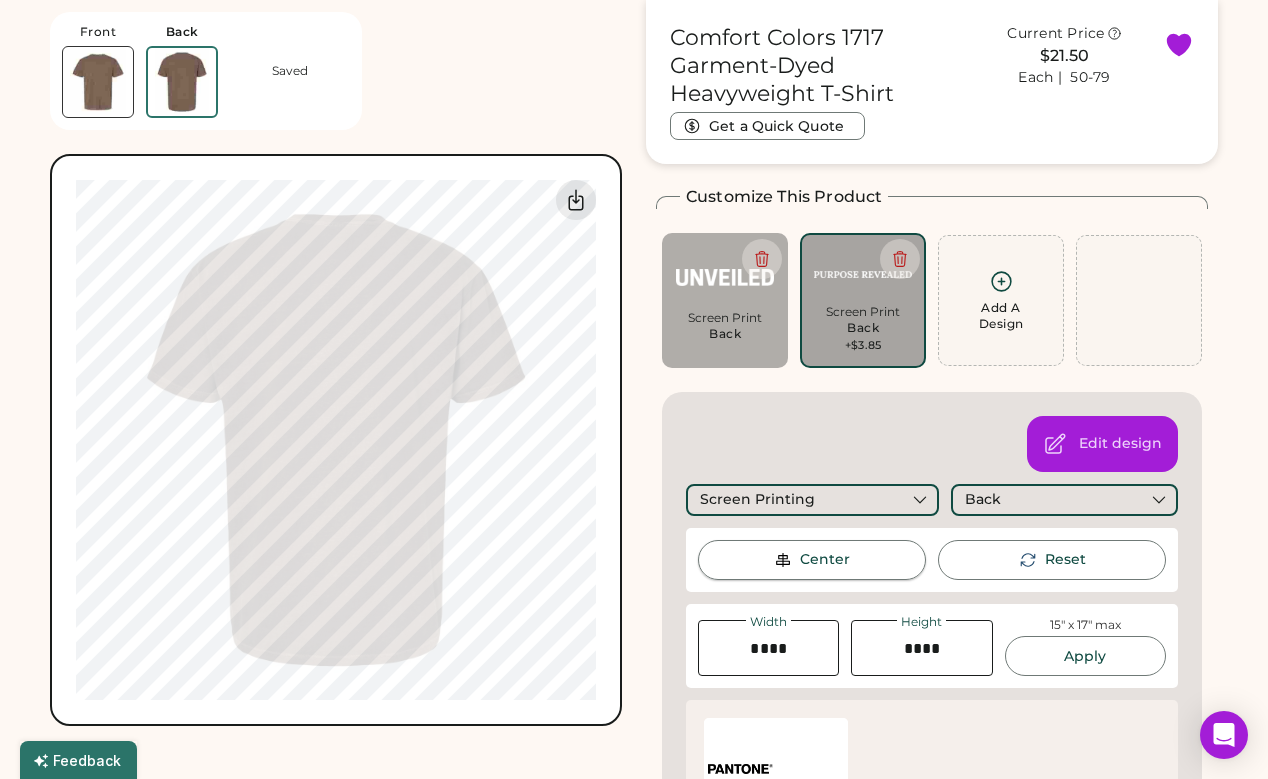 click on "Center" at bounding box center [812, 560] 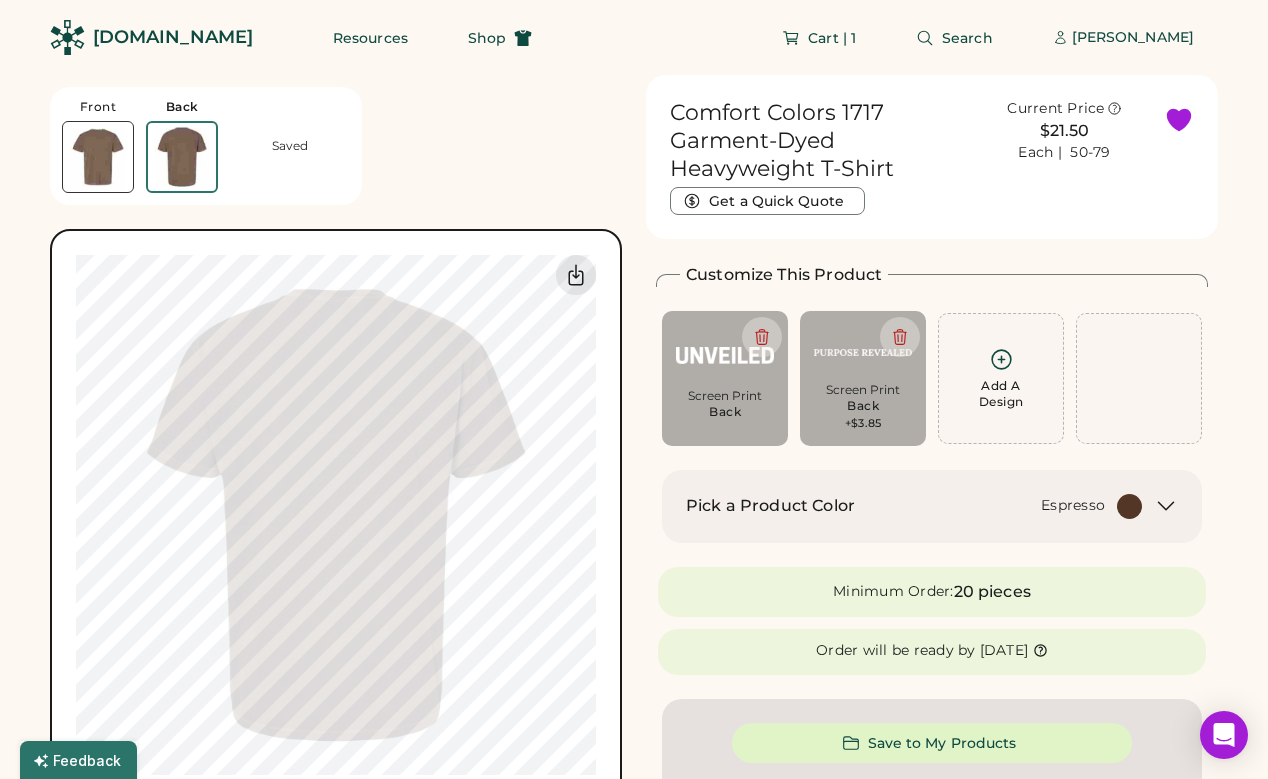 scroll, scrollTop: 0, scrollLeft: 0, axis: both 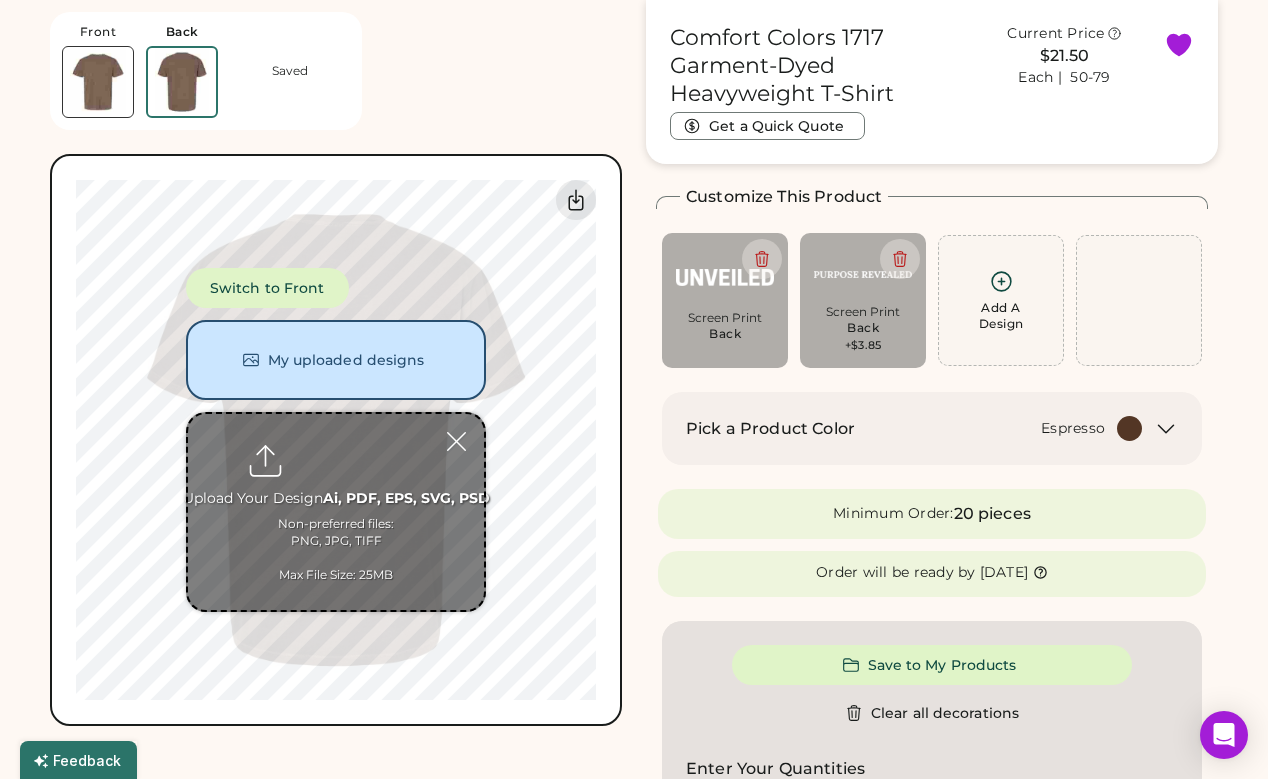 click at bounding box center (336, 512) 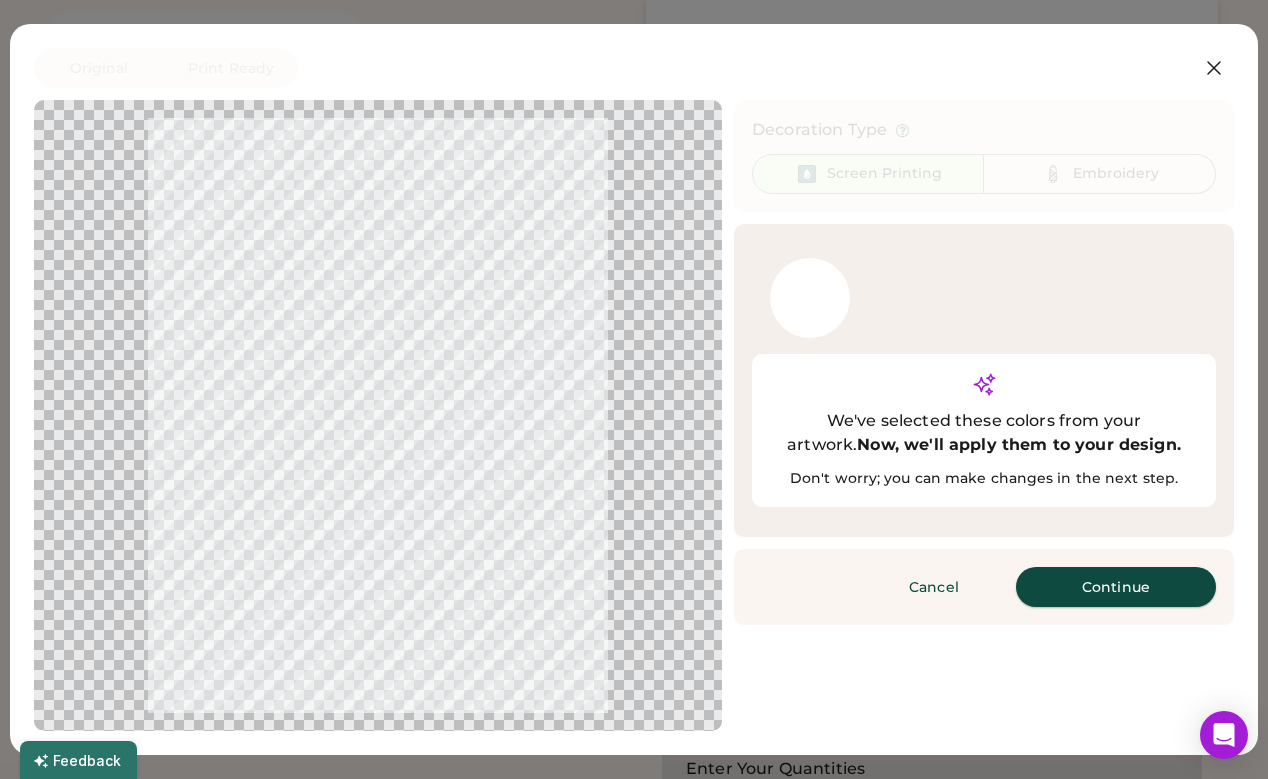 click on "Continue" at bounding box center (1116, 587) 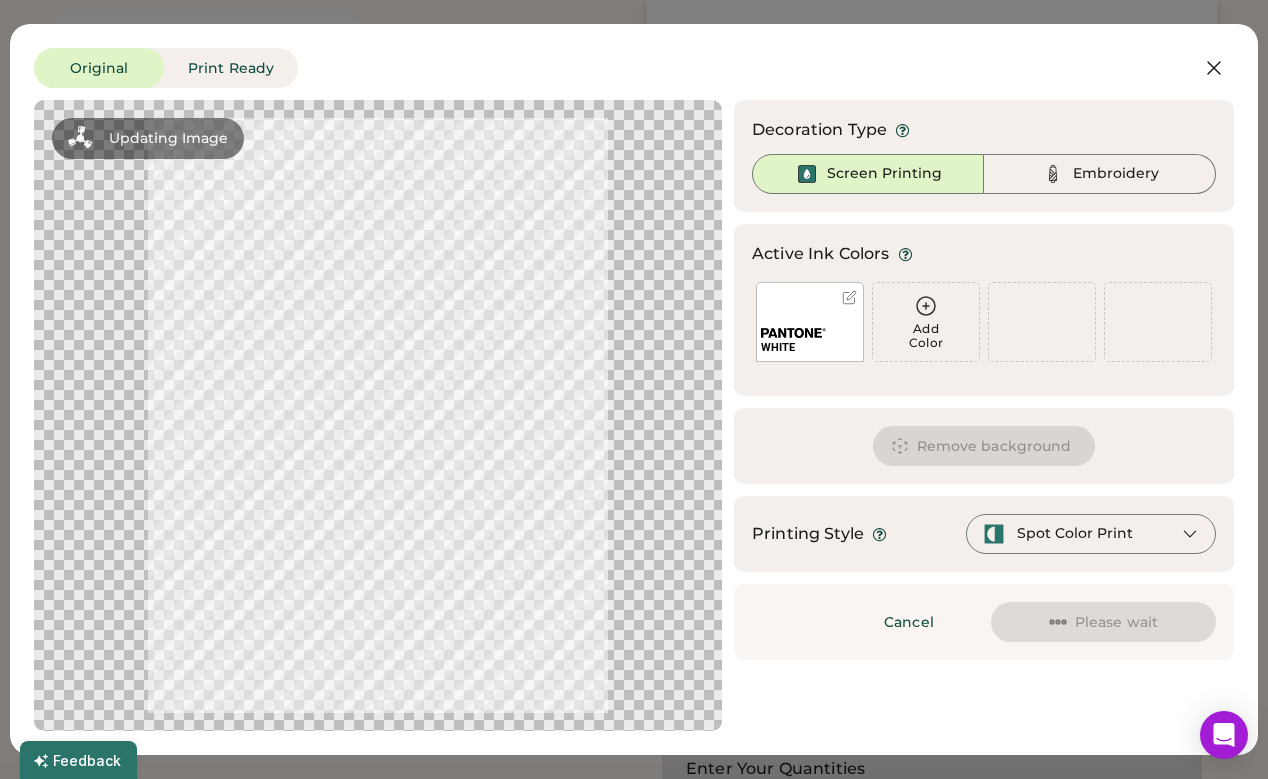click on "Decoration Type Screen Printing Embroidery Active Ink Colors Rescan Colors    Add
Color WHITE    Add
Color    Add
Color    We've selected these colors from your artwork.
Now, we'll apply them to your design.  Don't worry; you can make changes in the next step. Popular Colors All Colors Black White Cool Gray 11 C Cool Gray 4 C 441 C 428 C 7541 C 7534 C Bistro Cream Yellow C 1235 C 137 C 3588 C 151 C 159 C 7608 C 7597 C Orange 021 C Bright Red C 485 C 176 C 1777 C 213 C 2035 C 200 C 4079 C Purple C 4083 C 2356 C 3515 C Medium Purple C 2098 C 2119 C 3105 C 2915 C 549 C 660 C 286 C Dark Blue C 534 C 3035 C 3292 C 323 C 3268 C Green C 2252 C 354 C 375 C 7737 C 554 C 2427 C 7505 C 464 C 7610 C 469 C 2322 C    Black White Process Cyan Process Magenta Process Yellow Process Black Yellow 0131 C Red 0331 C Magenta 0521 C Violet 0631 C Blue 0821 C Green 0921 C Black 0961 C 801 C 802 C 803 C 804 C 805 C 806 C 807 C 871 C 872 C 873 C 874 C 875 C 876 C 877 C 100 C 101 C 102 C Yellow C 103 C 104 C 105 C 7401 C 7402 C Done" at bounding box center [984, 380] 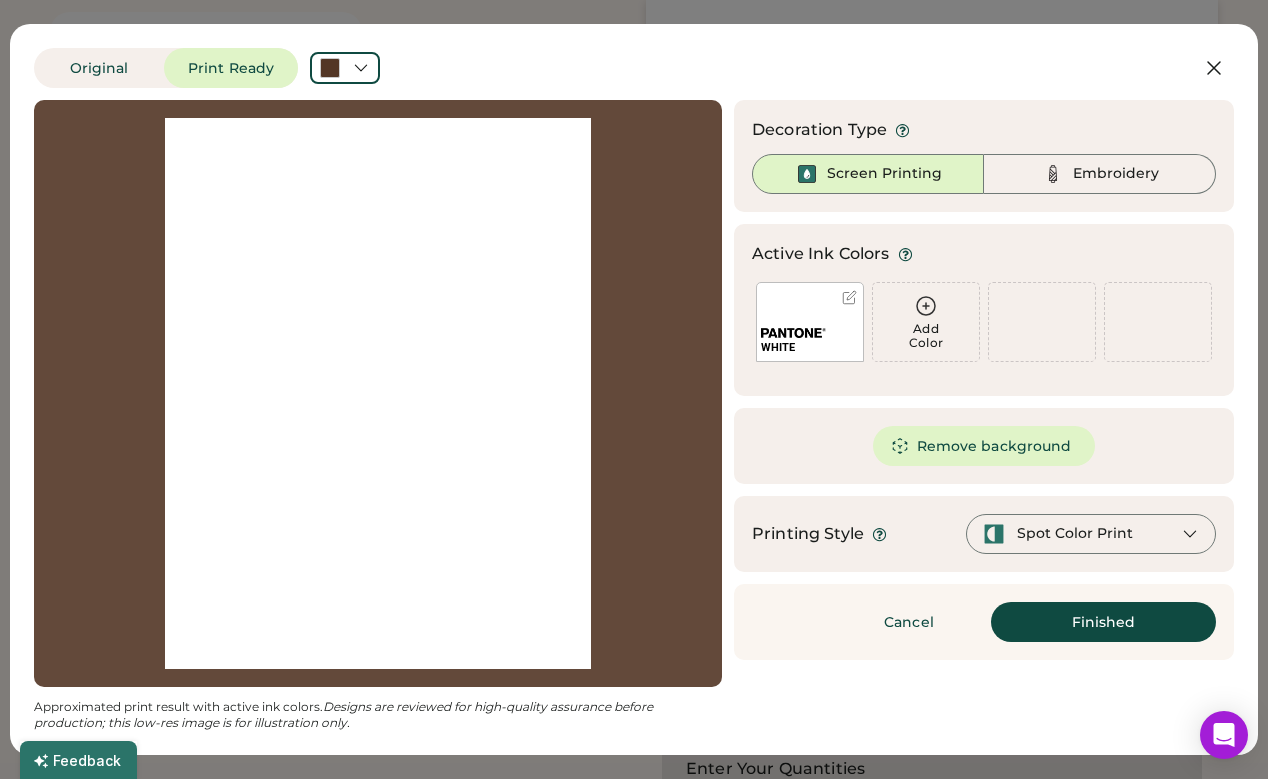 click on "WHITE" at bounding box center (810, 322) 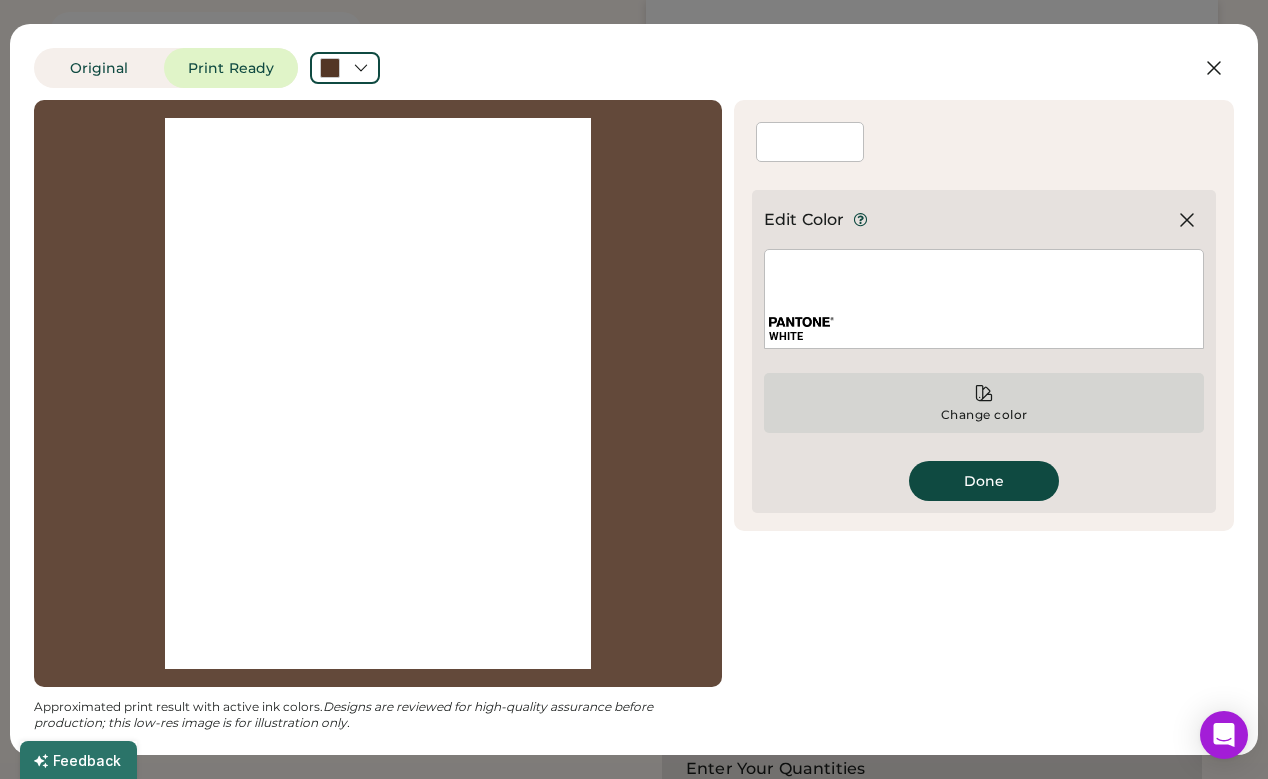 click on "Change color" at bounding box center (984, 403) 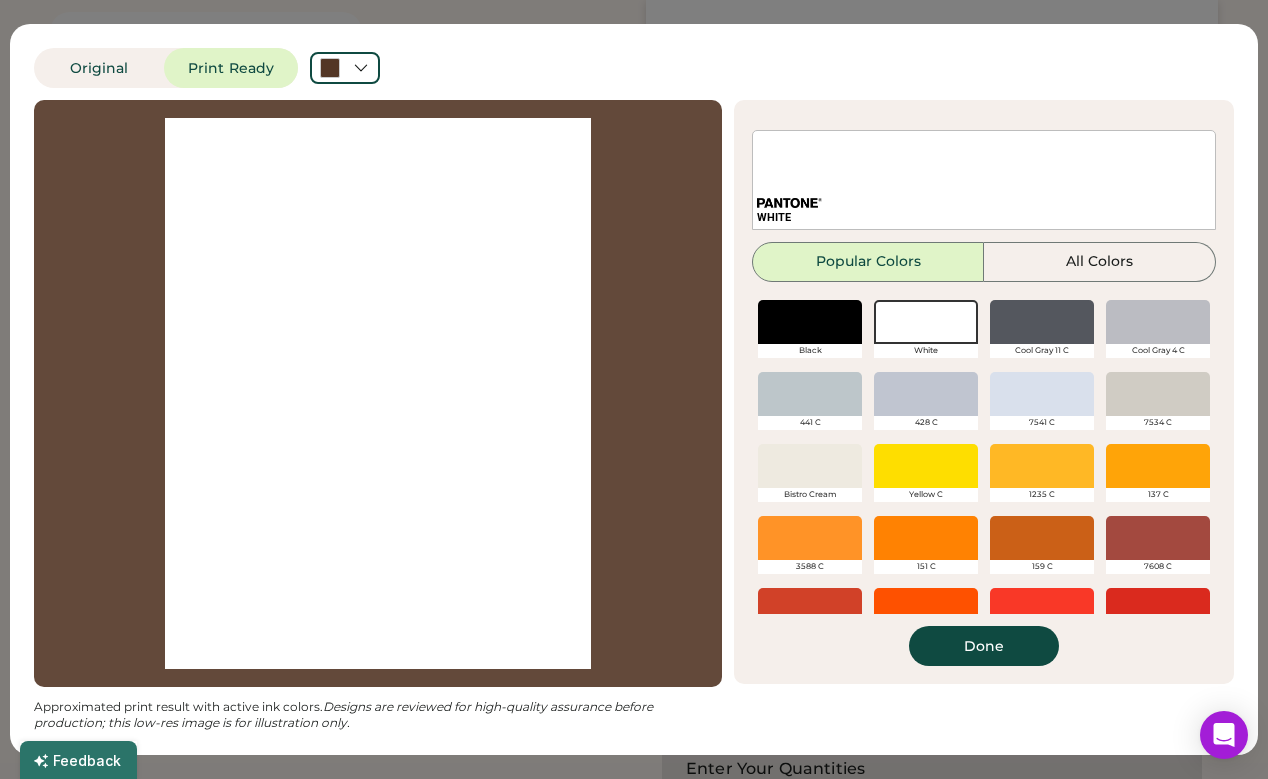 click at bounding box center (810, 322) 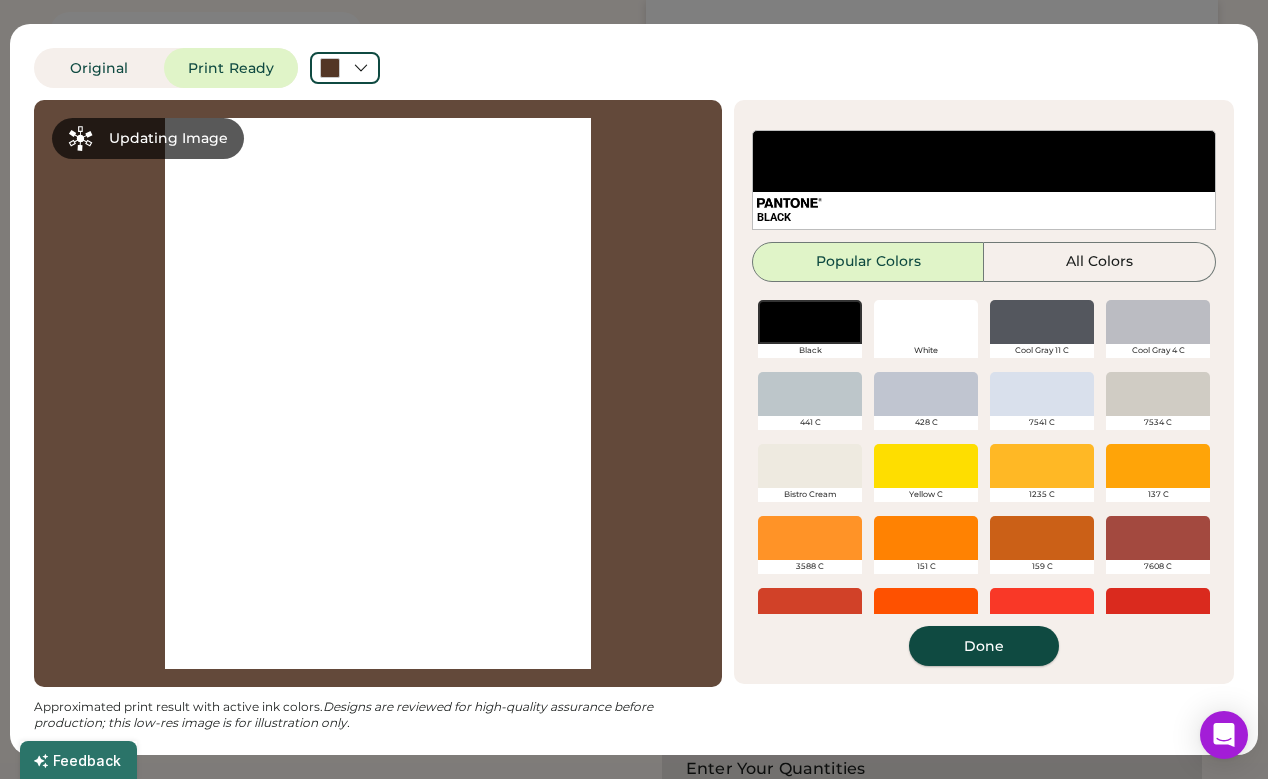 click on "Done" at bounding box center (984, 646) 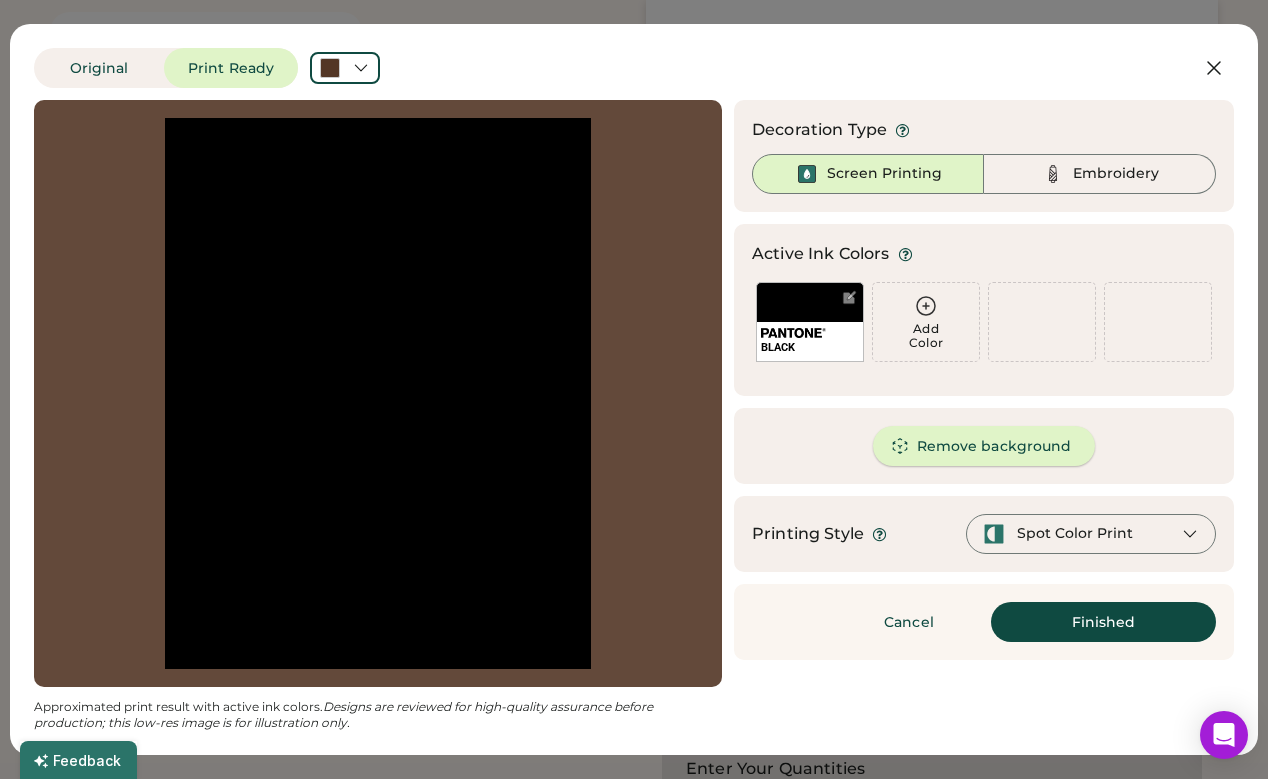 click on "Remove background" at bounding box center [984, 446] 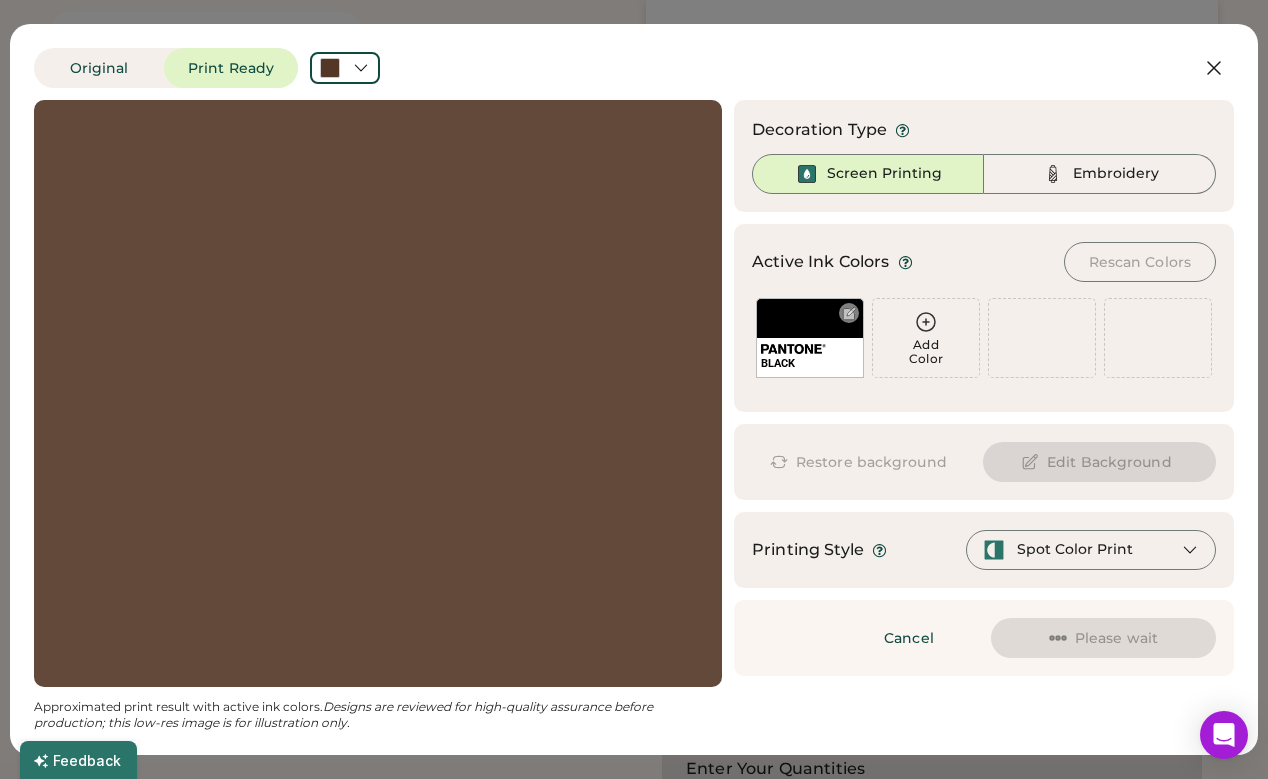 click on "BLACK" at bounding box center [810, 338] 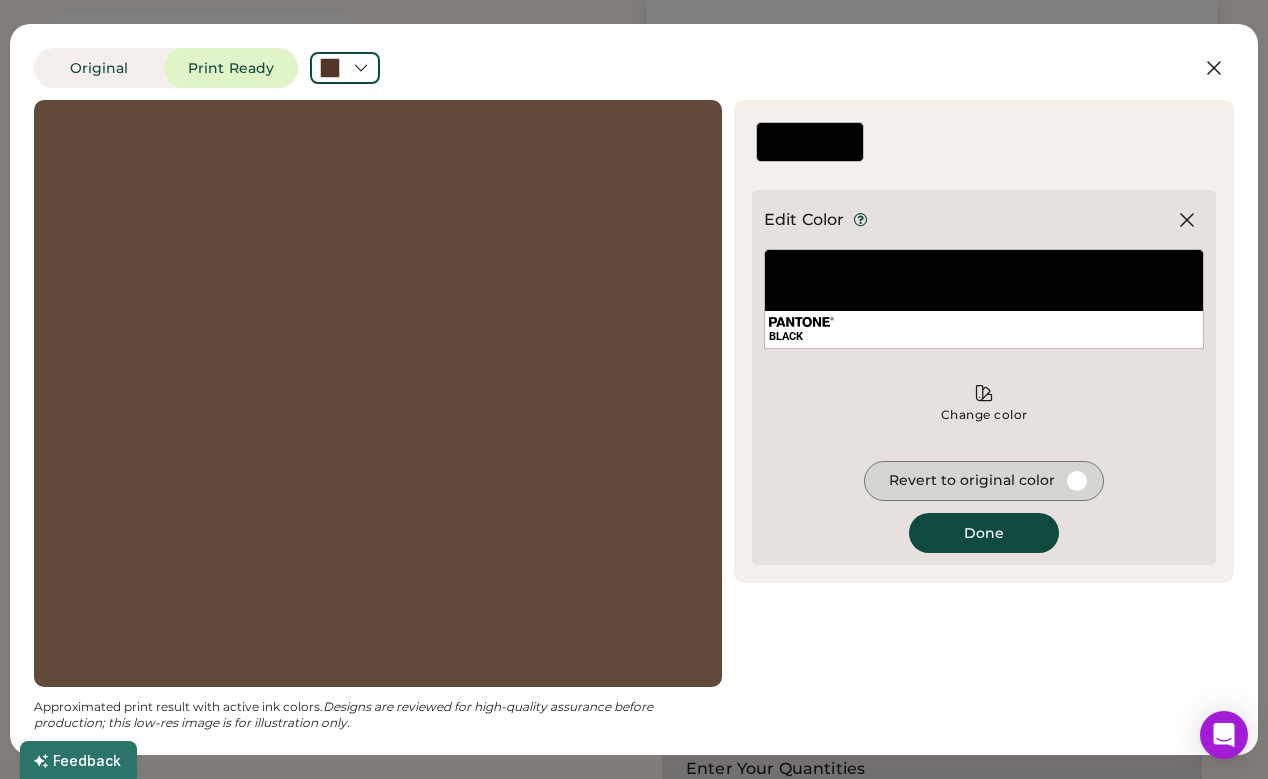 click on "Revert to original color" at bounding box center [972, 481] 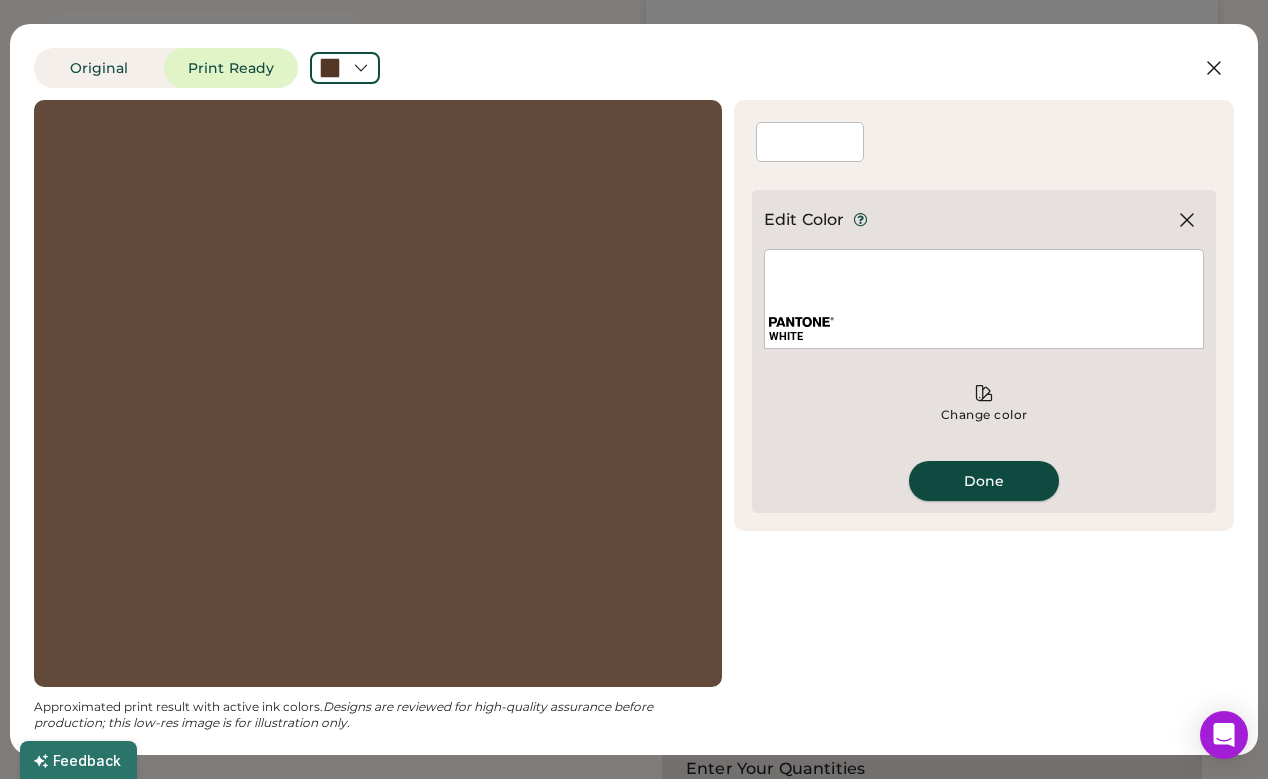 click on "Done" at bounding box center (984, 481) 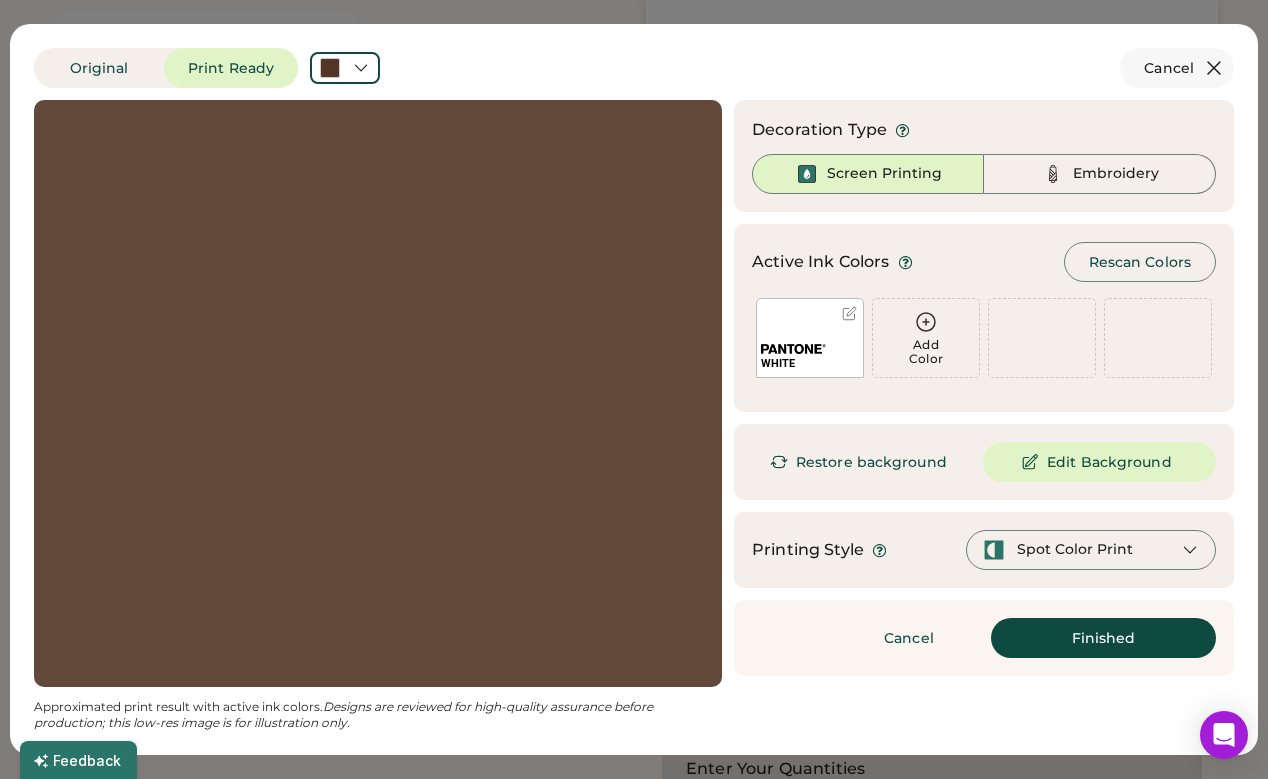 click 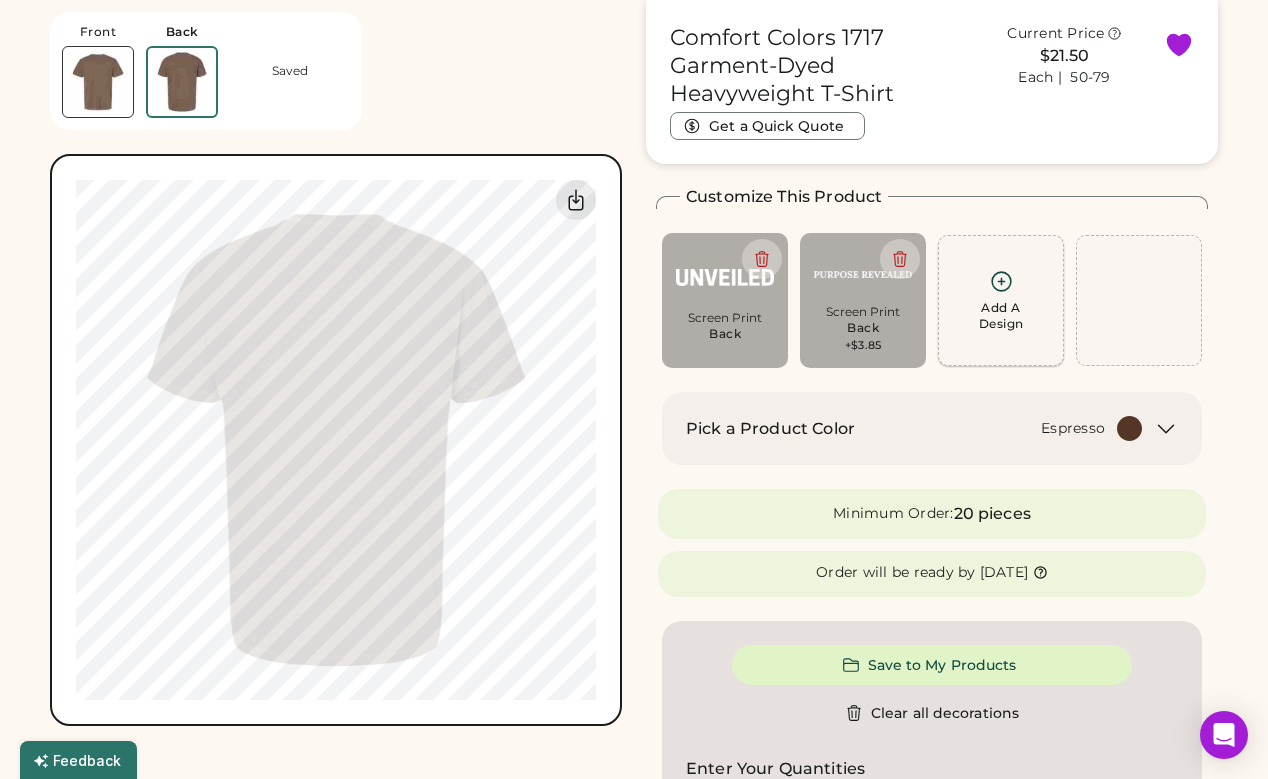 click on "Add A
Design" at bounding box center (1001, 300) 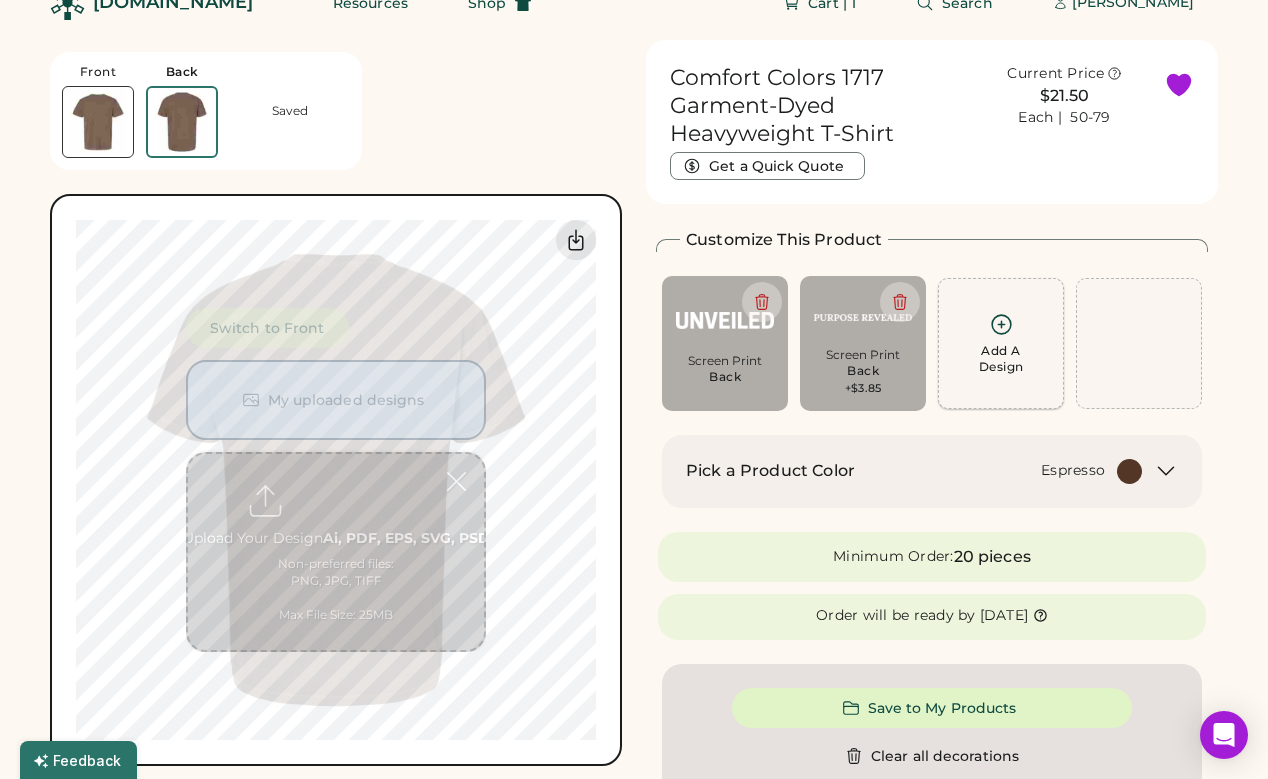 scroll, scrollTop: 21, scrollLeft: 0, axis: vertical 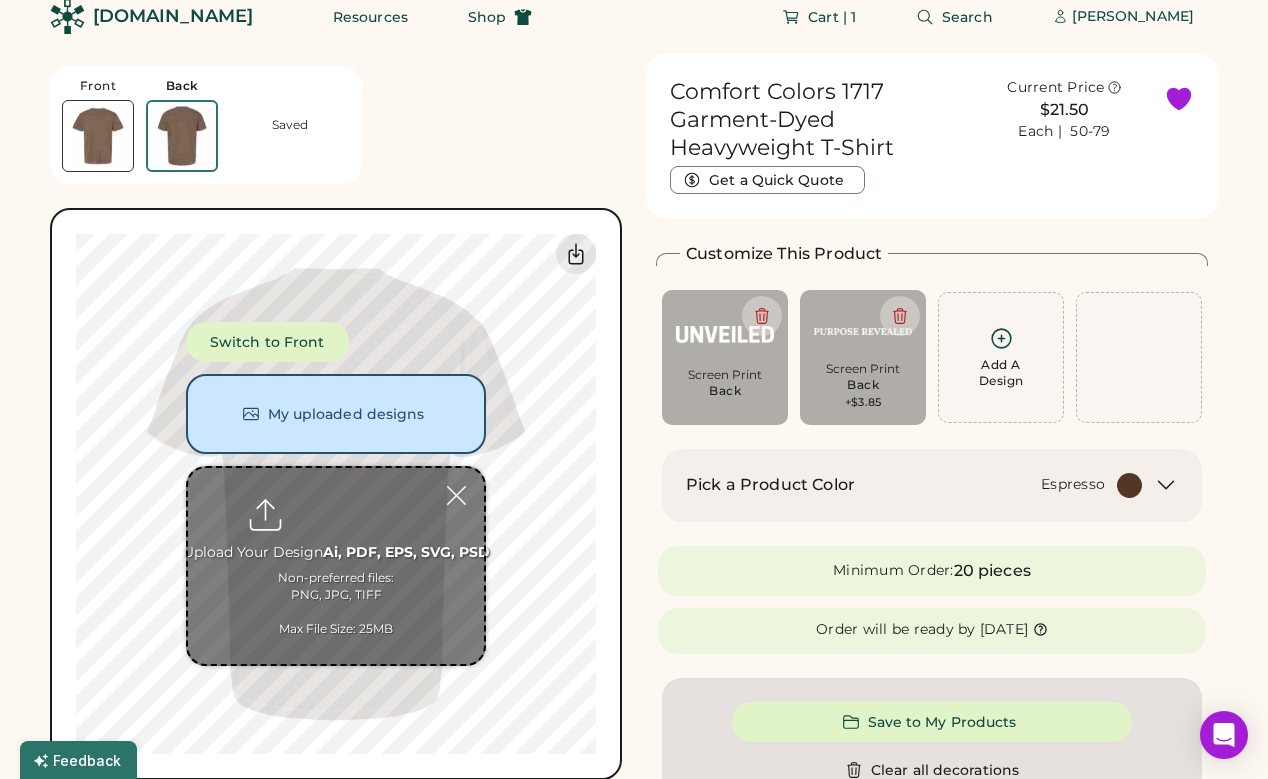 click at bounding box center (336, 566) 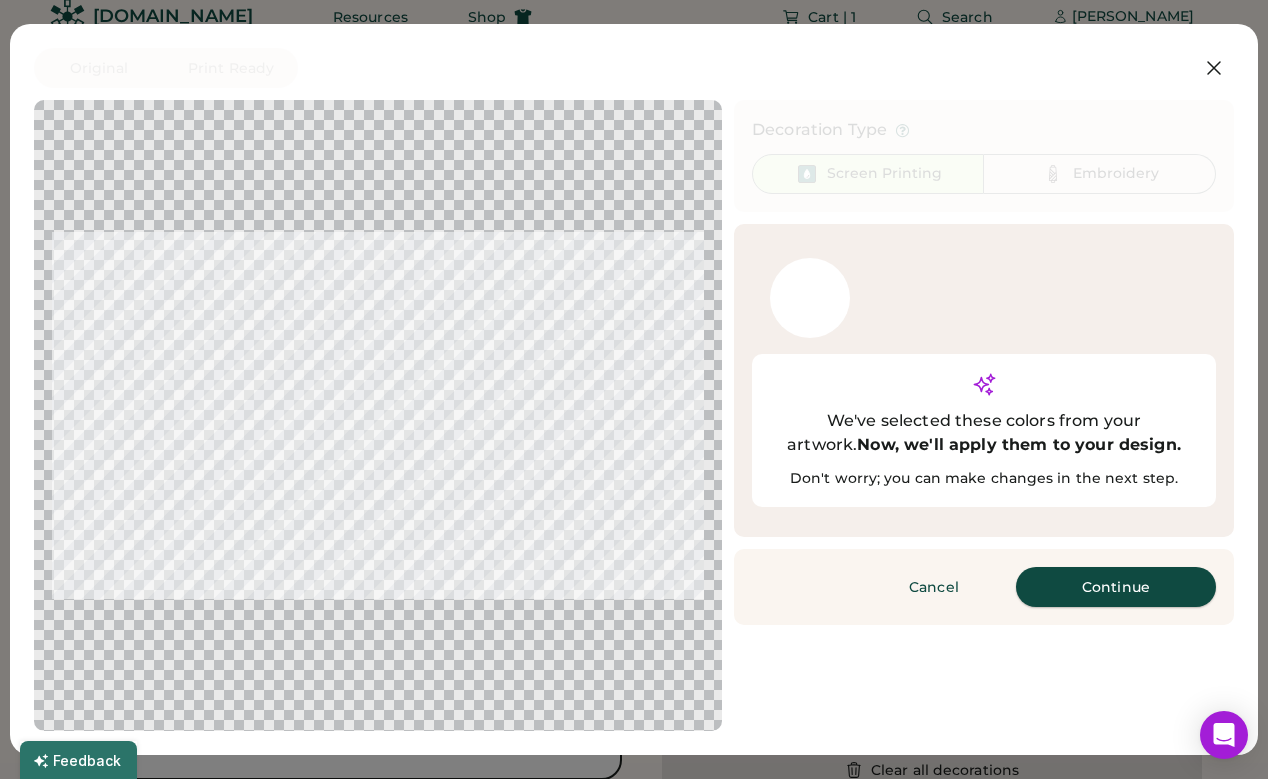 click on "Continue" at bounding box center [1116, 587] 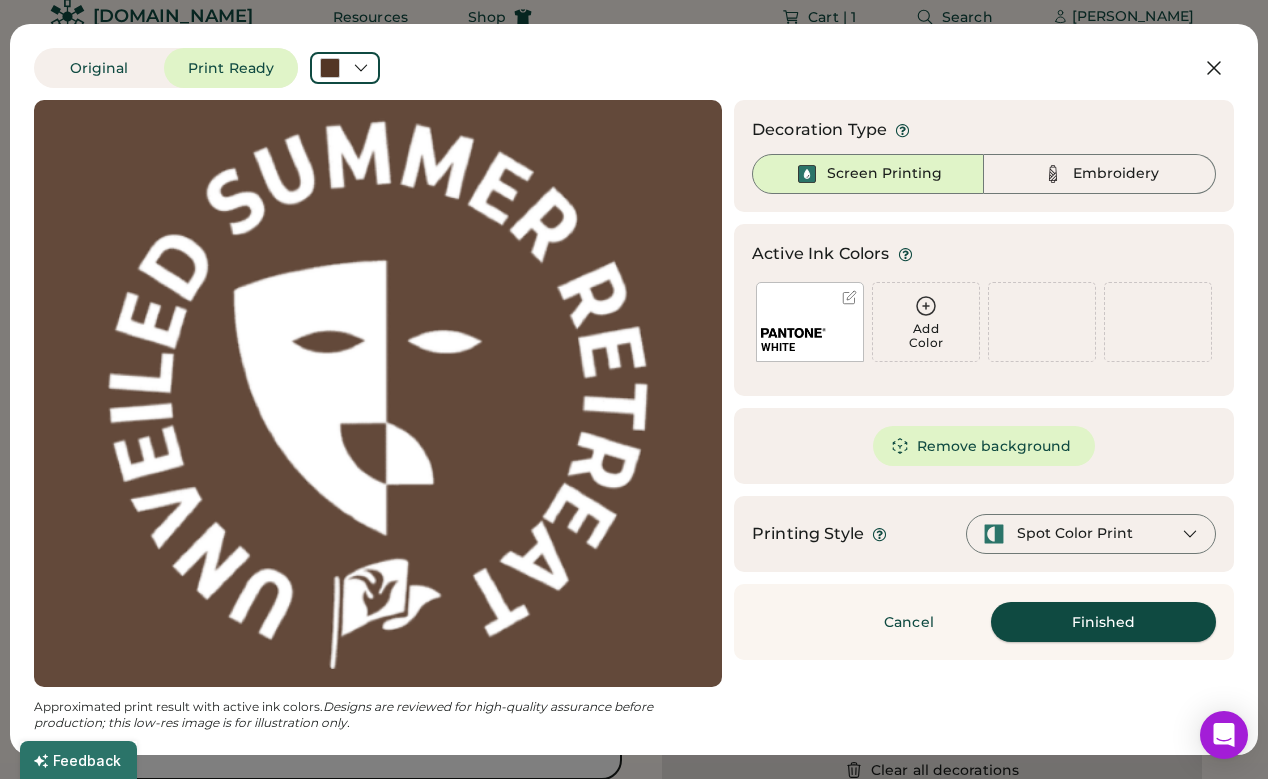 click on "Finished" at bounding box center [1103, 622] 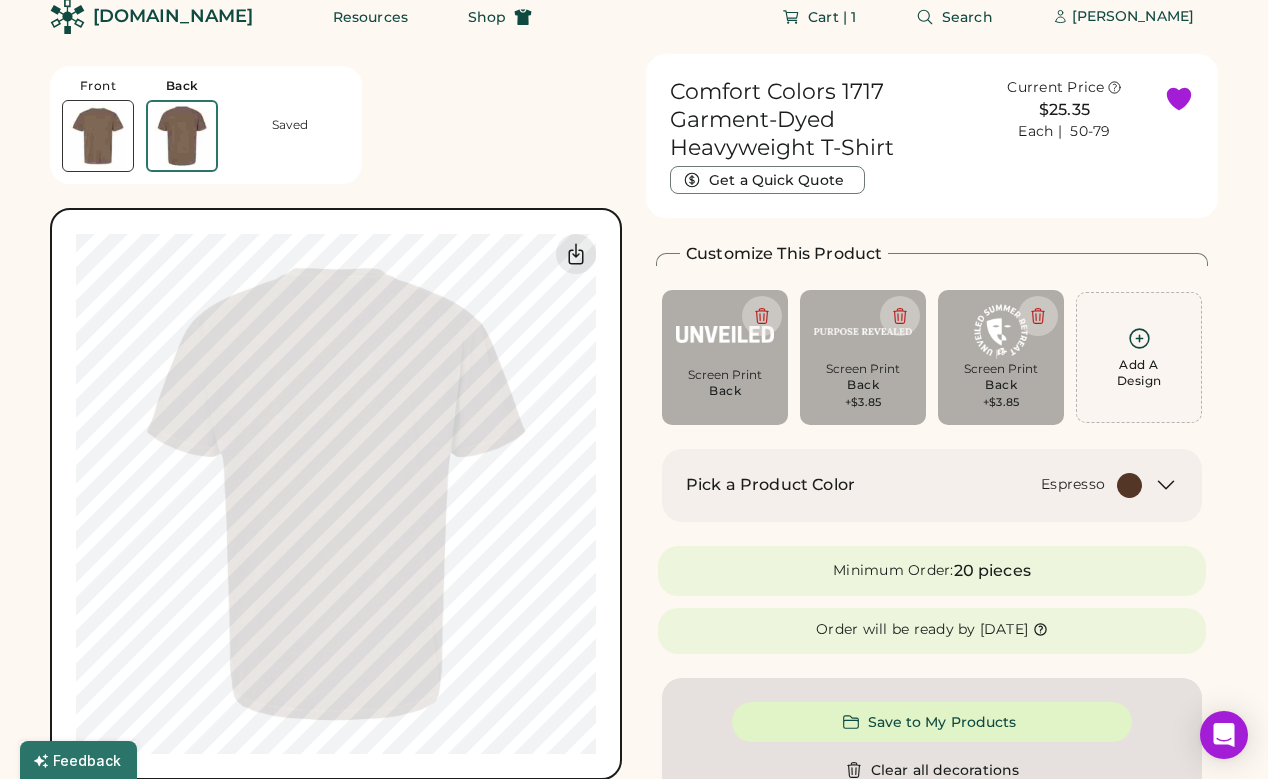 click on "Add A
Design" at bounding box center (1139, 373) 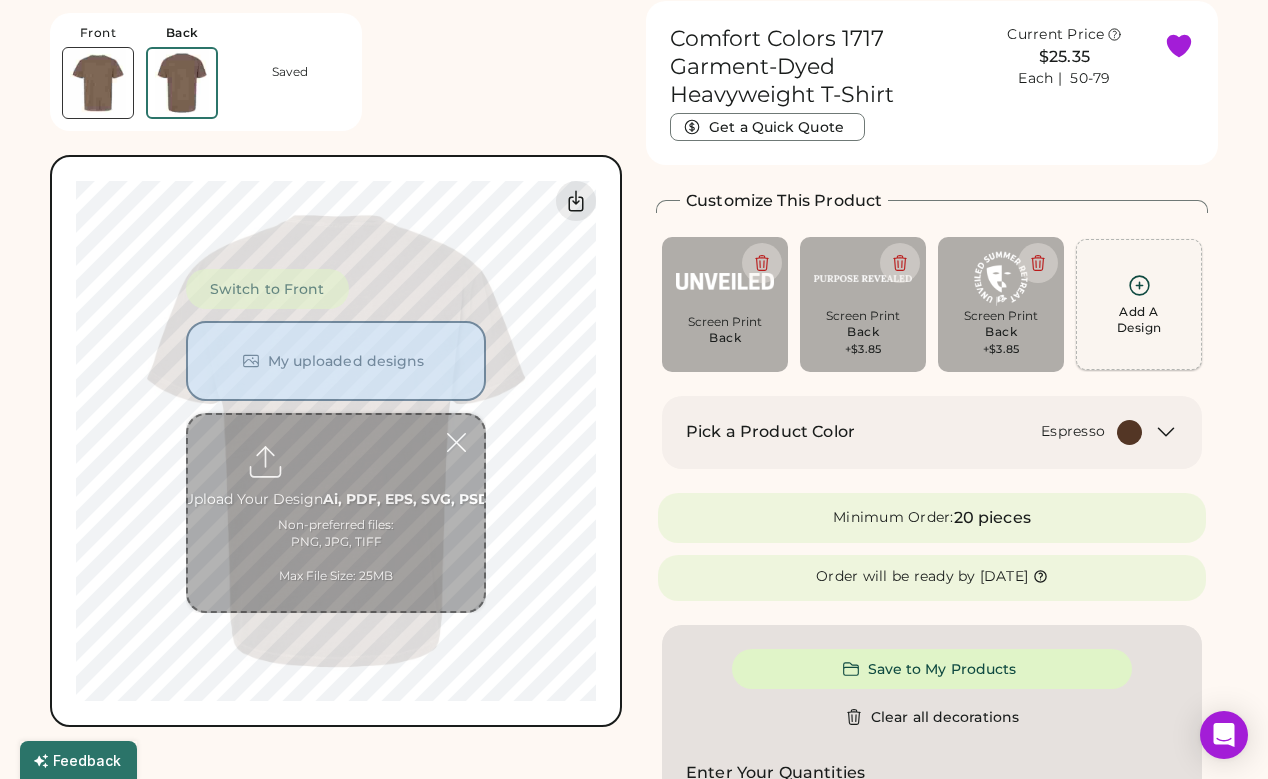 scroll, scrollTop: 75, scrollLeft: 0, axis: vertical 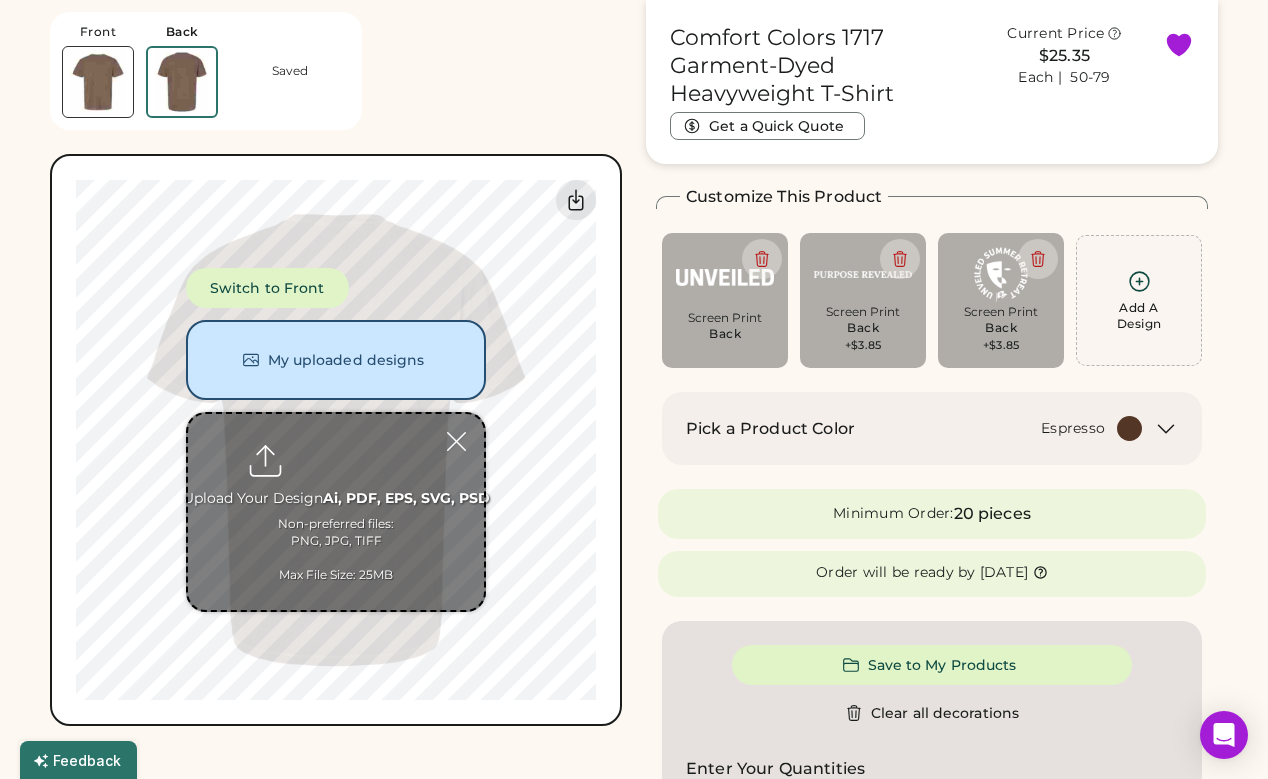 click at bounding box center [336, 512] 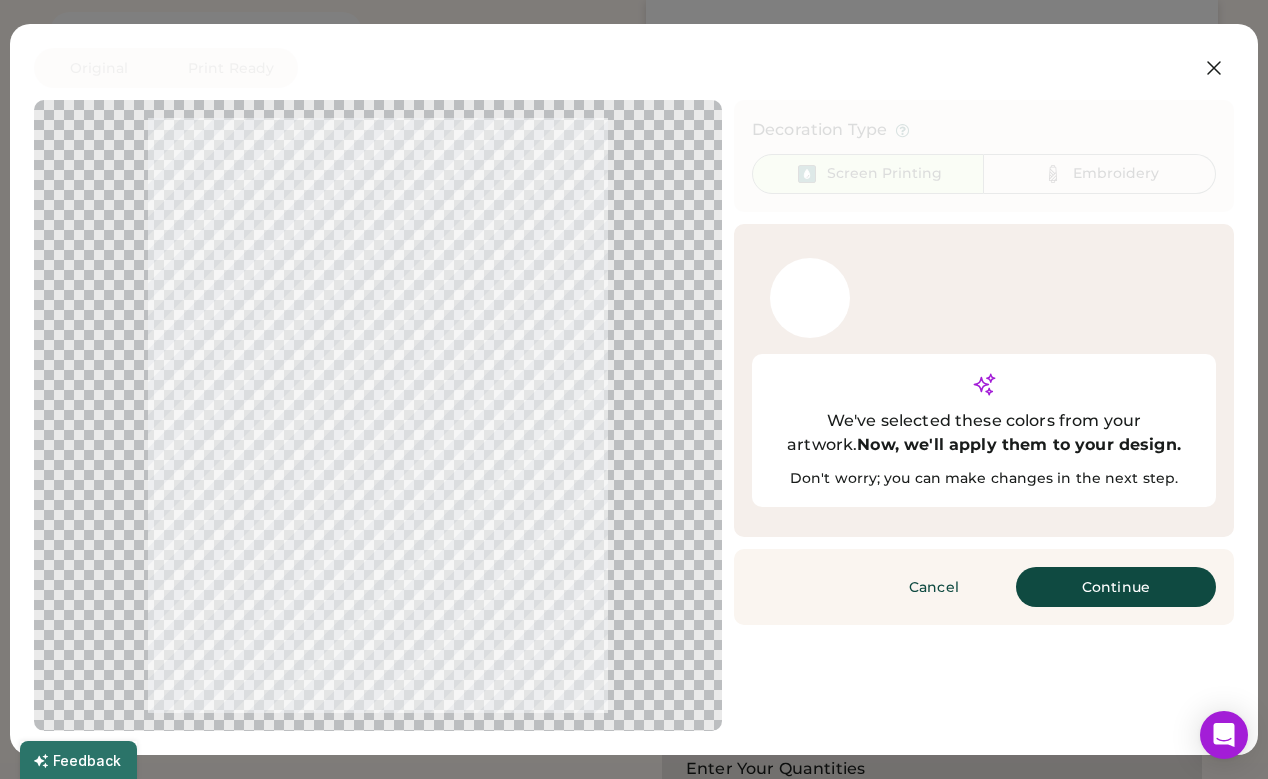 click on "Continue" at bounding box center [1116, 587] 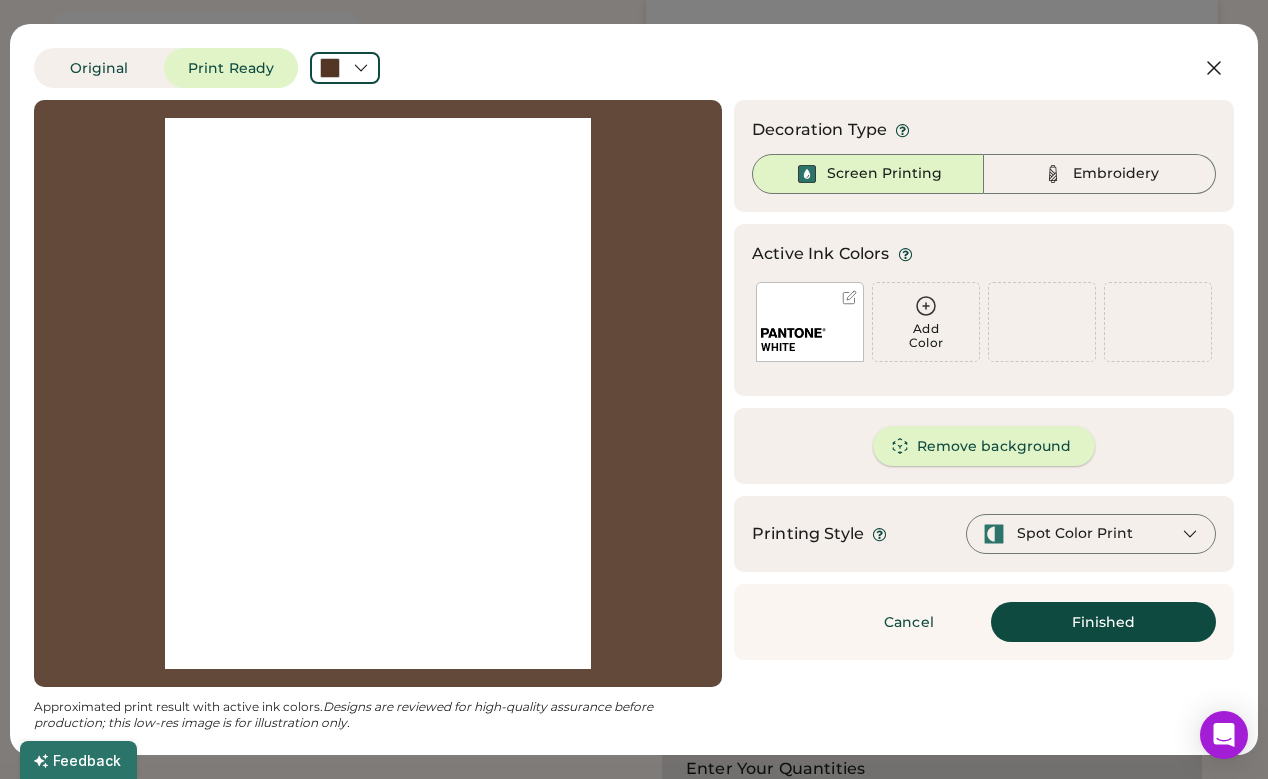 click on "Remove background" at bounding box center [984, 446] 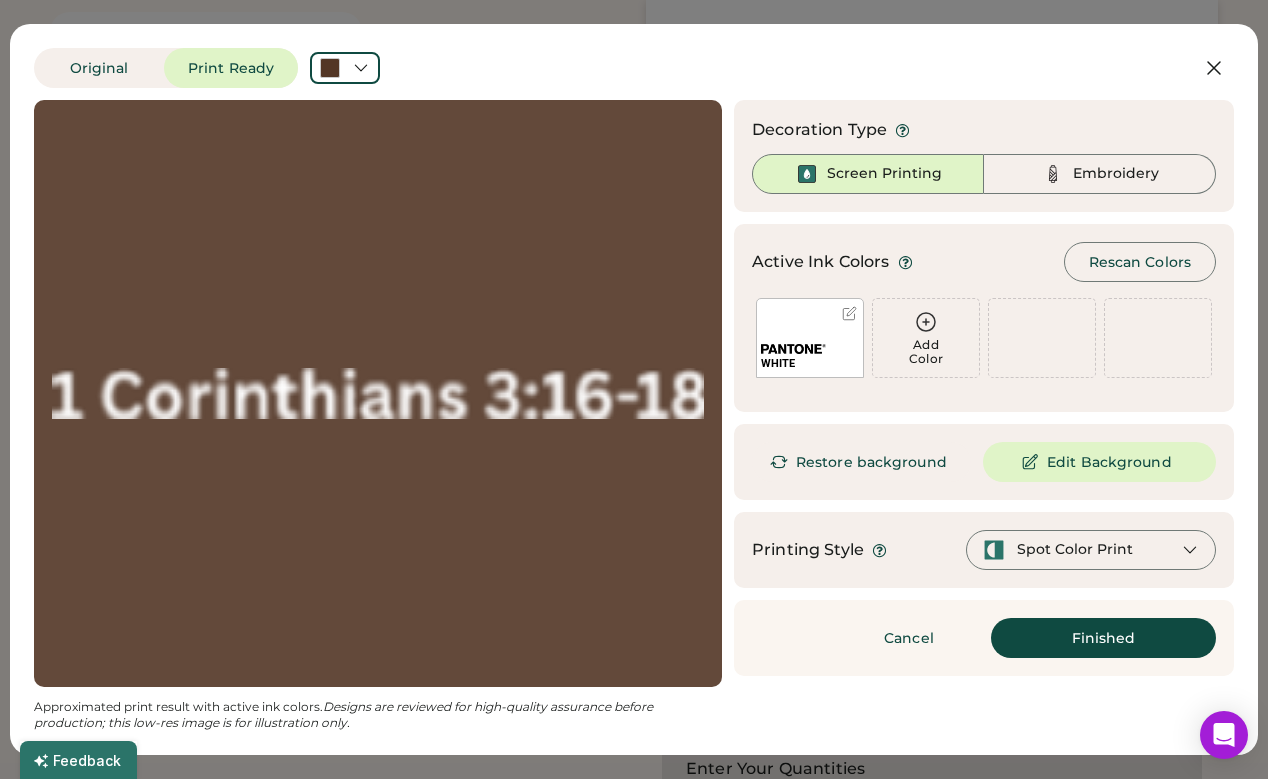 click on "Finished" at bounding box center (1103, 638) 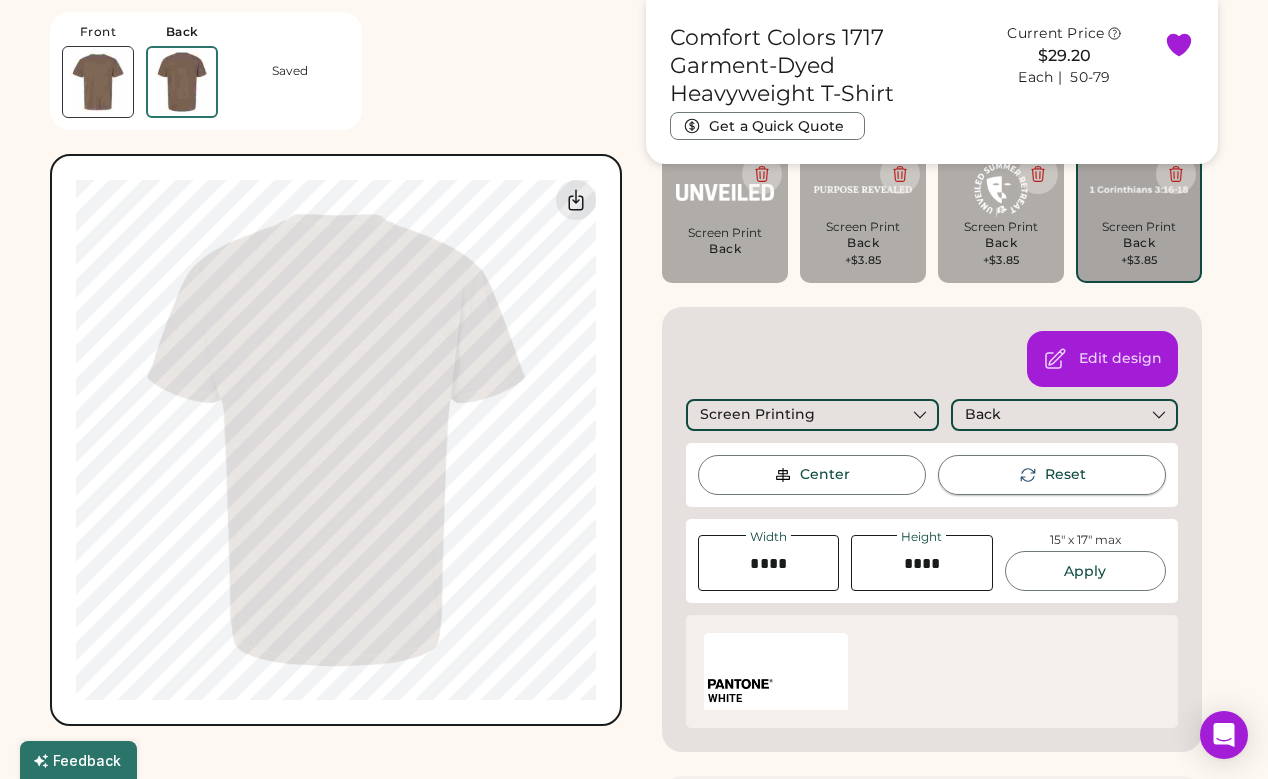 scroll, scrollTop: 185, scrollLeft: 0, axis: vertical 